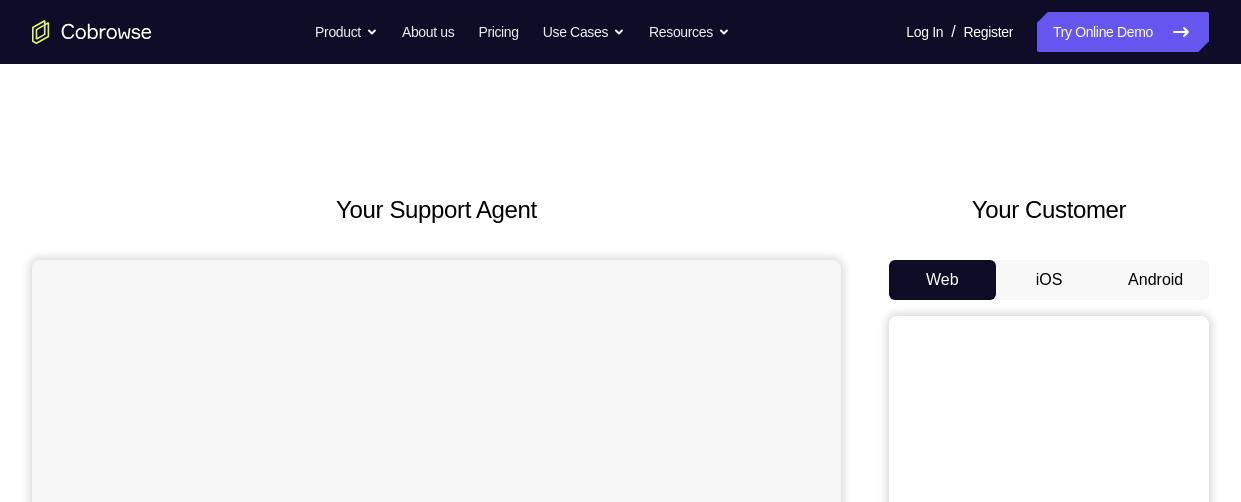 scroll, scrollTop: 0, scrollLeft: 0, axis: both 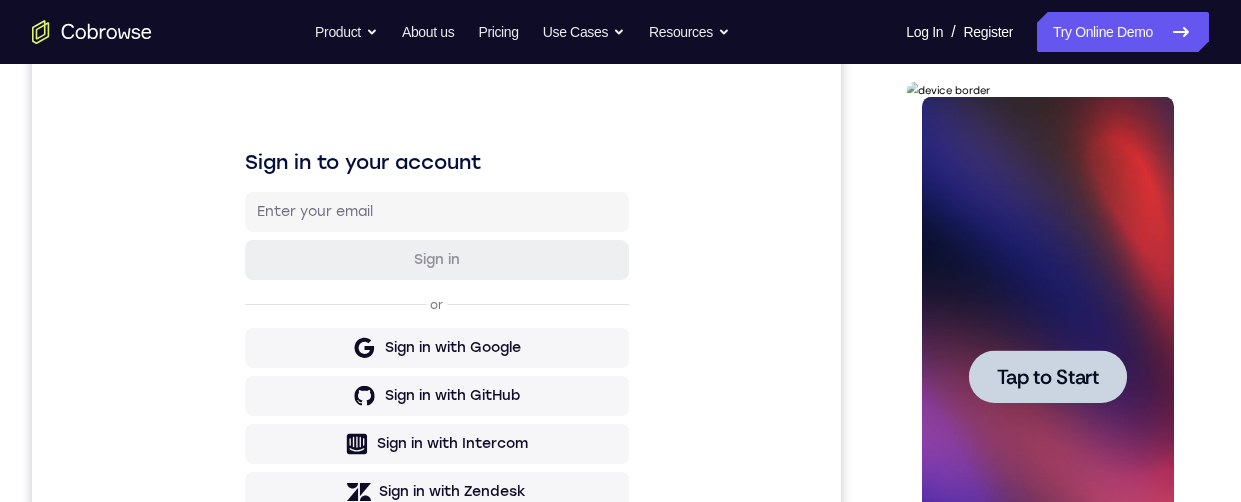 click at bounding box center [1047, 376] 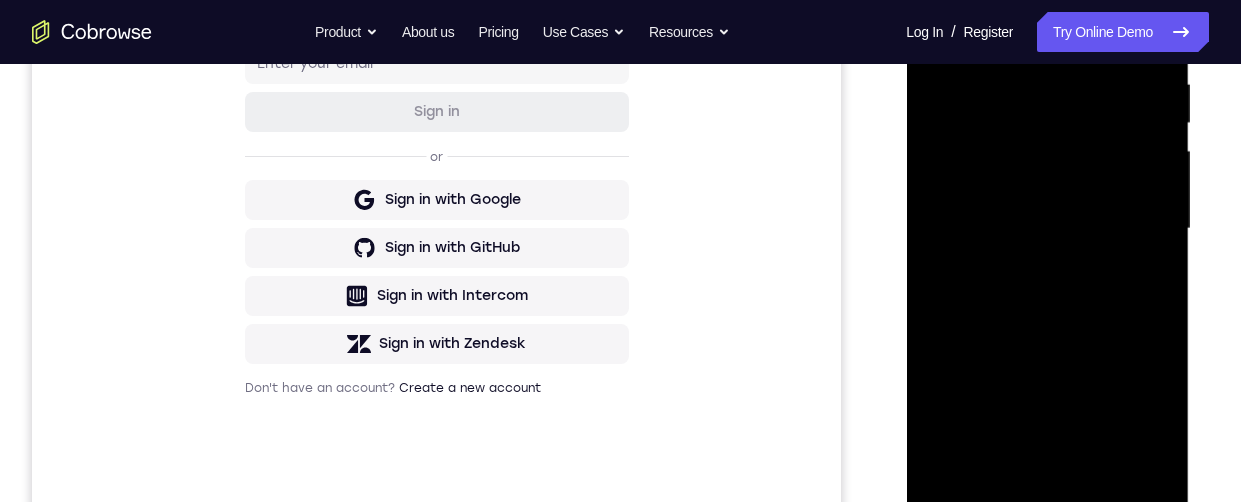 scroll, scrollTop: 494, scrollLeft: 0, axis: vertical 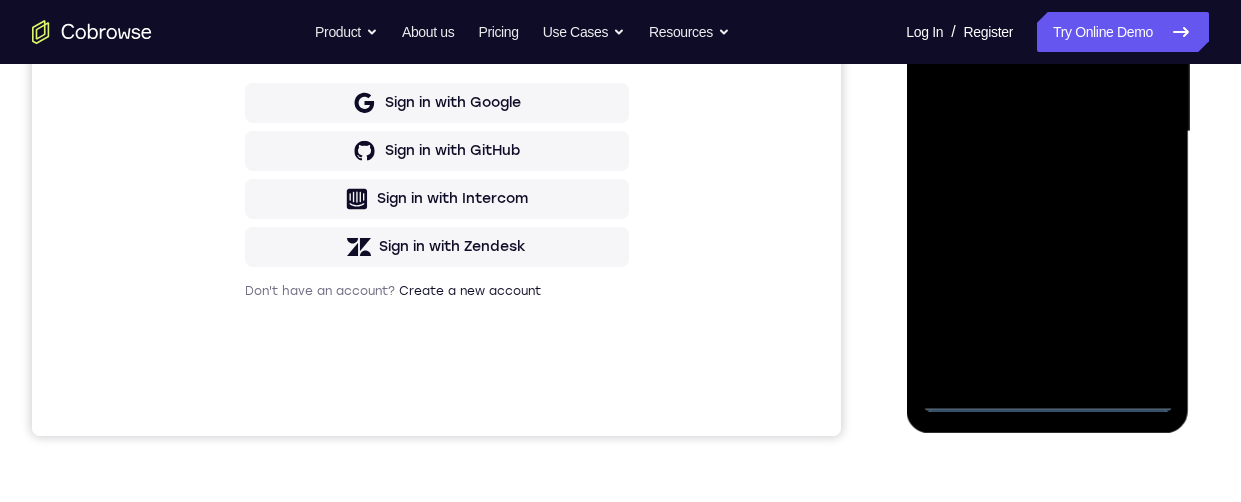 click at bounding box center [1047, 132] 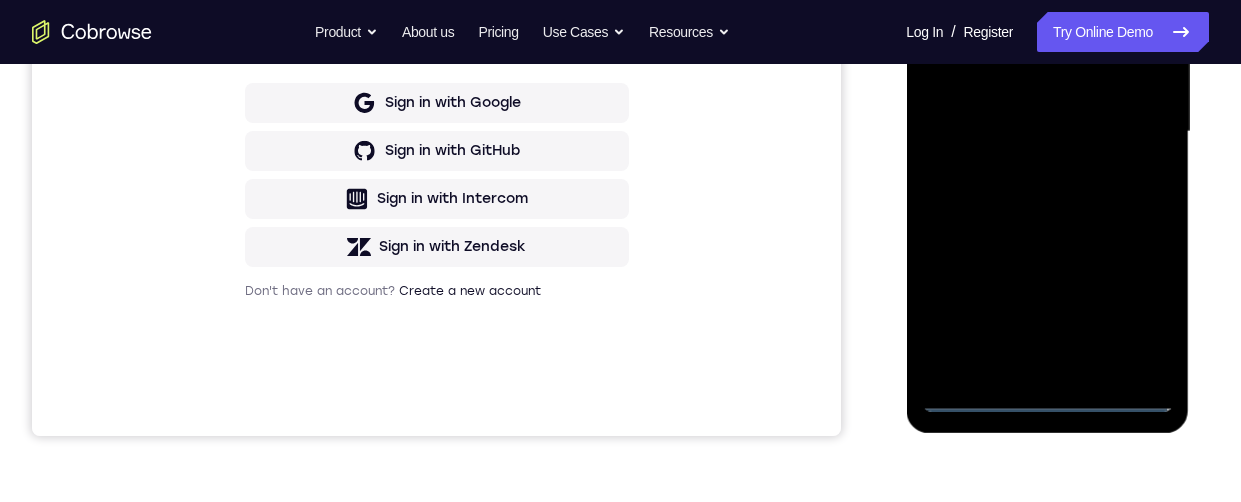 click at bounding box center (1047, 132) 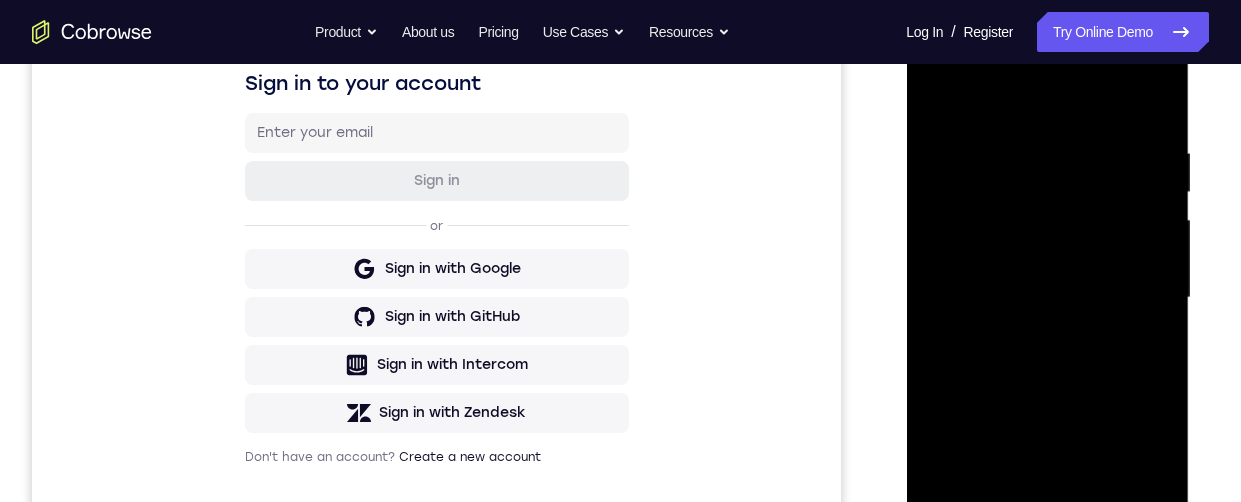 scroll, scrollTop: 283, scrollLeft: 0, axis: vertical 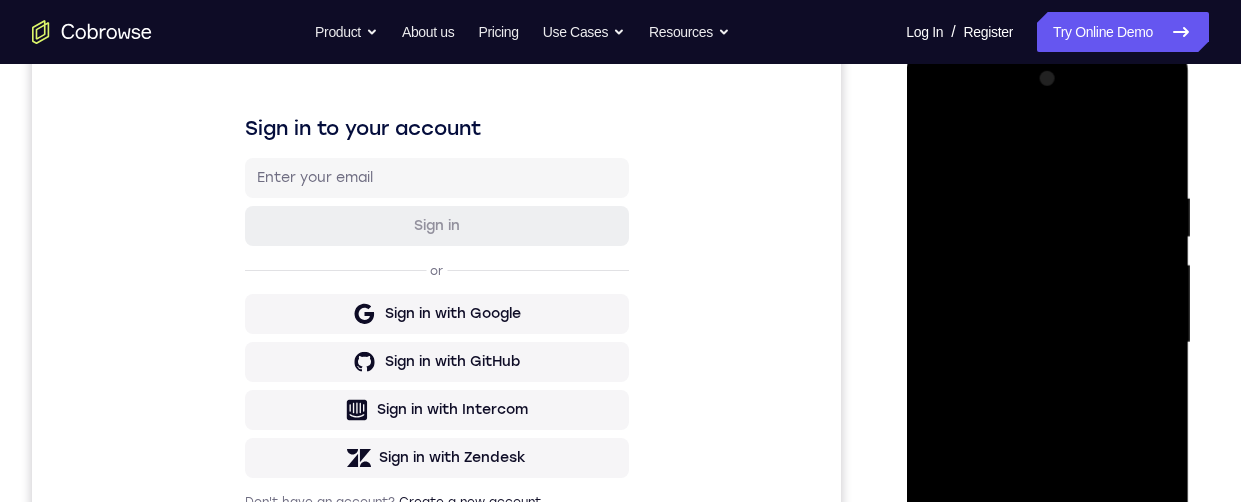 click at bounding box center (1047, 343) 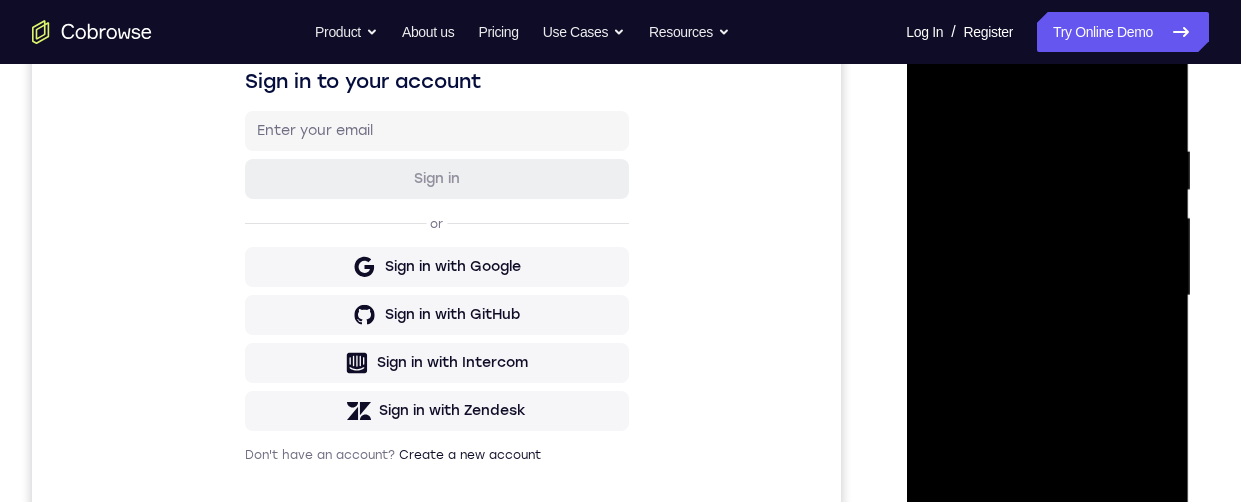 click at bounding box center (1047, 296) 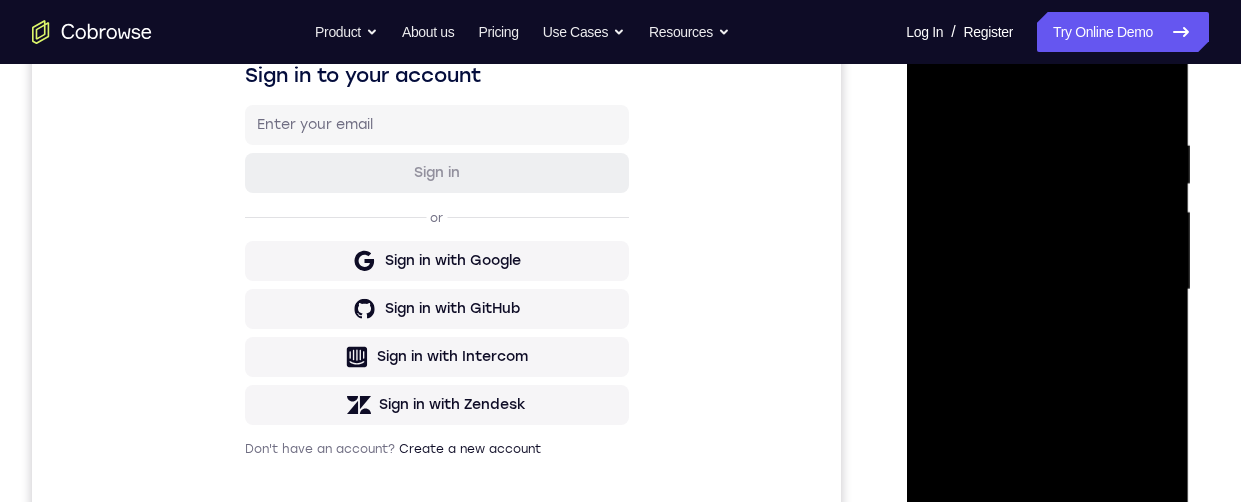 click at bounding box center [1047, 290] 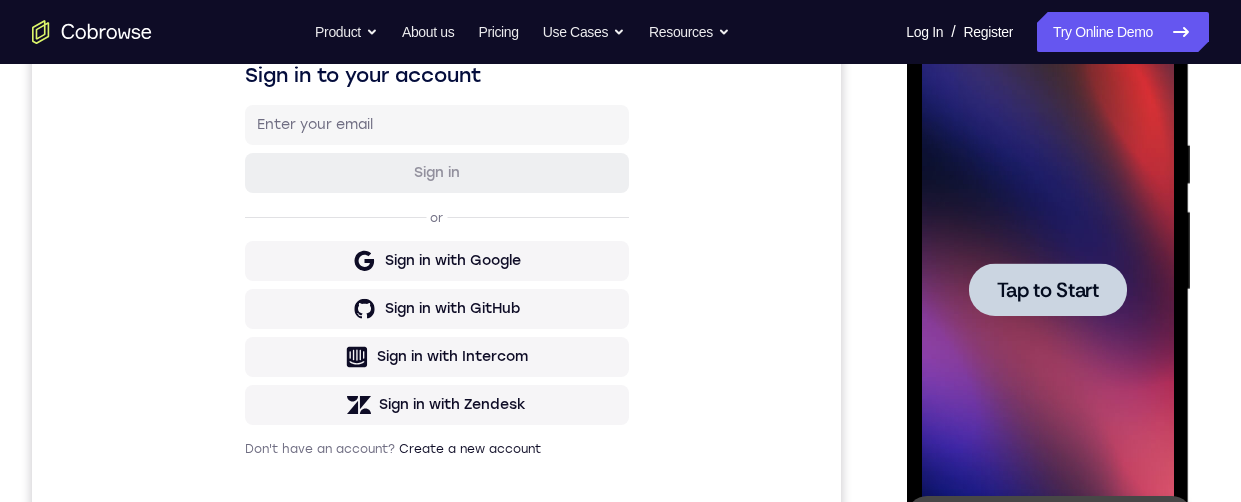 click at bounding box center [1047, 290] 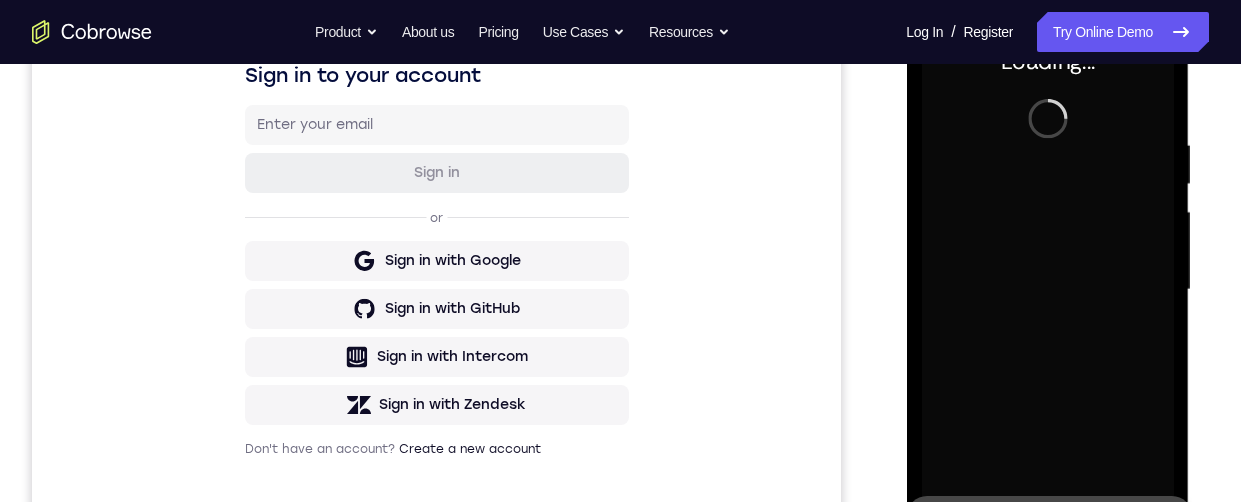 click 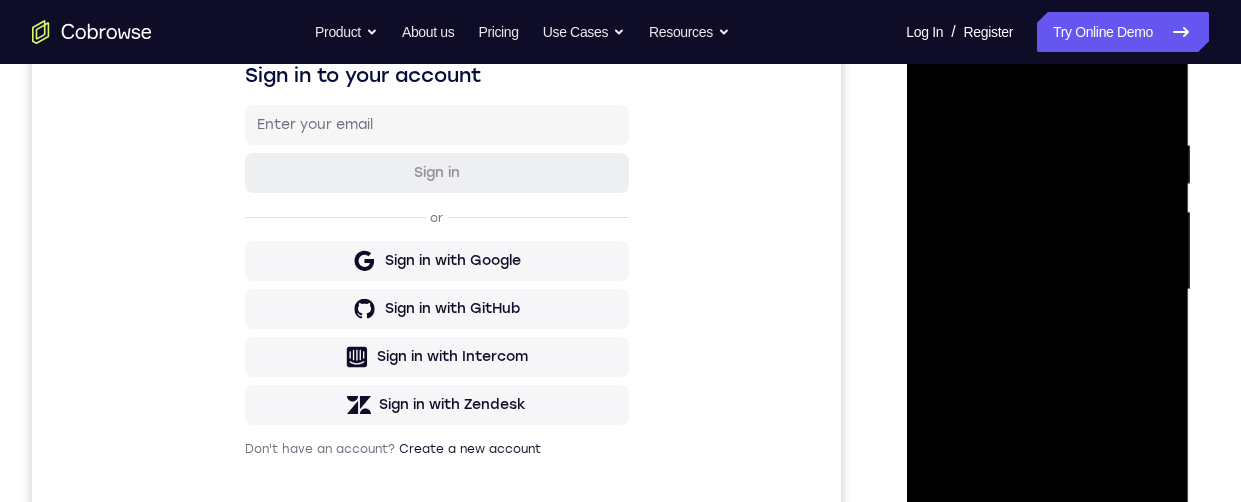 scroll, scrollTop: 273, scrollLeft: 0, axis: vertical 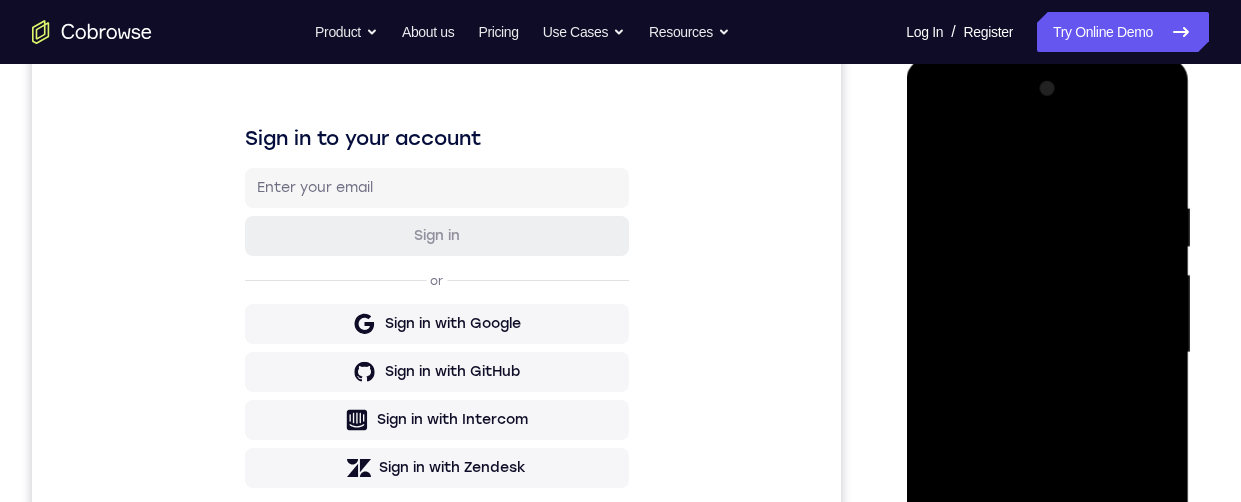 click at bounding box center (1047, 353) 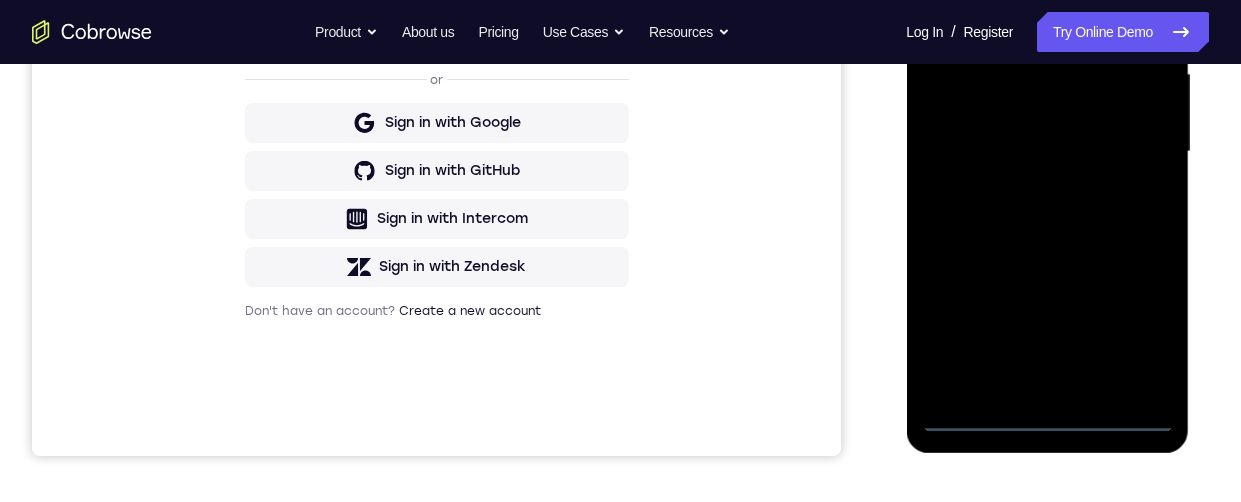click at bounding box center (1047, 152) 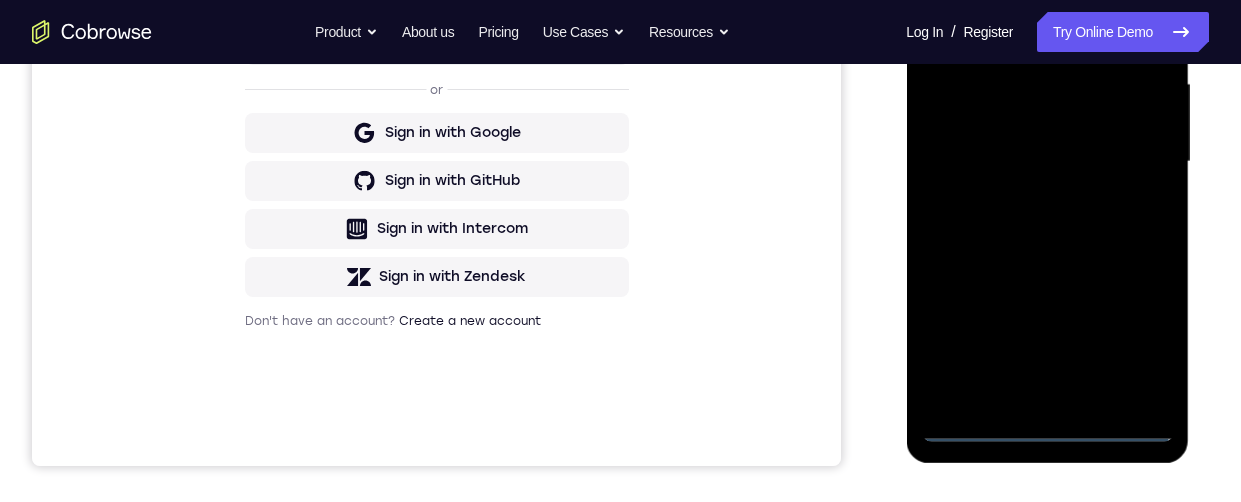 click at bounding box center [1047, 162] 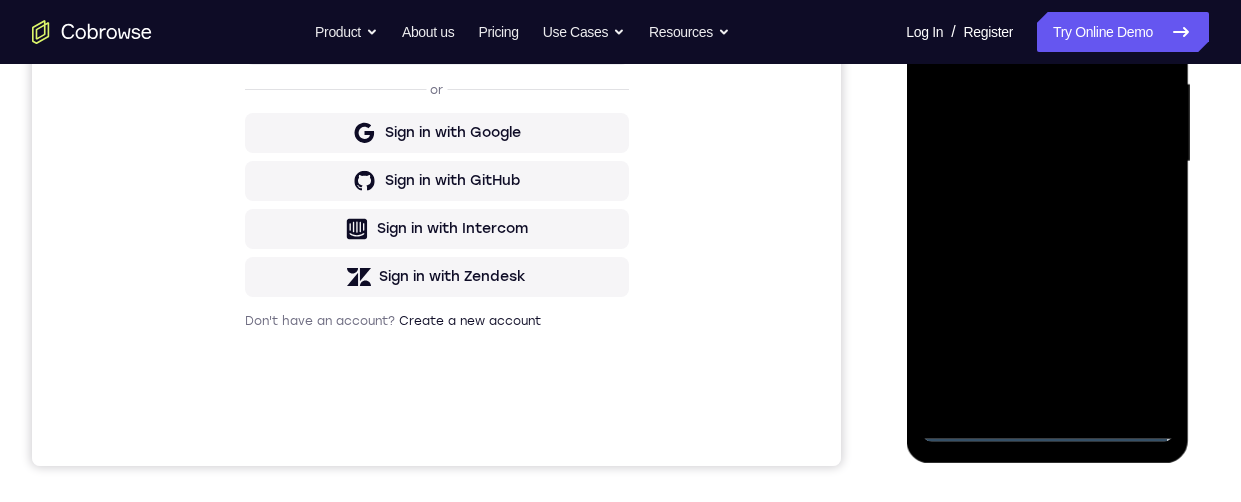 scroll, scrollTop: 447, scrollLeft: 0, axis: vertical 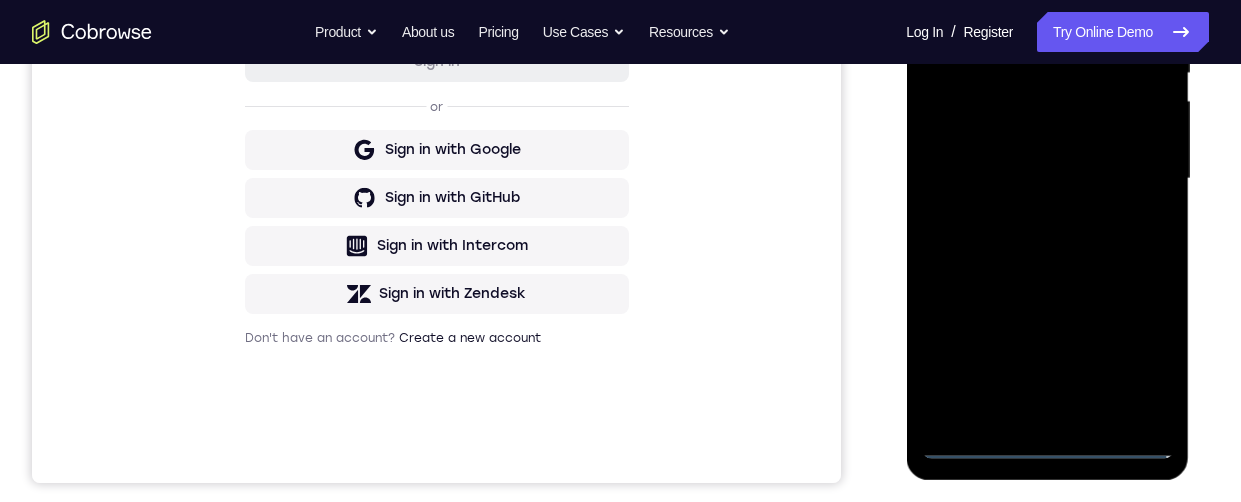 click at bounding box center (1047, 179) 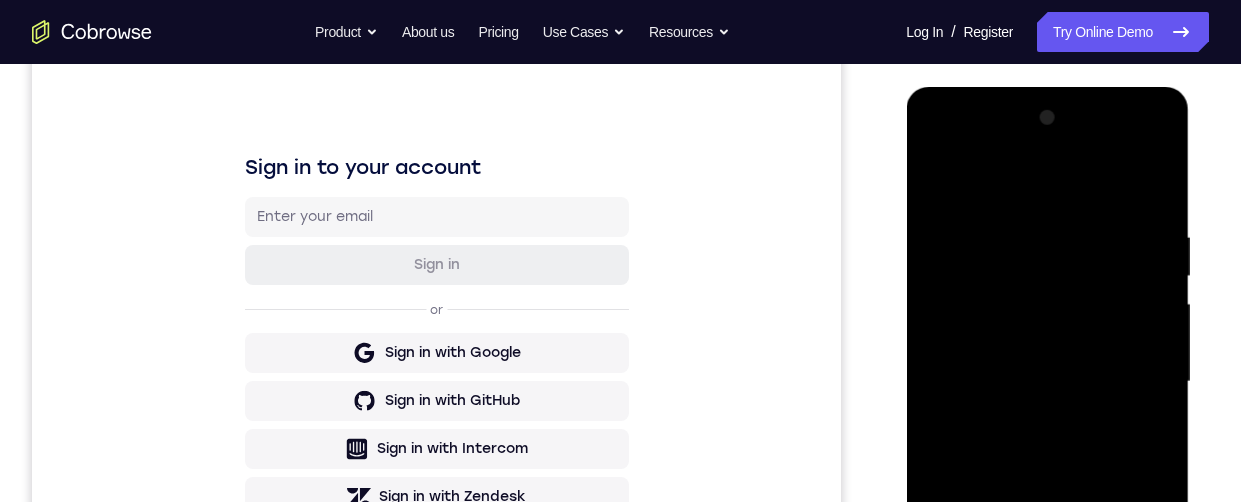 scroll, scrollTop: 229, scrollLeft: 0, axis: vertical 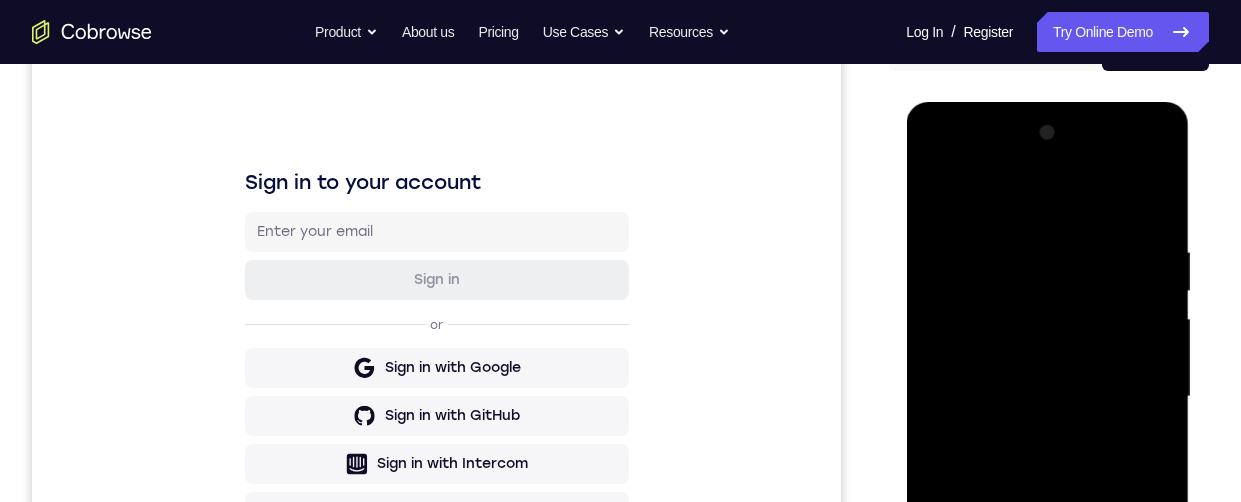 click at bounding box center [1047, 397] 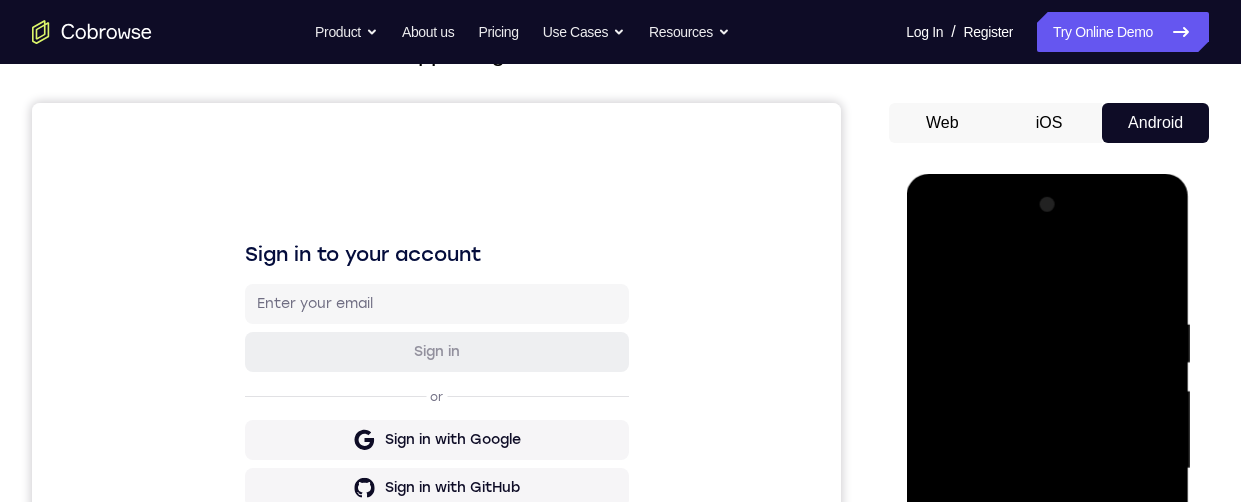 click at bounding box center [1047, 469] 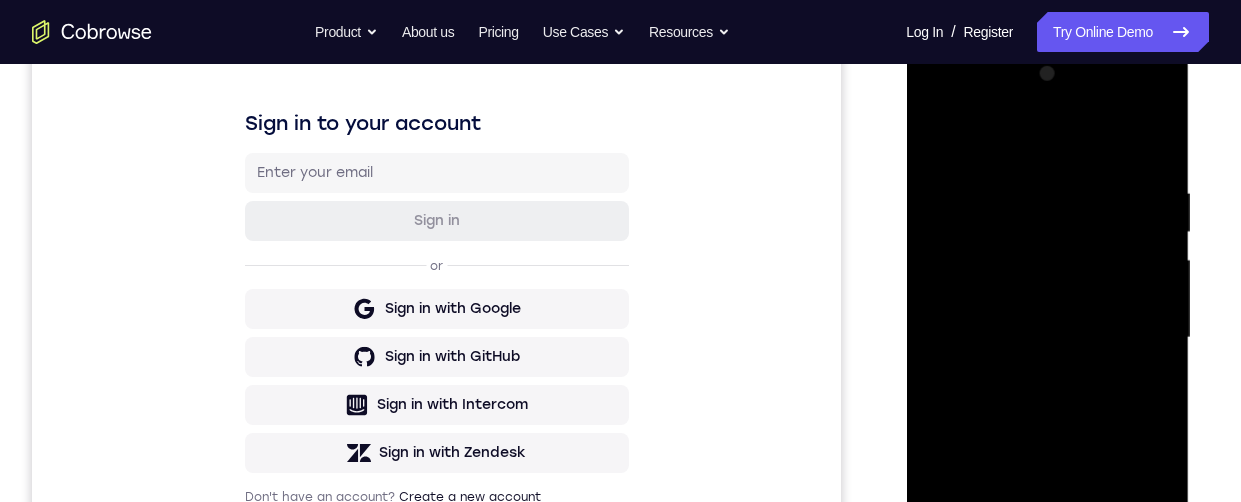 click at bounding box center [1047, 338] 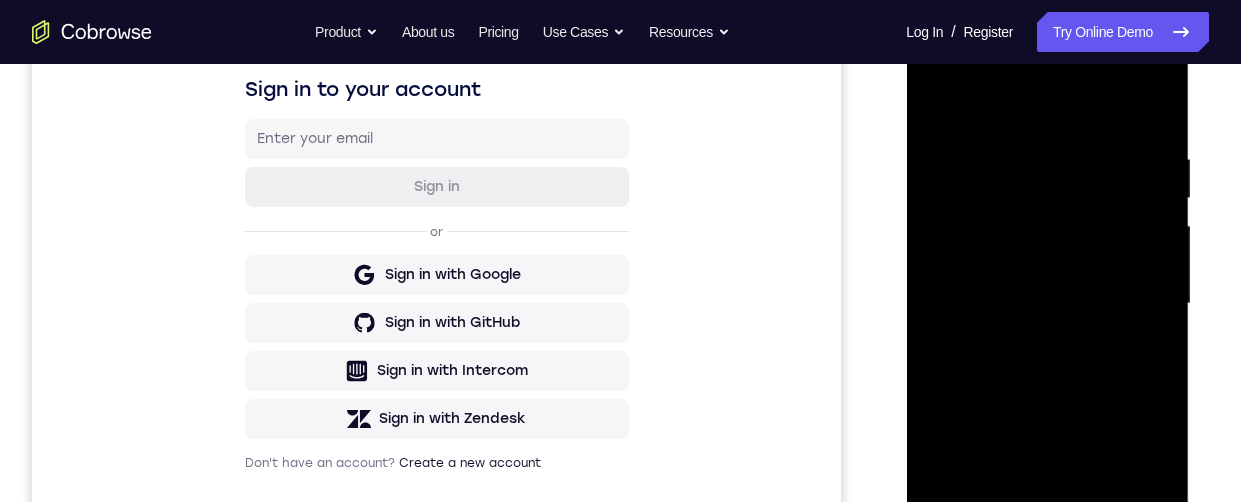 click at bounding box center (1047, 304) 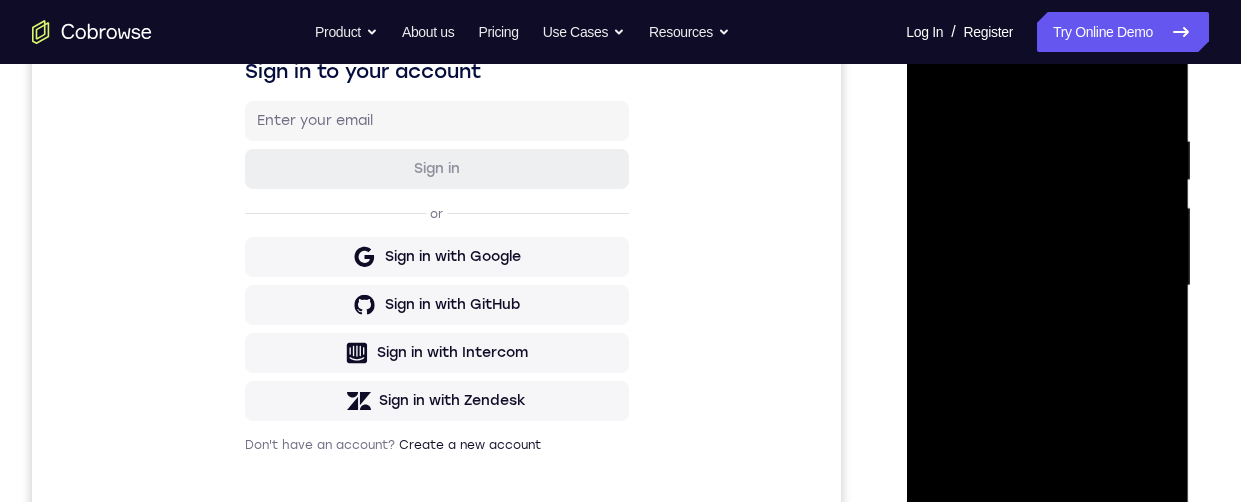 click at bounding box center [1047, 286] 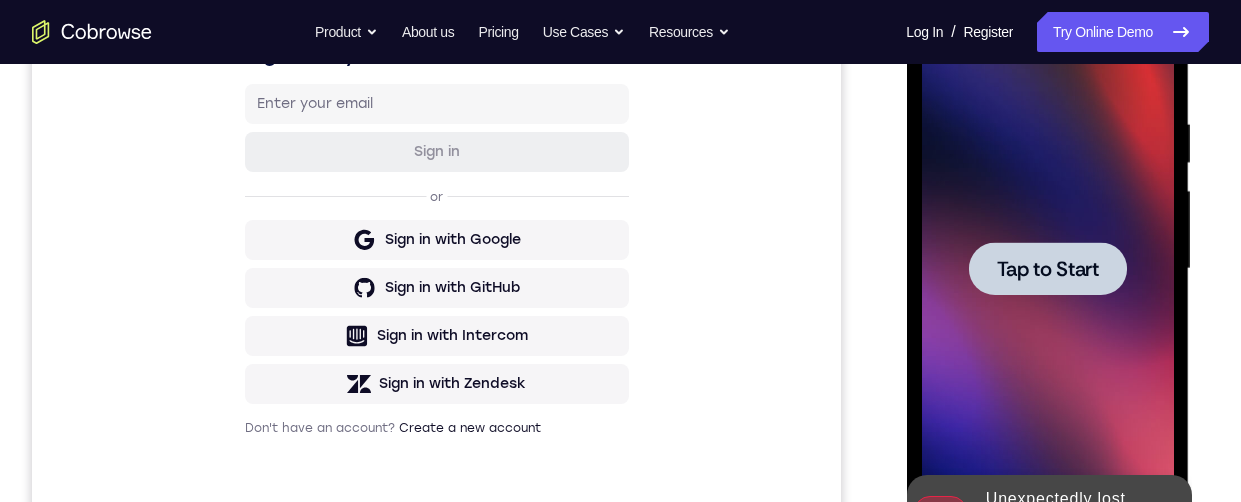 scroll, scrollTop: 359, scrollLeft: 0, axis: vertical 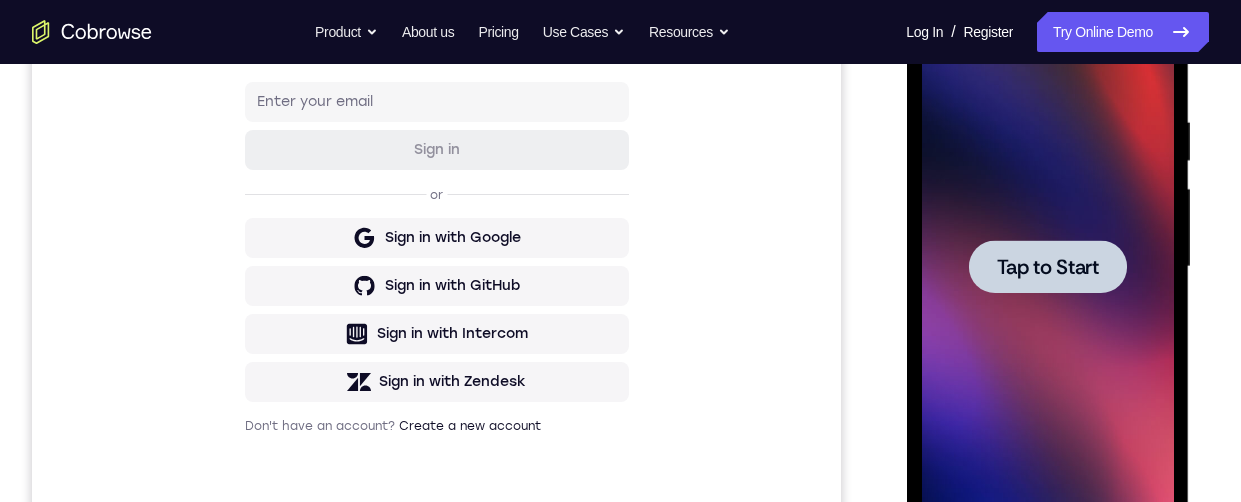 click at bounding box center [1047, 266] 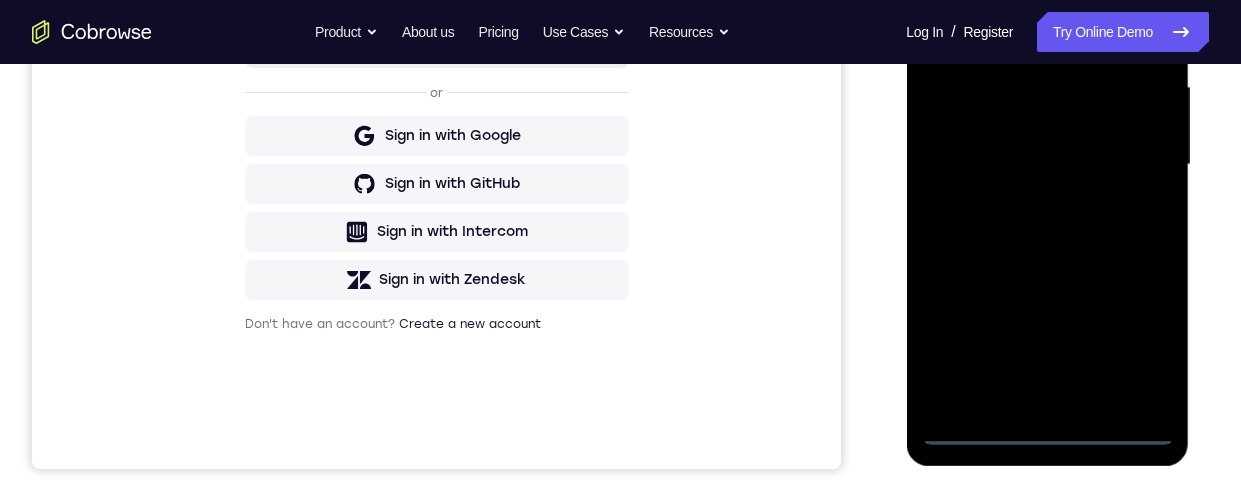 scroll, scrollTop: 412, scrollLeft: 0, axis: vertical 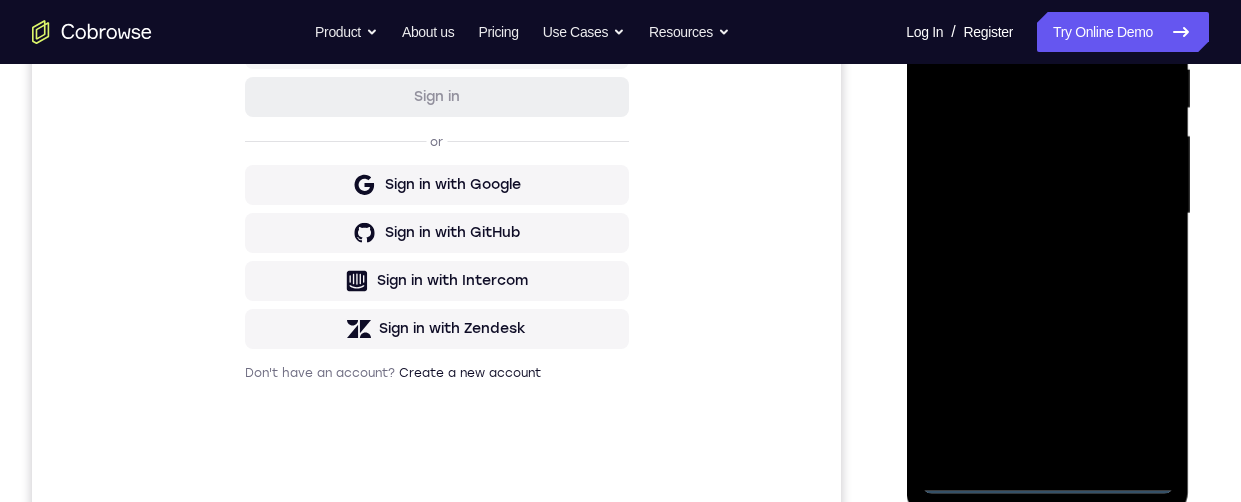 click at bounding box center [1049, 211] 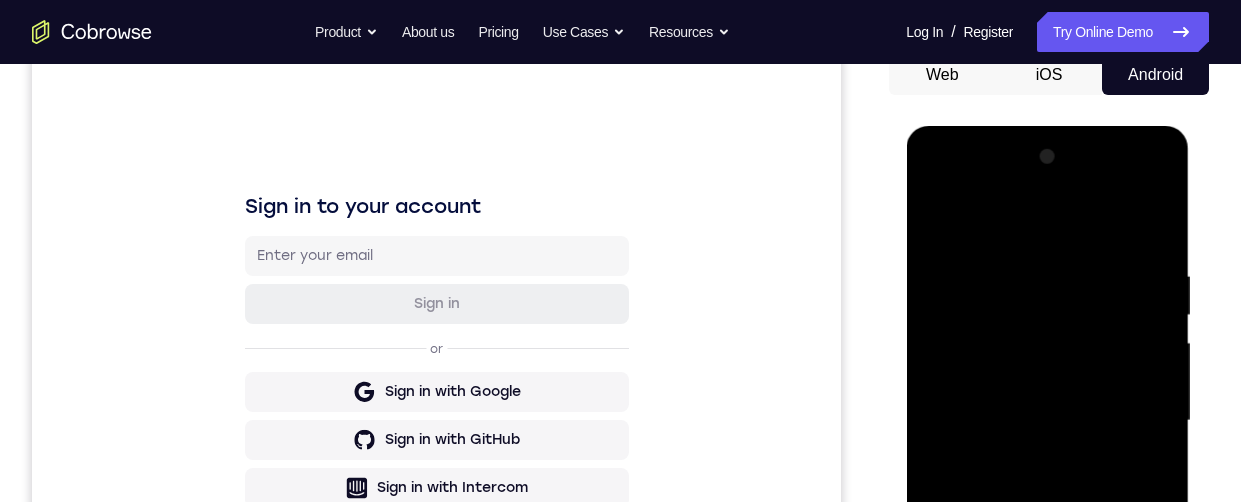 scroll, scrollTop: 286, scrollLeft: 0, axis: vertical 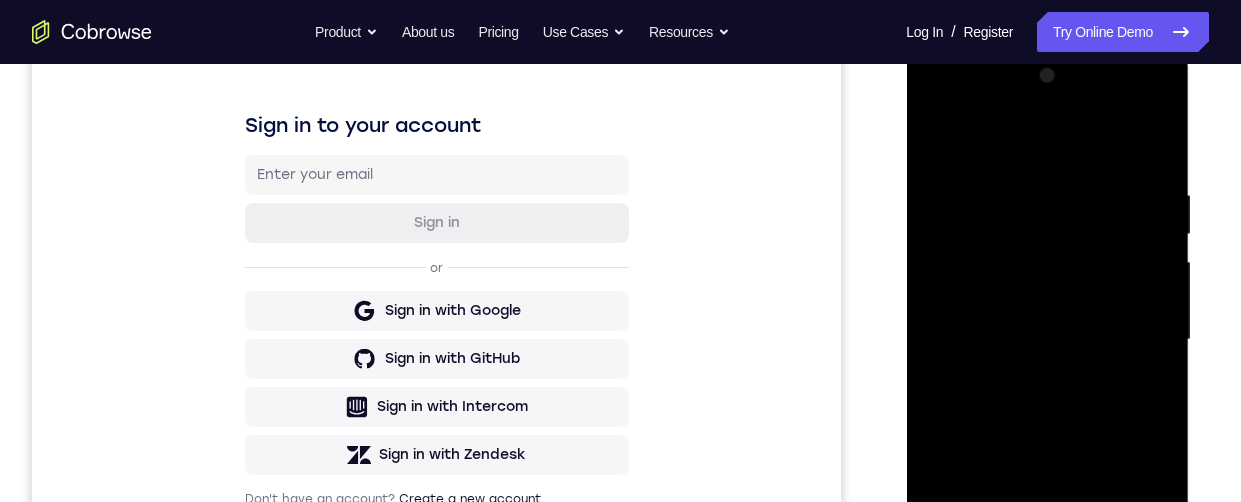 click at bounding box center [1047, 340] 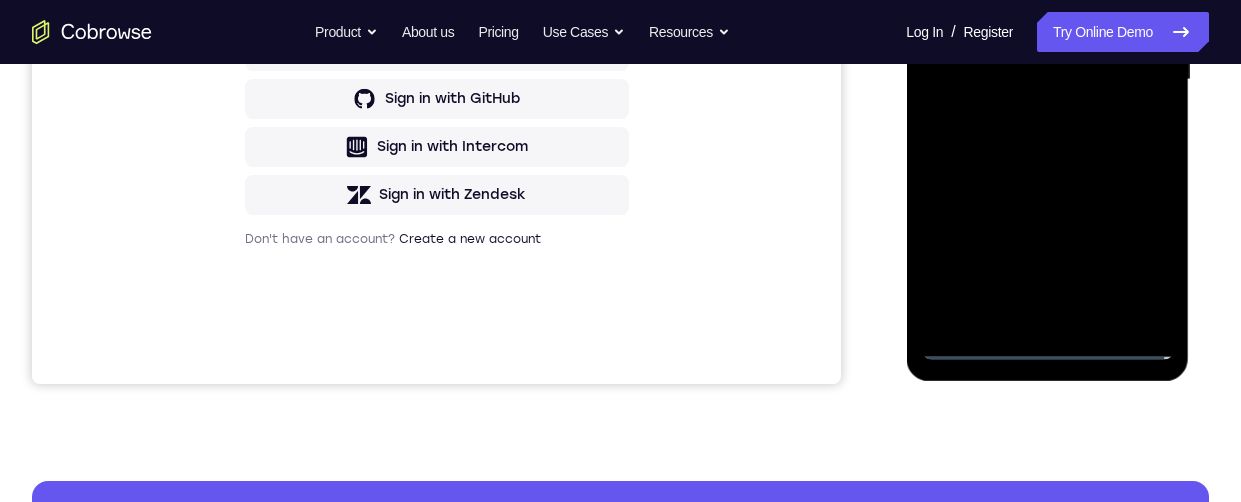 click at bounding box center [1047, 80] 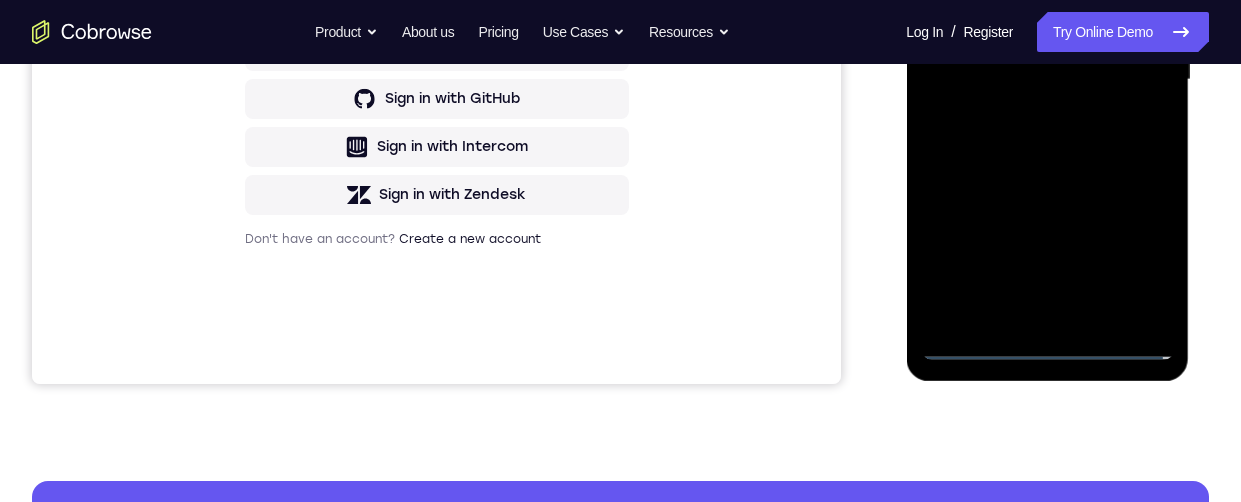 click at bounding box center [1047, 80] 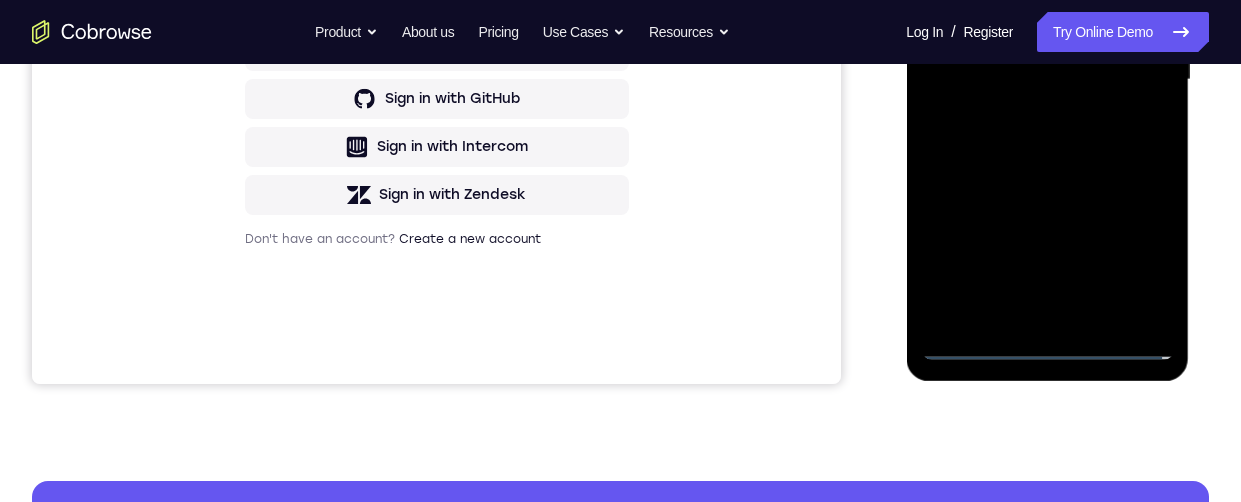 click at bounding box center [1047, 80] 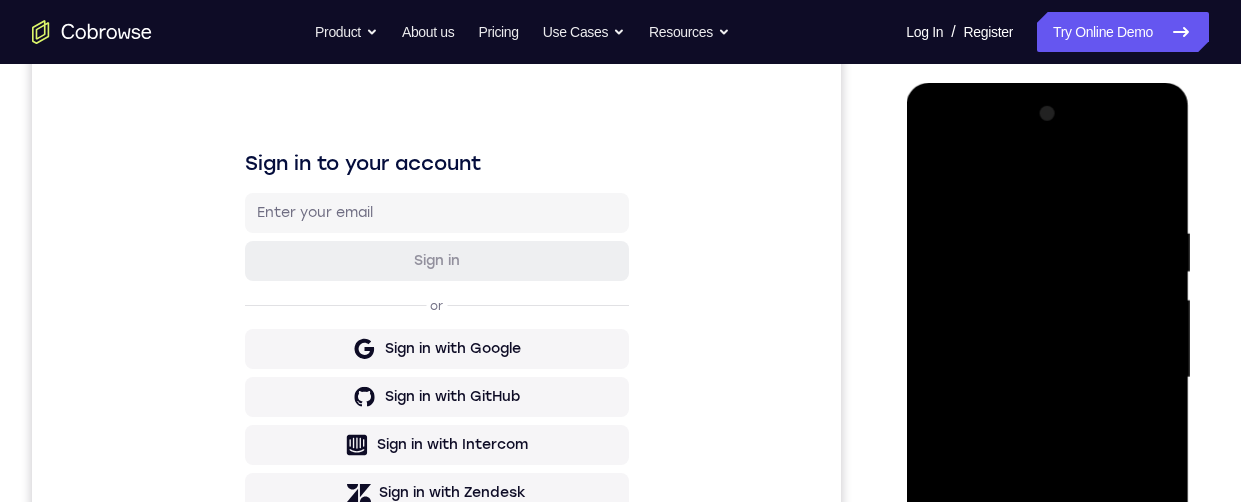scroll, scrollTop: 239, scrollLeft: 0, axis: vertical 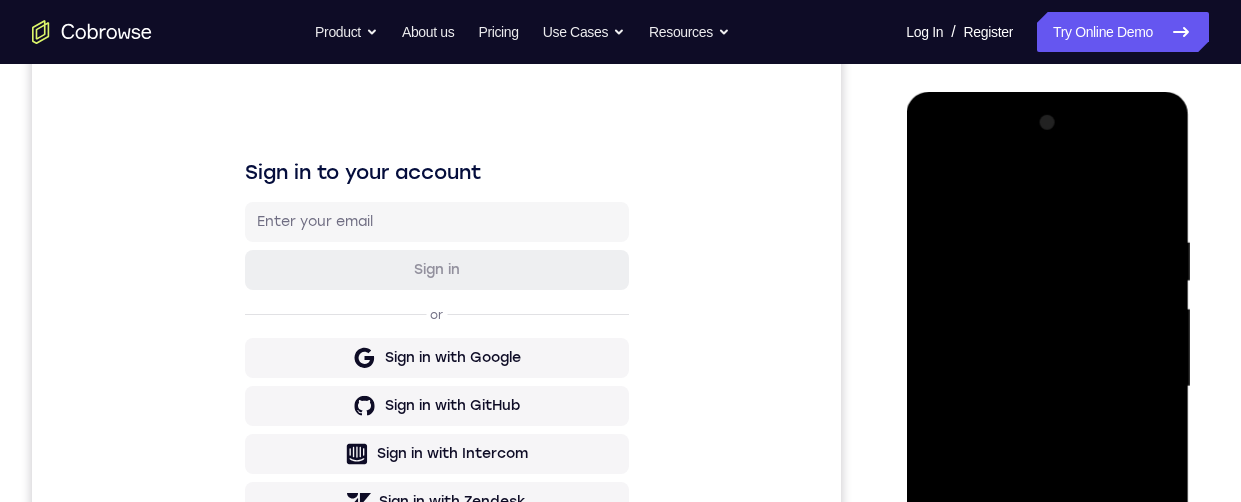 click at bounding box center (1047, 387) 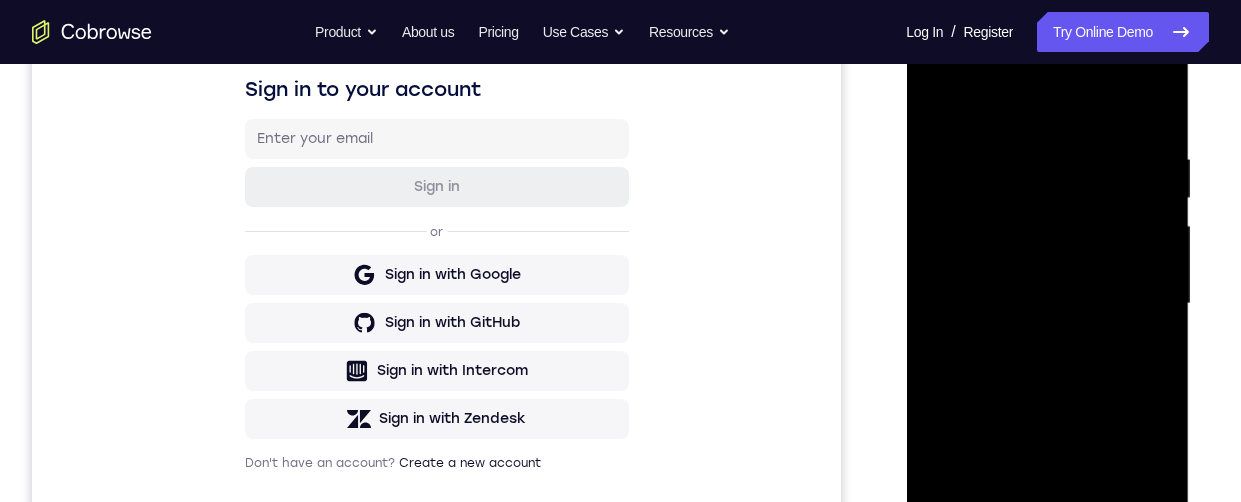 click at bounding box center [1047, 304] 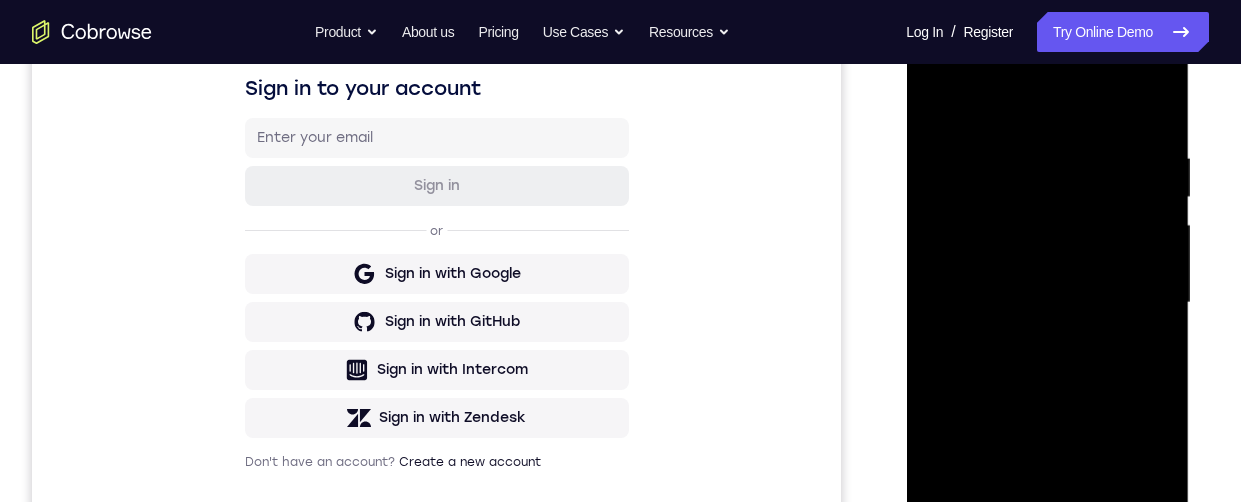 click at bounding box center (1047, 303) 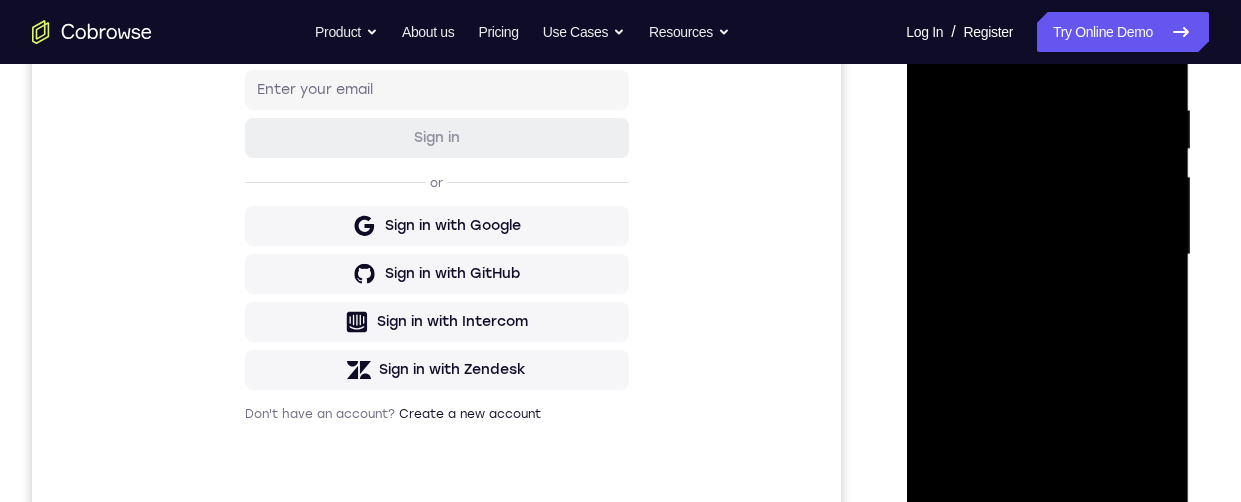 scroll, scrollTop: 425, scrollLeft: 0, axis: vertical 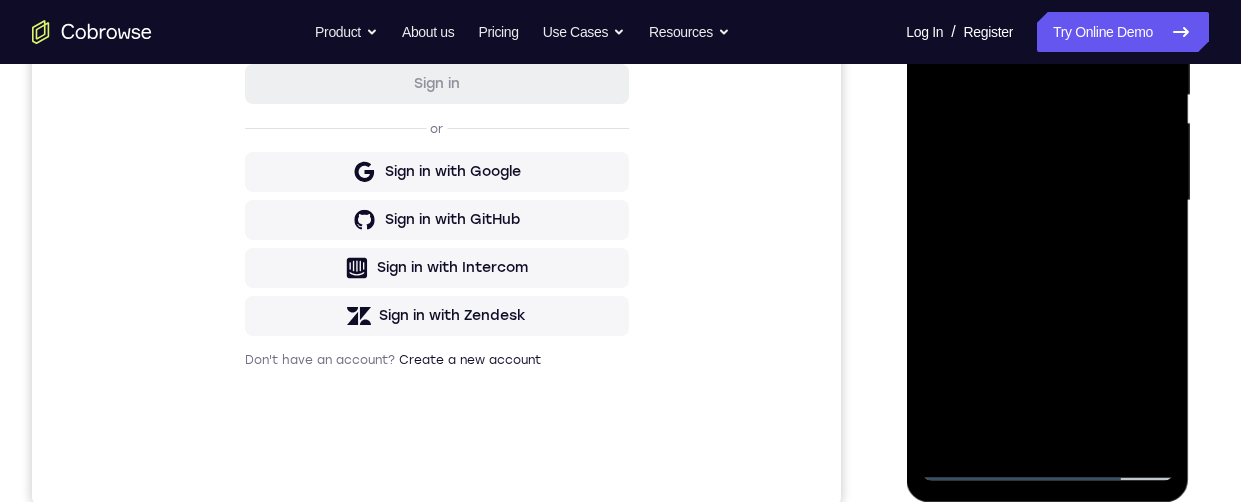 click at bounding box center [1047, 201] 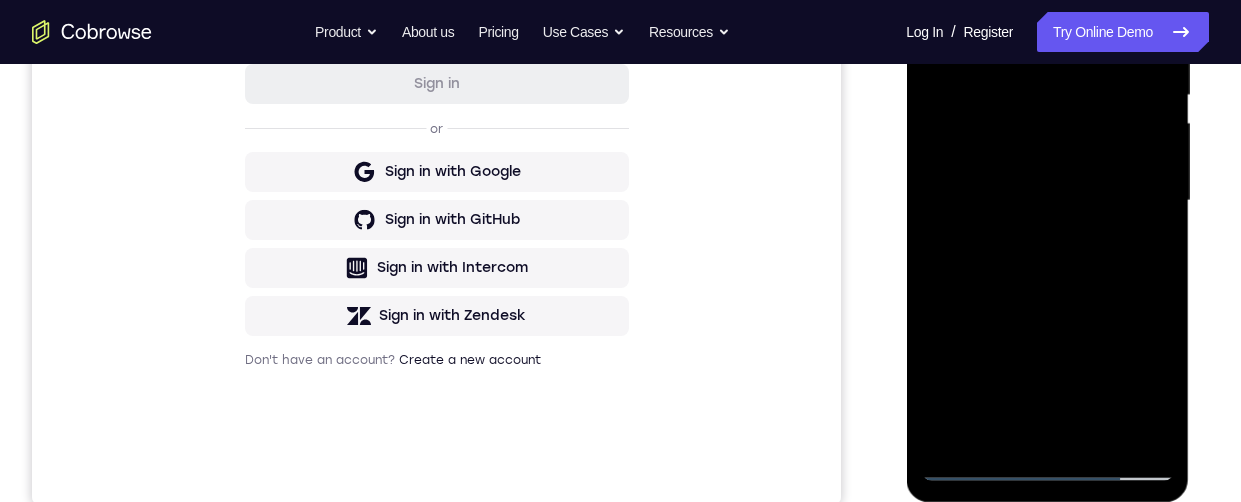 scroll, scrollTop: 426, scrollLeft: 0, axis: vertical 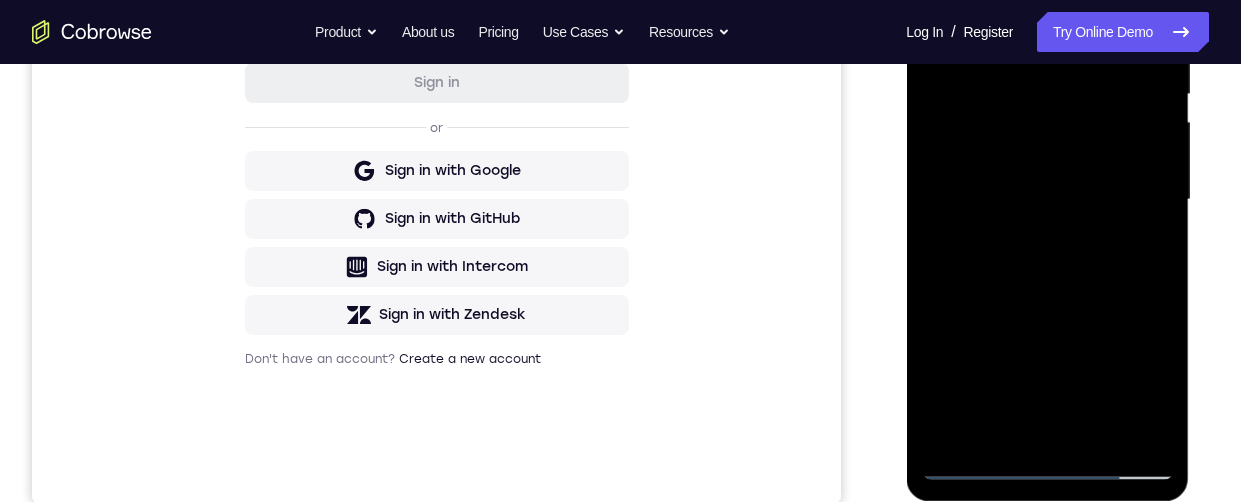 click at bounding box center (1047, 200) 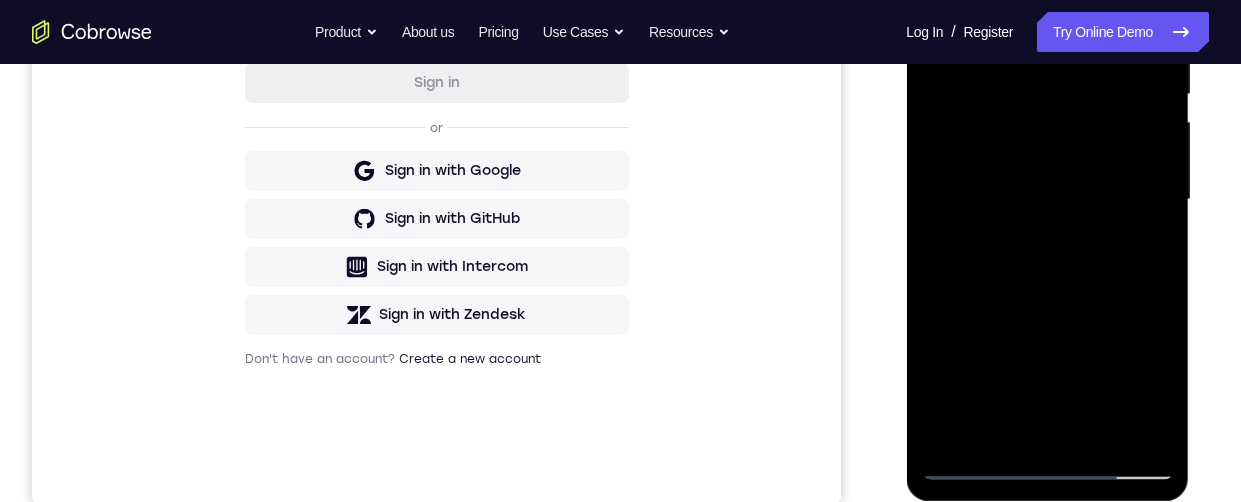 click at bounding box center [1047, 200] 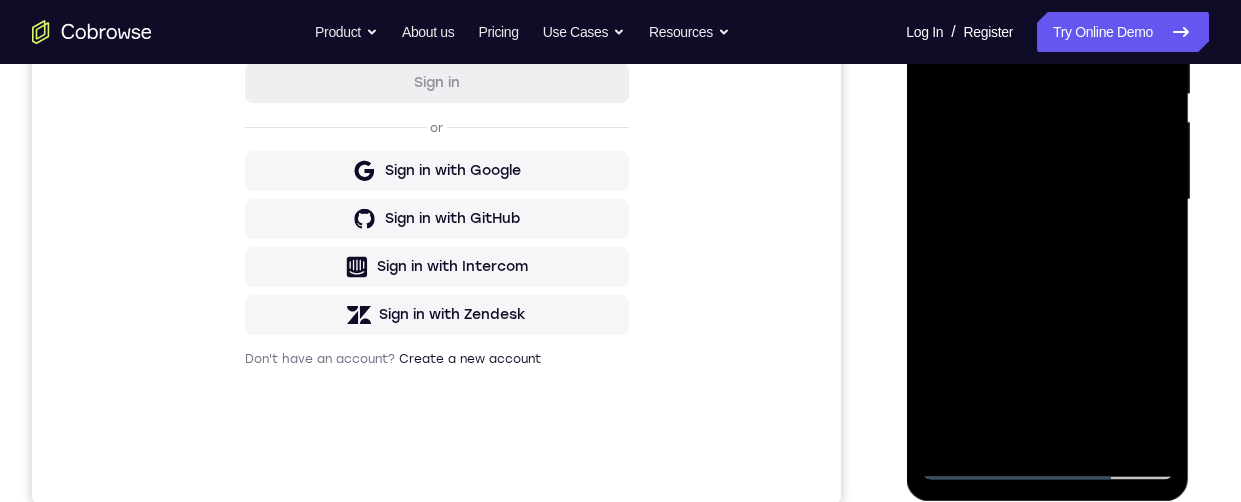 click at bounding box center [1047, 200] 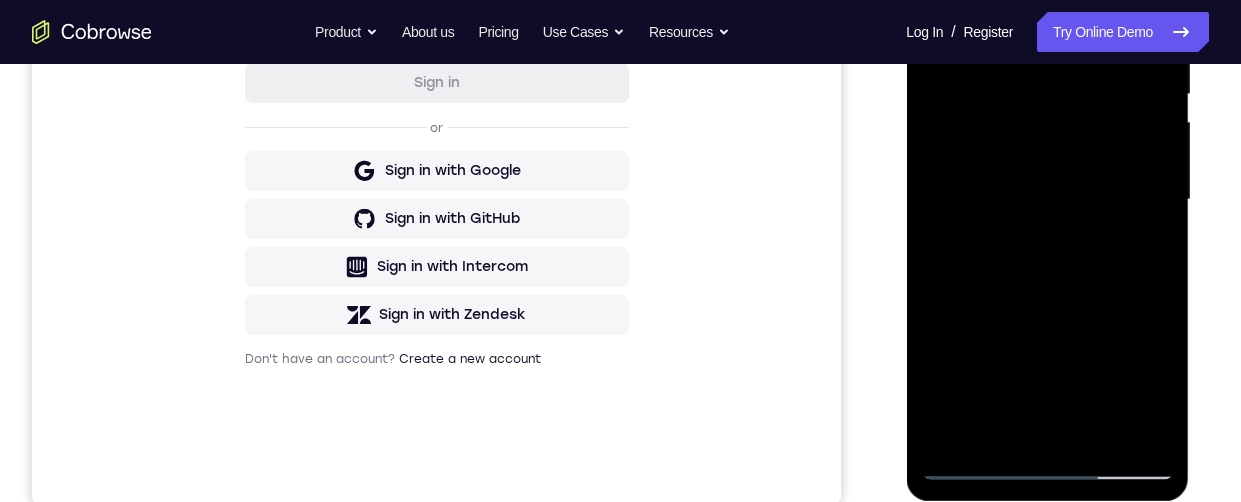 click at bounding box center [1047, 200] 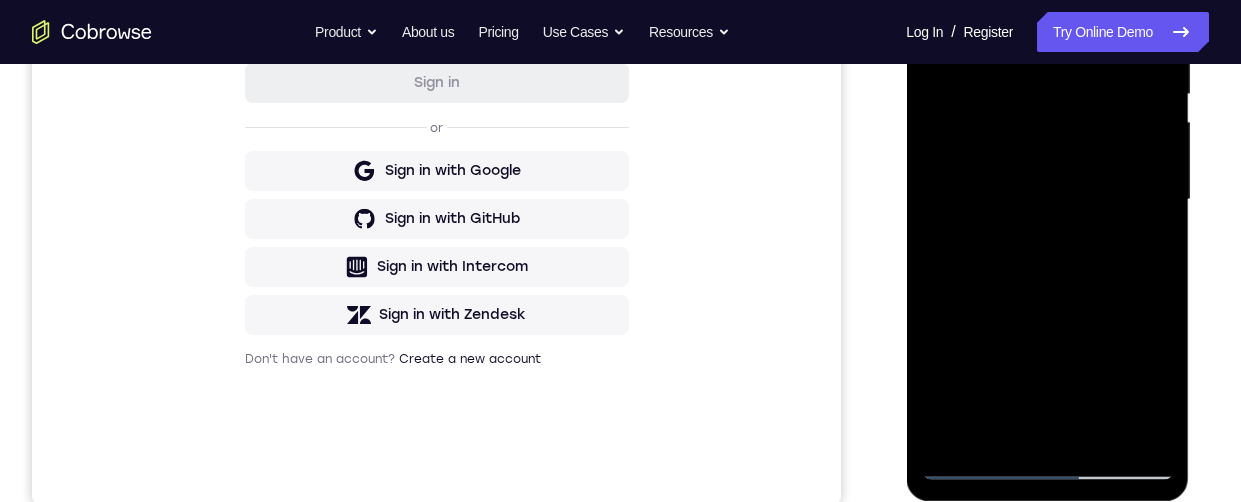 click at bounding box center (1047, 200) 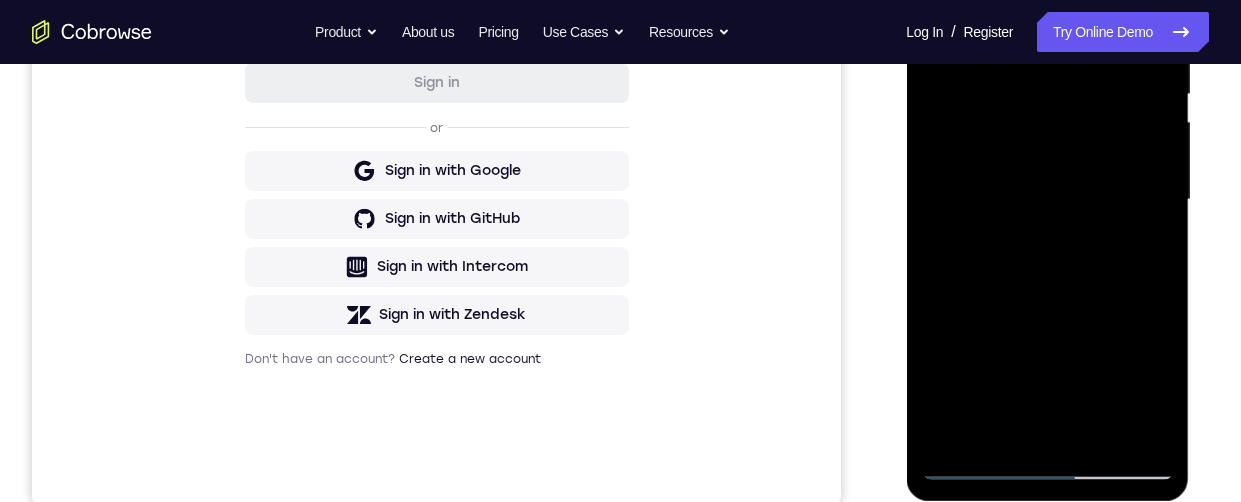 click at bounding box center [1047, 200] 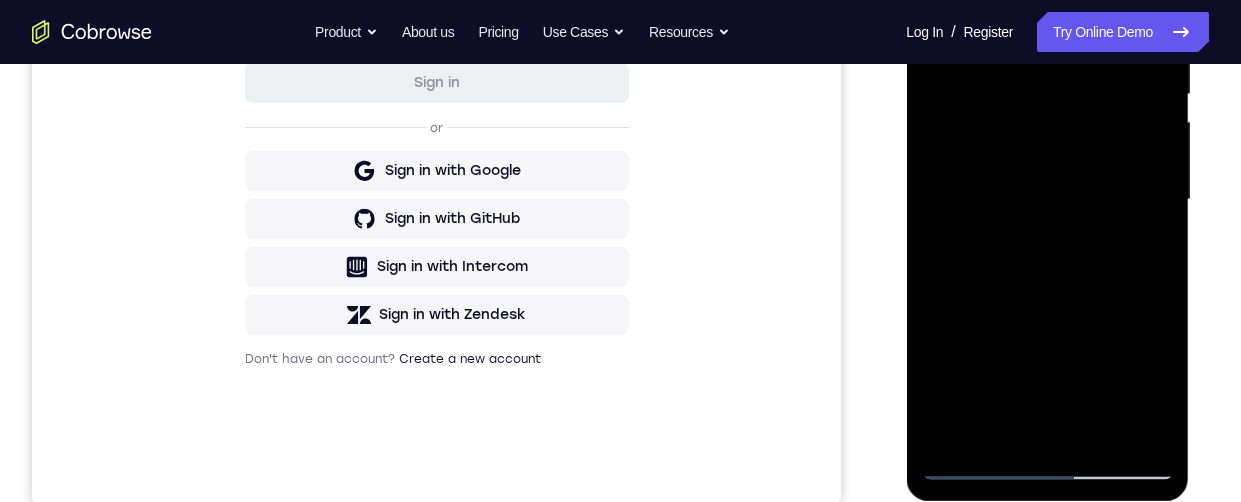 click at bounding box center [1047, 200] 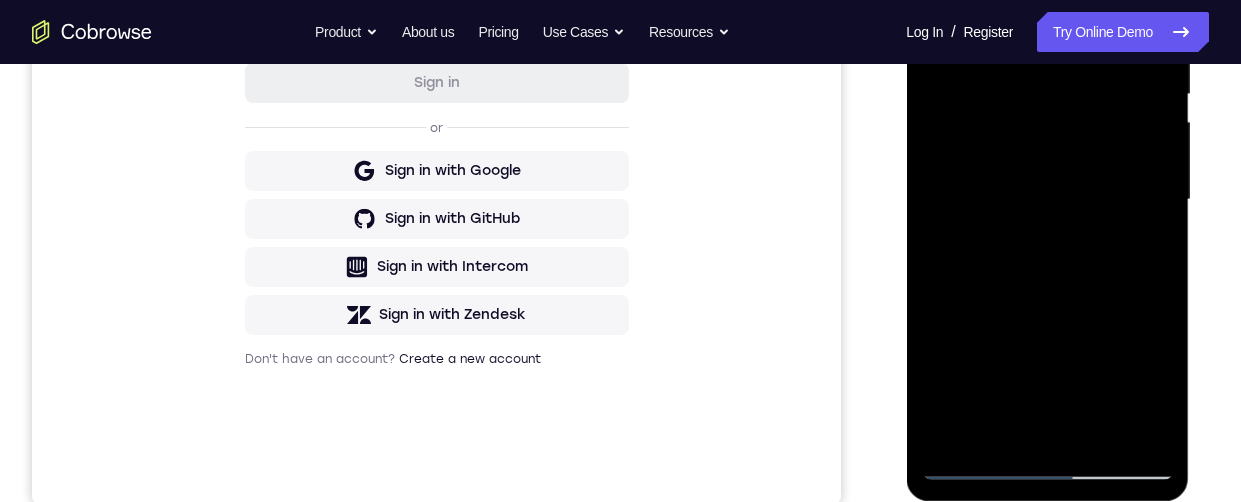 click at bounding box center (1047, 200) 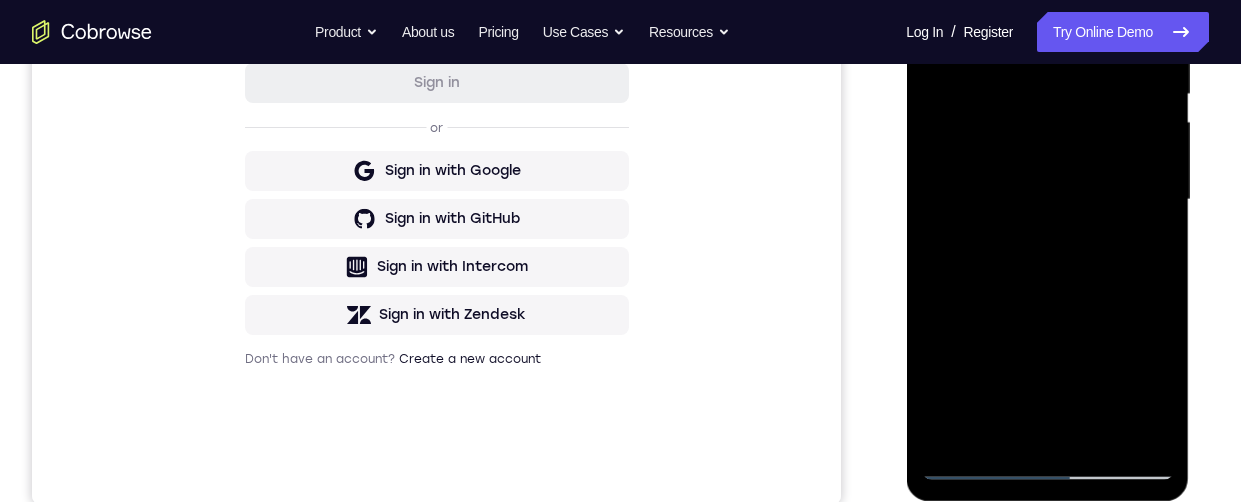 click at bounding box center [1047, 200] 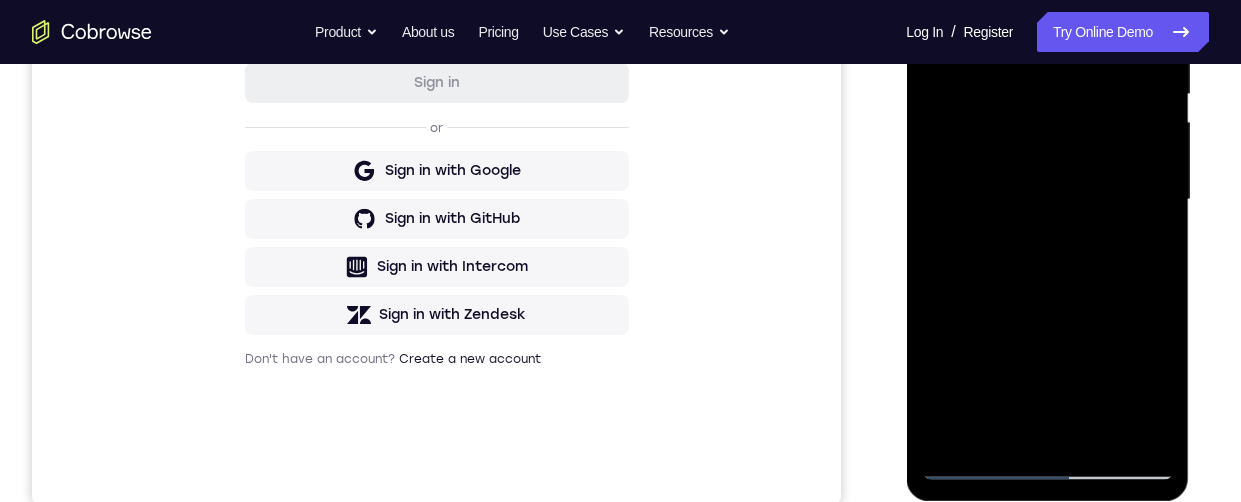 click at bounding box center (1047, 200) 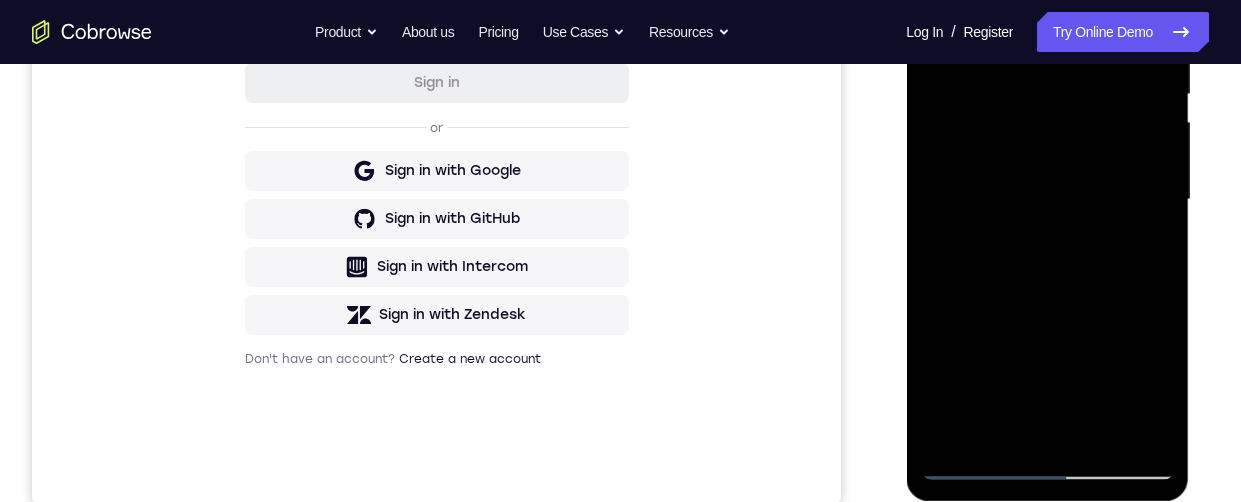 click at bounding box center [1047, 200] 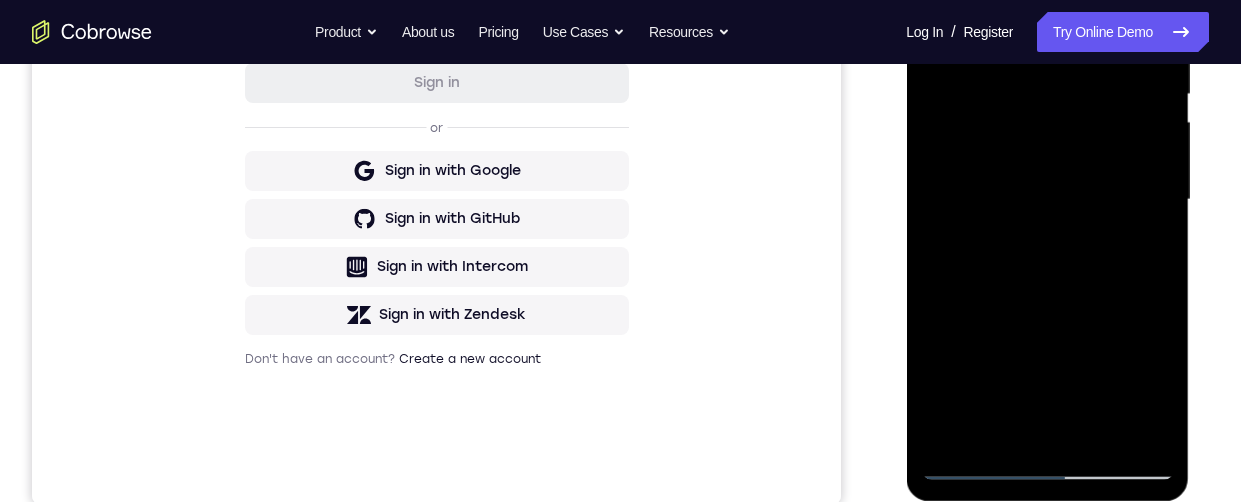 click at bounding box center (1047, 200) 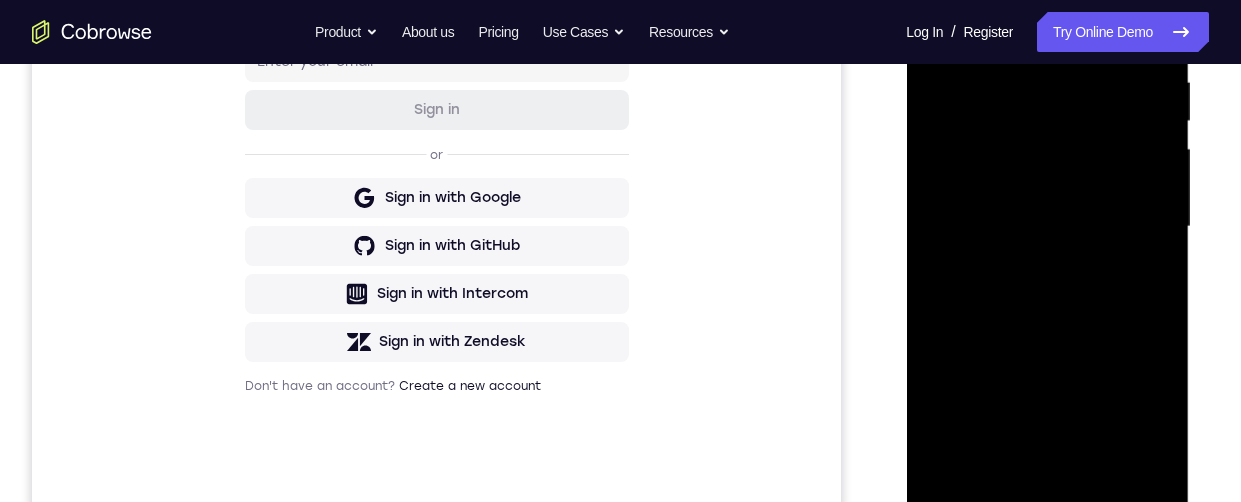 click at bounding box center (1047, 227) 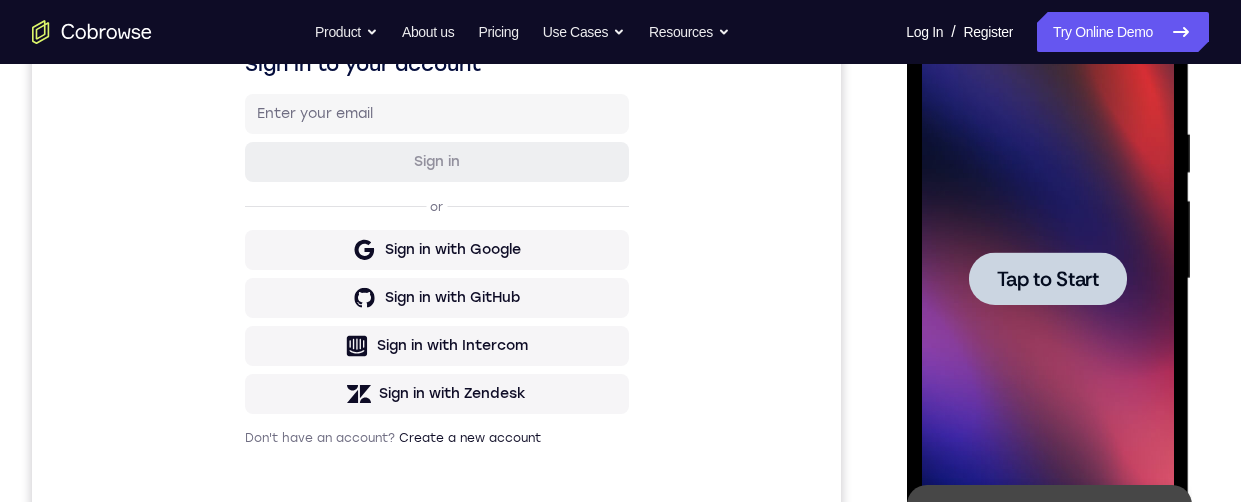 click on "Tap to Start" at bounding box center [1047, 279] 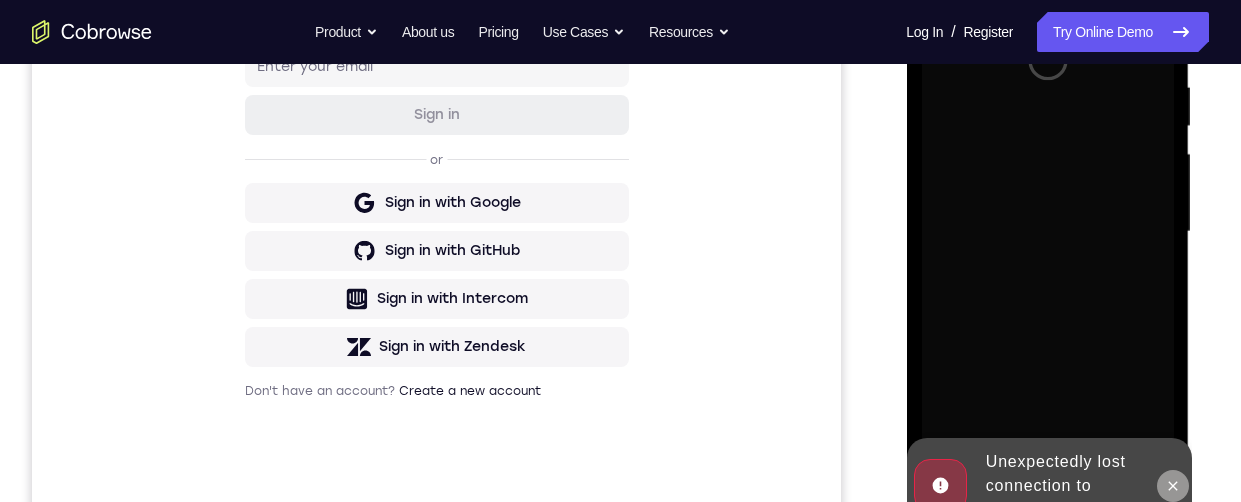 click 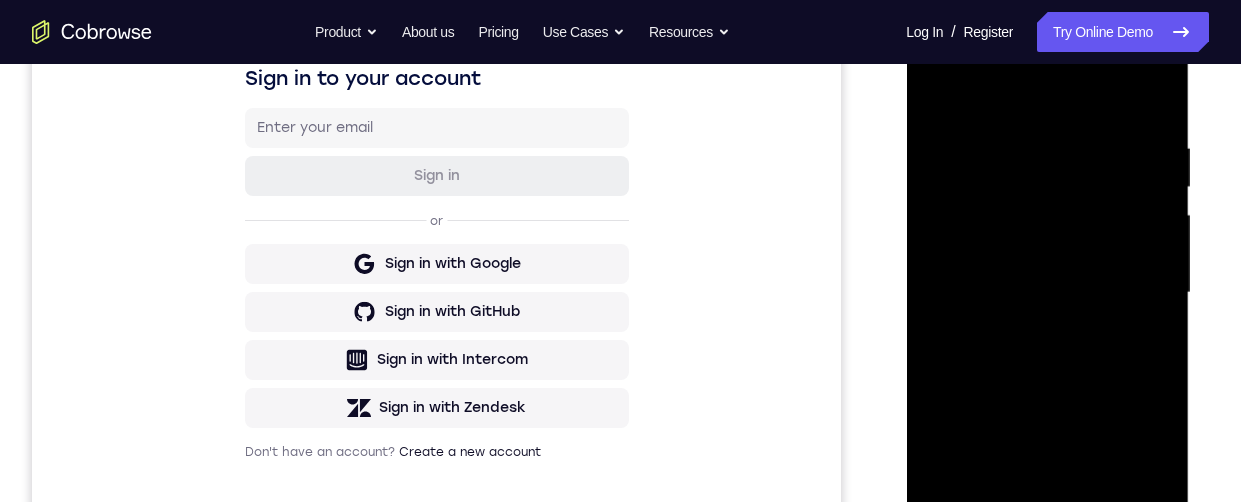 scroll, scrollTop: 380, scrollLeft: 0, axis: vertical 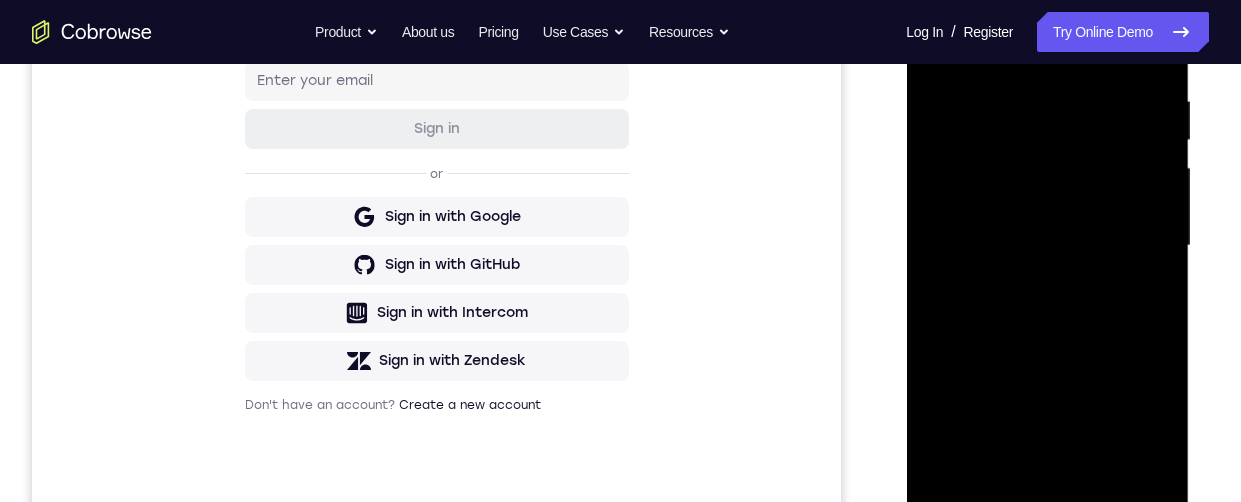 click at bounding box center (1047, 246) 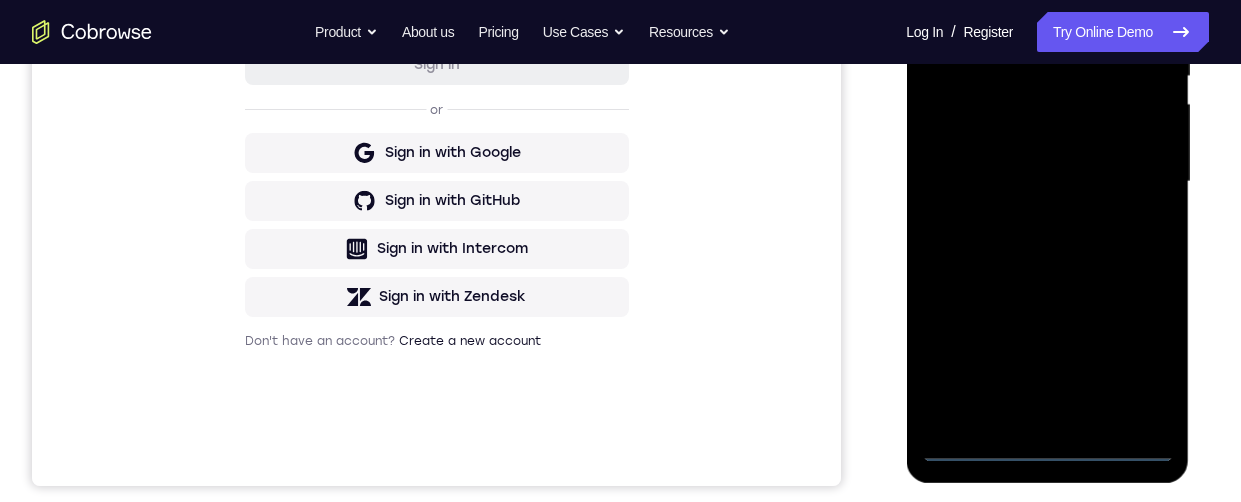 click at bounding box center (1047, 182) 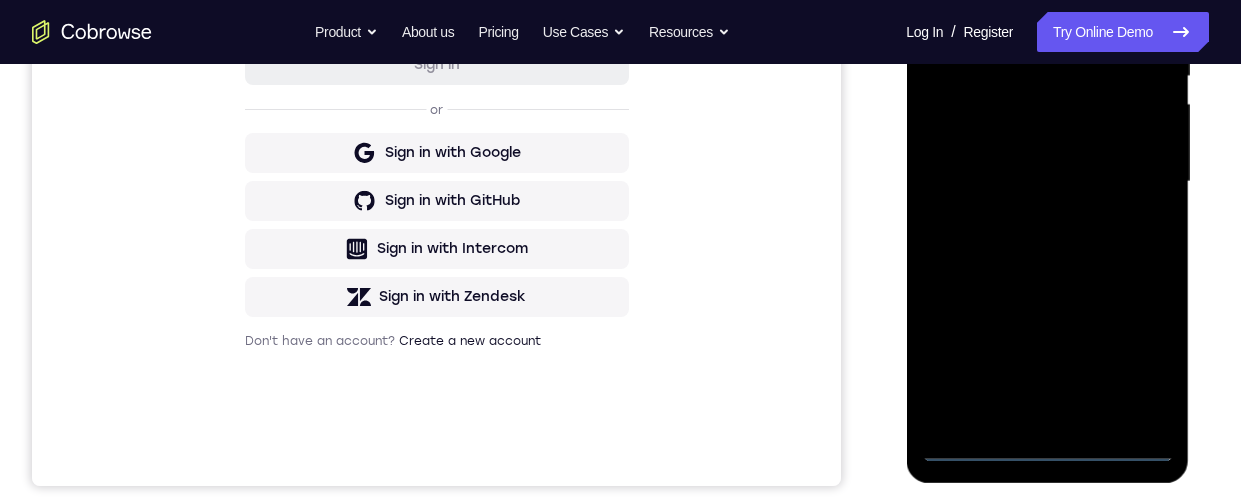 click at bounding box center [1047, 182] 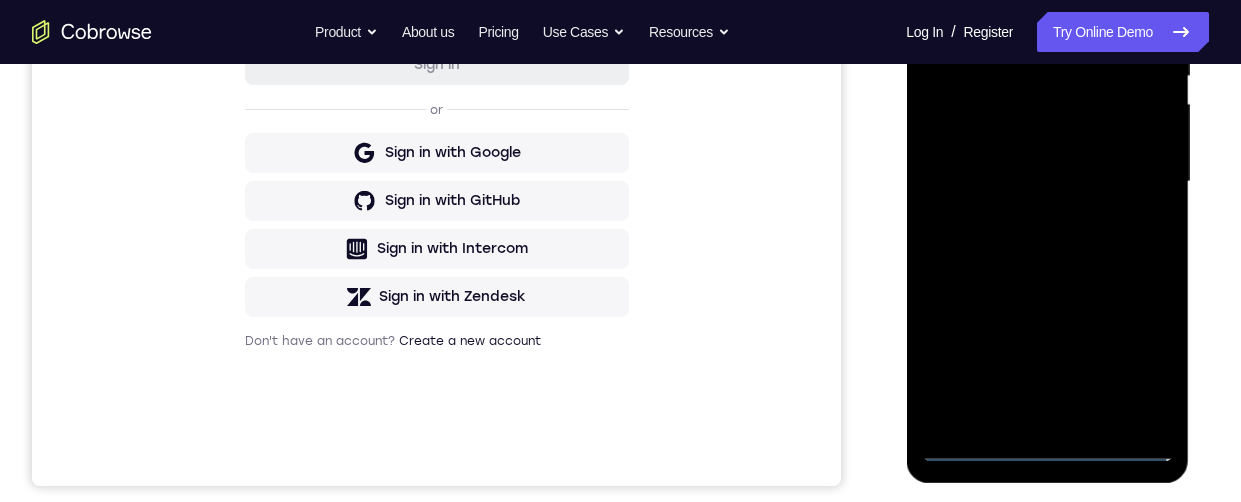 scroll, scrollTop: 251, scrollLeft: 0, axis: vertical 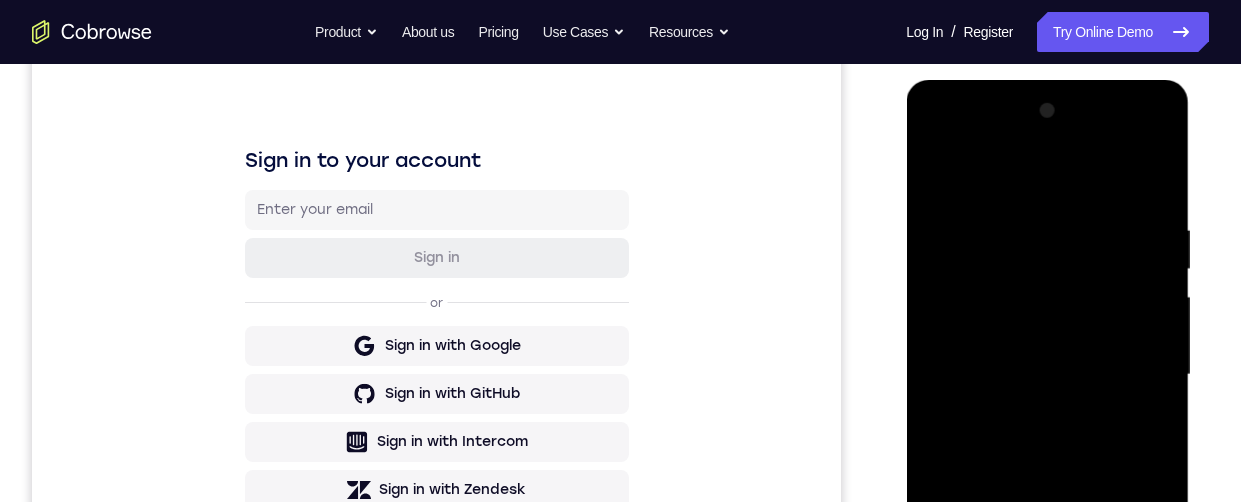 click at bounding box center [1047, 375] 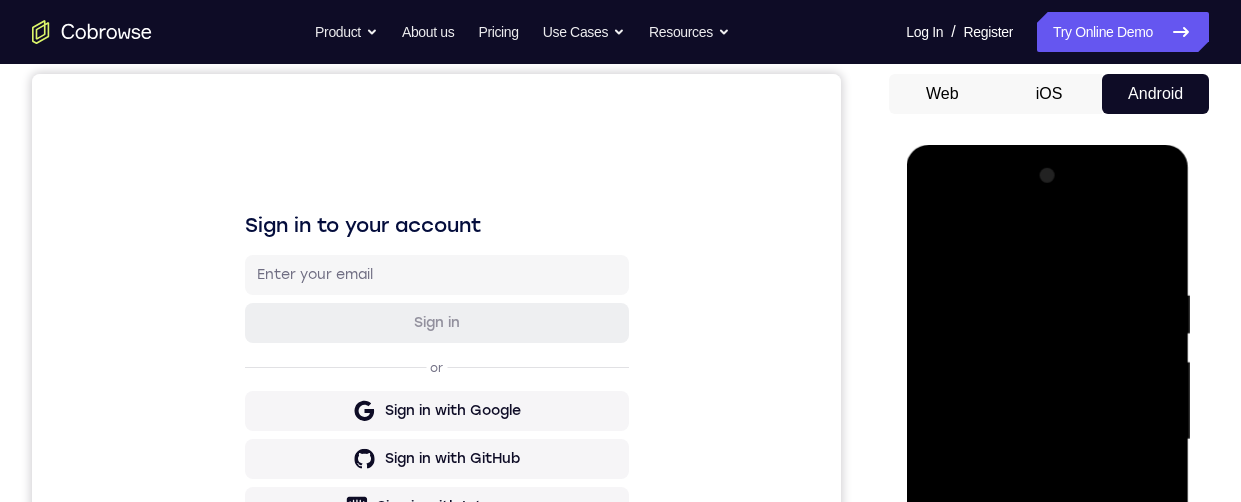 click at bounding box center [1047, 440] 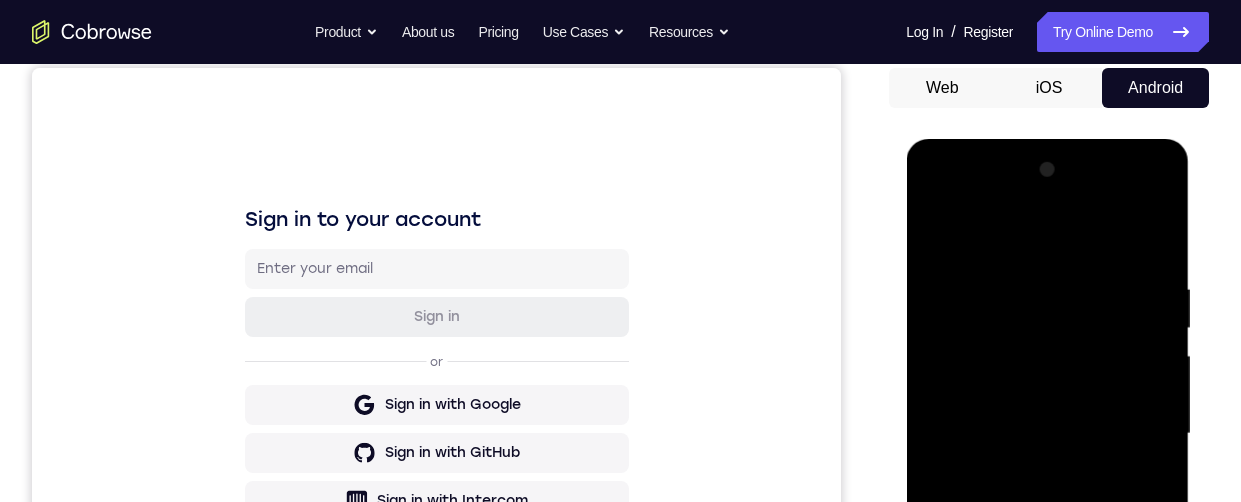 click at bounding box center [1047, 434] 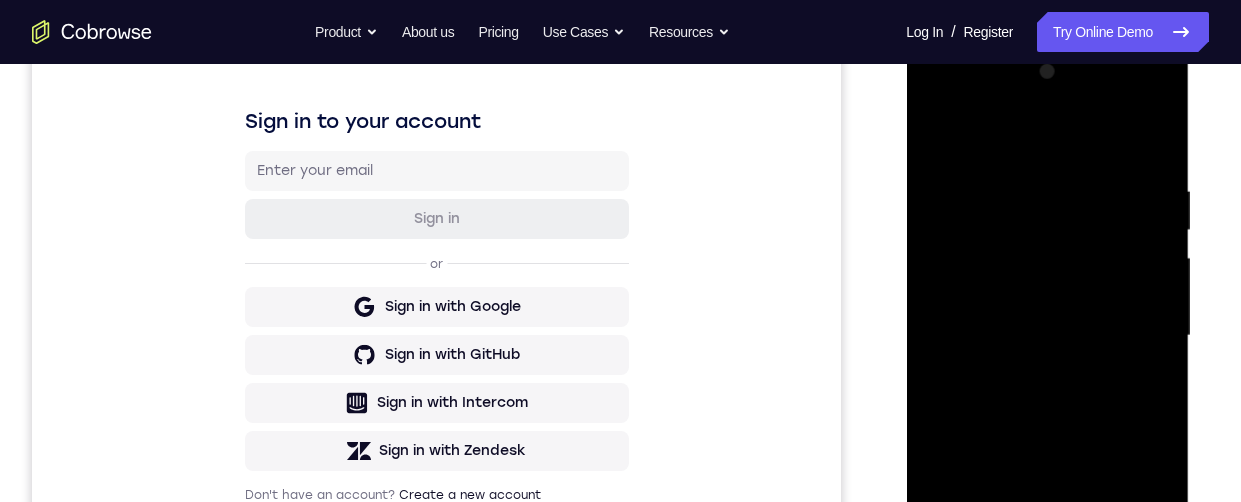 click at bounding box center (1047, 336) 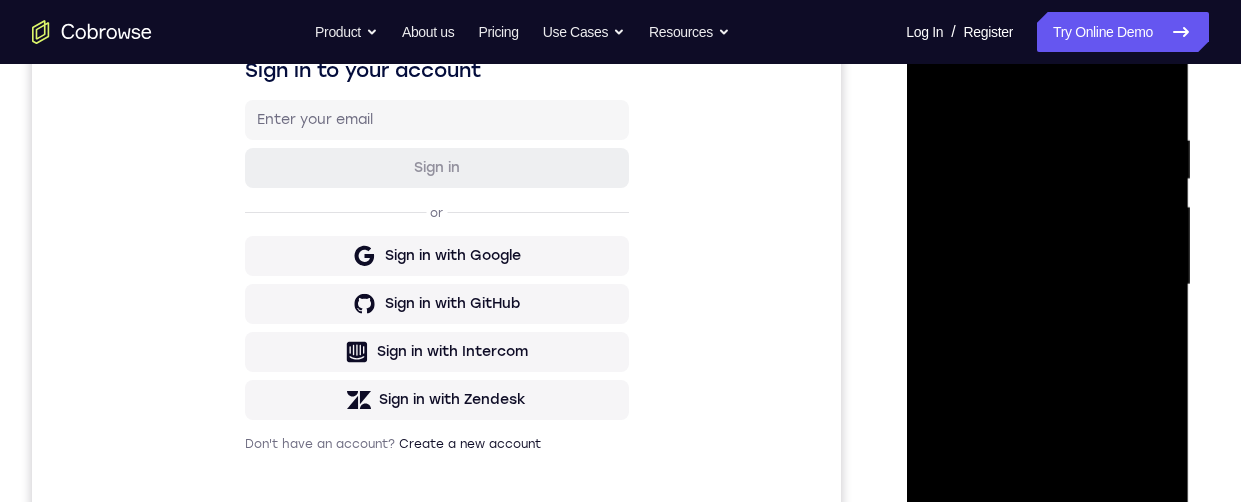scroll, scrollTop: 350, scrollLeft: 0, axis: vertical 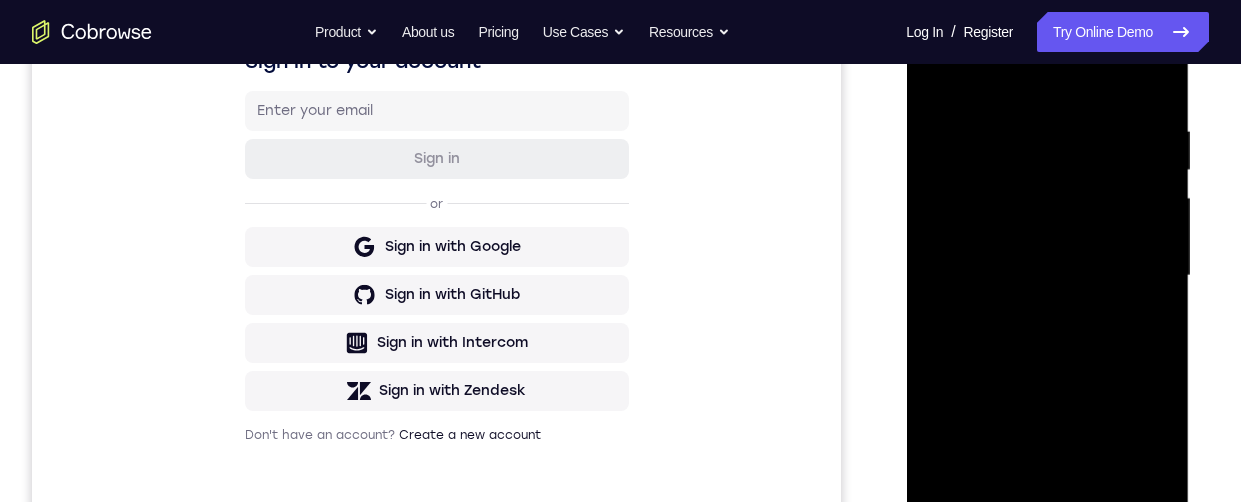 click at bounding box center [1047, 276] 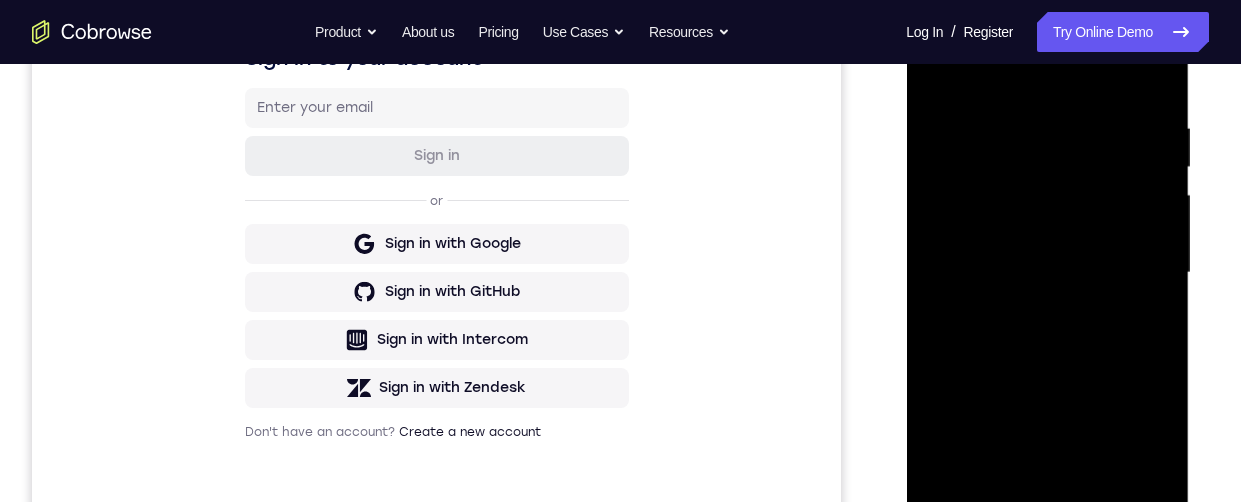 scroll, scrollTop: 291, scrollLeft: 0, axis: vertical 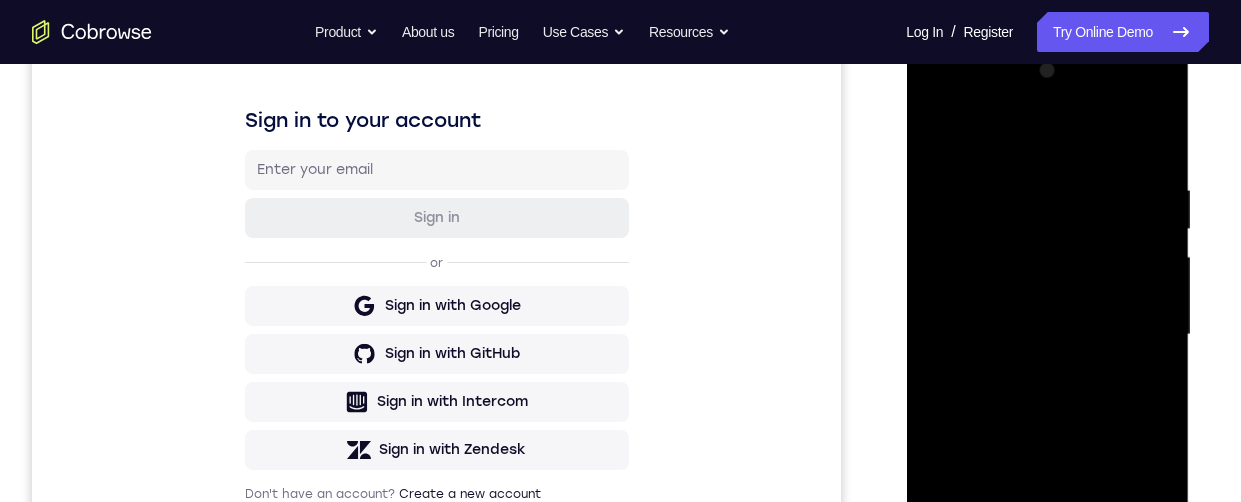 click at bounding box center [1047, 335] 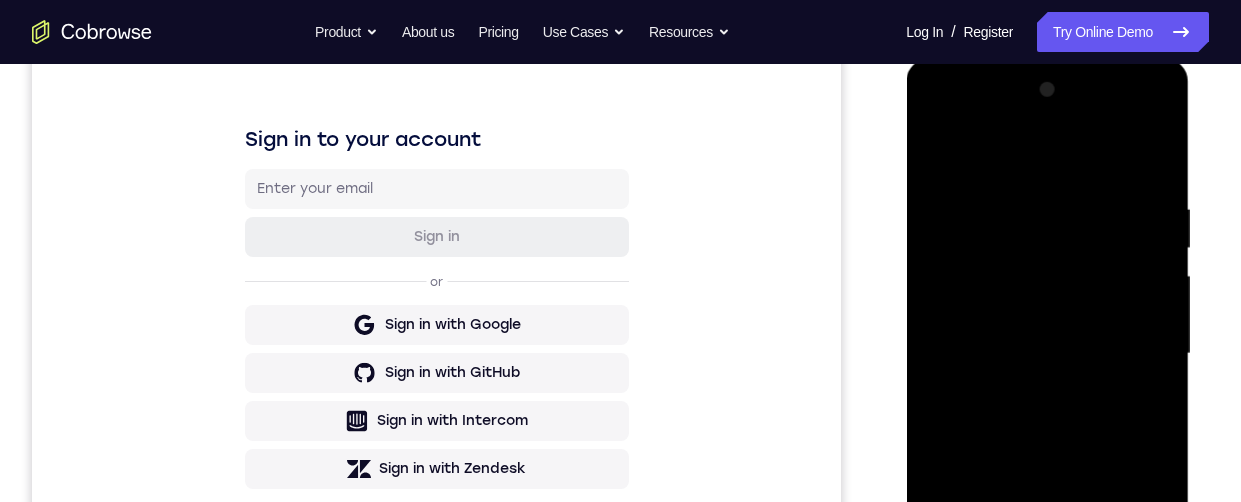 click at bounding box center (1047, 354) 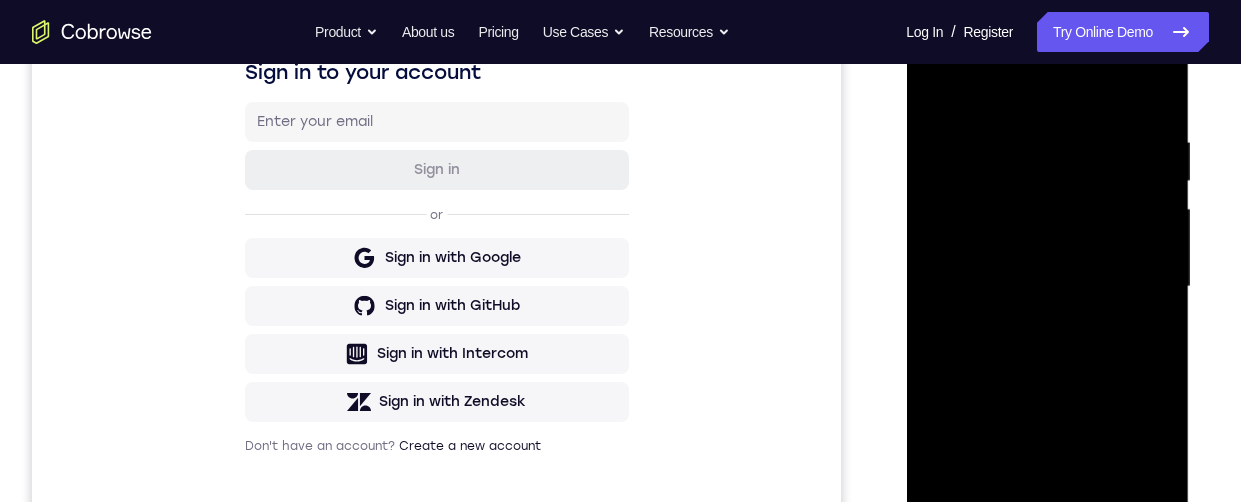 scroll, scrollTop: 356, scrollLeft: 0, axis: vertical 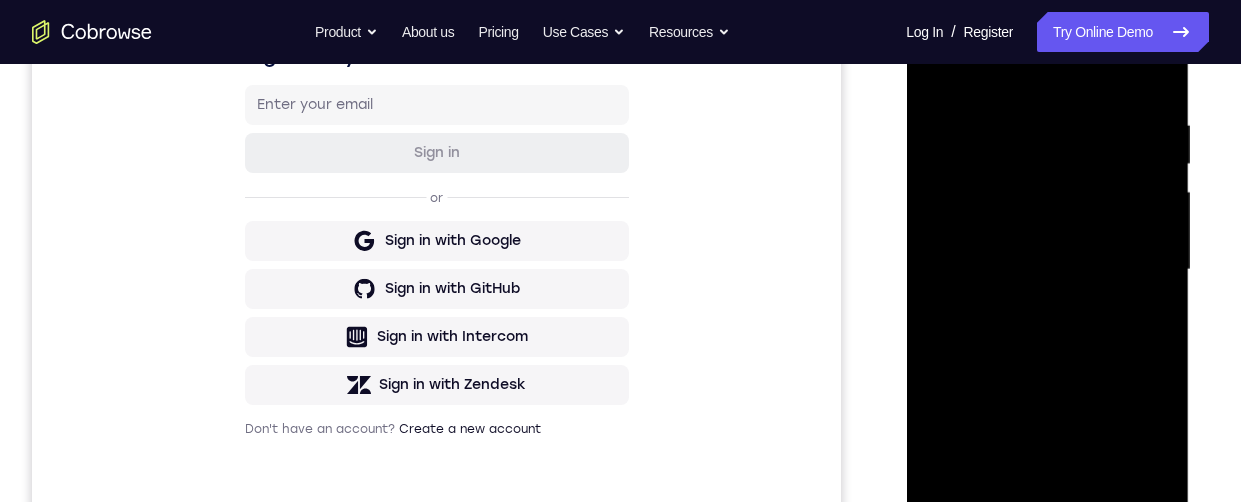 click at bounding box center [1047, 270] 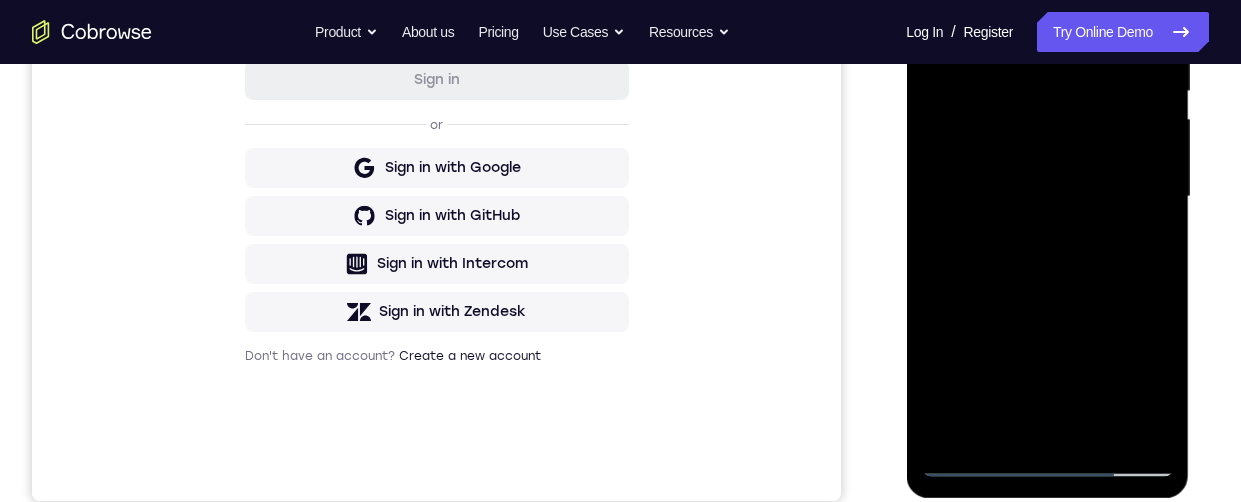 scroll, scrollTop: 343, scrollLeft: 0, axis: vertical 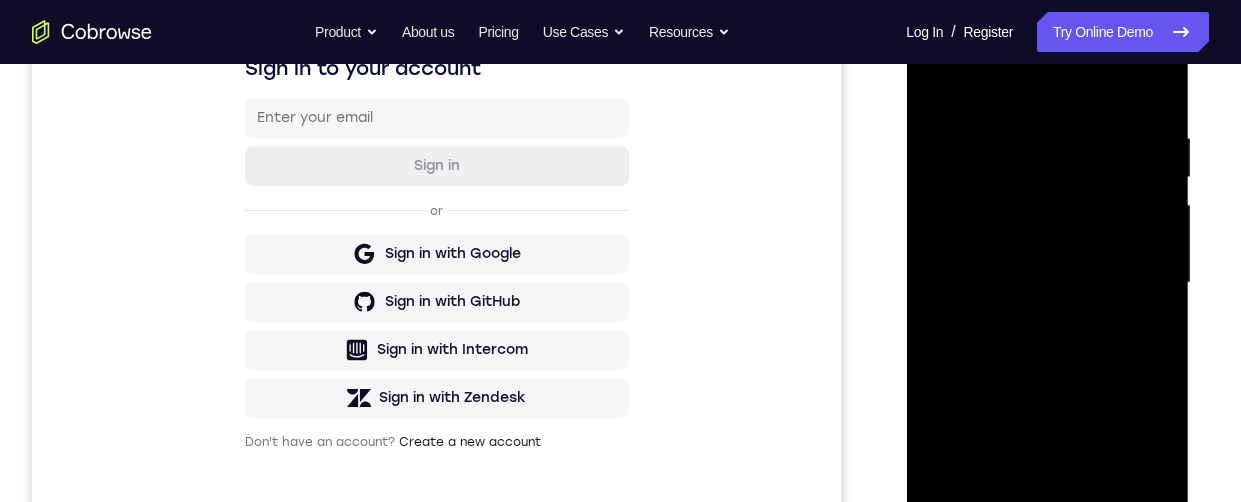 click at bounding box center [1047, 283] 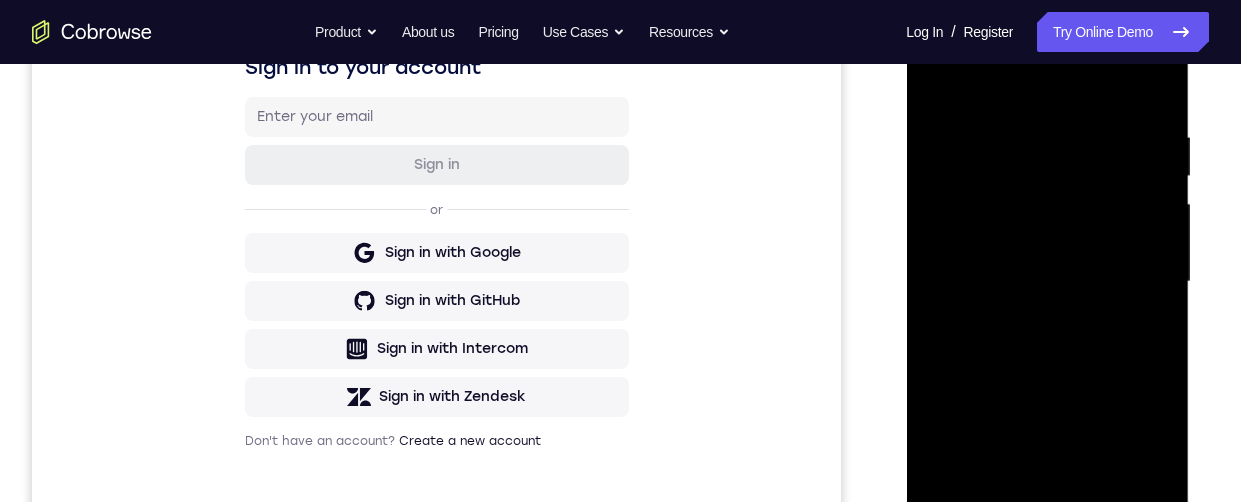 scroll, scrollTop: 340, scrollLeft: 0, axis: vertical 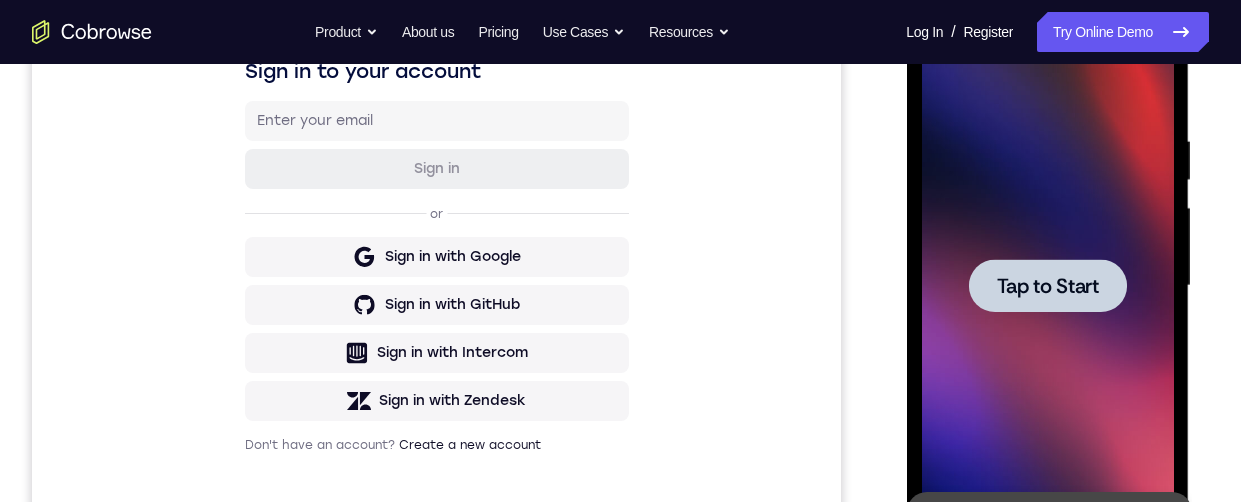 click on "Tap to Start" at bounding box center (1047, 286) 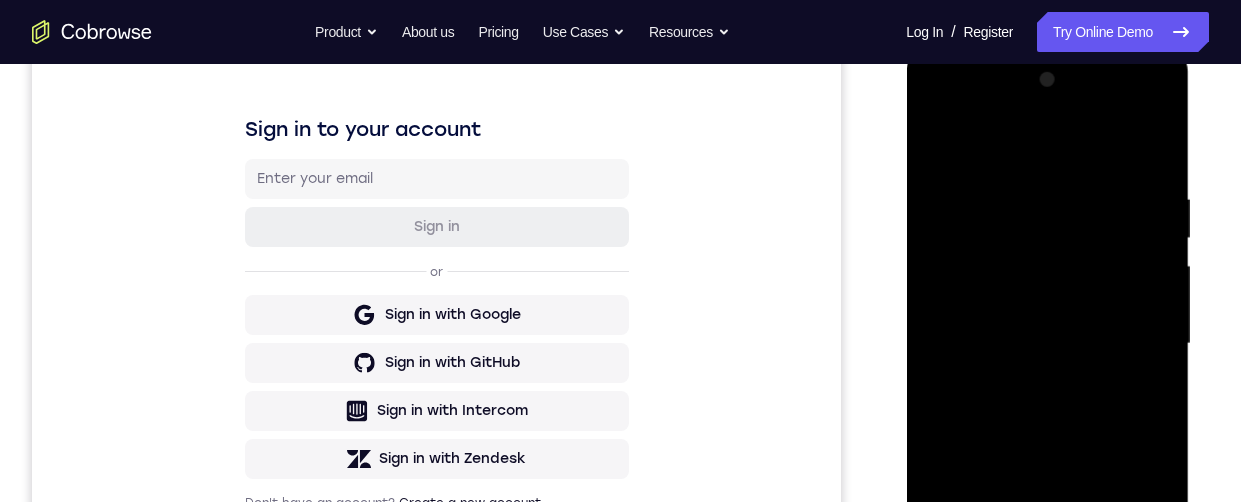 scroll, scrollTop: 376, scrollLeft: 0, axis: vertical 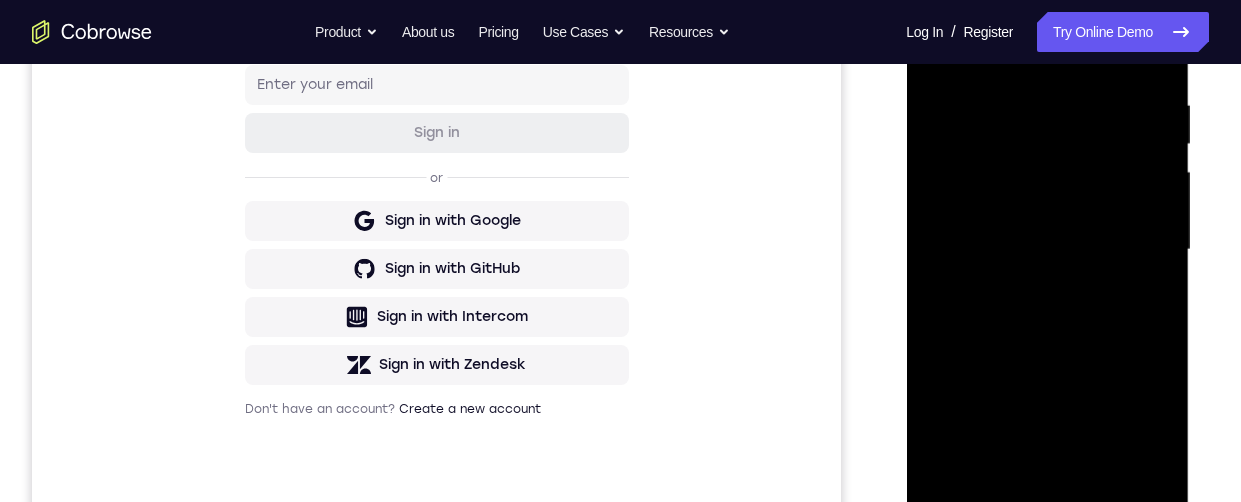 click at bounding box center (1047, 250) 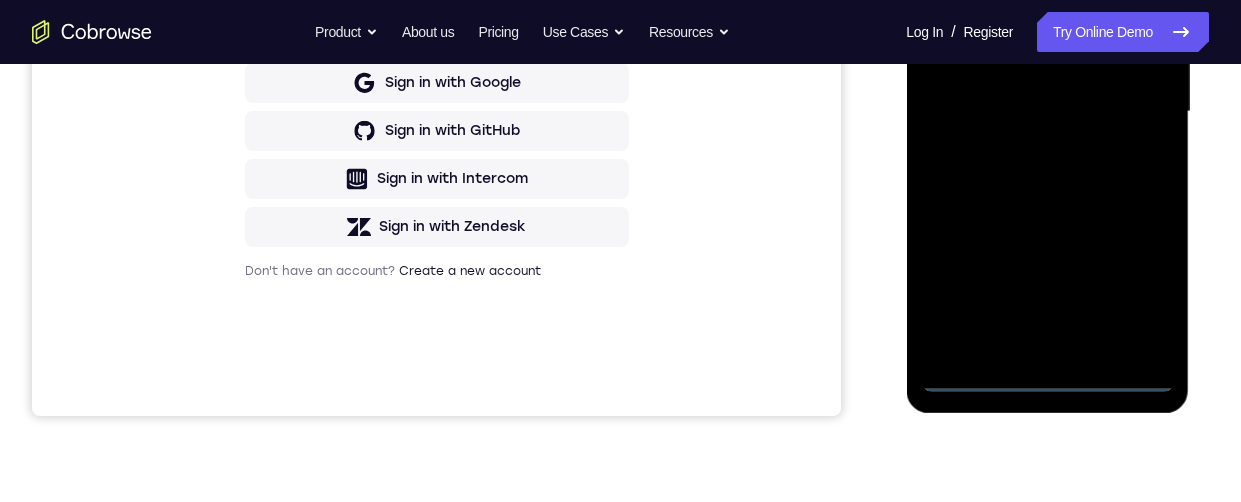 click at bounding box center (1047, 112) 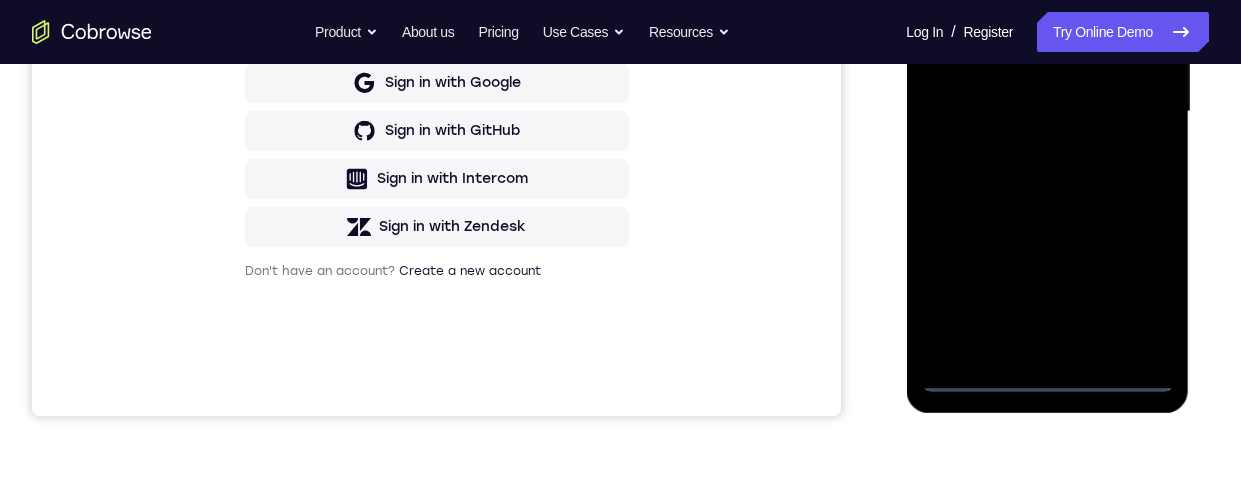 click at bounding box center [1047, 112] 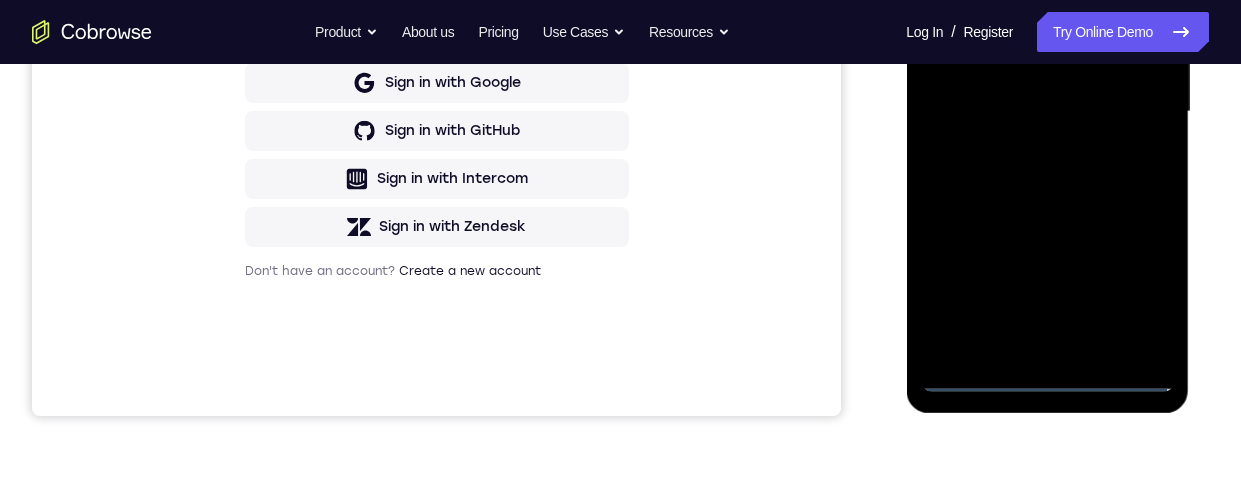 click at bounding box center [1047, 112] 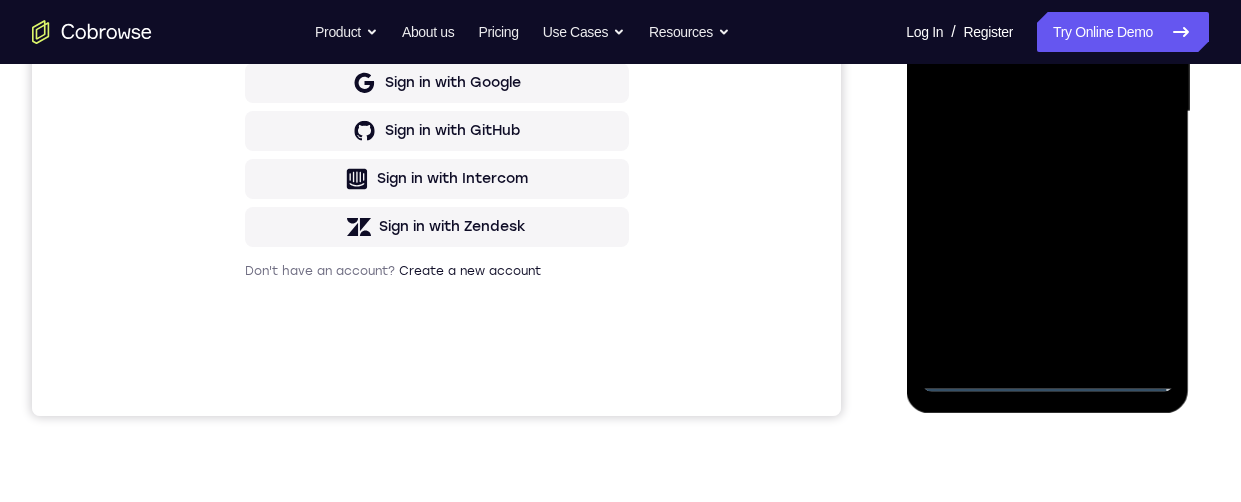 click at bounding box center (1047, 112) 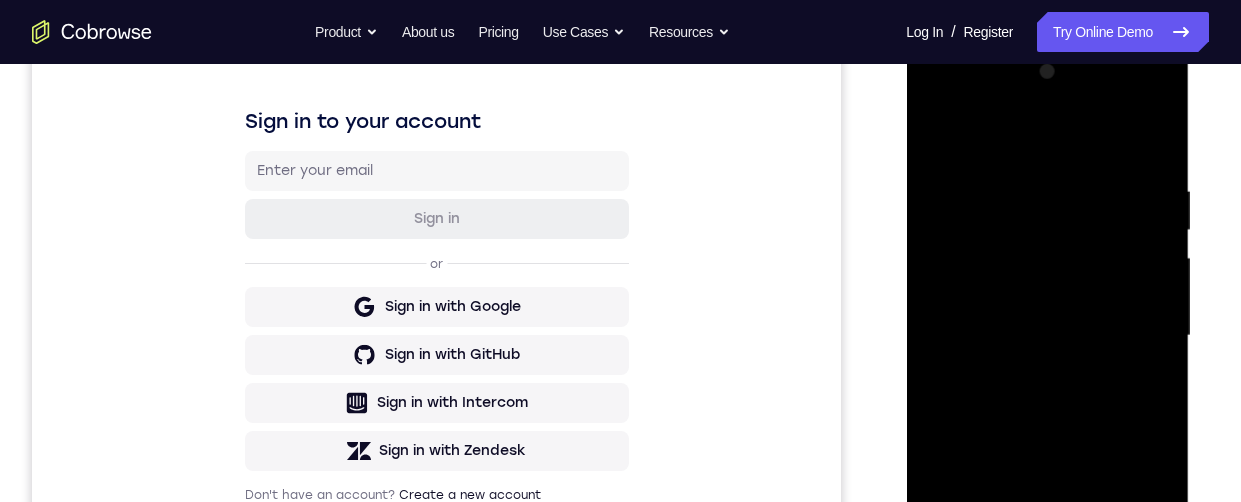 scroll, scrollTop: 171, scrollLeft: 0, axis: vertical 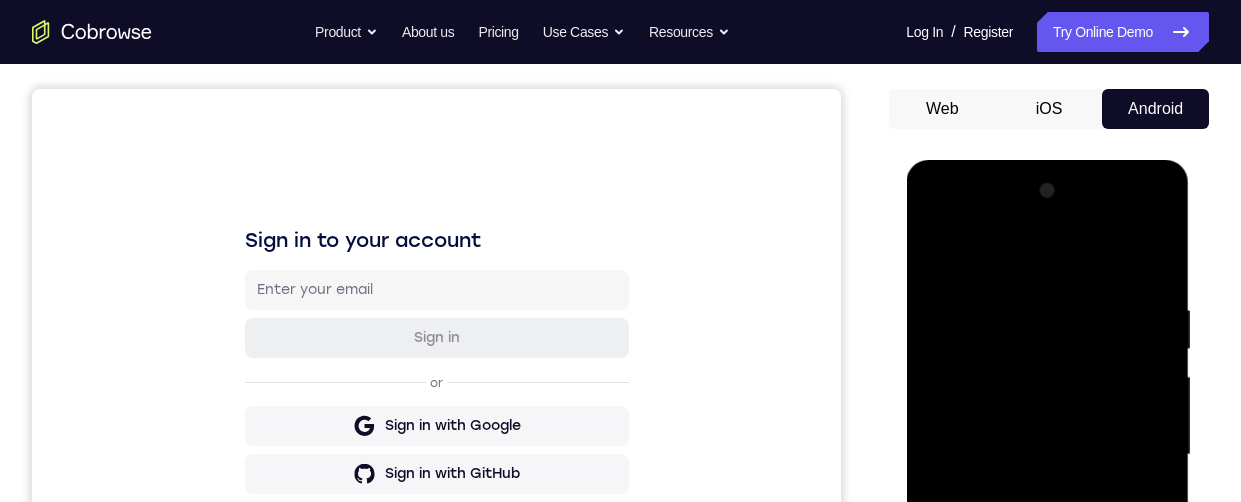 click at bounding box center (1047, 455) 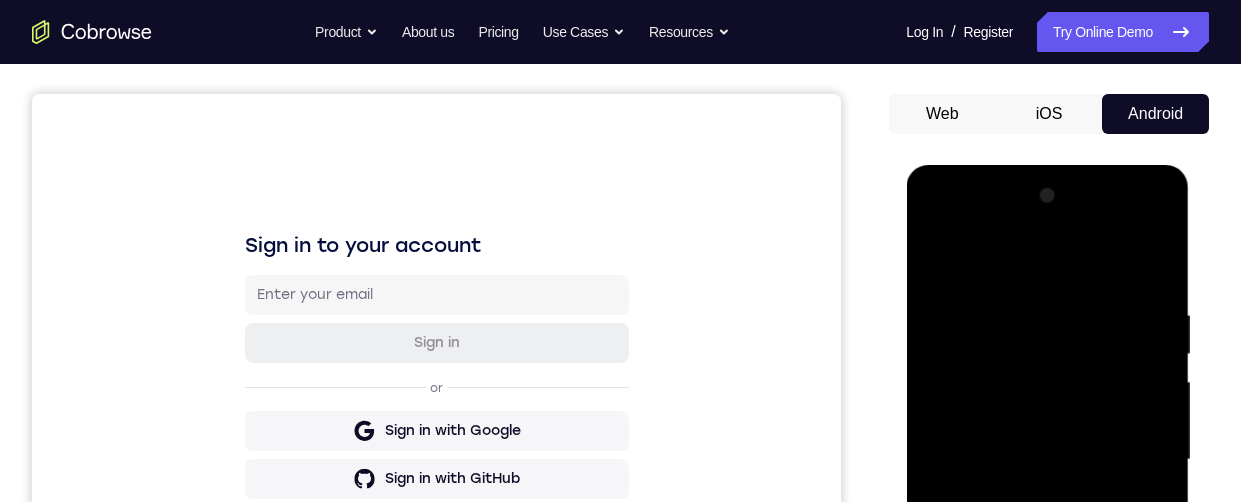 scroll, scrollTop: 251, scrollLeft: 0, axis: vertical 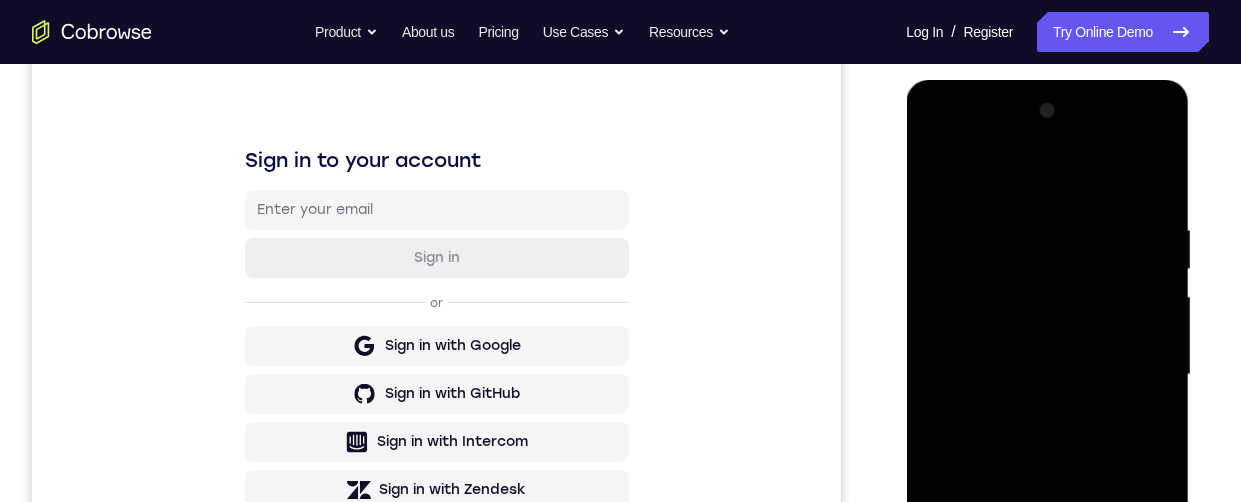 click at bounding box center (1047, 375) 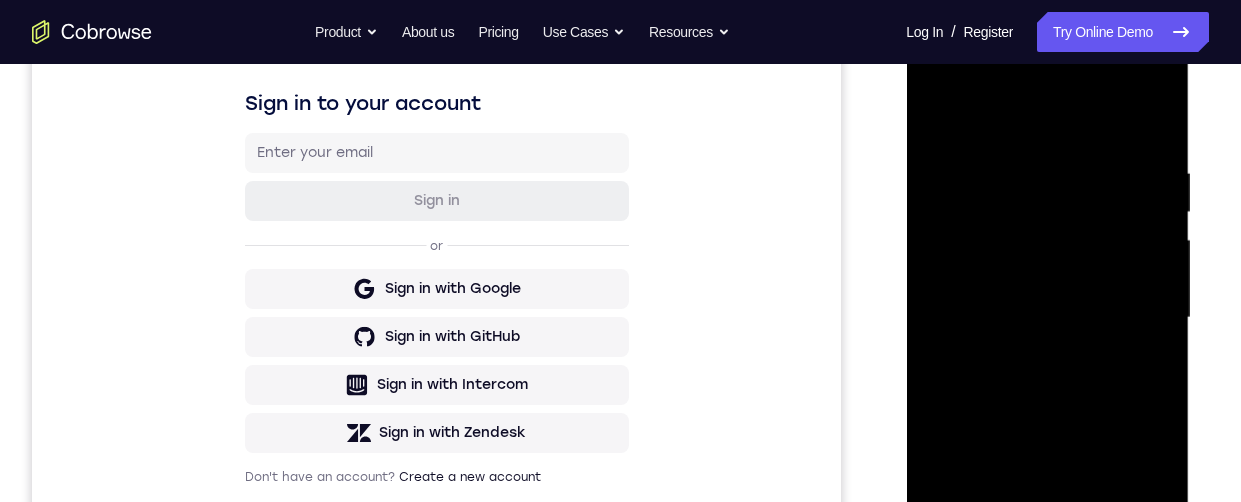 click at bounding box center [1047, 318] 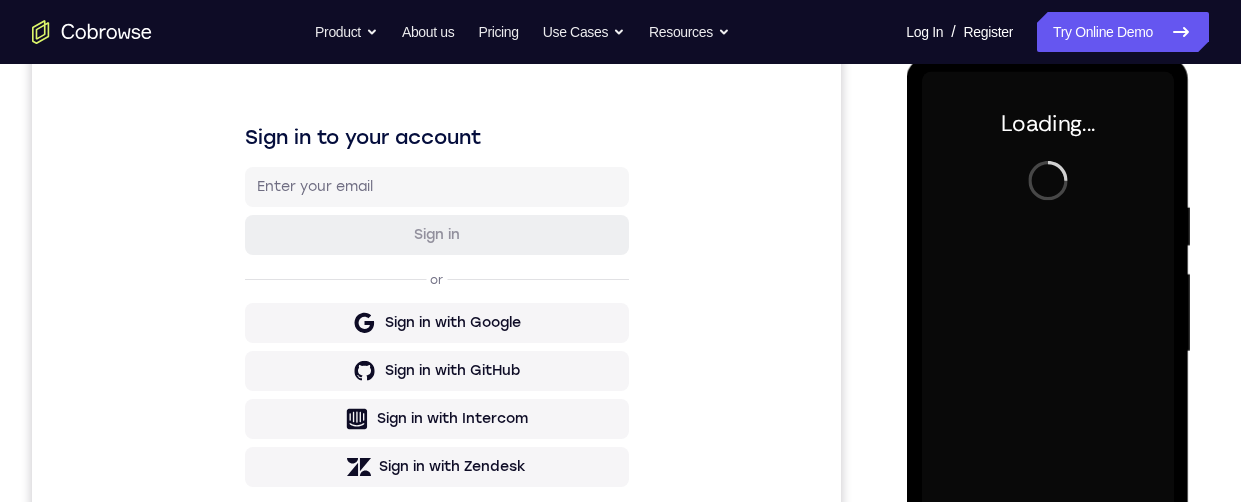scroll, scrollTop: 238, scrollLeft: 0, axis: vertical 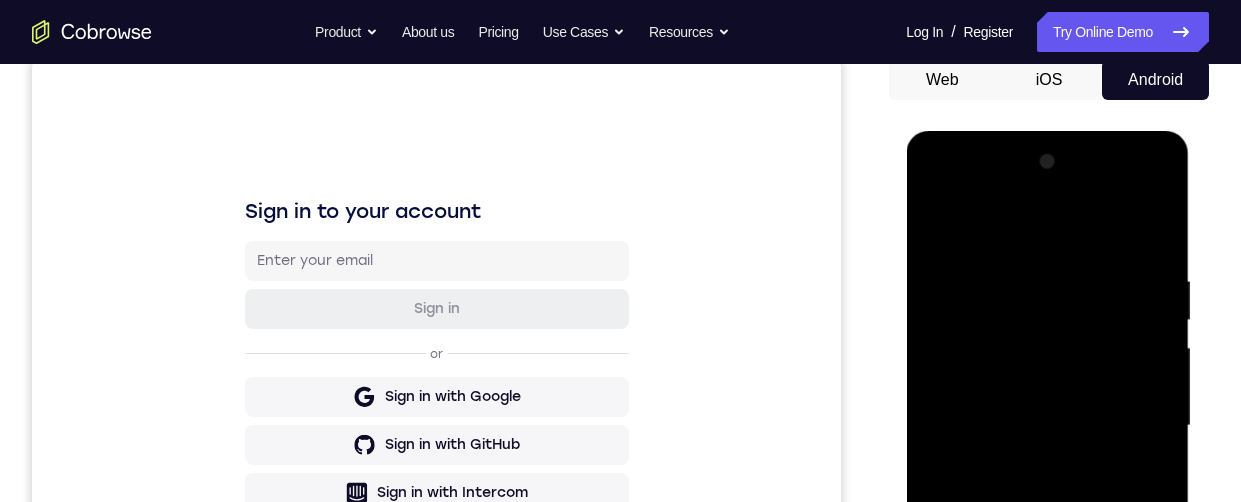 click on "Your Support Agent             Your Customer       Web   iOS   Android                         Next Steps   We’d be happy to give a product demo, answer any technical questions, or share best practices.          Create An Account             Contact Sales" at bounding box center (620, 523) 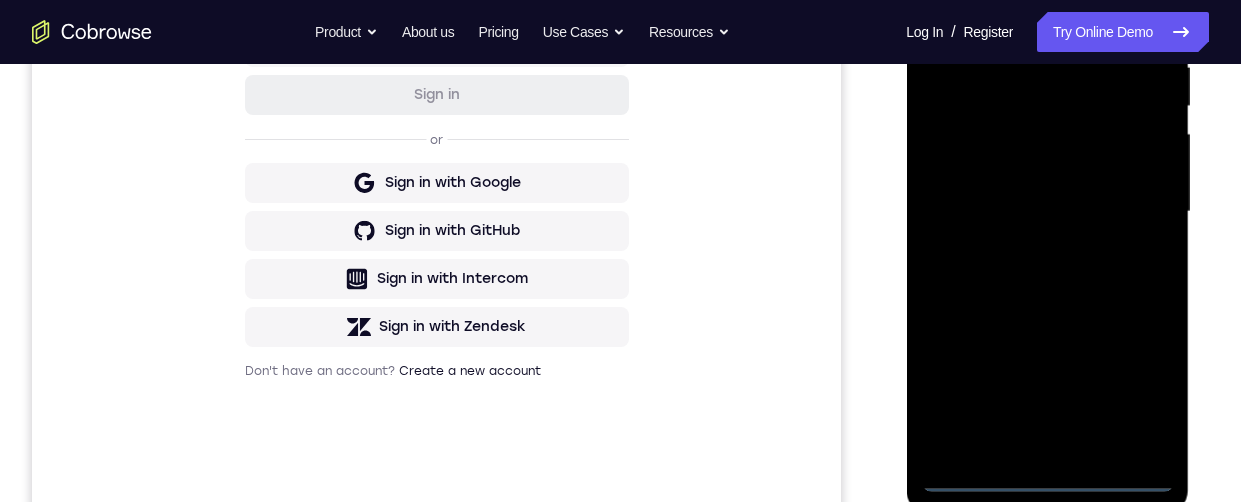 click at bounding box center [1047, 212] 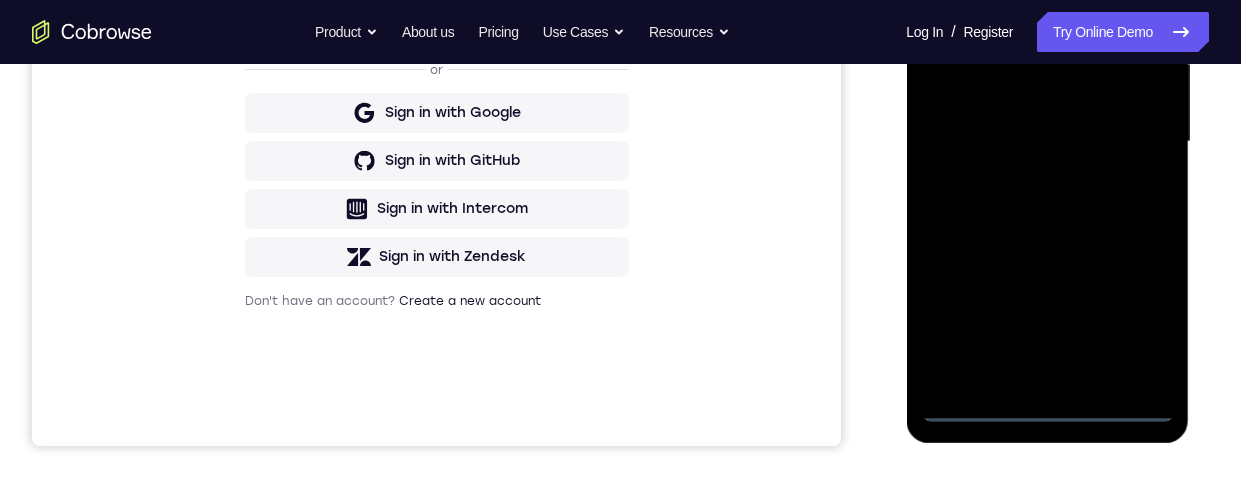 click at bounding box center [1047, 142] 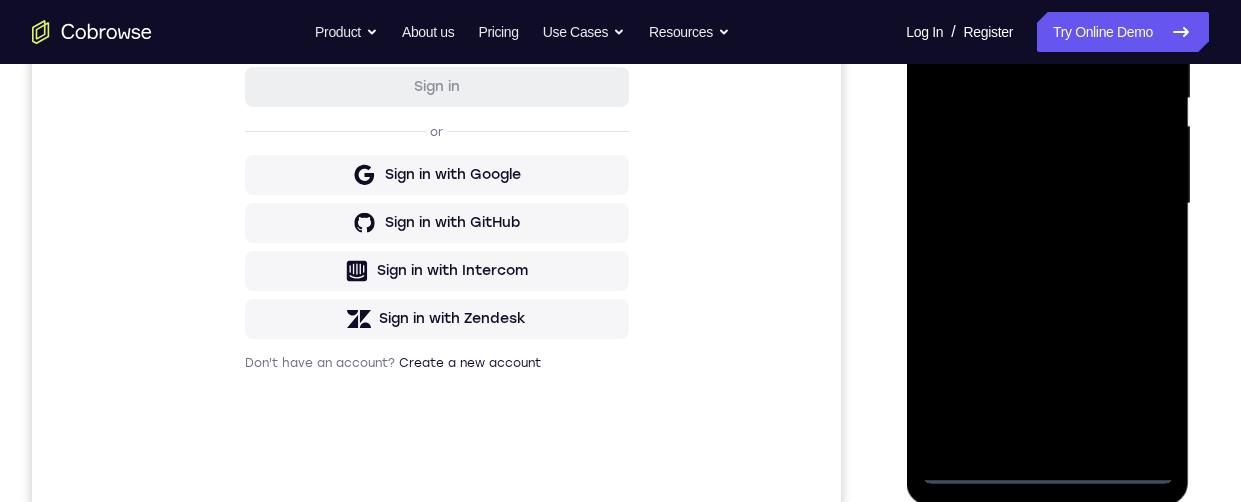scroll, scrollTop: 458, scrollLeft: 0, axis: vertical 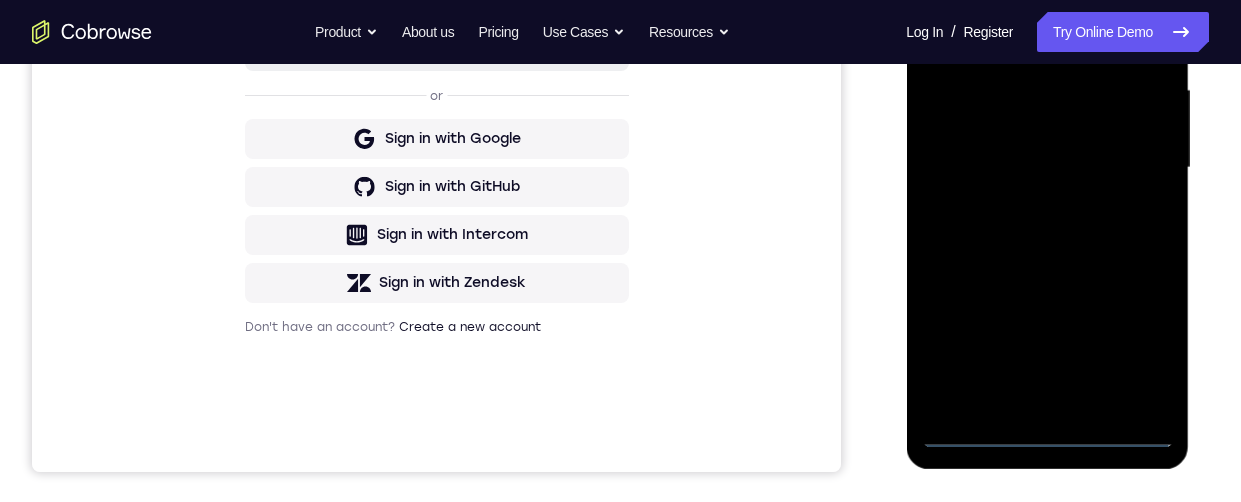 click at bounding box center [1047, 168] 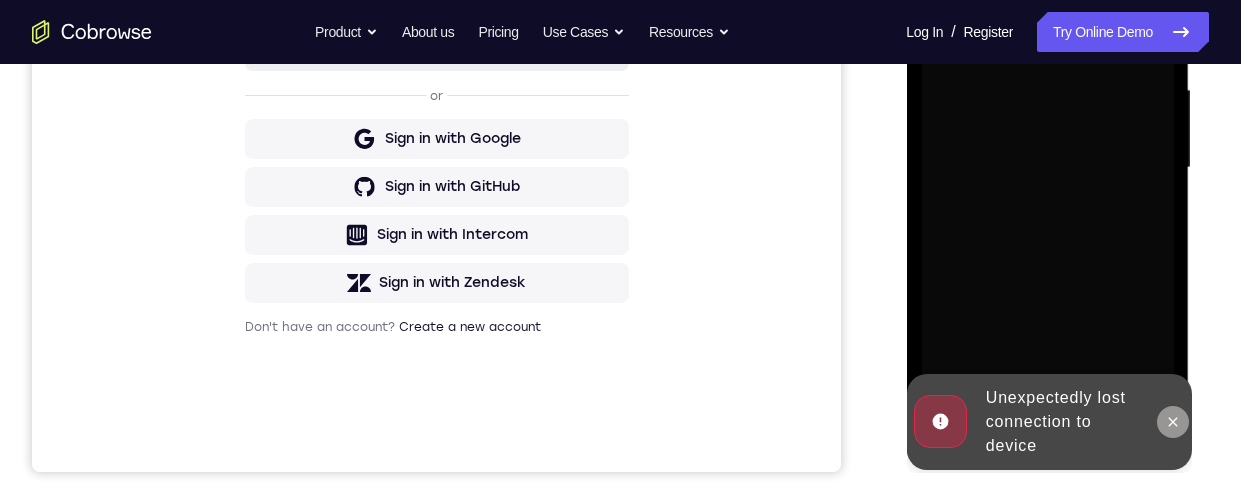 click 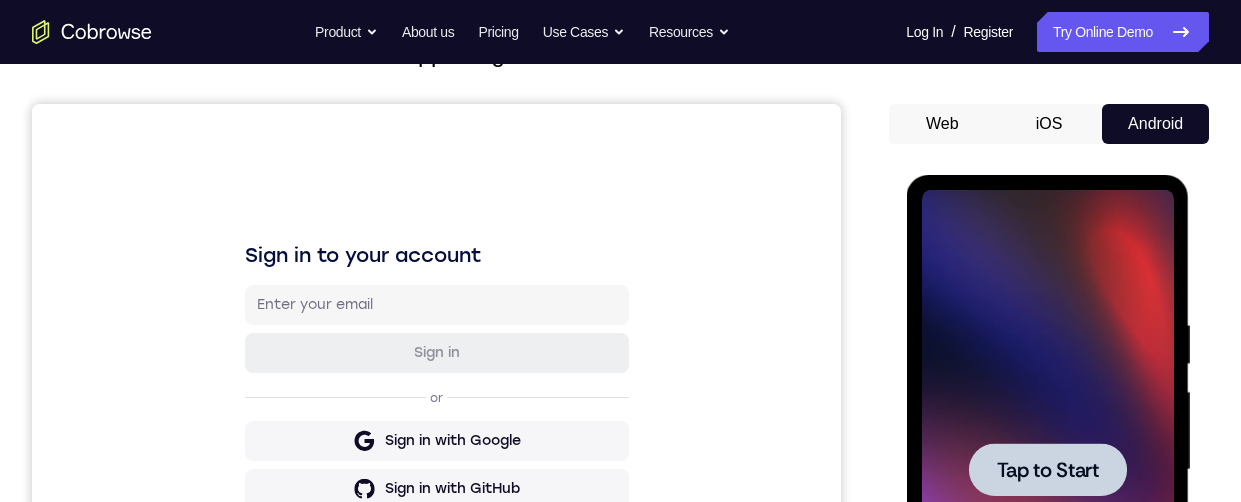 scroll, scrollTop: 303, scrollLeft: 0, axis: vertical 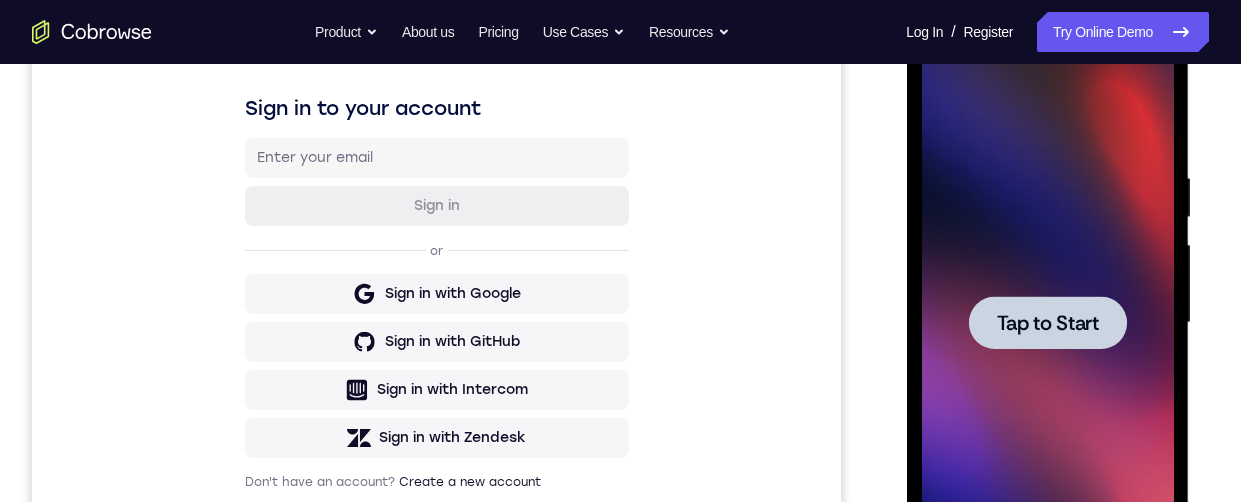 click on "Tap to Start" at bounding box center [1047, 323] 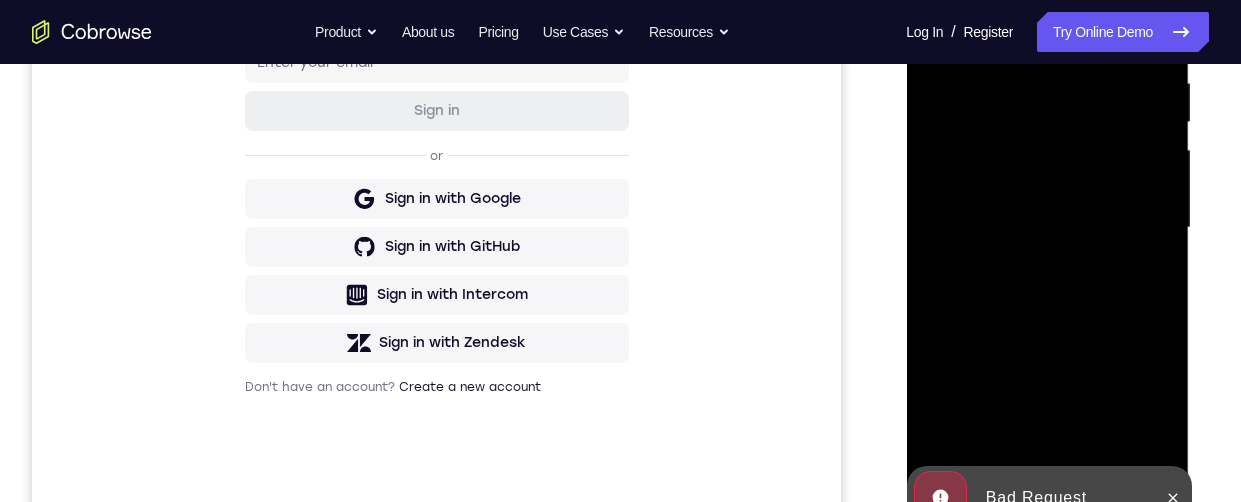 scroll, scrollTop: 482, scrollLeft: 0, axis: vertical 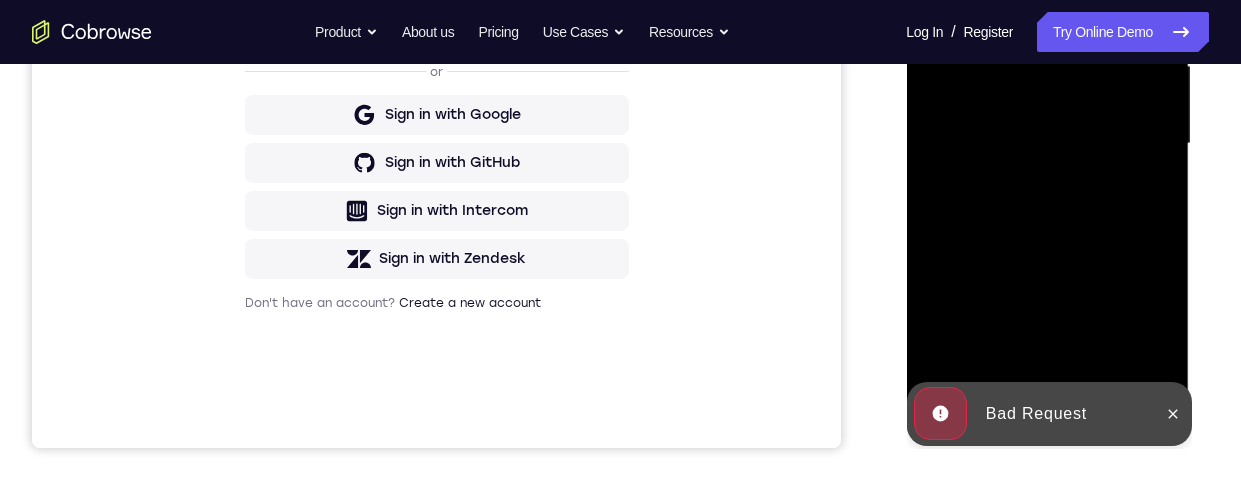 click on "Your Support Agent             Your Customer       Web   iOS   Android                         Next Steps   We’d be happy to give a product demo, answer any technical questions, or share best practices.          Create An Account             Contact Sales" at bounding box center [620, 241] 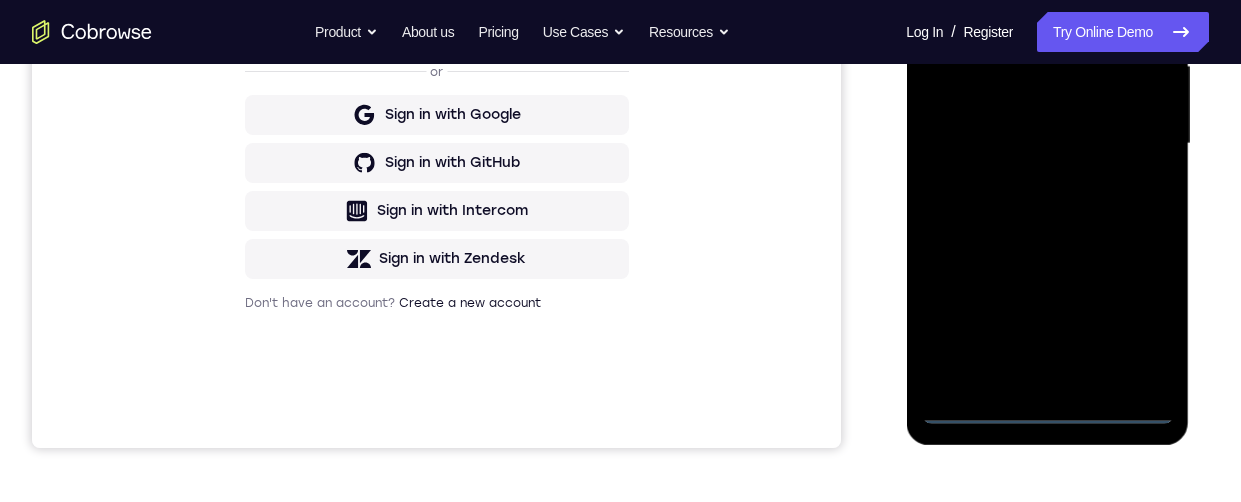 click at bounding box center [1047, 144] 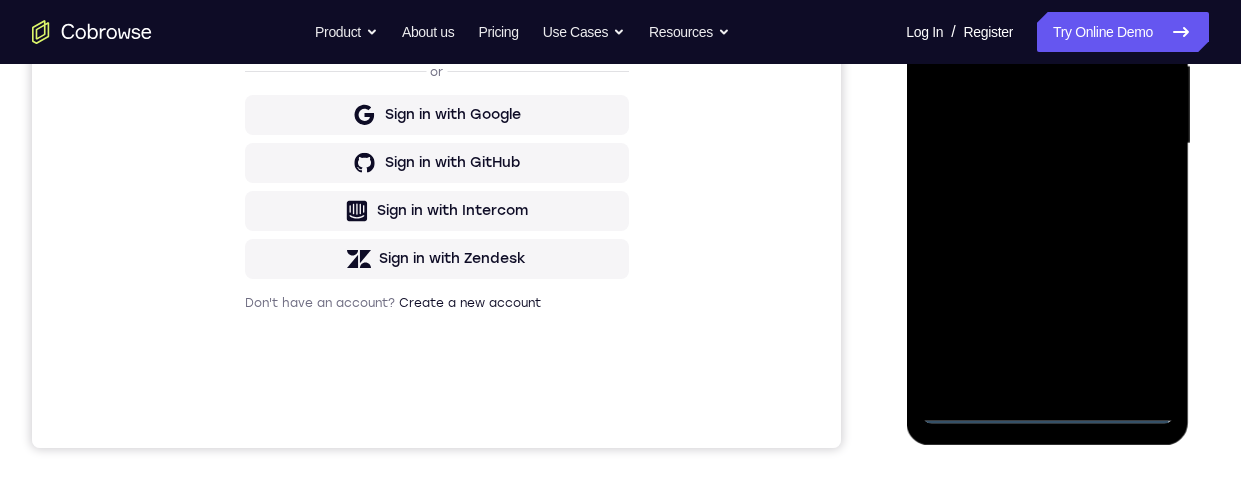 click at bounding box center [1047, 144] 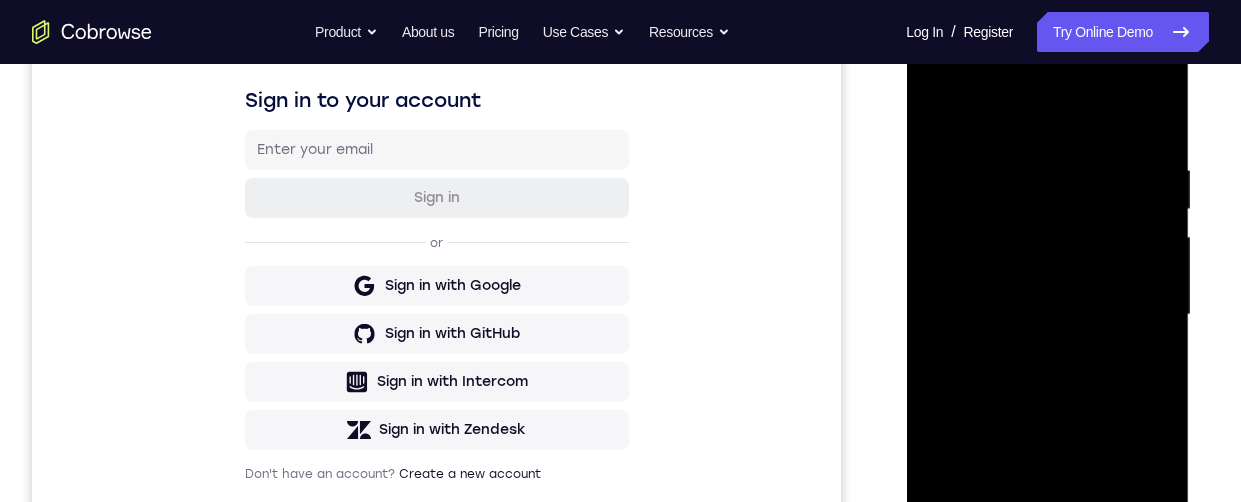 scroll, scrollTop: 266, scrollLeft: 0, axis: vertical 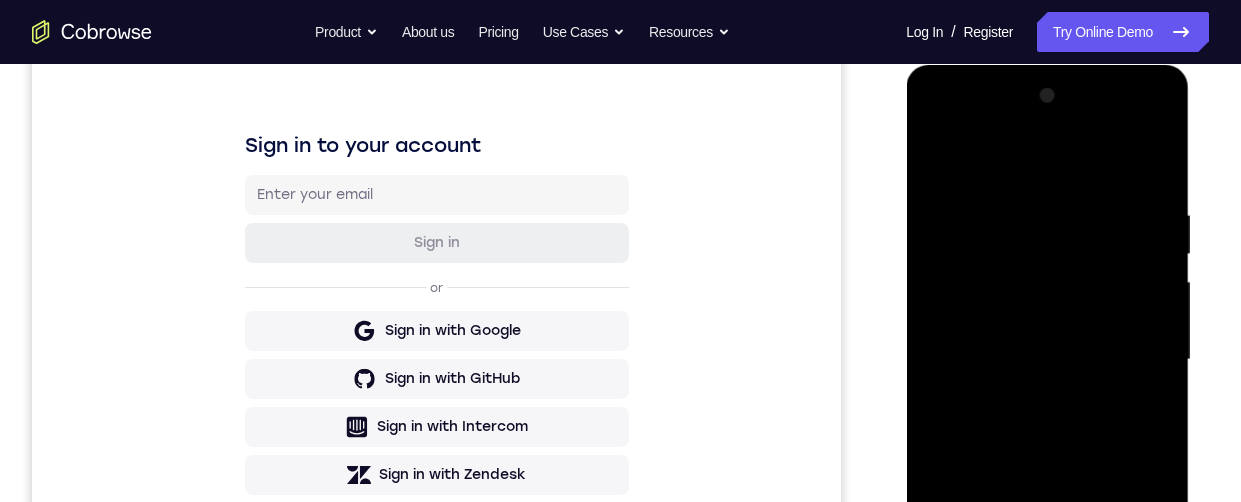 click at bounding box center (1047, 360) 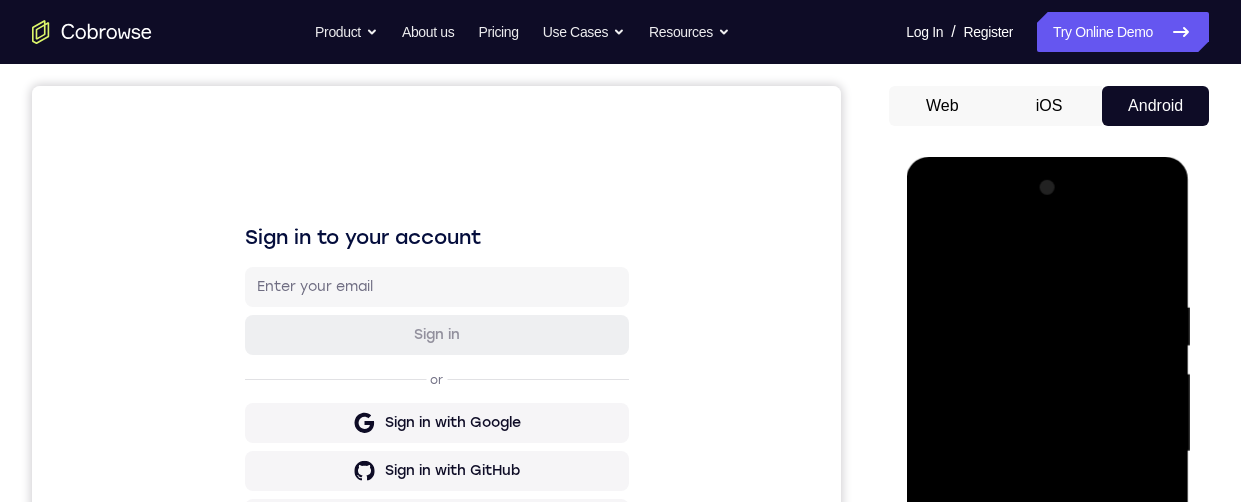 click at bounding box center [1047, 452] 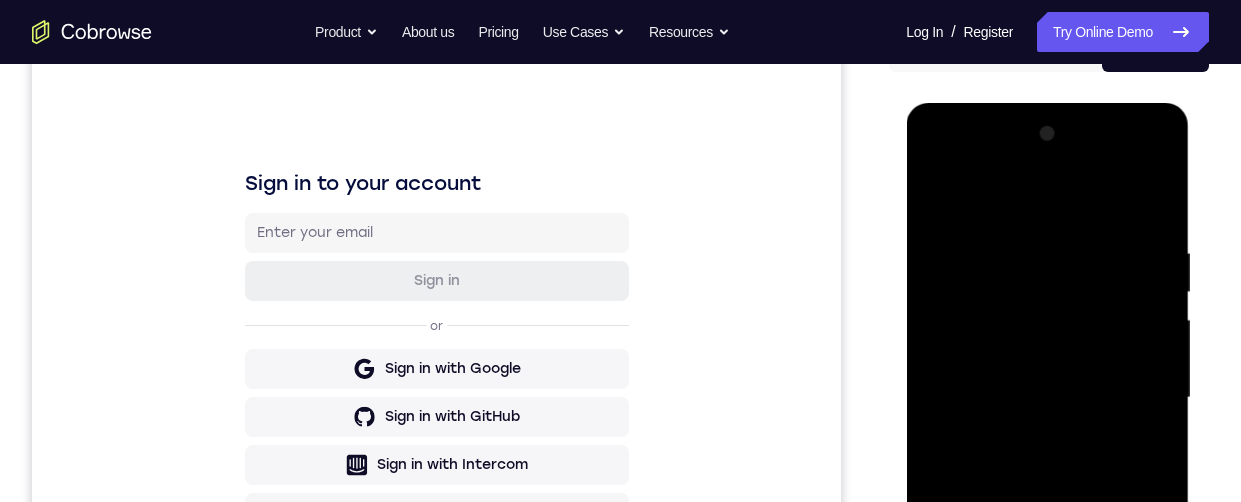 click at bounding box center (1047, 398) 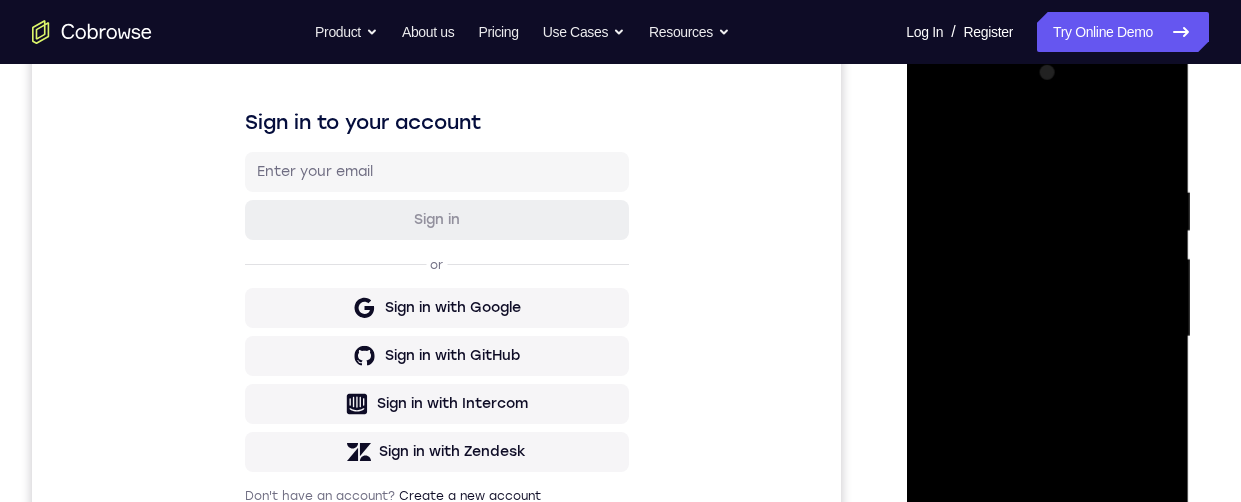 click at bounding box center [1047, 337] 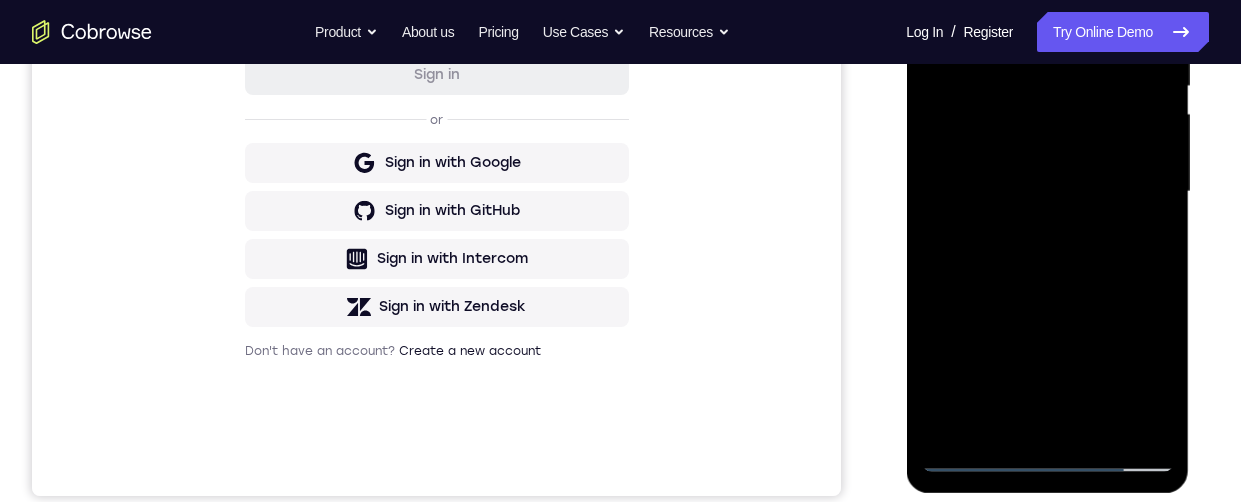 click at bounding box center [1047, 192] 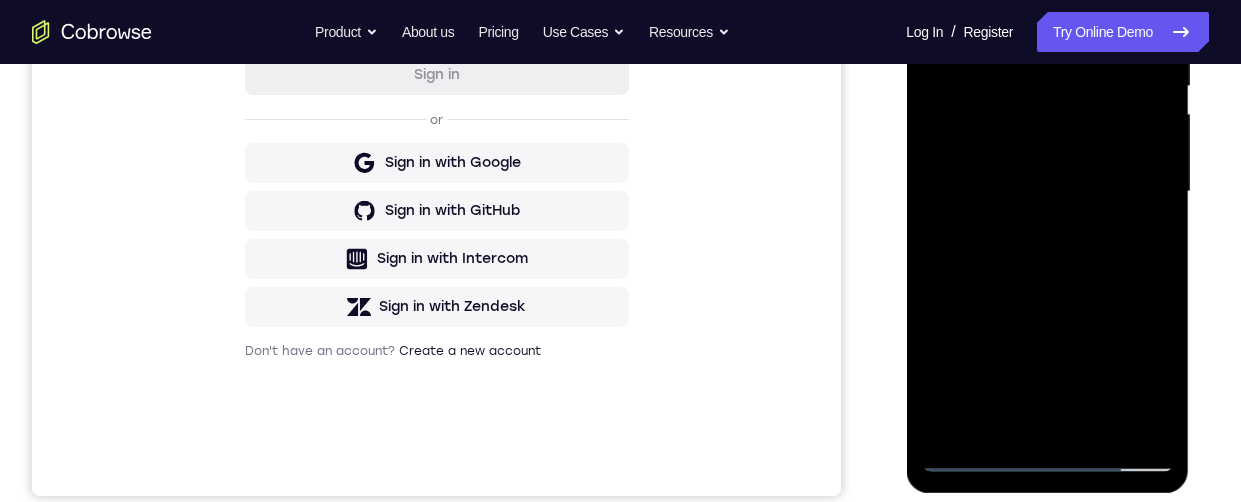 click at bounding box center [1047, 192] 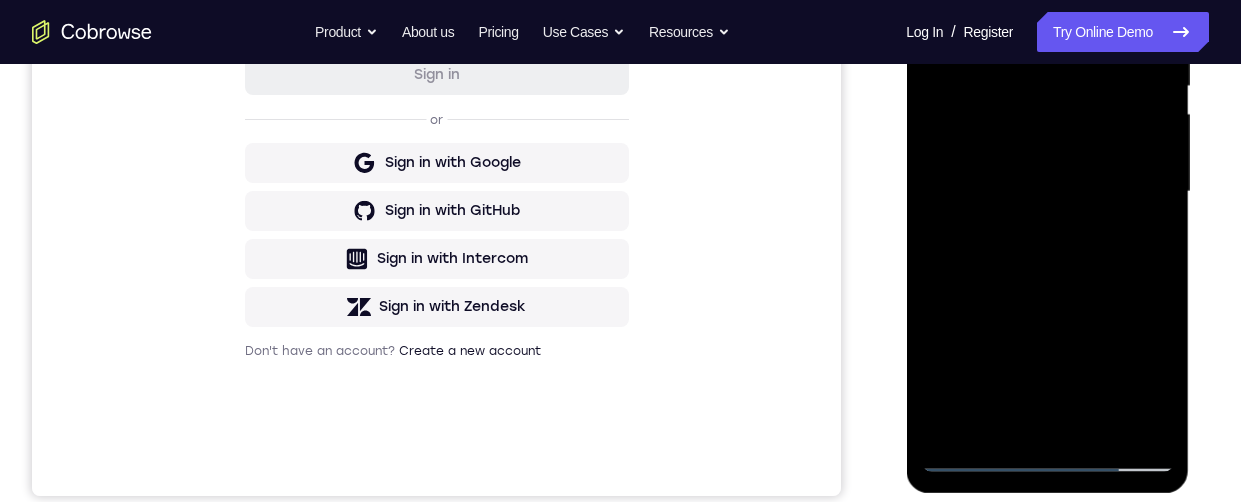 click at bounding box center [1047, 192] 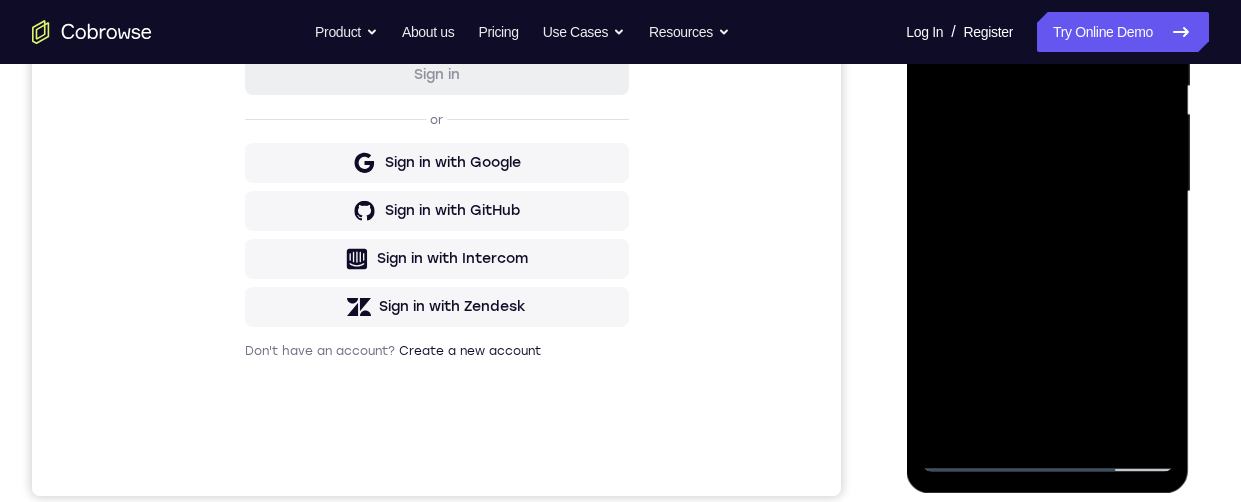 click at bounding box center [1047, 192] 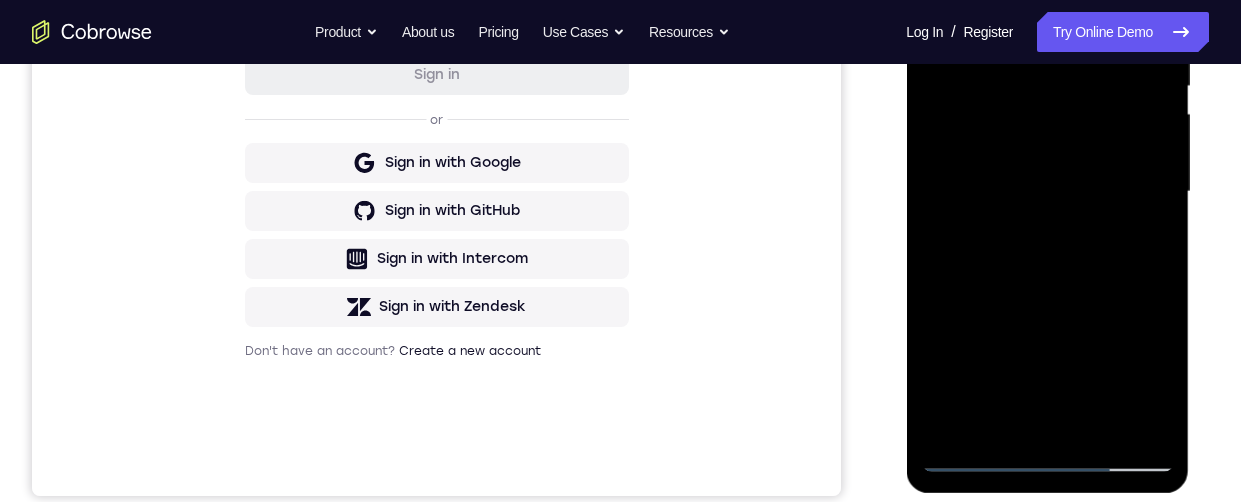 click at bounding box center [1047, 192] 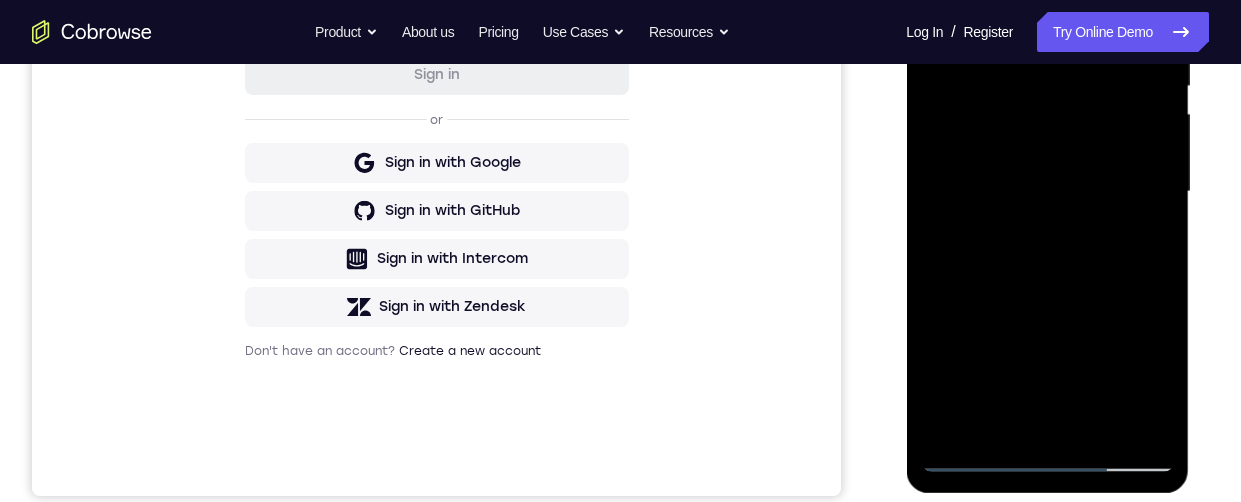 click at bounding box center (1047, 192) 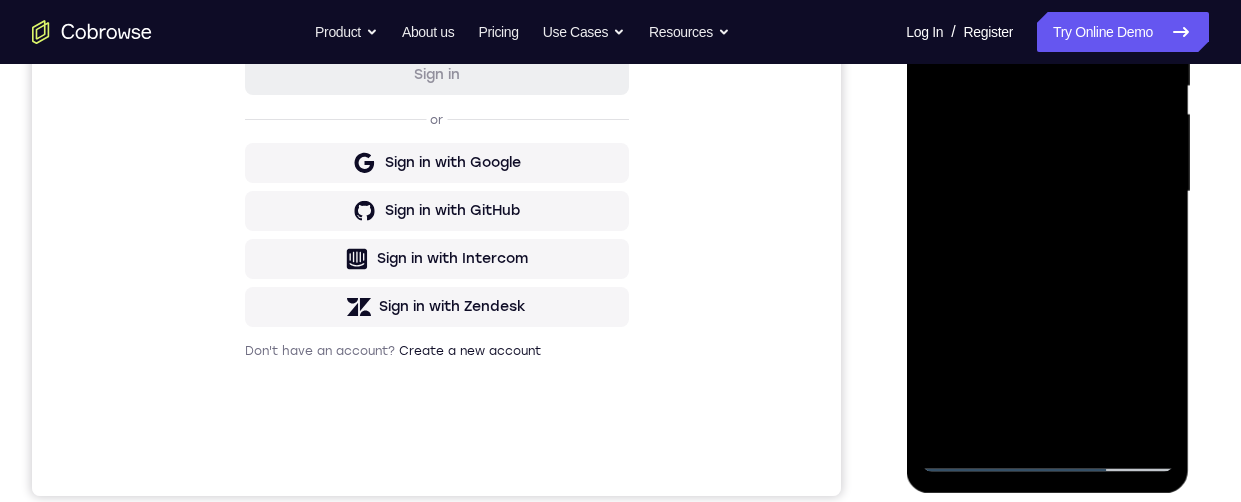 click at bounding box center [1047, 192] 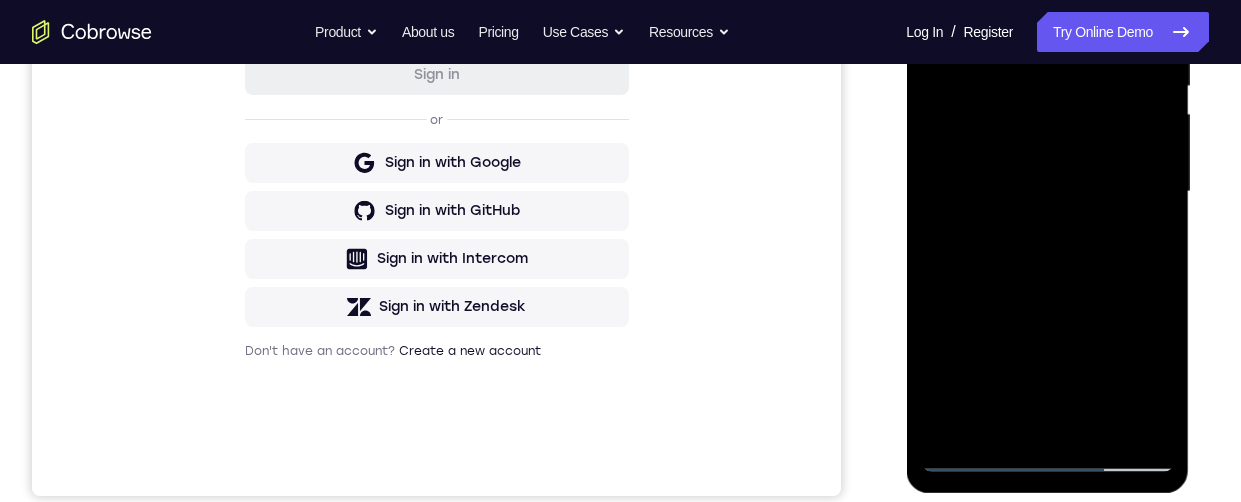click at bounding box center [1047, 192] 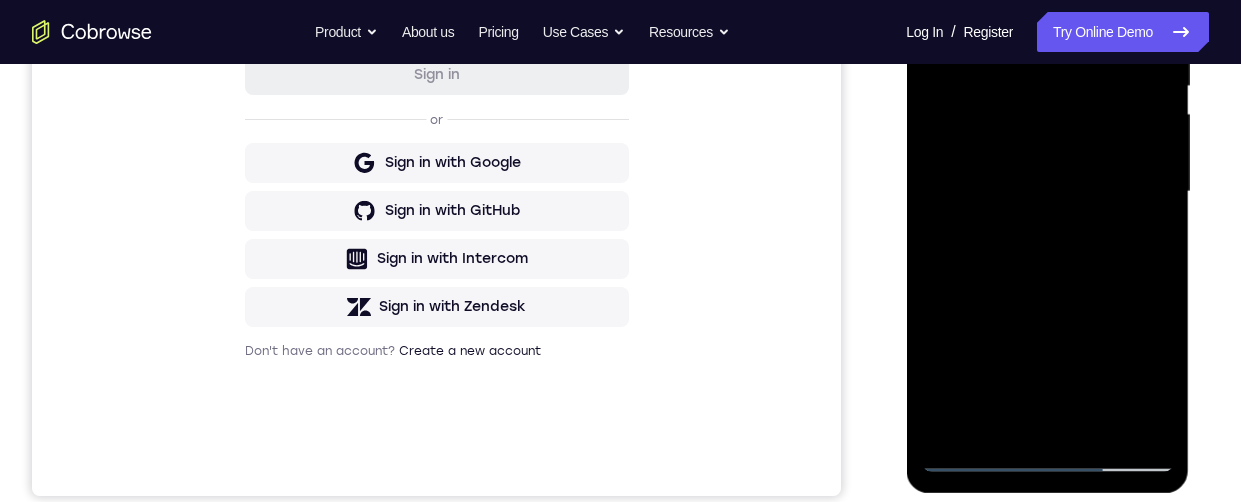 click at bounding box center [1047, 192] 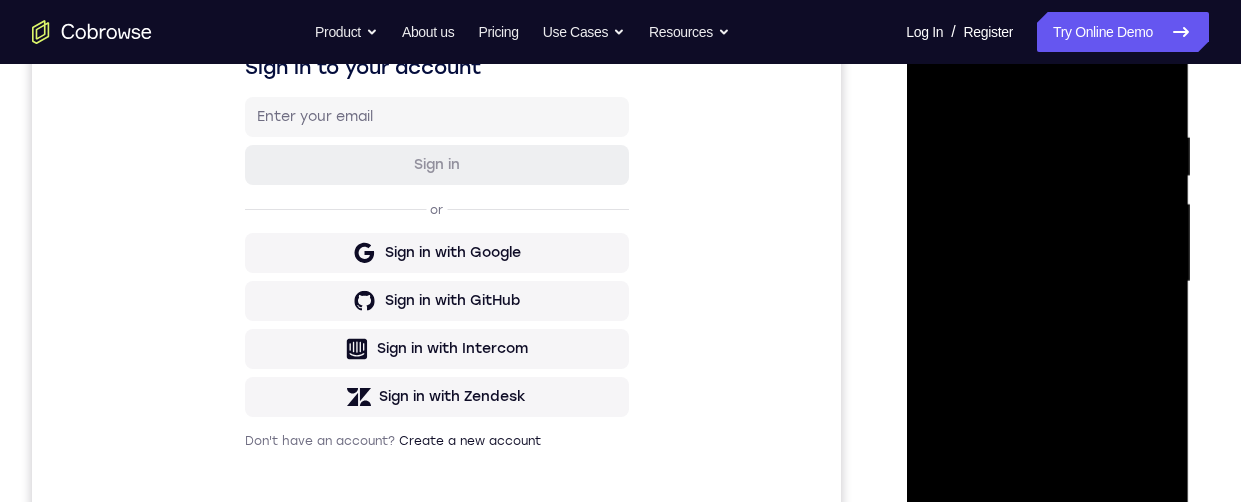 scroll, scrollTop: 274, scrollLeft: 0, axis: vertical 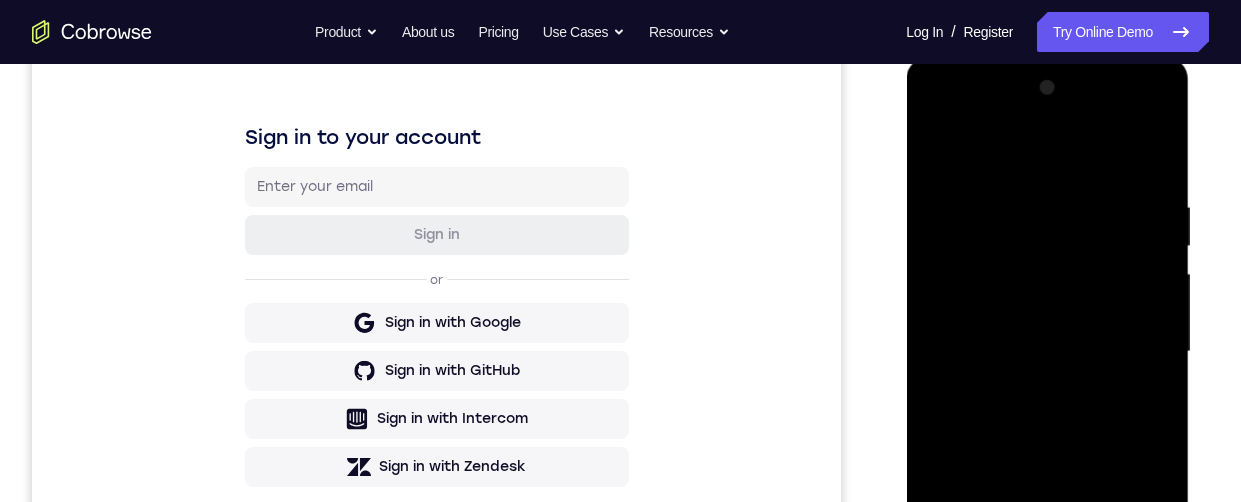 click at bounding box center [1047, 352] 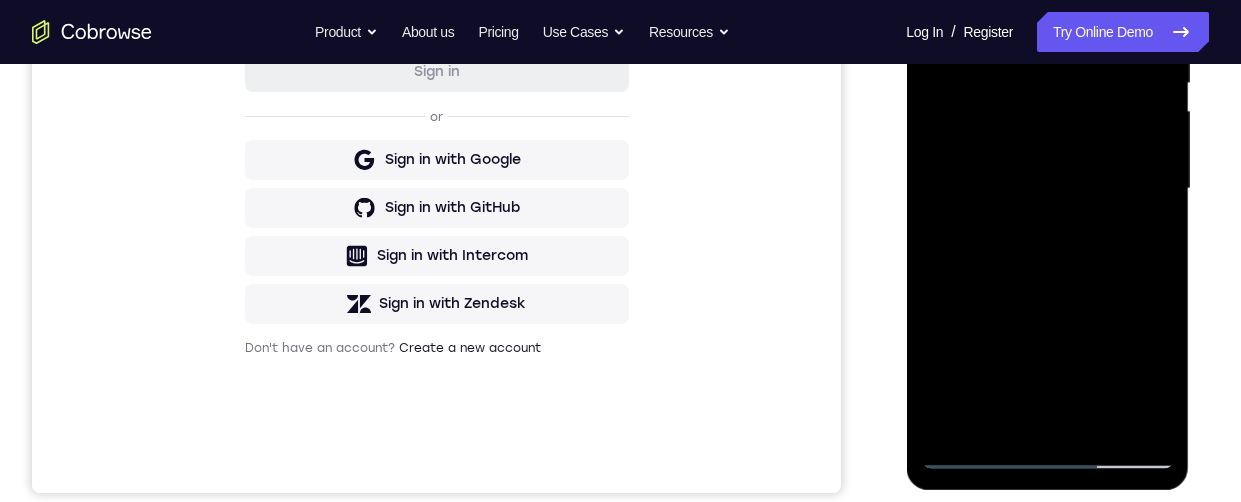 scroll, scrollTop: 446, scrollLeft: 0, axis: vertical 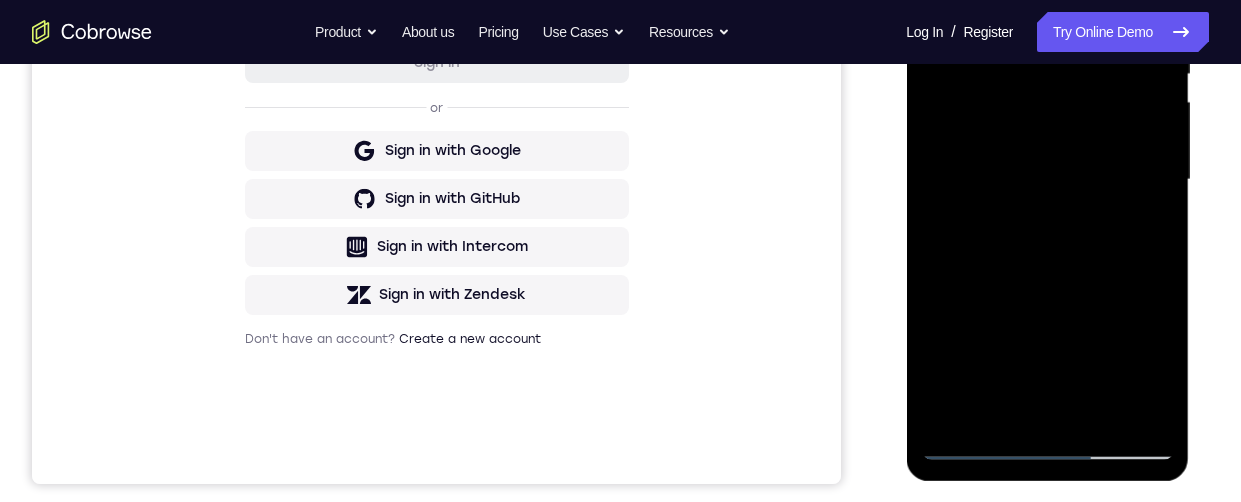 click at bounding box center (1047, 180) 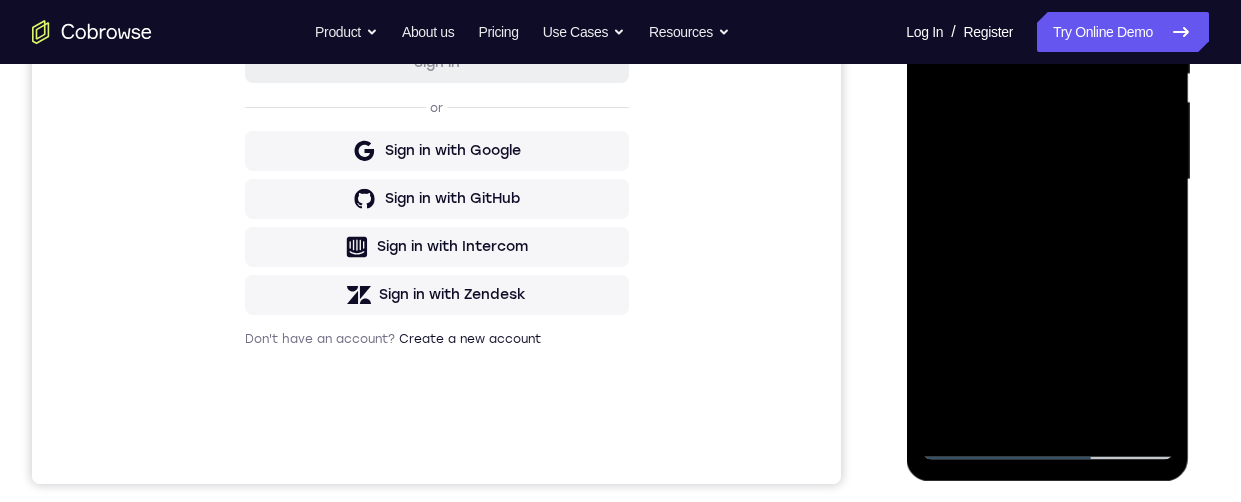 scroll, scrollTop: 449, scrollLeft: 0, axis: vertical 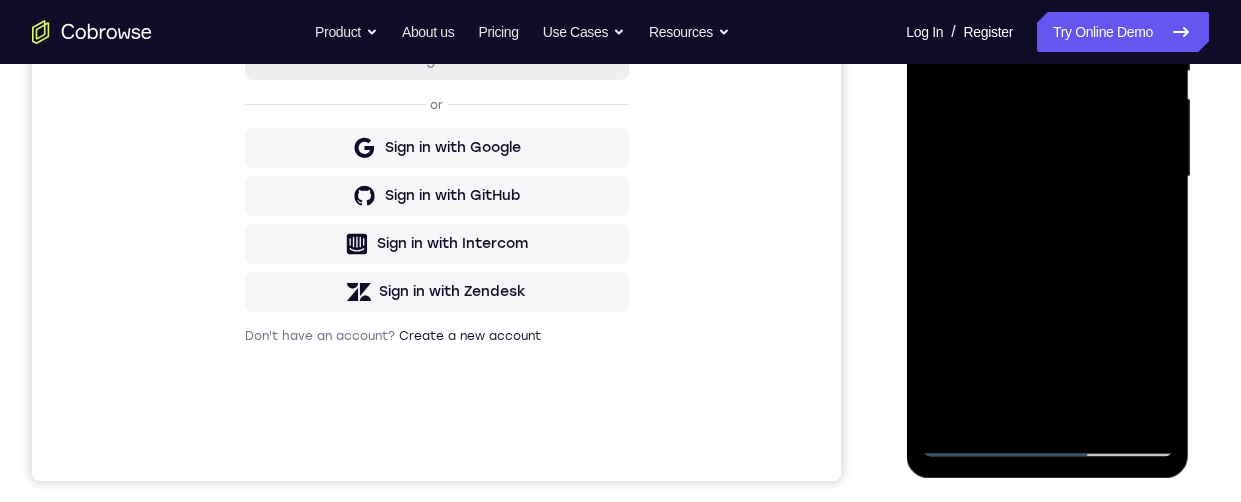 click at bounding box center [1047, 177] 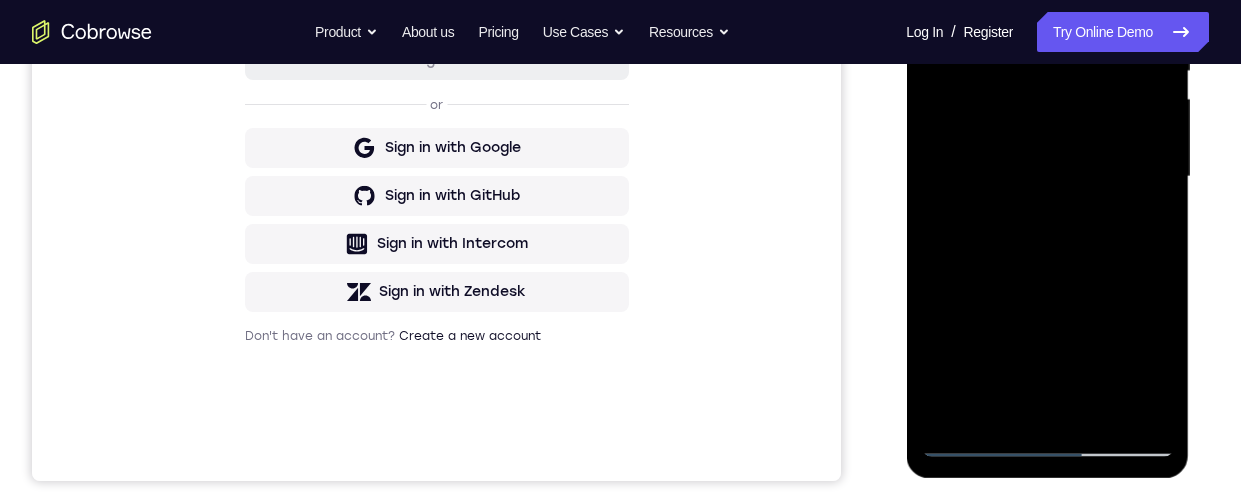 click at bounding box center (1047, 177) 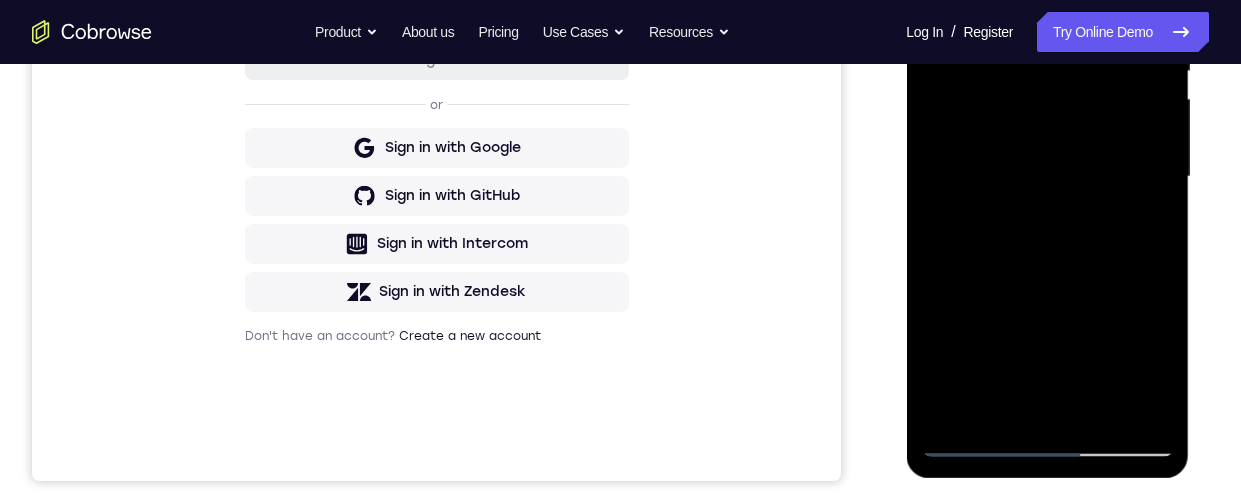 click at bounding box center [1047, 177] 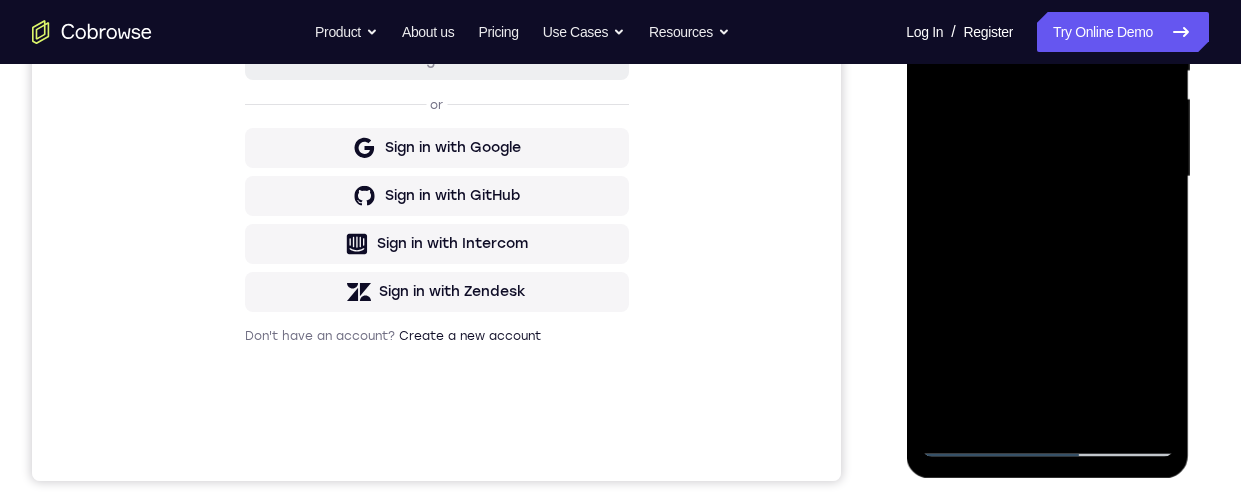 click at bounding box center [1047, 177] 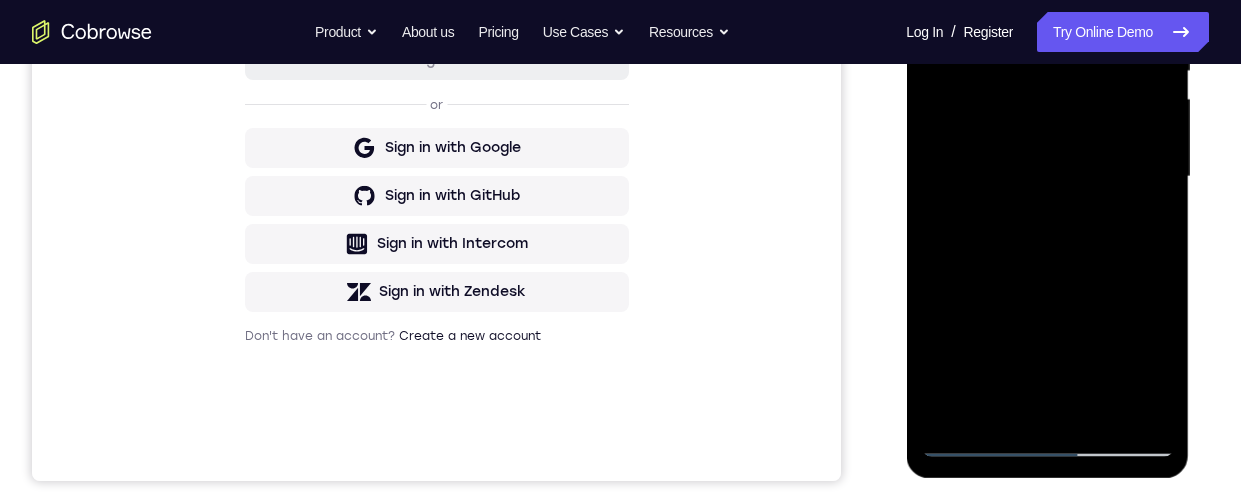 click at bounding box center (1047, 177) 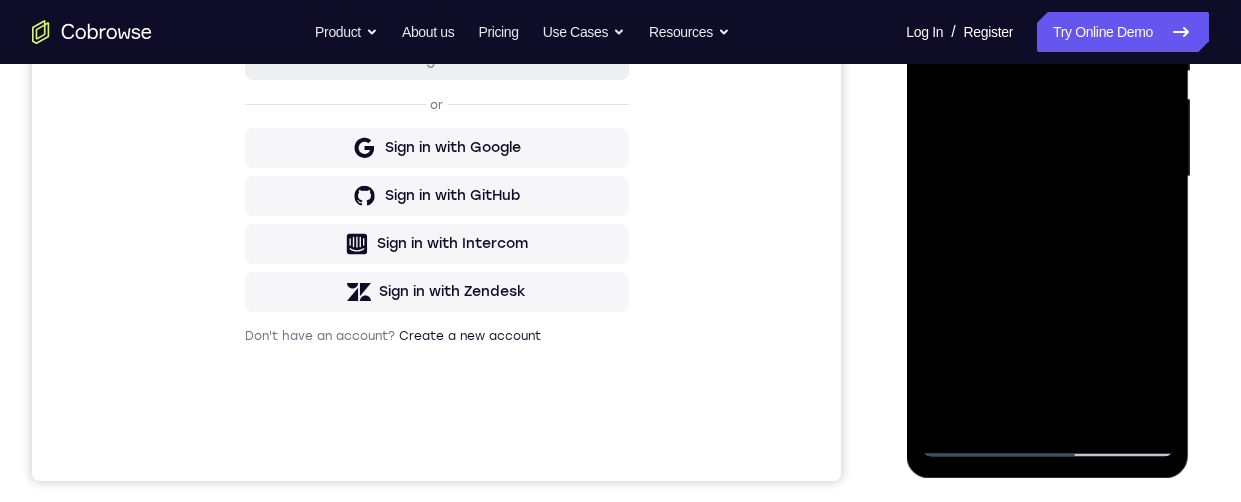 click at bounding box center (1047, 177) 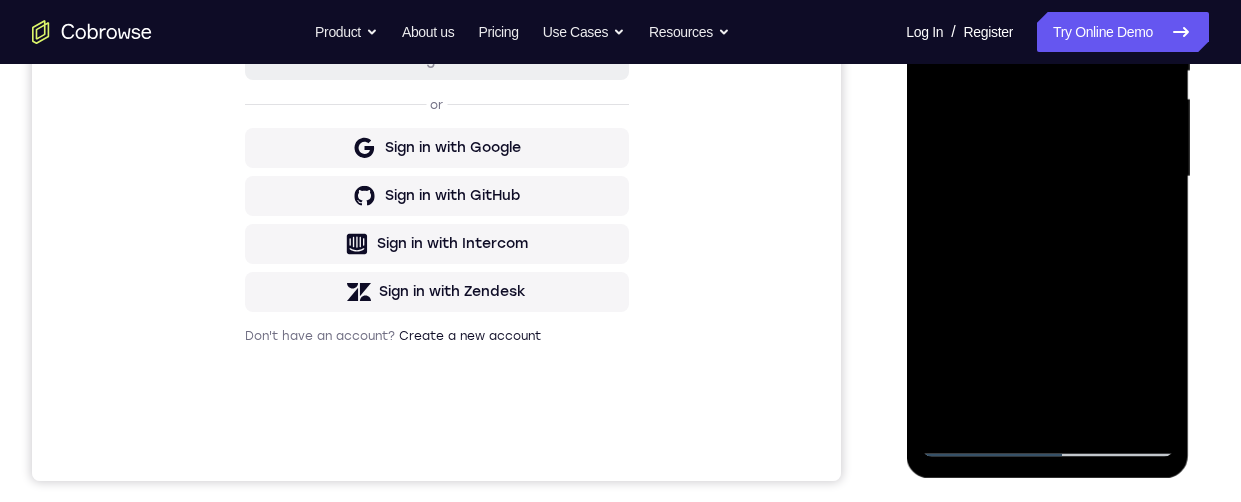click at bounding box center (1047, 177) 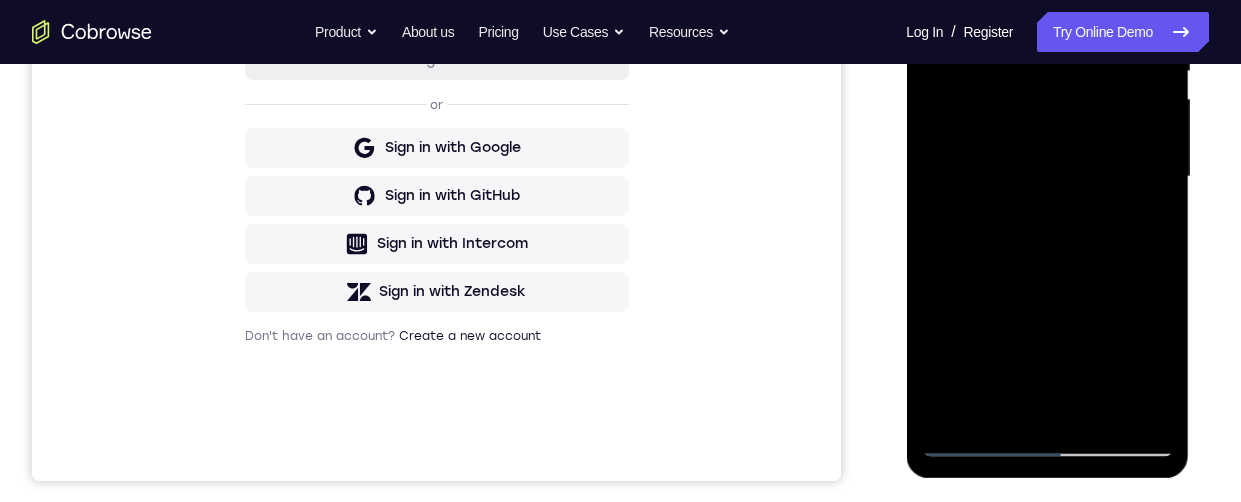 click at bounding box center (1047, 177) 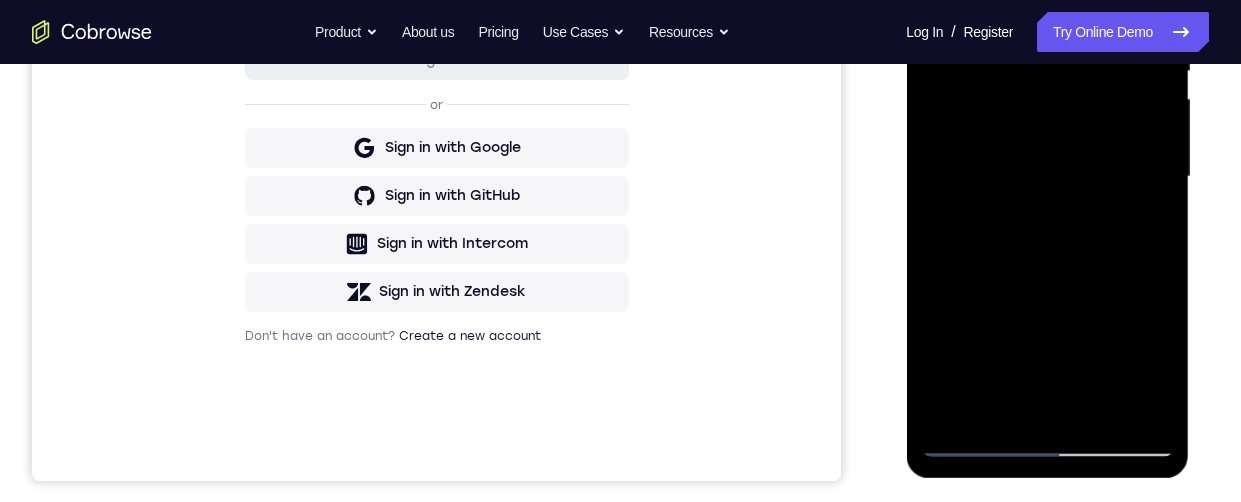 click at bounding box center (1047, 177) 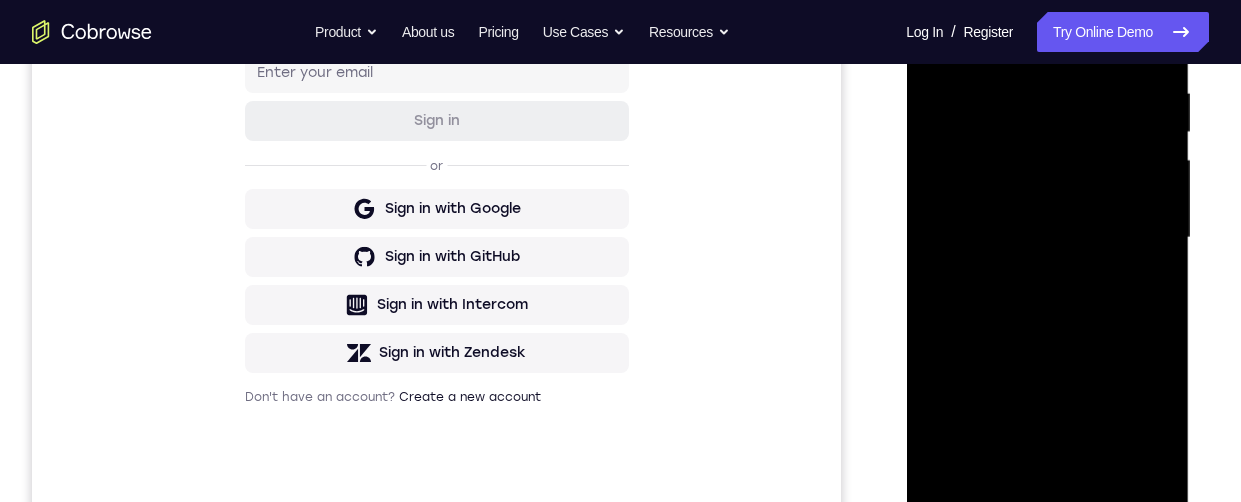 scroll, scrollTop: 344, scrollLeft: 0, axis: vertical 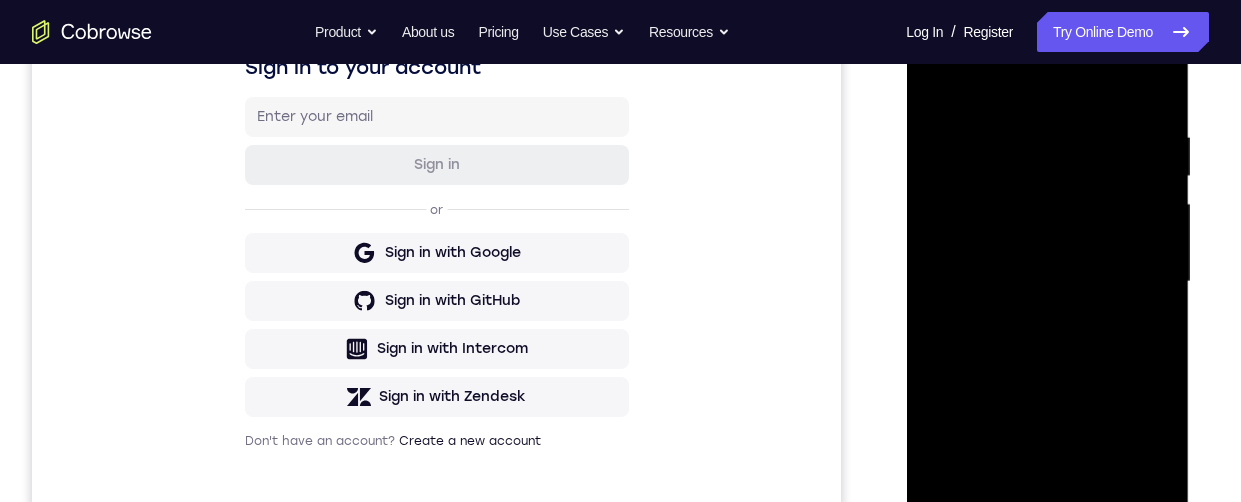 click at bounding box center (1047, 282) 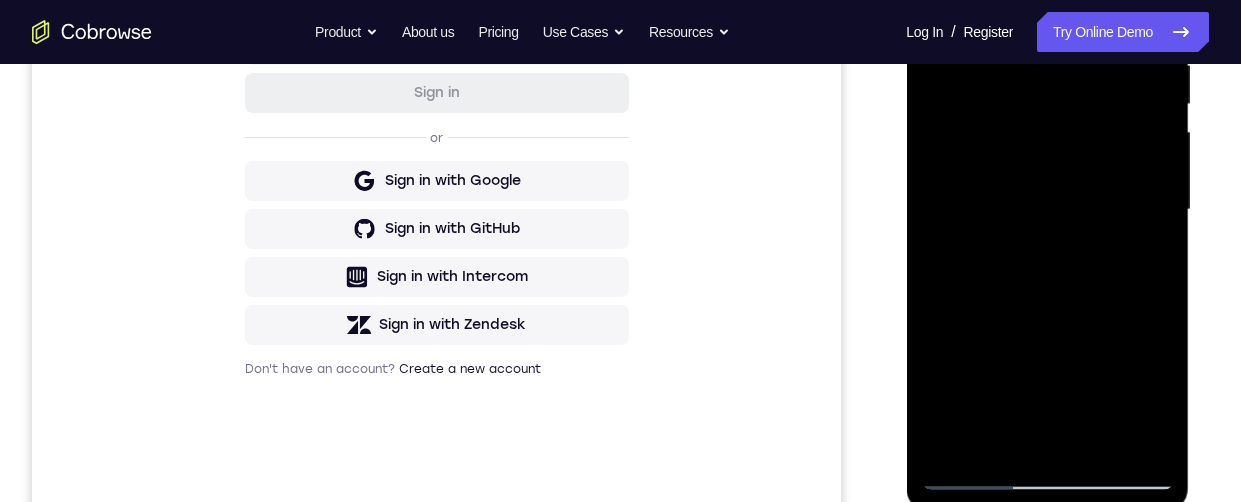 click at bounding box center [1047, 210] 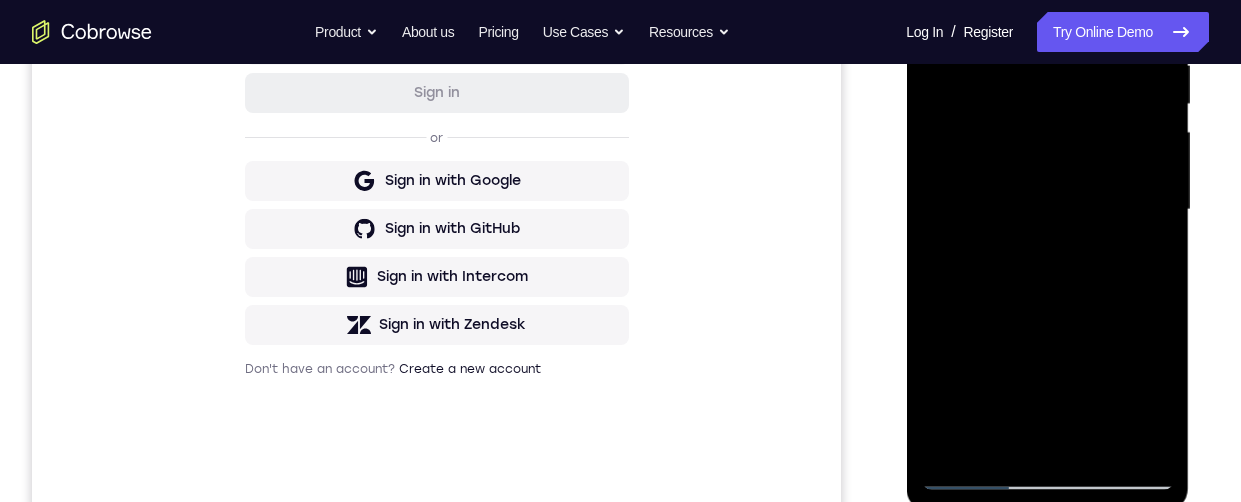 click at bounding box center (1047, 210) 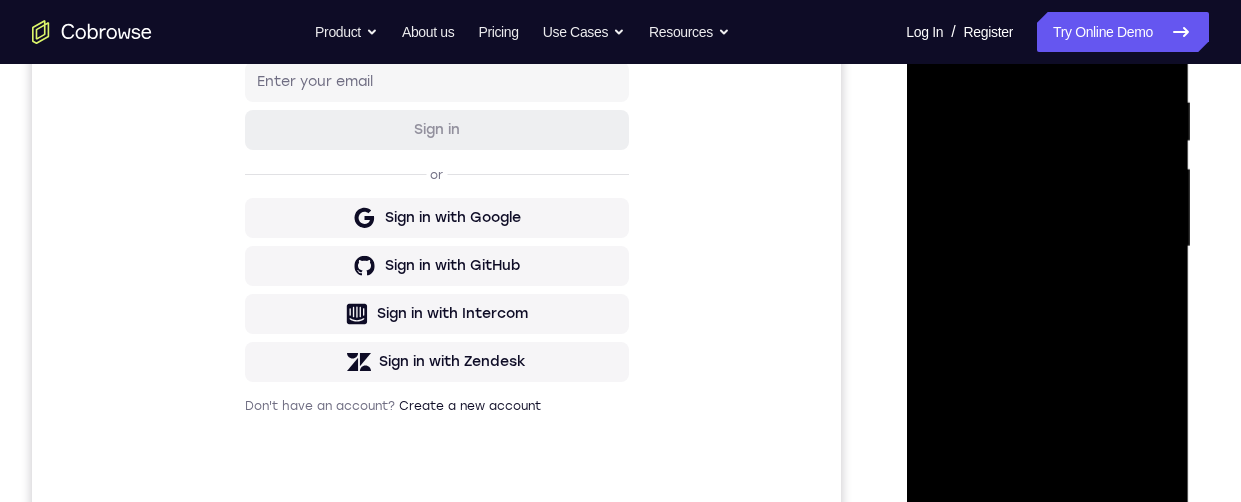 click at bounding box center [1047, 247] 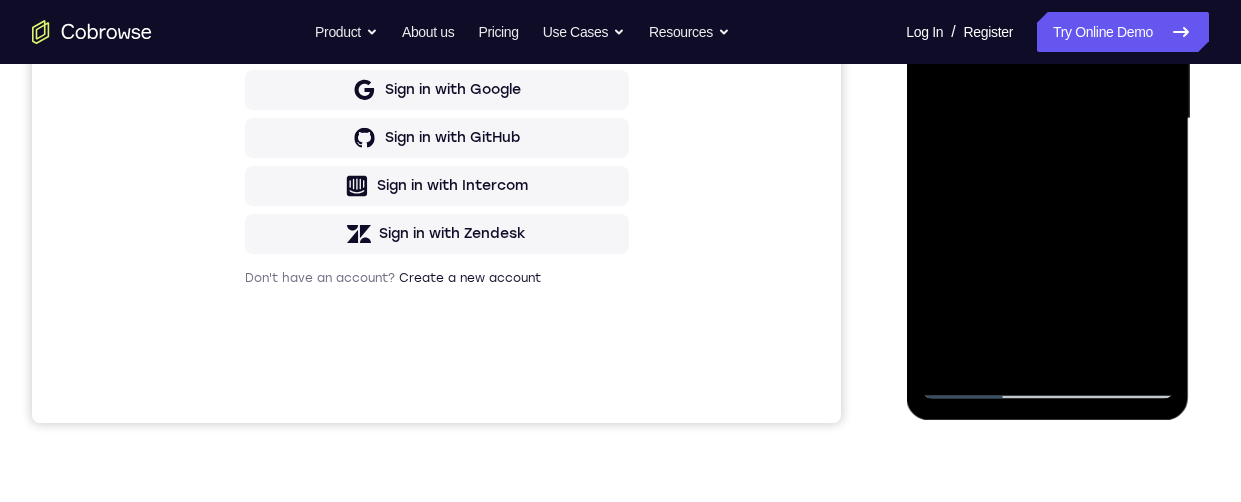 click at bounding box center (1047, 119) 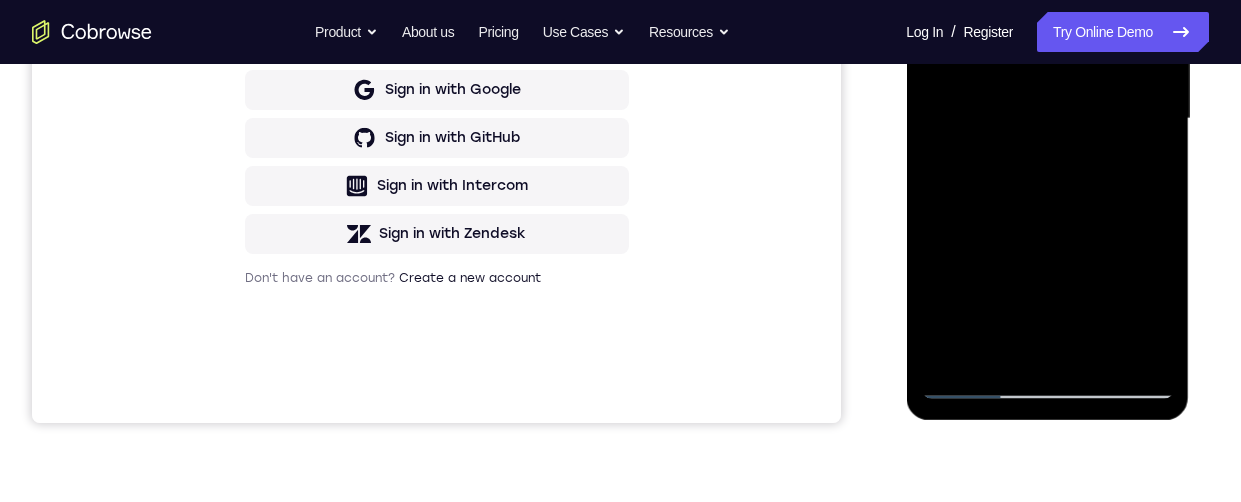 click at bounding box center [1047, 119] 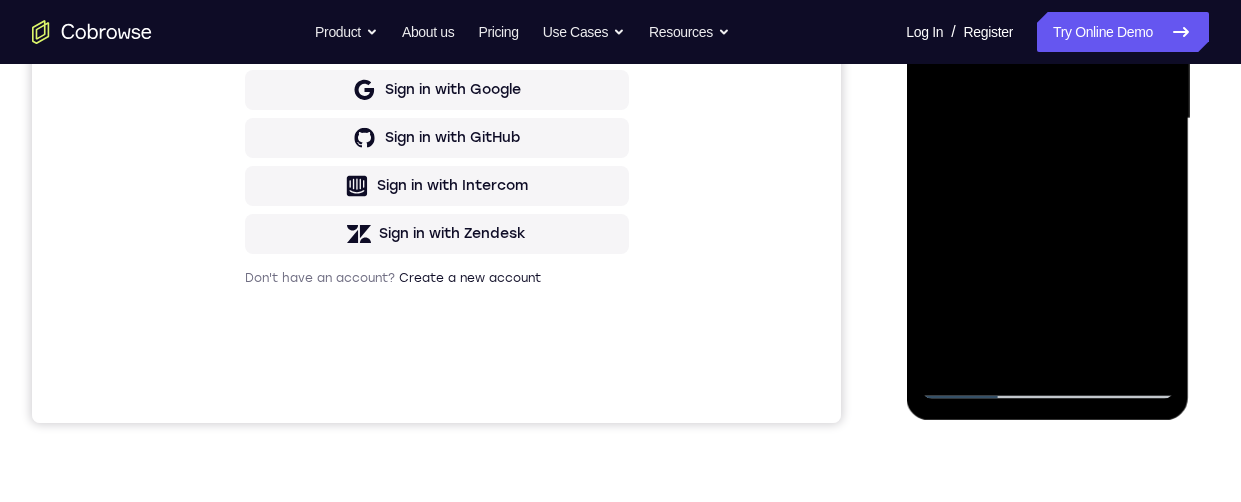 click at bounding box center [1047, 119] 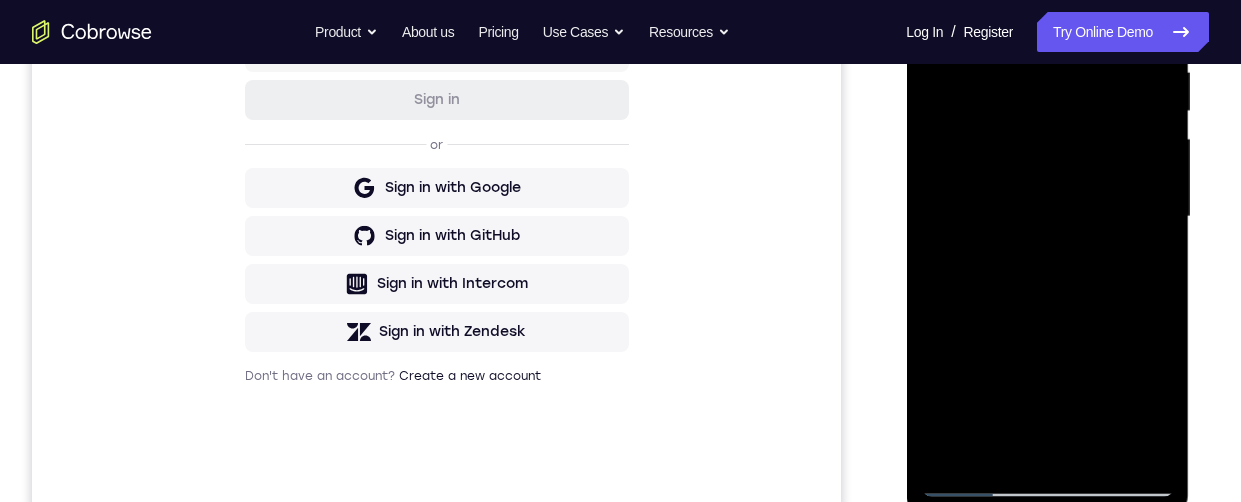 scroll, scrollTop: 425, scrollLeft: 0, axis: vertical 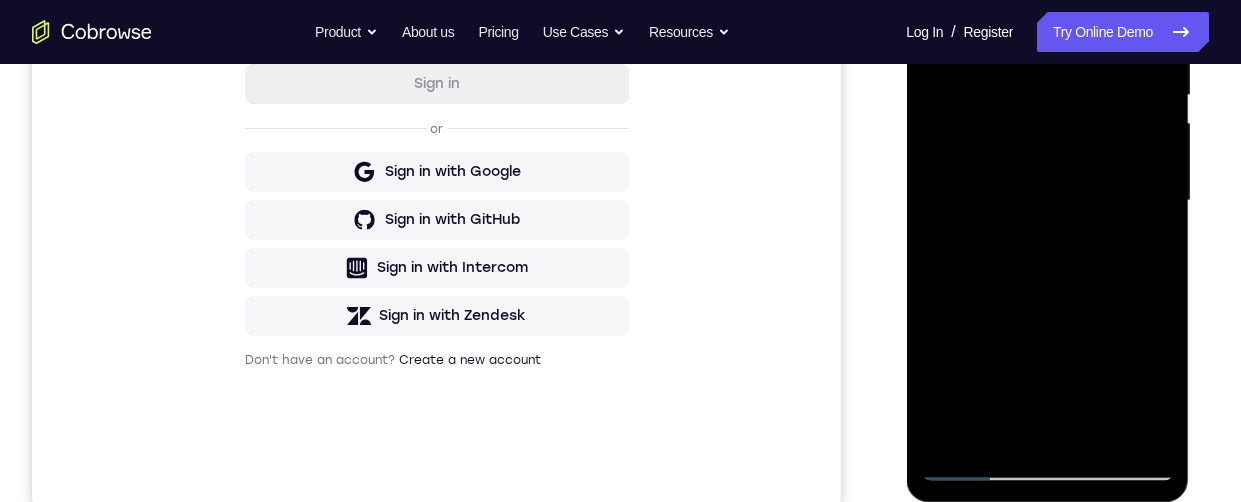 click at bounding box center (1047, 201) 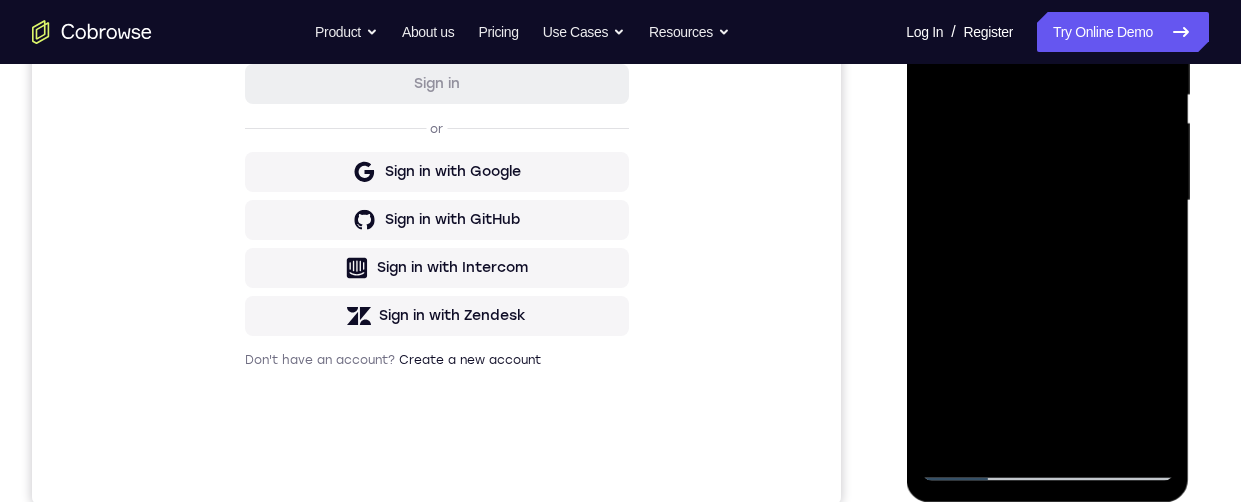 click at bounding box center [1047, 201] 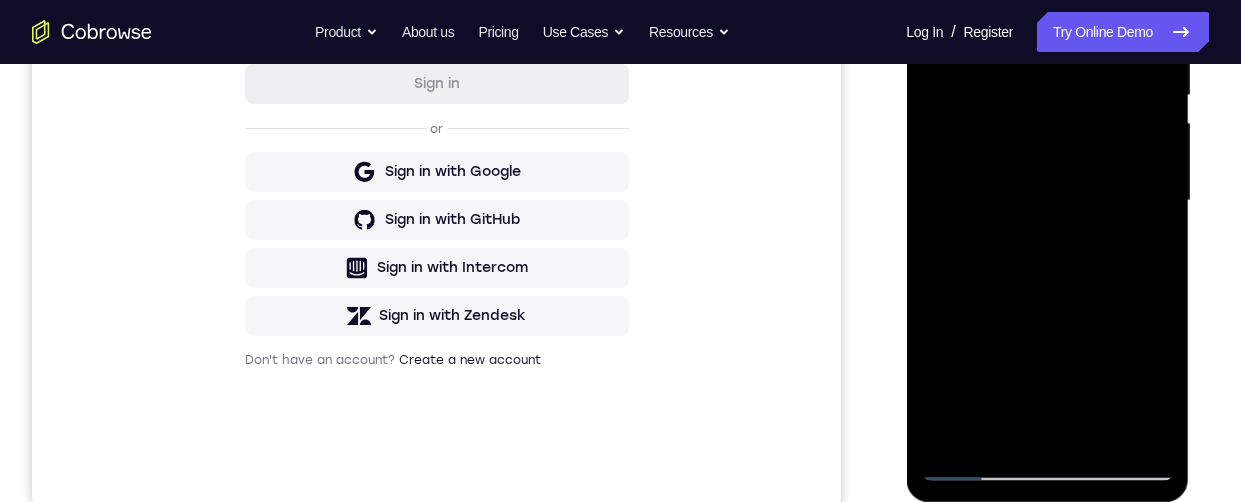 click at bounding box center (1047, 201) 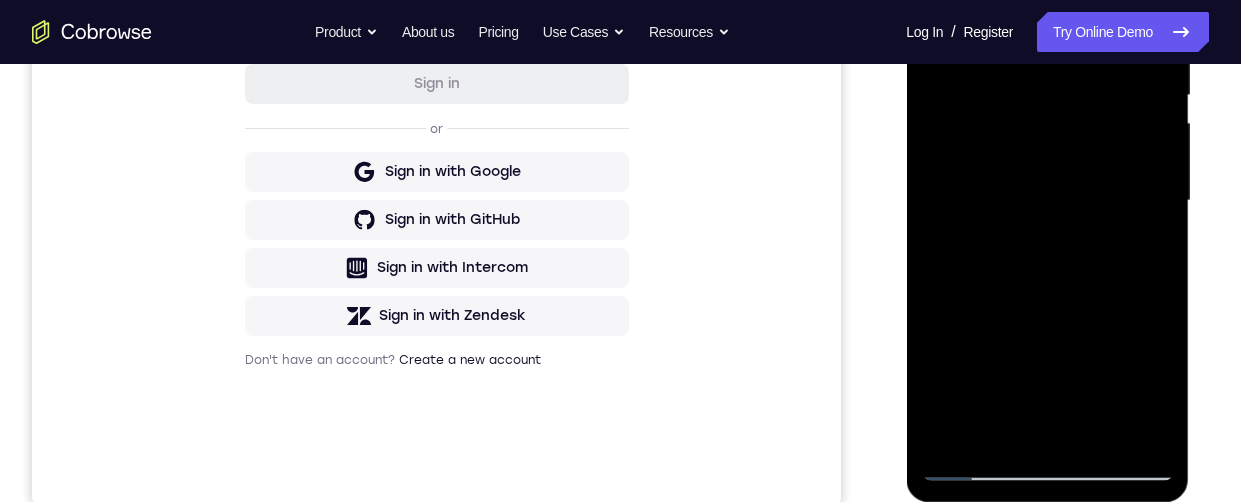 click at bounding box center (1047, 201) 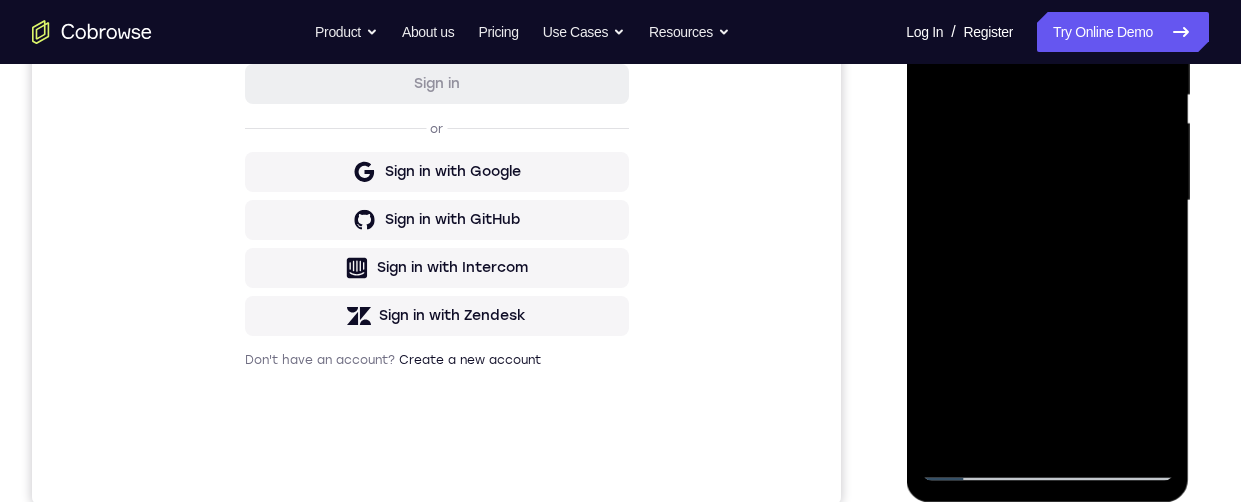 click at bounding box center (1047, 201) 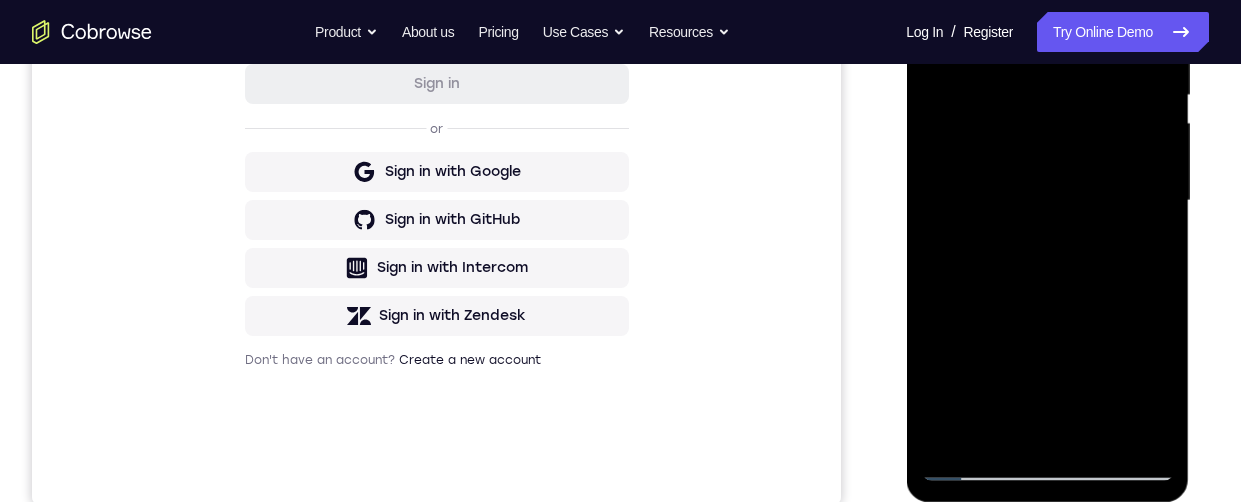 click at bounding box center (1047, 201) 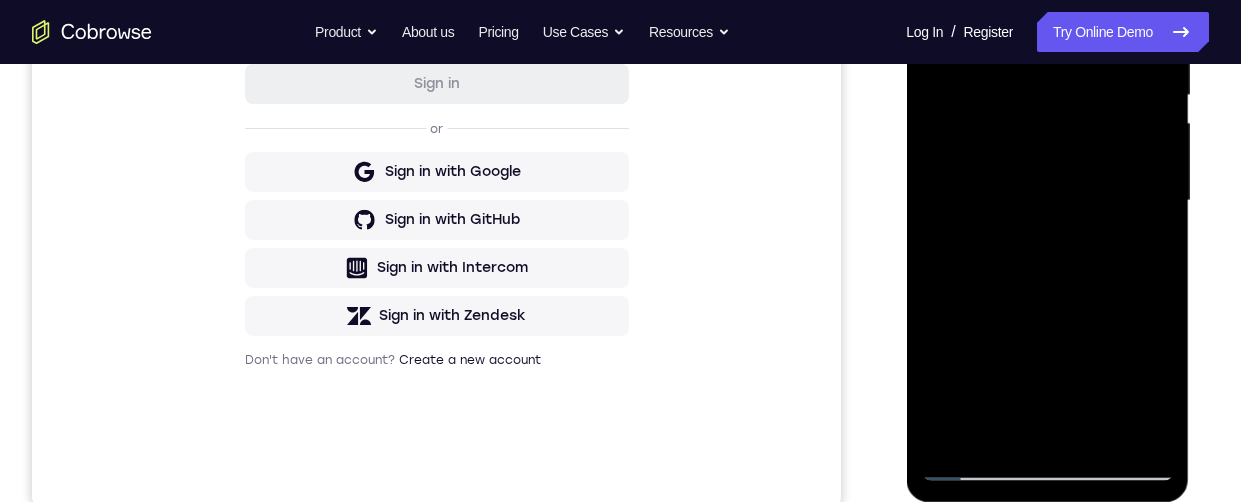 click at bounding box center [1047, 201] 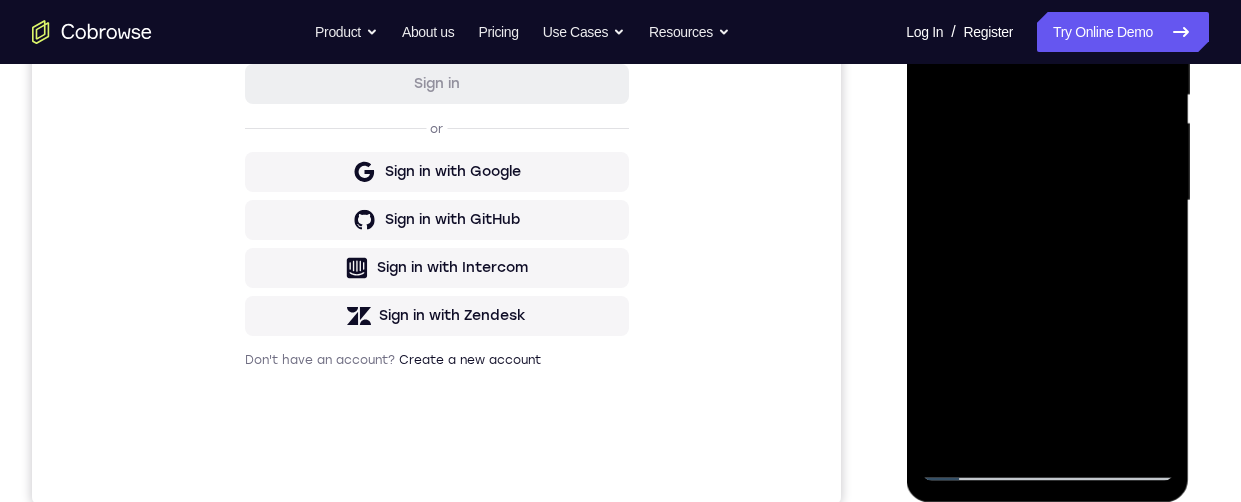 click at bounding box center (1047, 201) 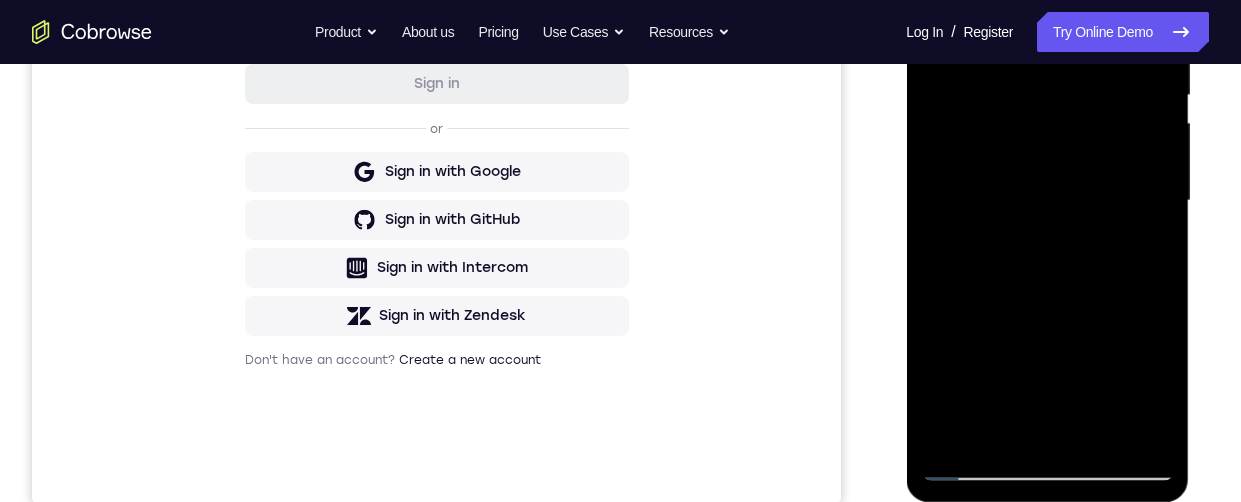 click at bounding box center [1047, 201] 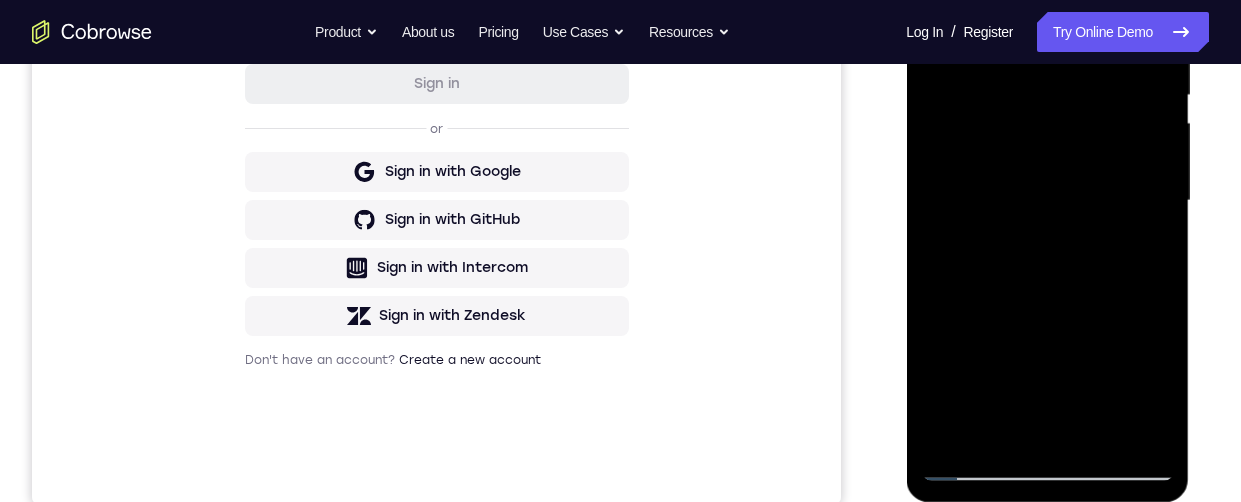 click at bounding box center (1047, 201) 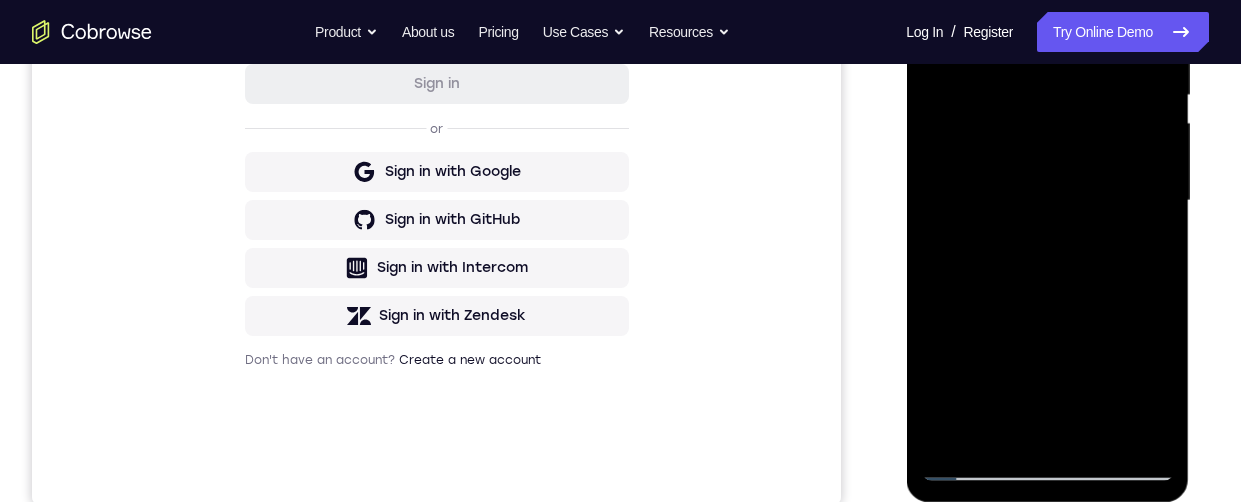 click at bounding box center (1047, 201) 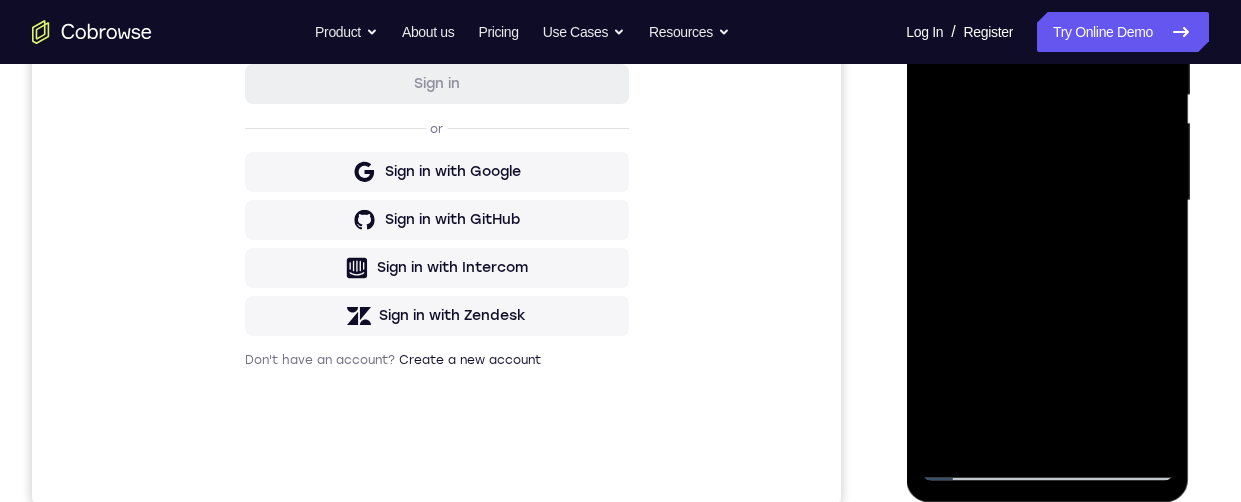 click at bounding box center (1047, 201) 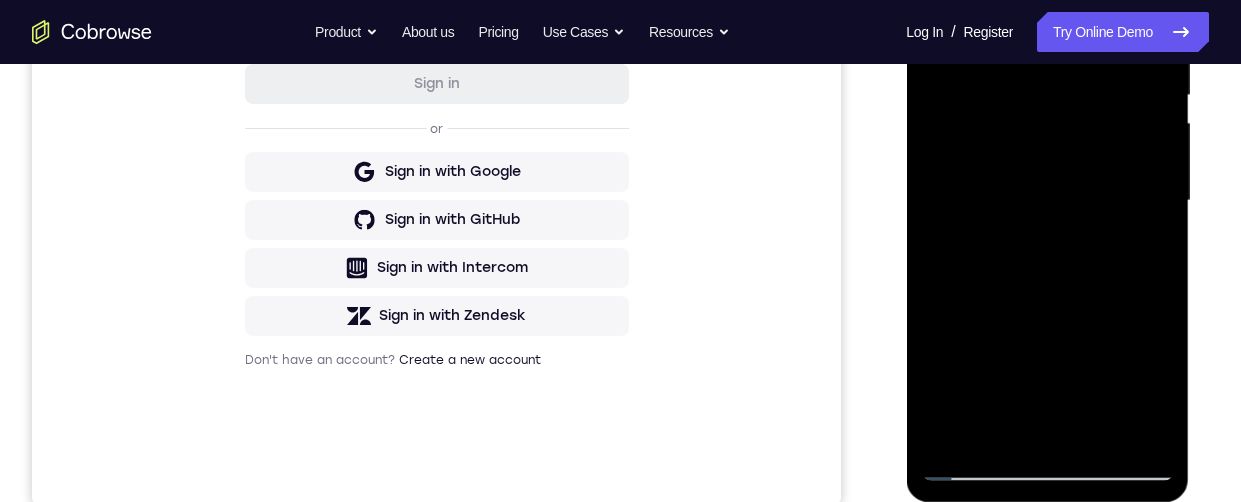 click at bounding box center [1047, 201] 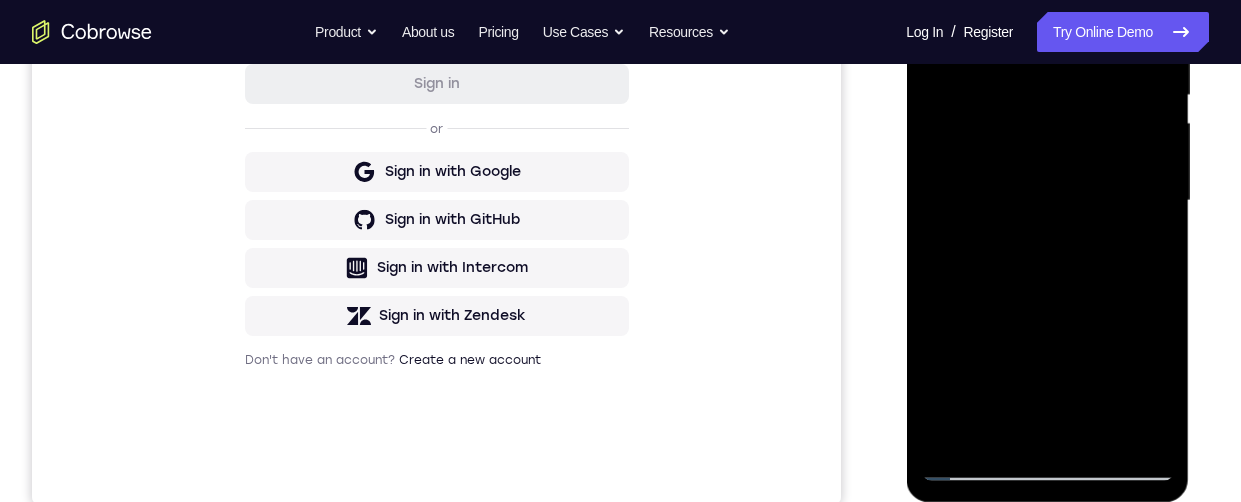 click at bounding box center (1047, 201) 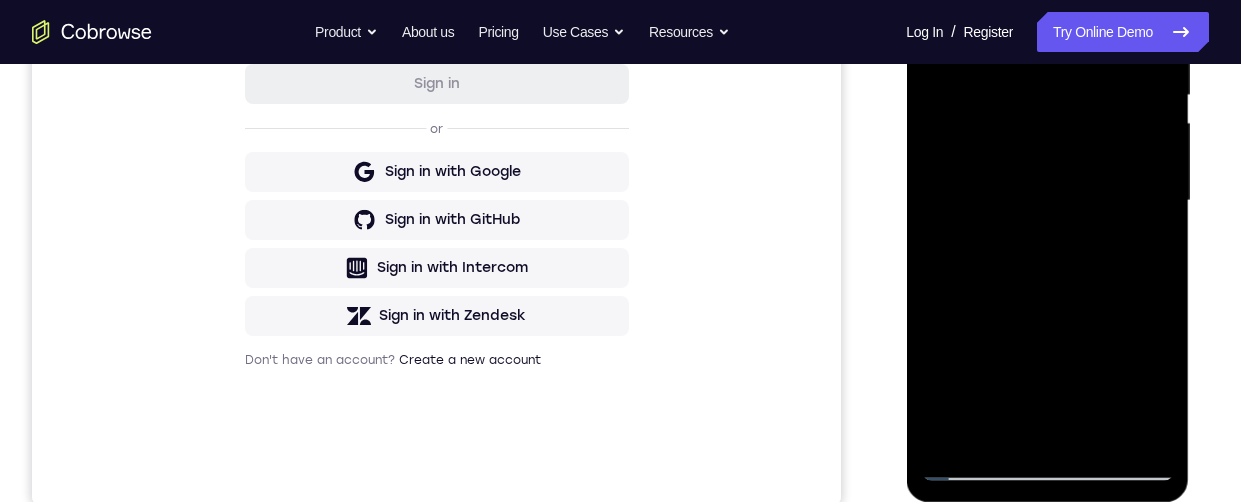 click at bounding box center (1047, 201) 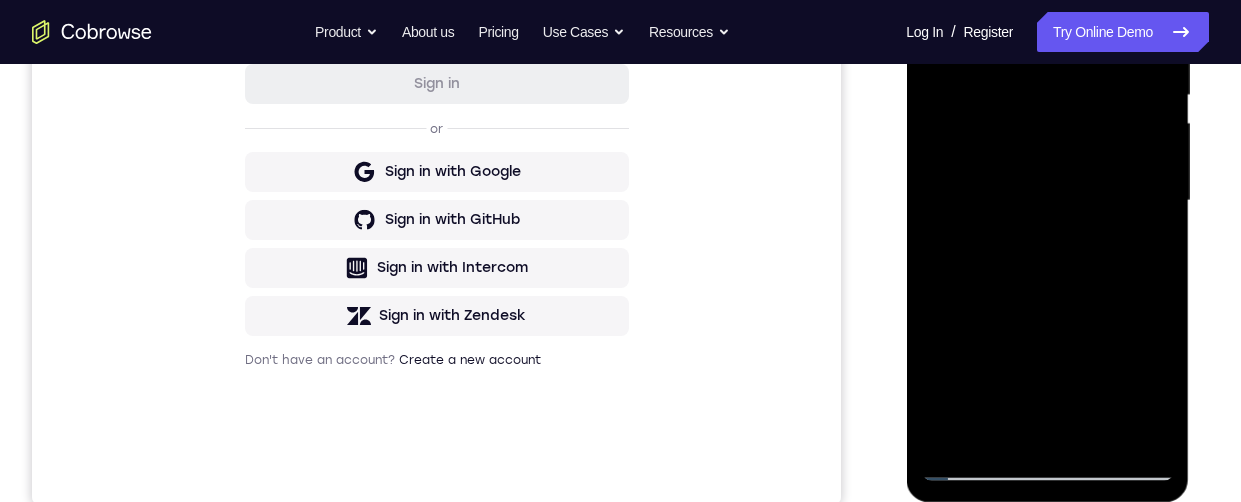 click at bounding box center (1047, 201) 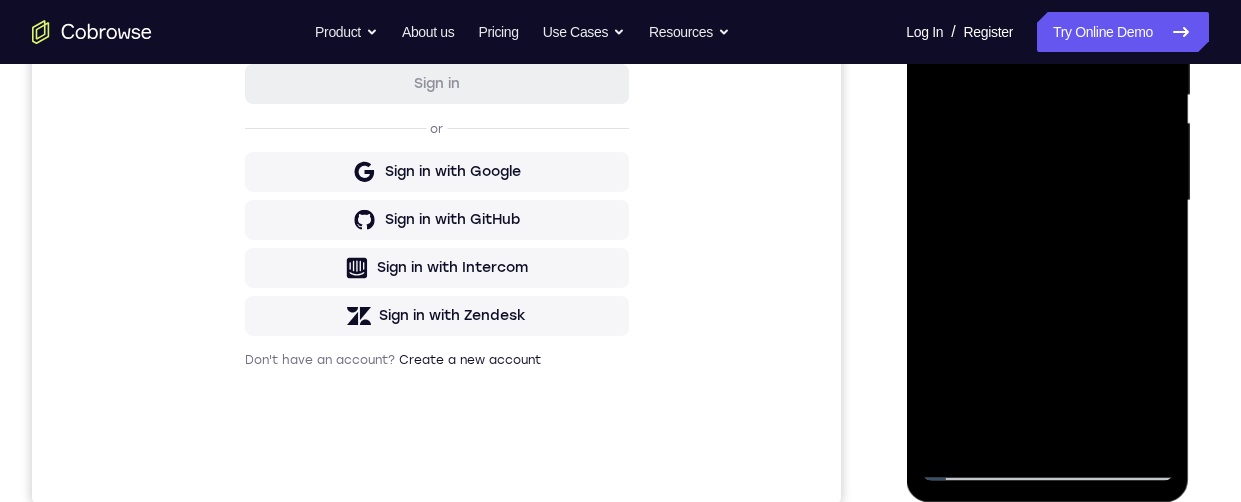 click at bounding box center (1047, 201) 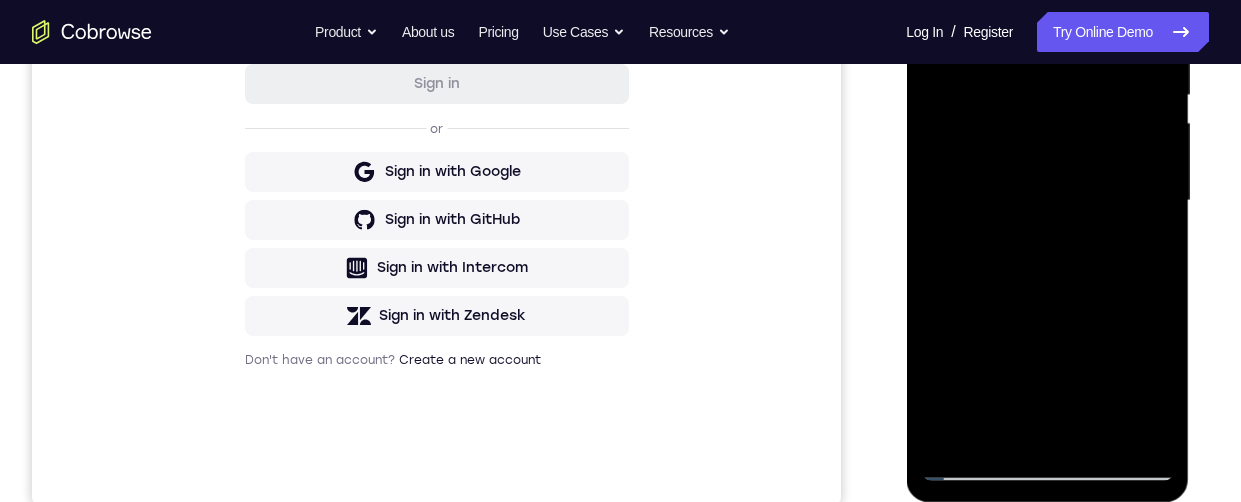click at bounding box center (1047, 201) 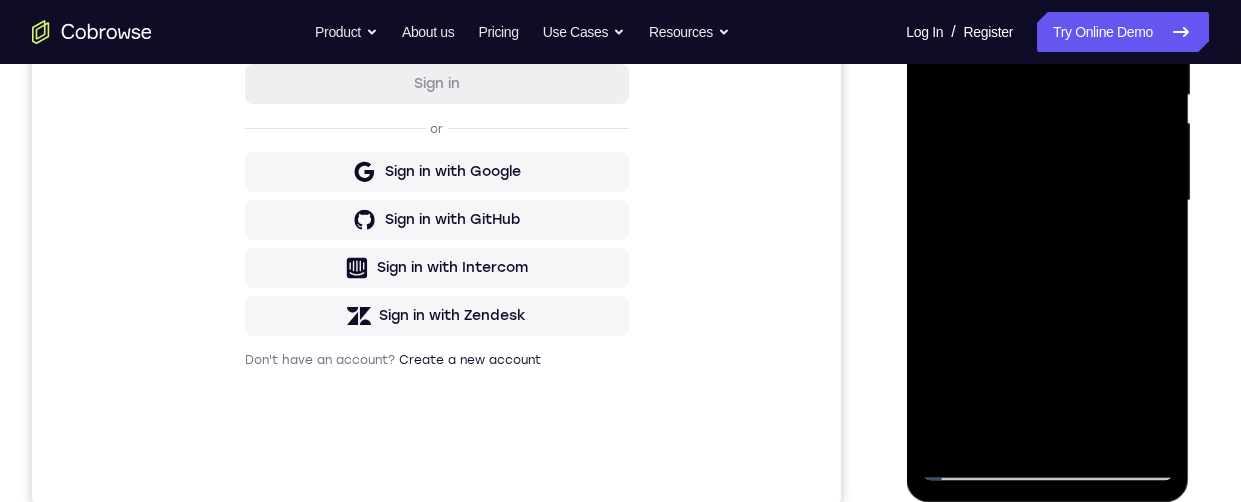 click at bounding box center (1047, 201) 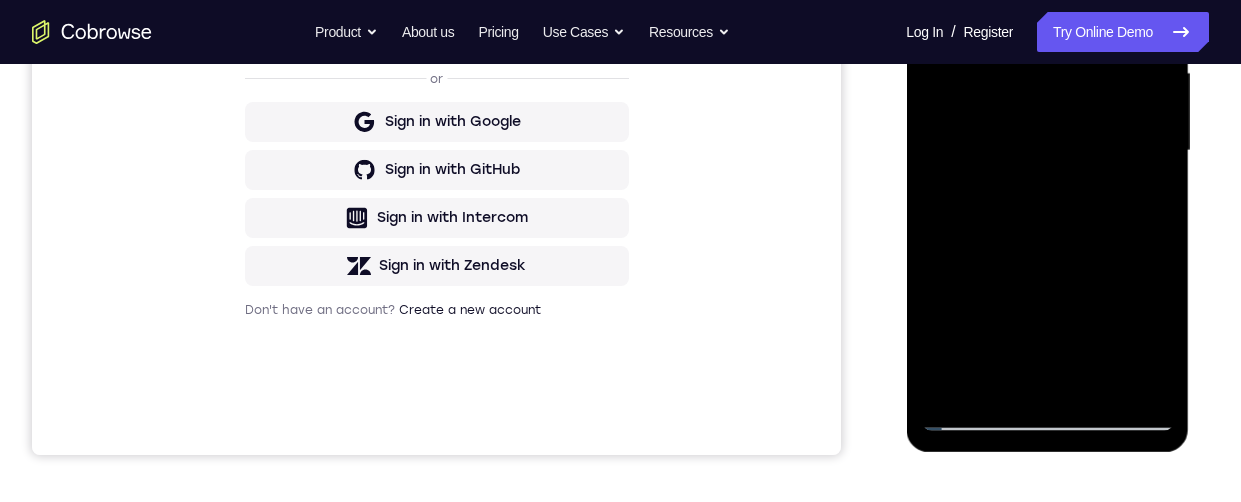 scroll, scrollTop: 427, scrollLeft: 0, axis: vertical 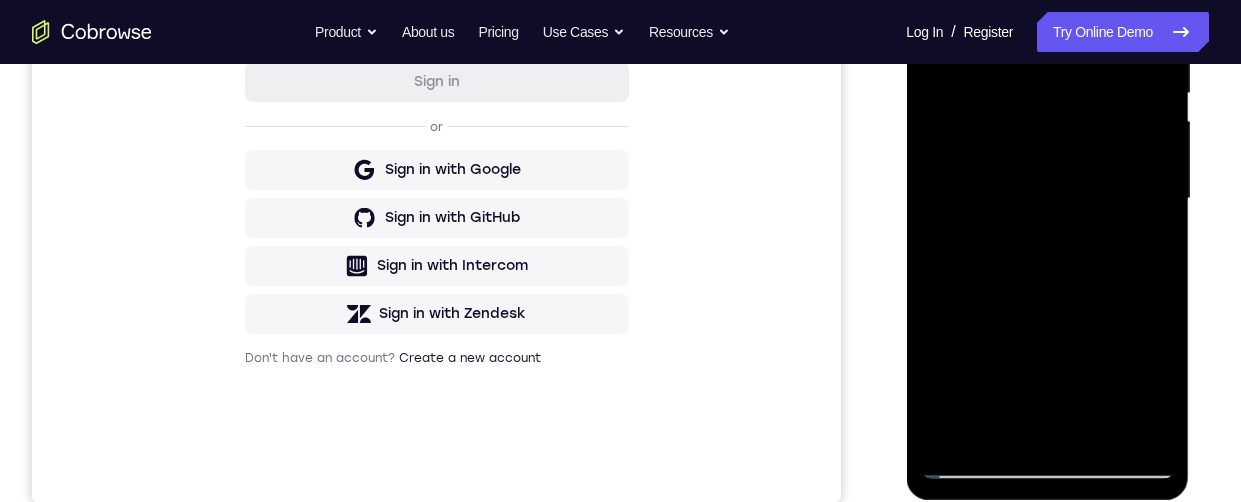 click at bounding box center [1047, 199] 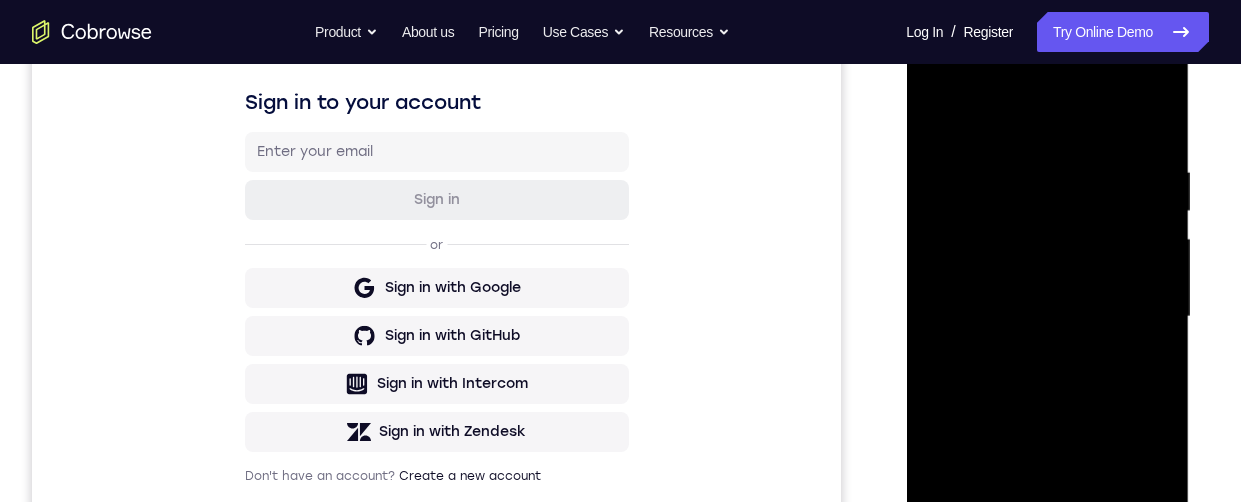 scroll, scrollTop: 367, scrollLeft: 0, axis: vertical 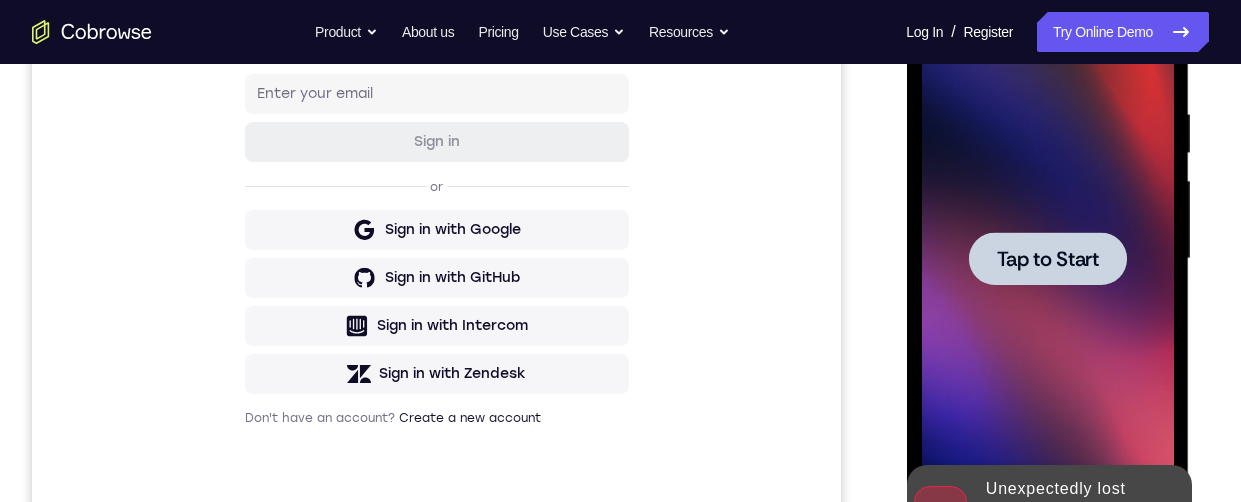 click on "Tap to Start" at bounding box center (1047, 259) 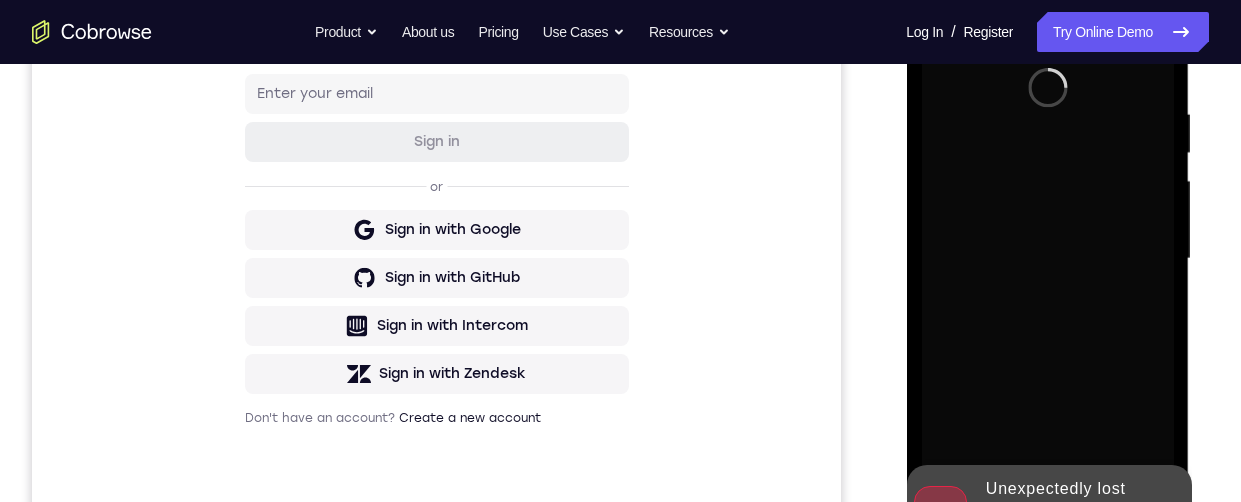 scroll, scrollTop: 382, scrollLeft: 0, axis: vertical 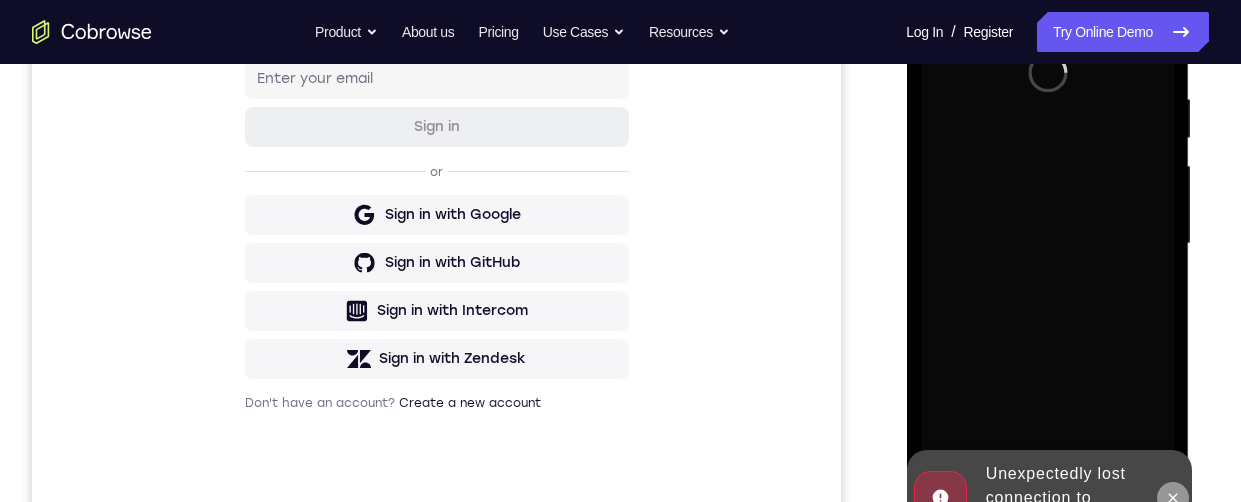 click 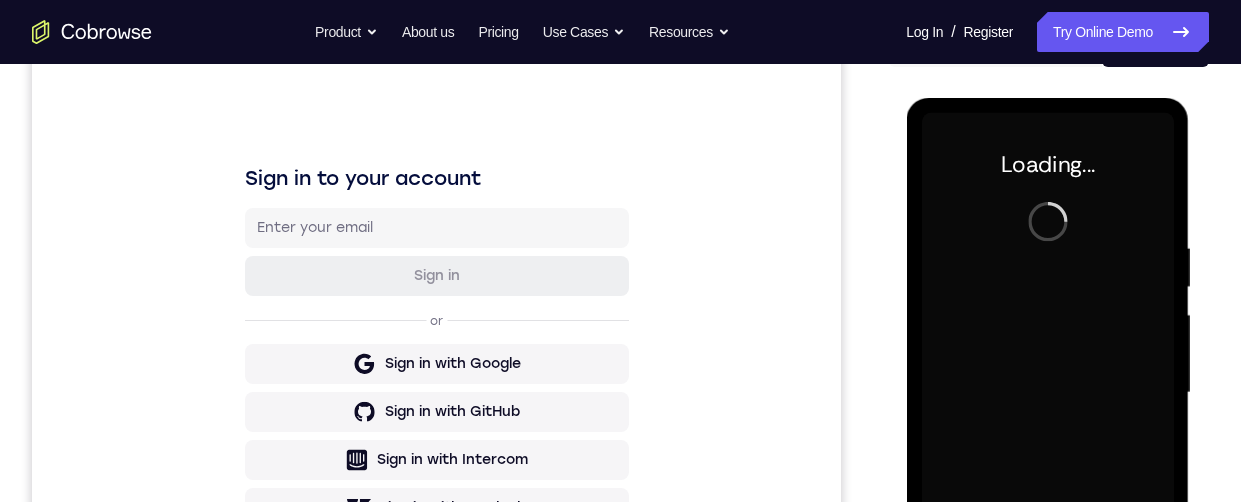 scroll, scrollTop: 231, scrollLeft: 0, axis: vertical 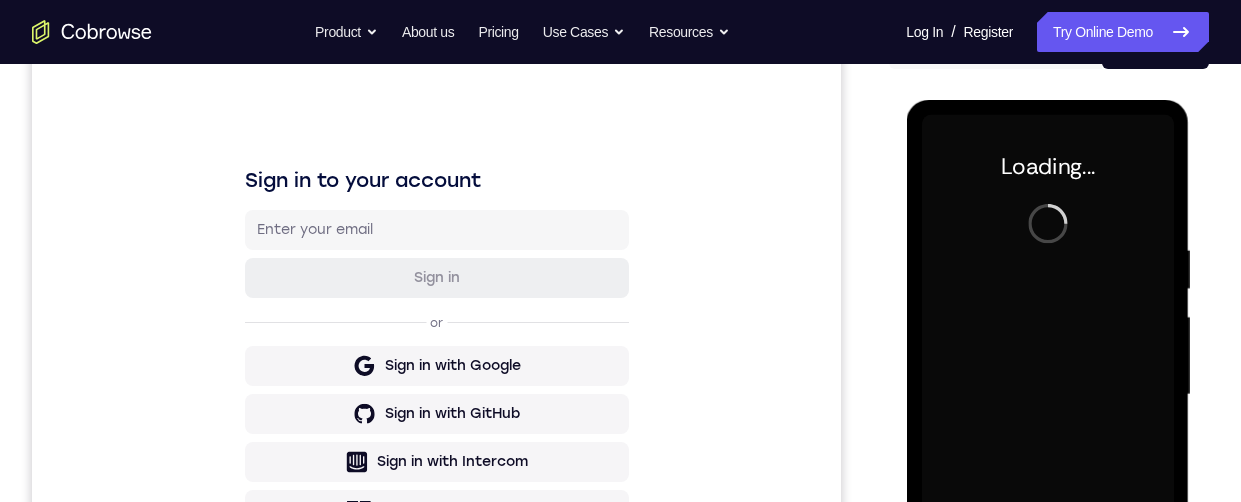 click on "Your Support Agent             Your Customer       Web   iOS   Android                         Next Steps   We’d be happy to give a product demo, answer any technical questions, or share best practices.          Create An Account             Contact Sales" at bounding box center [620, 492] 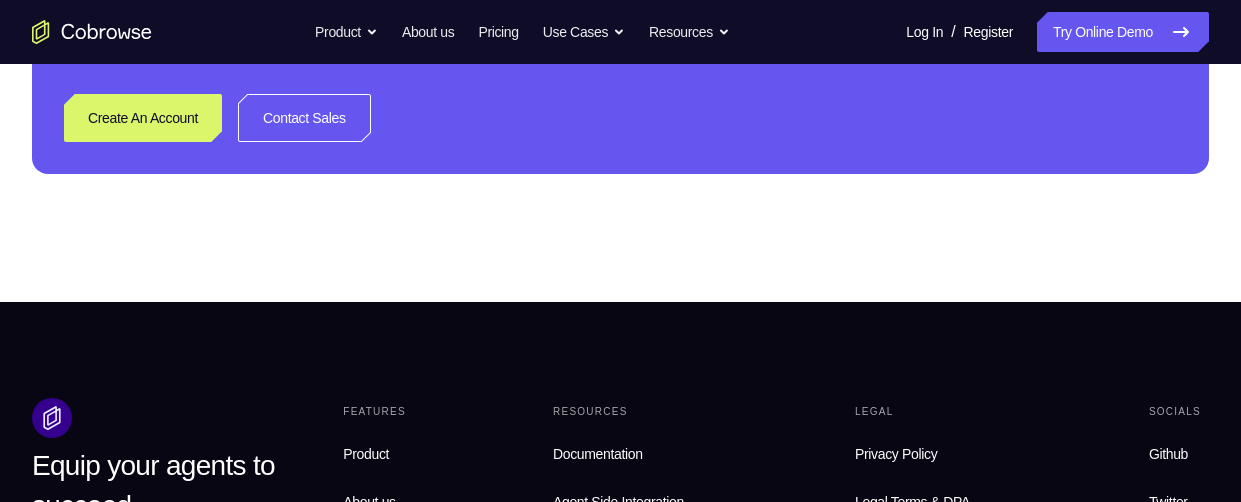 scroll, scrollTop: 801, scrollLeft: 0, axis: vertical 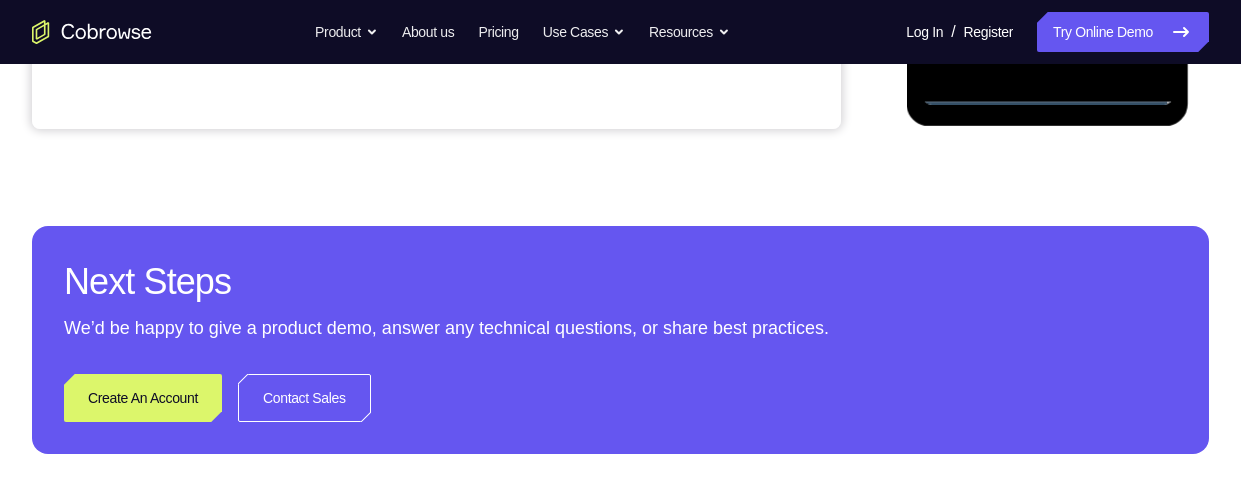 click at bounding box center (1047, -175) 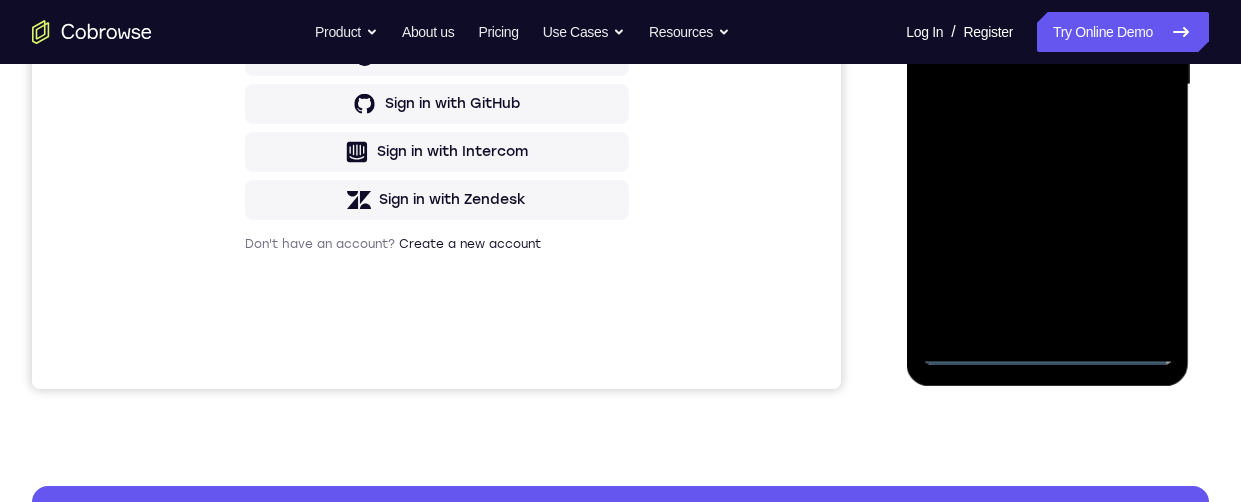 click at bounding box center [1047, 85] 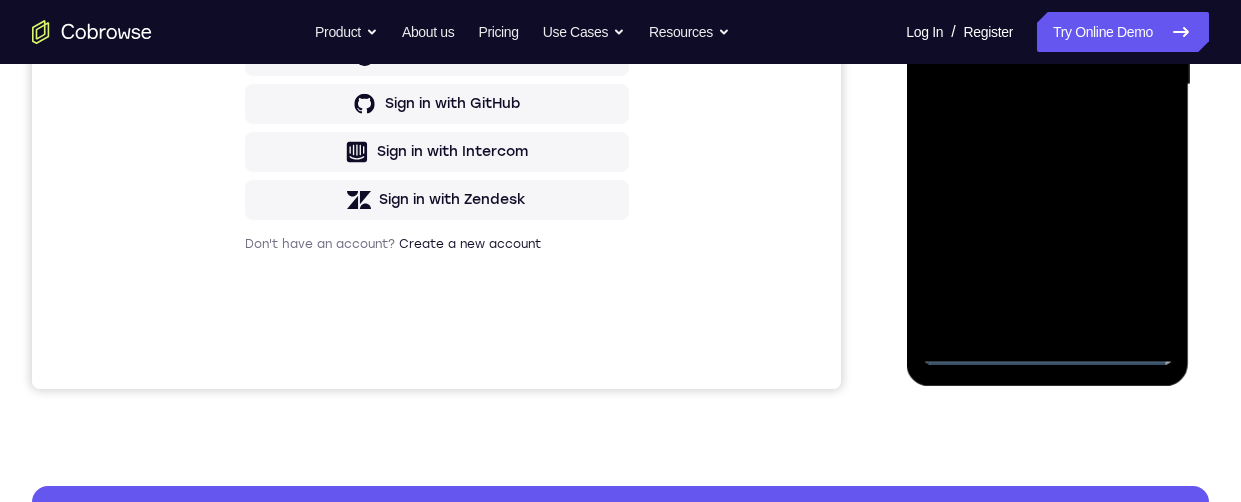 click at bounding box center (1047, 85) 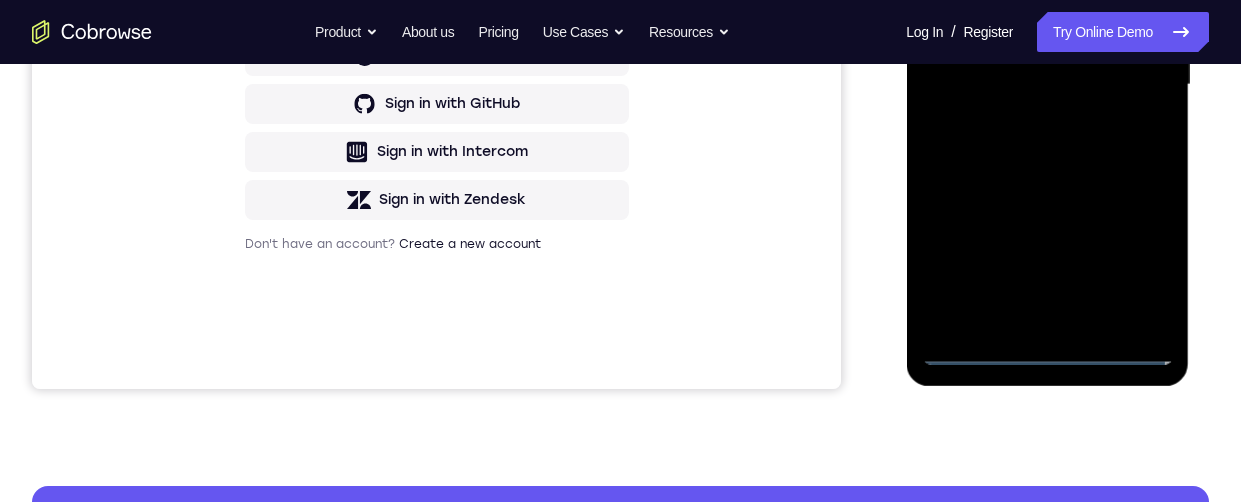 click at bounding box center (1047, 85) 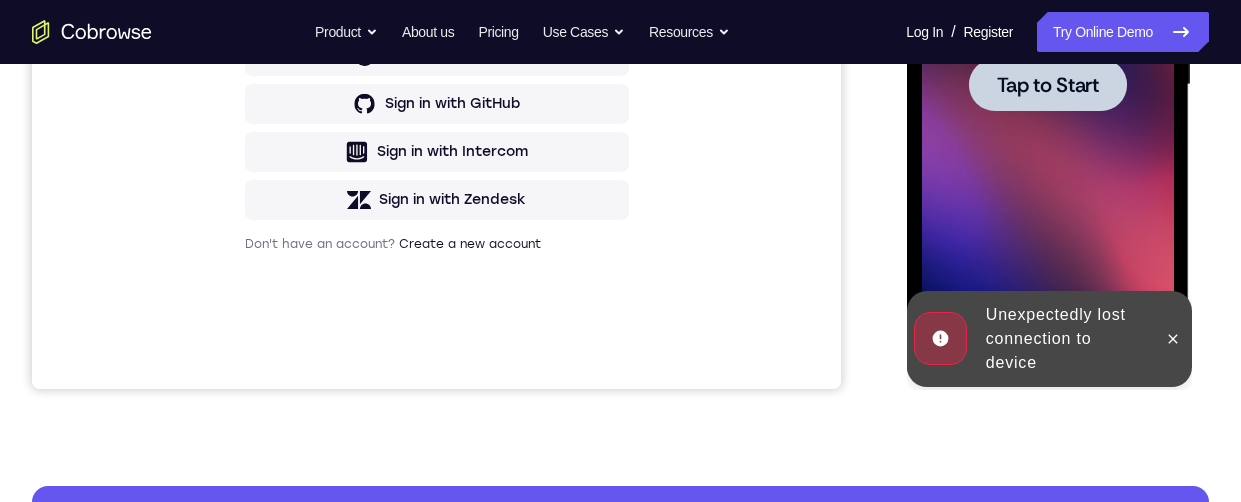click at bounding box center [1047, 85] 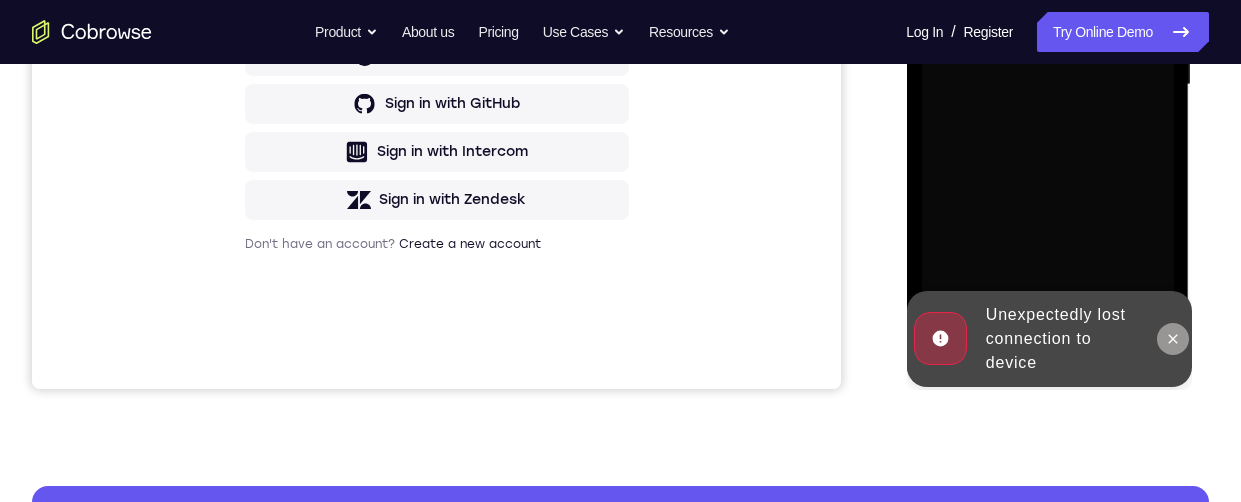 click 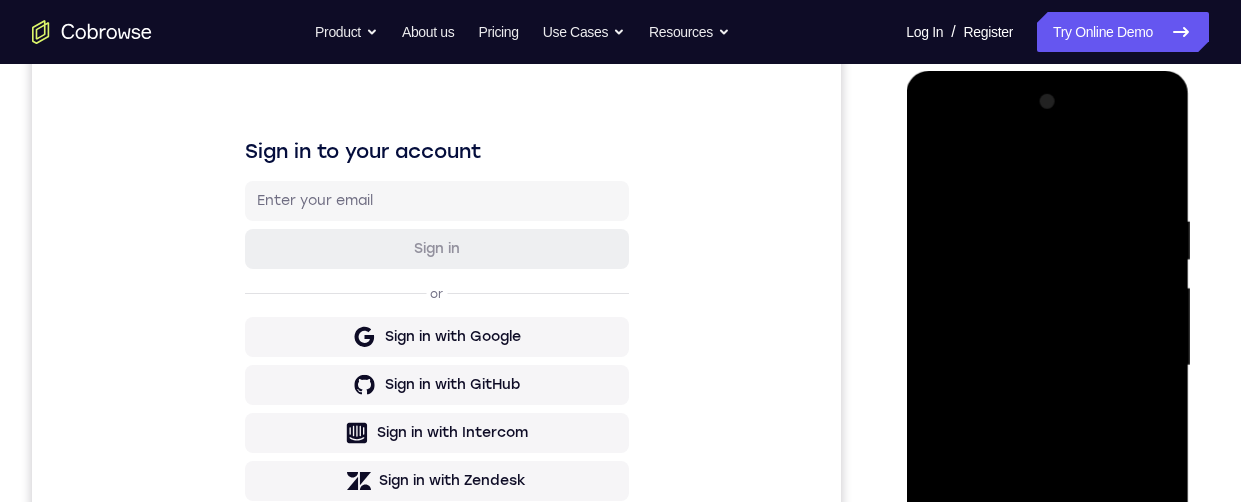 scroll, scrollTop: 462, scrollLeft: 0, axis: vertical 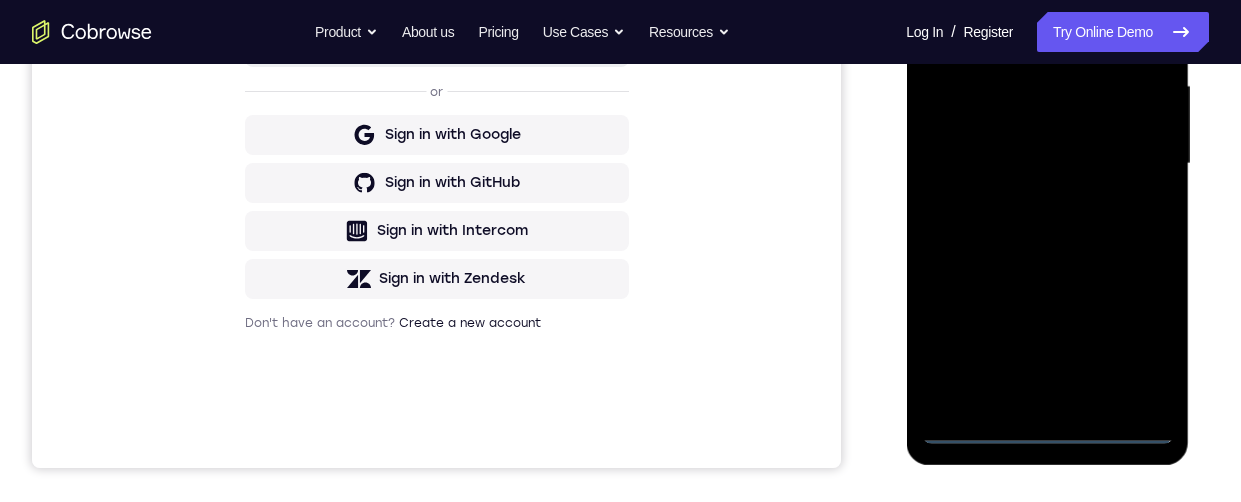 click at bounding box center [1047, 164] 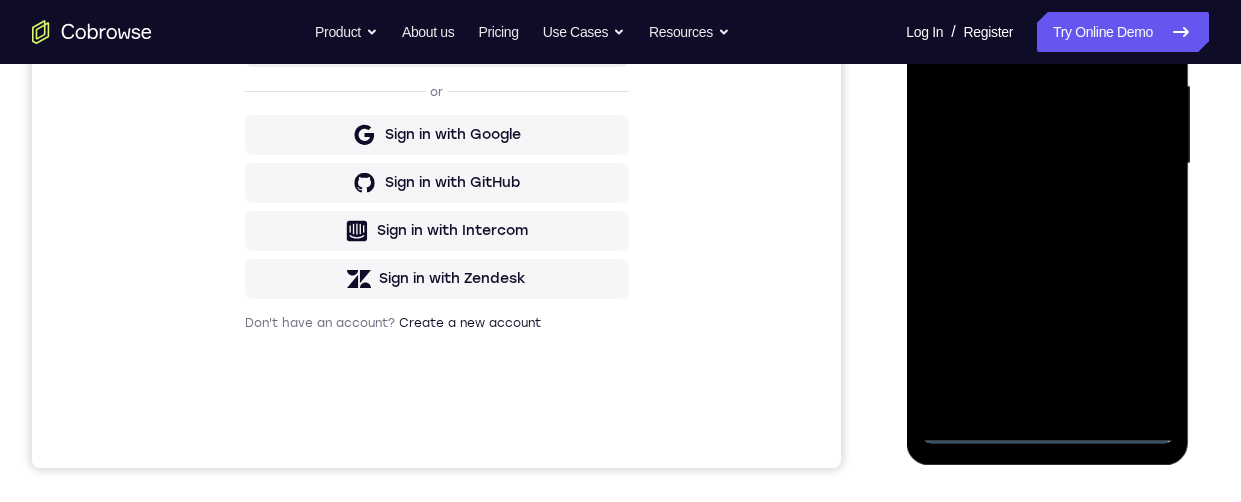 scroll, scrollTop: 475, scrollLeft: 0, axis: vertical 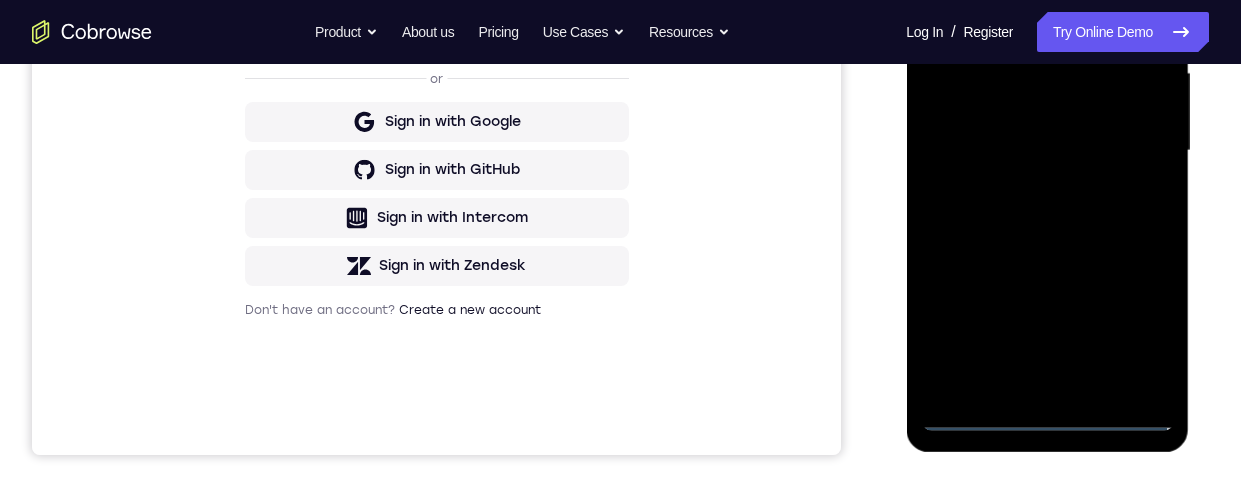 click at bounding box center (1047, 151) 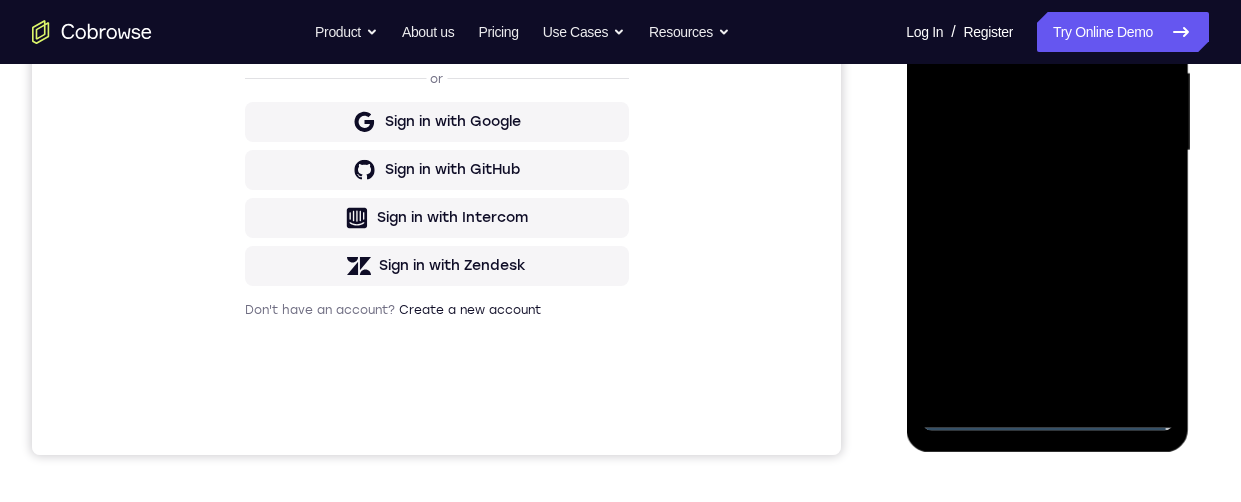 click at bounding box center [1047, 151] 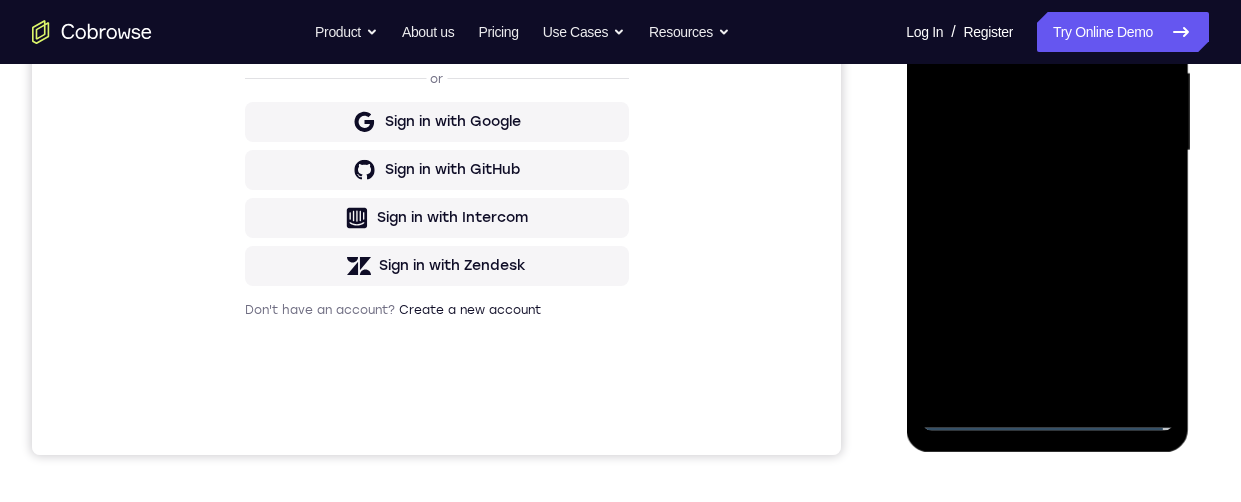 click at bounding box center [1047, 151] 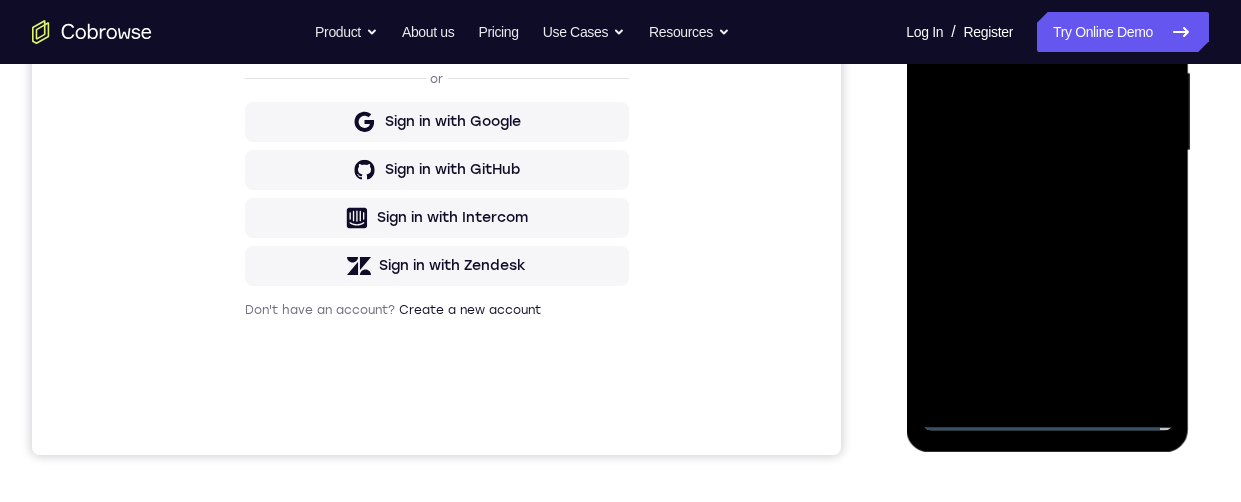 click at bounding box center (1047, 151) 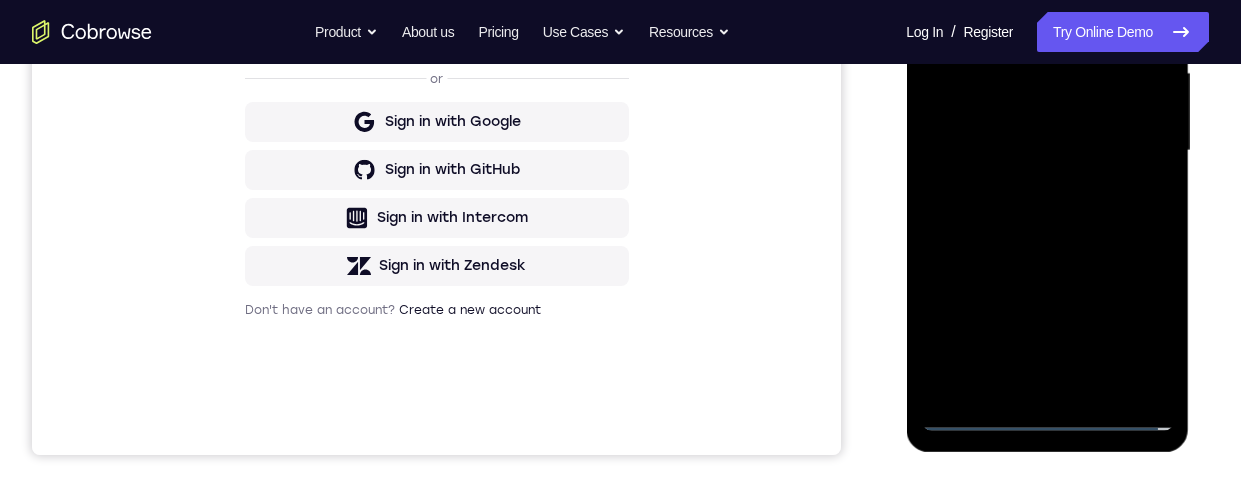 click at bounding box center [1047, 151] 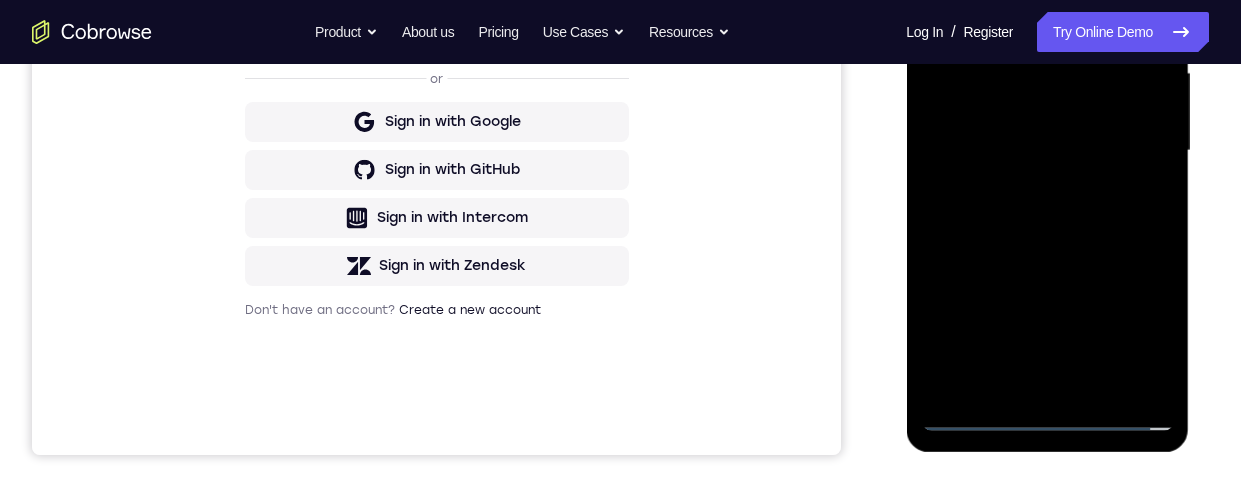 click at bounding box center [1047, 151] 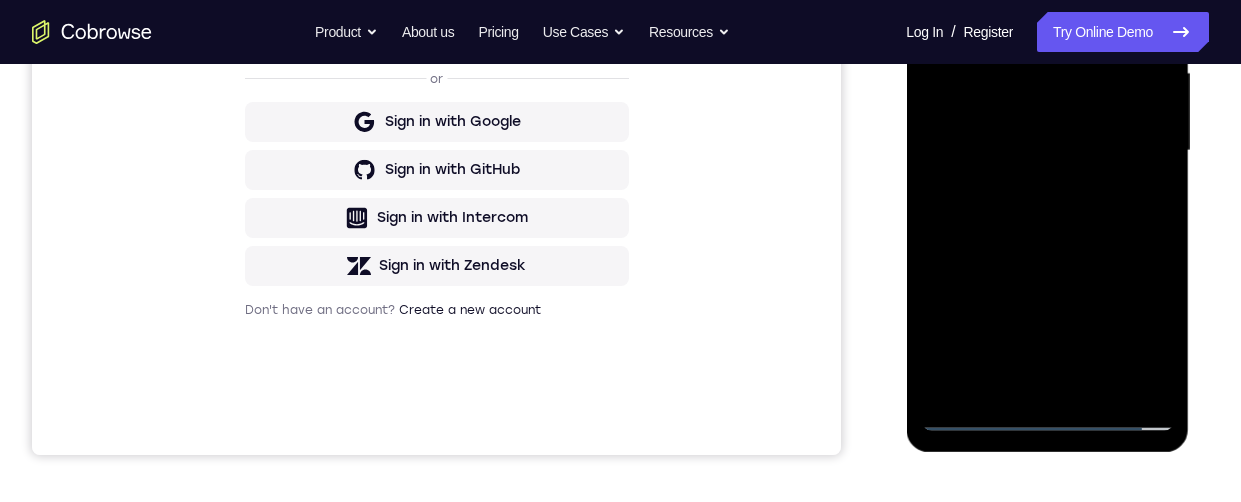 click at bounding box center (1047, 151) 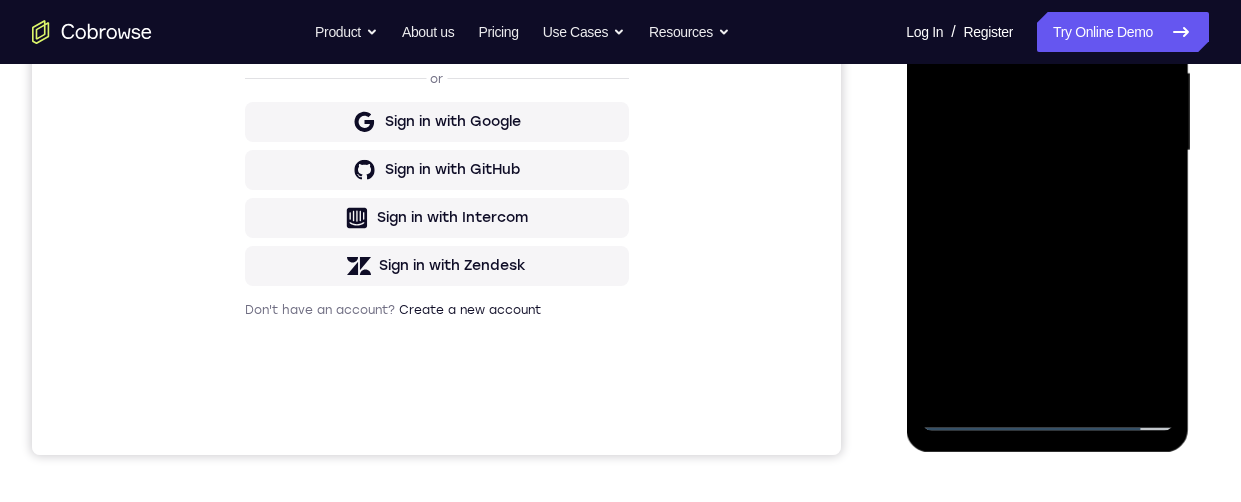 click at bounding box center (1047, 151) 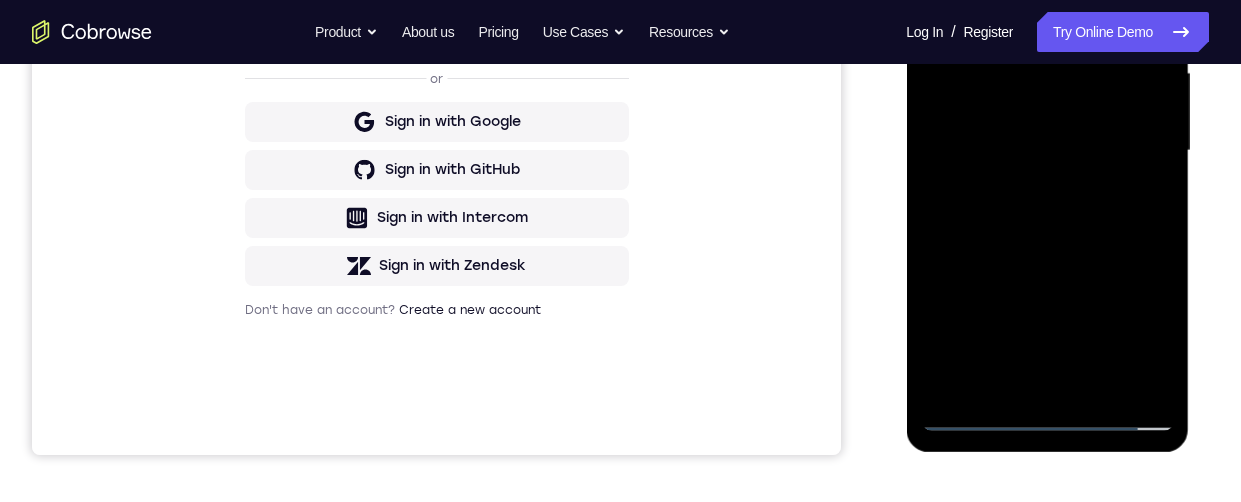 click at bounding box center [1047, 151] 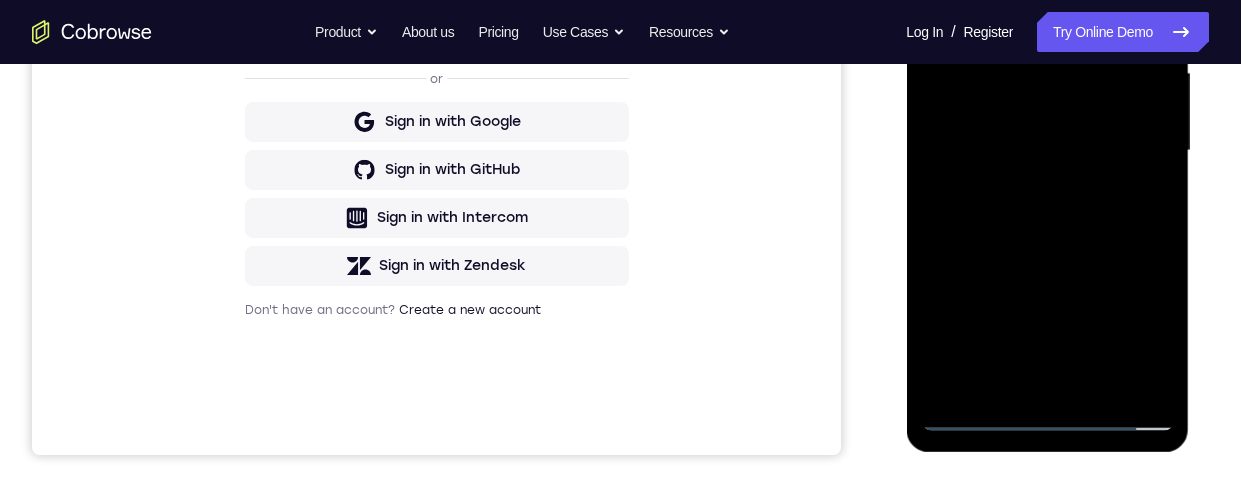 click at bounding box center (1047, 151) 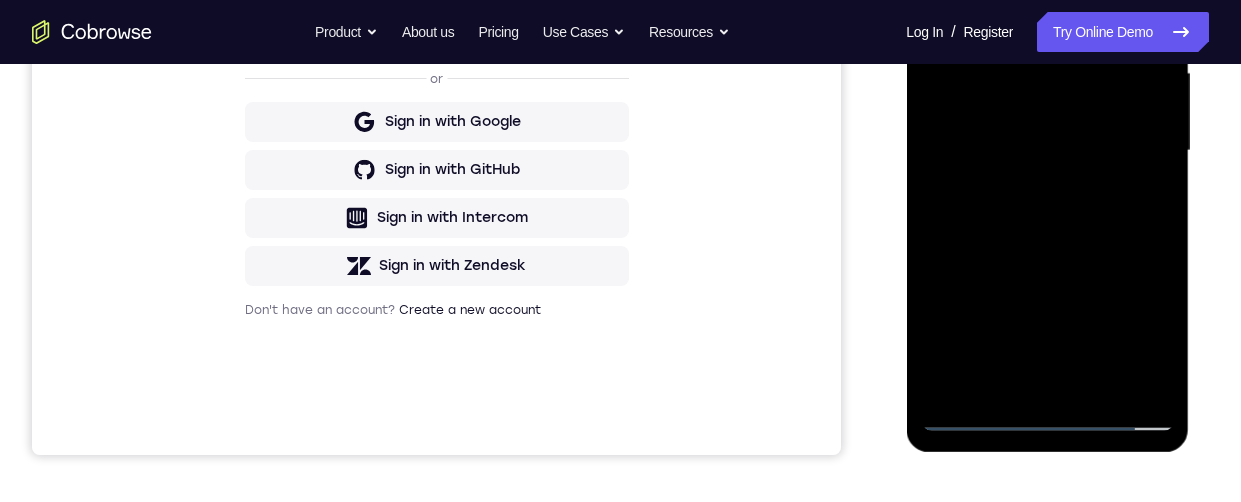 click at bounding box center (1047, 151) 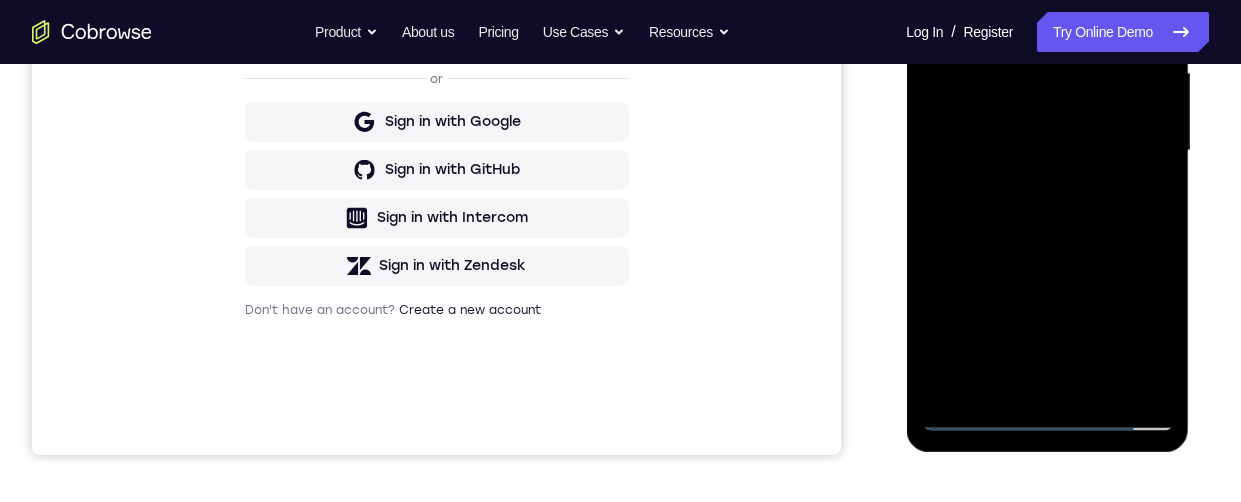 click at bounding box center (1047, 151) 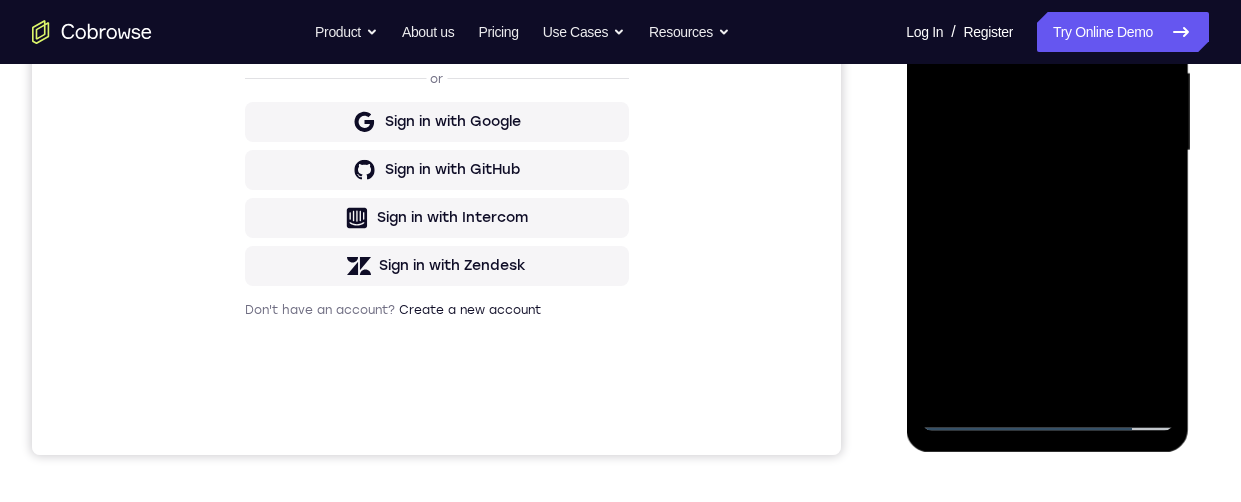 click at bounding box center [1047, 151] 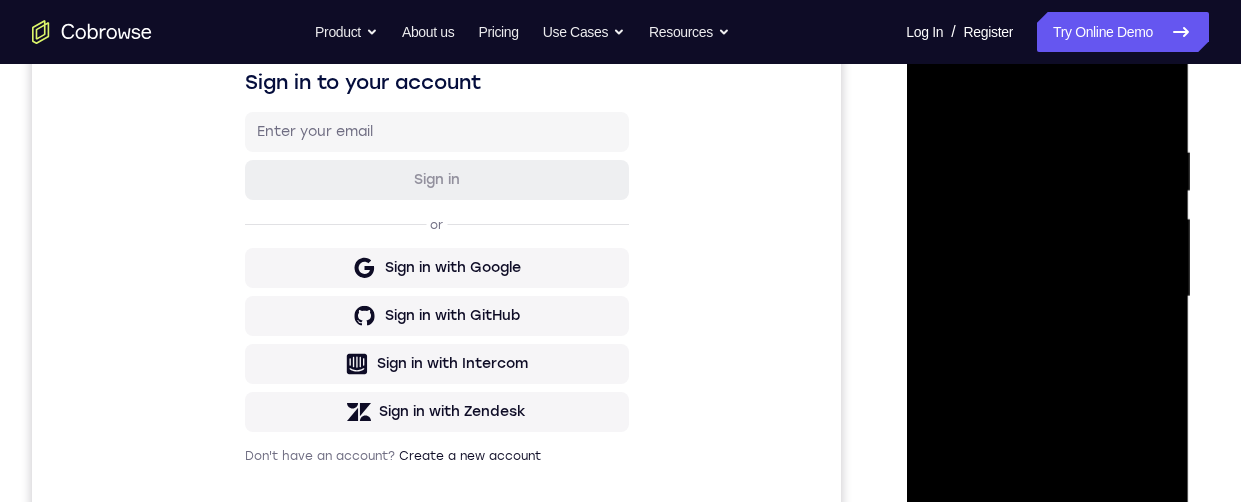 scroll, scrollTop: 379, scrollLeft: 0, axis: vertical 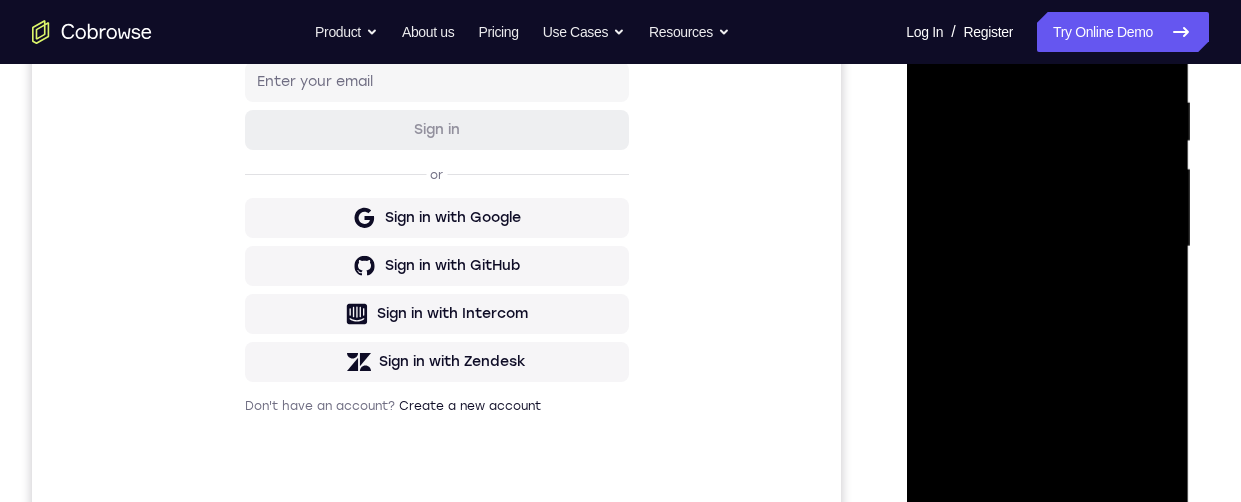 click at bounding box center [1047, 247] 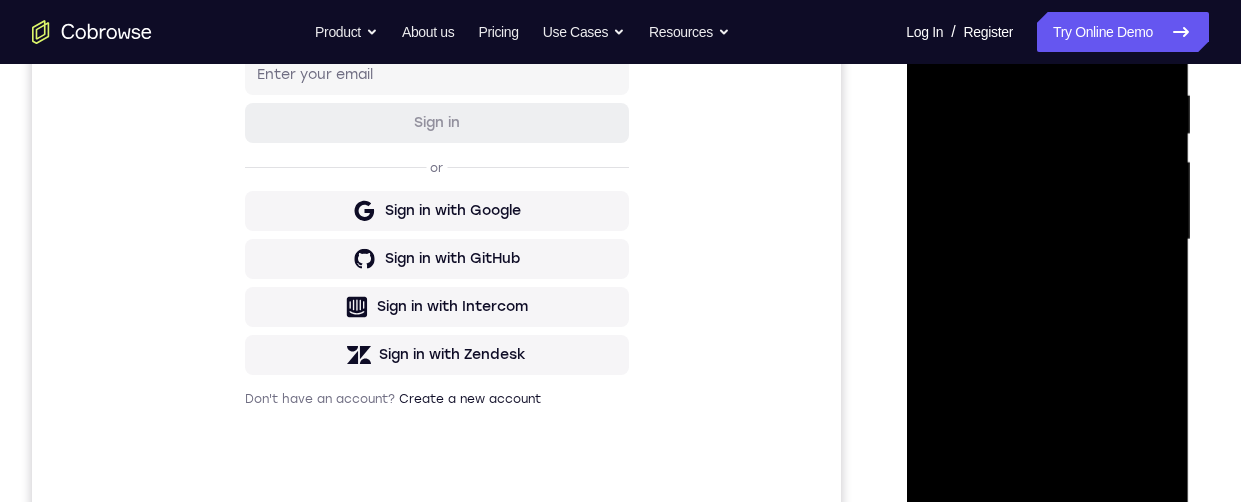 click at bounding box center (1047, 240) 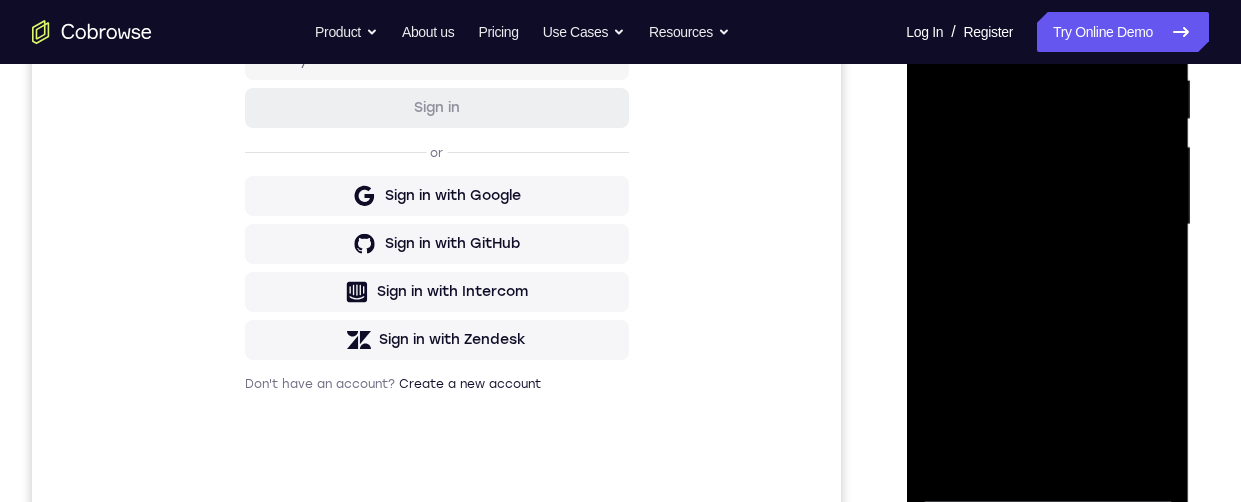 click at bounding box center [1047, 225] 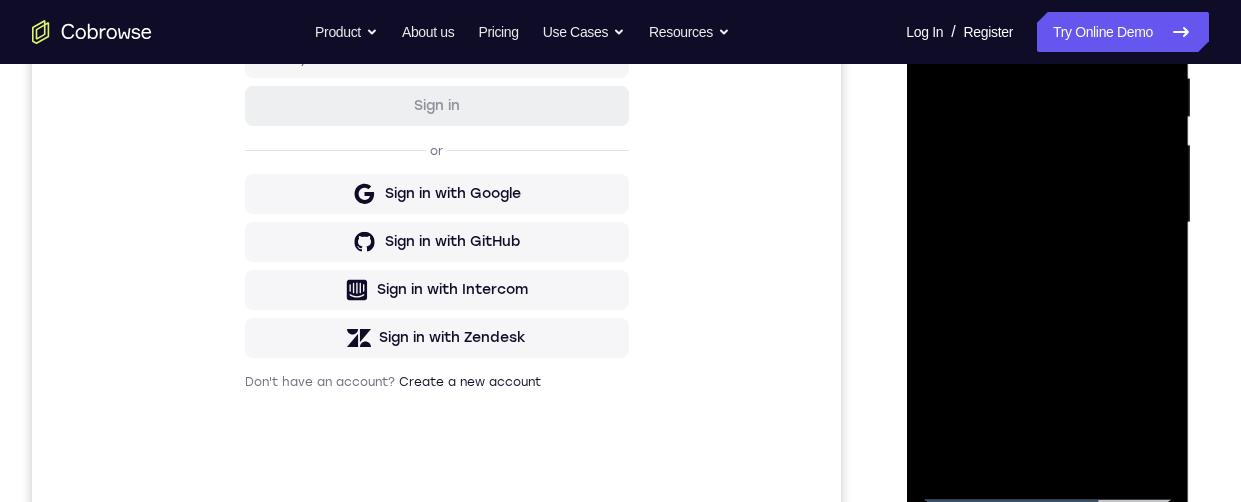 click at bounding box center (1047, 223) 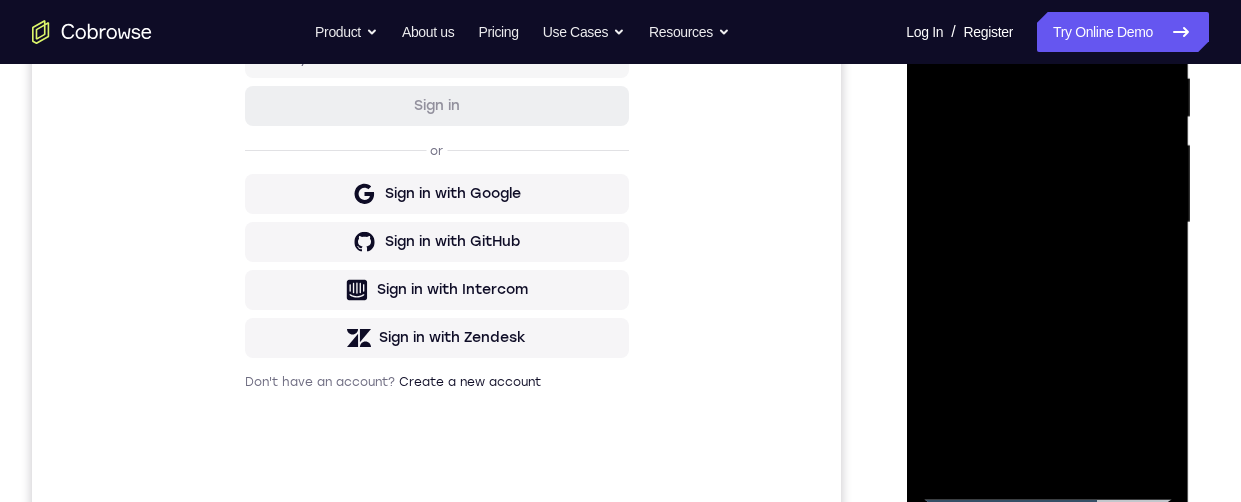 click at bounding box center (1047, 223) 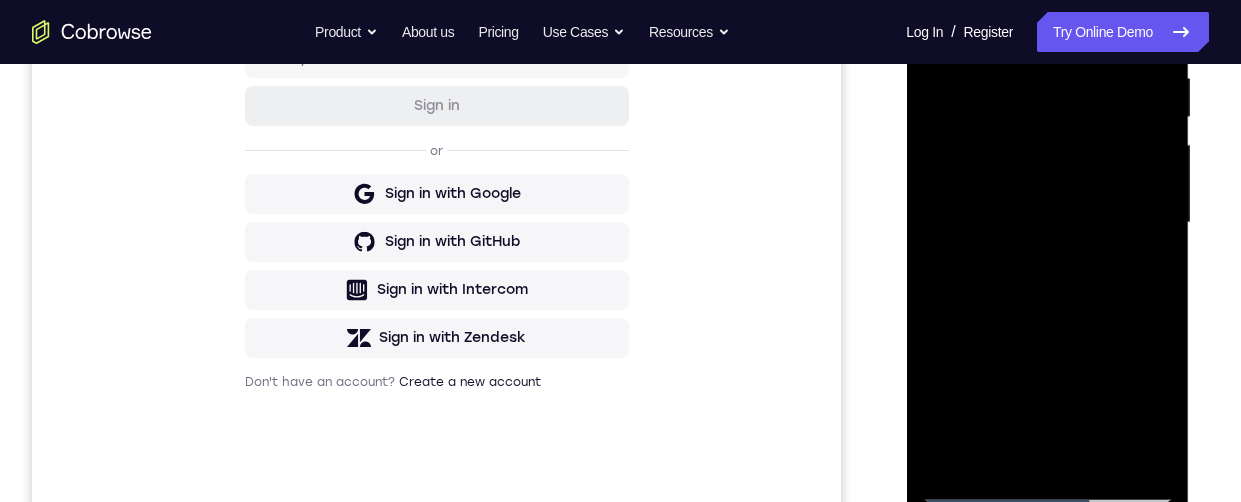 click at bounding box center (1047, 223) 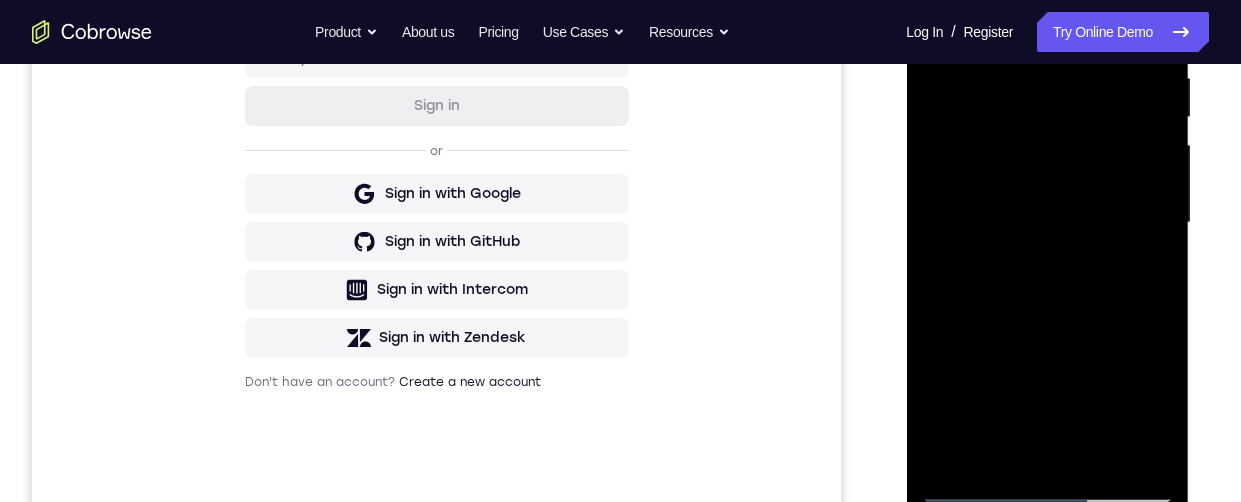 click at bounding box center (1047, 223) 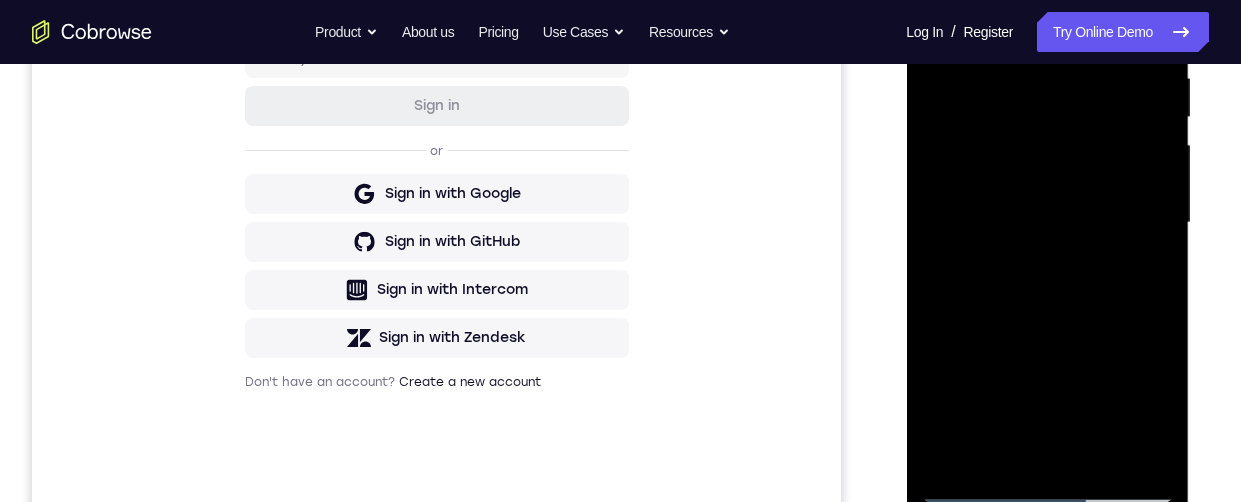 click at bounding box center (1047, 223) 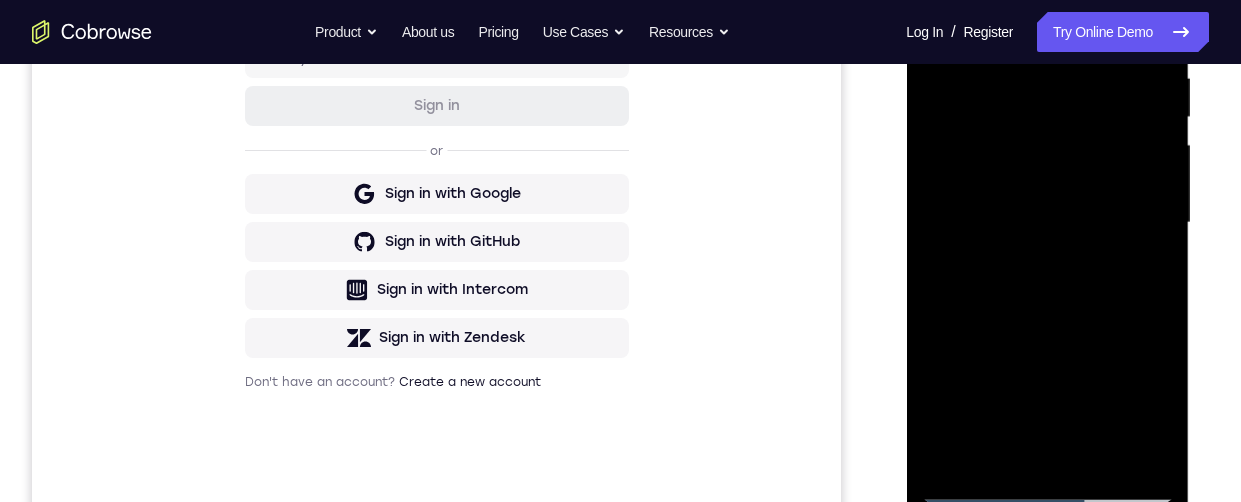 click at bounding box center [1047, 223] 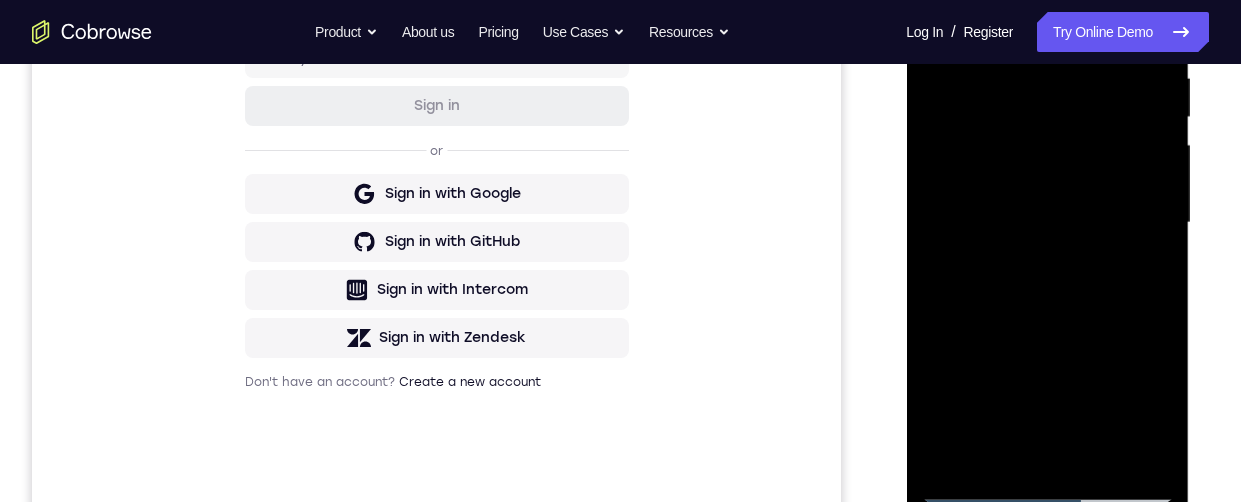click at bounding box center (1047, 223) 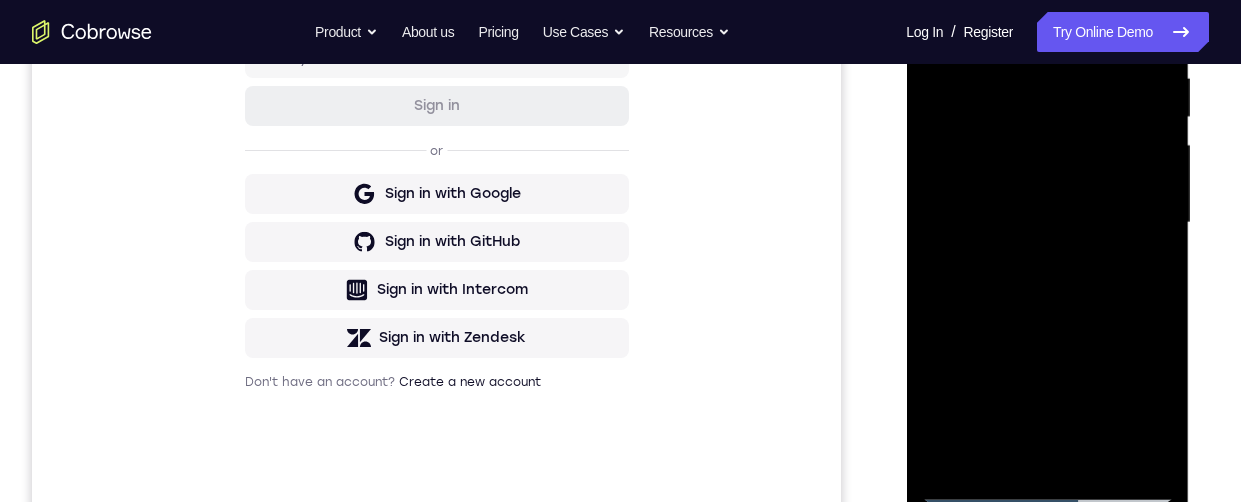 click at bounding box center [1047, 223] 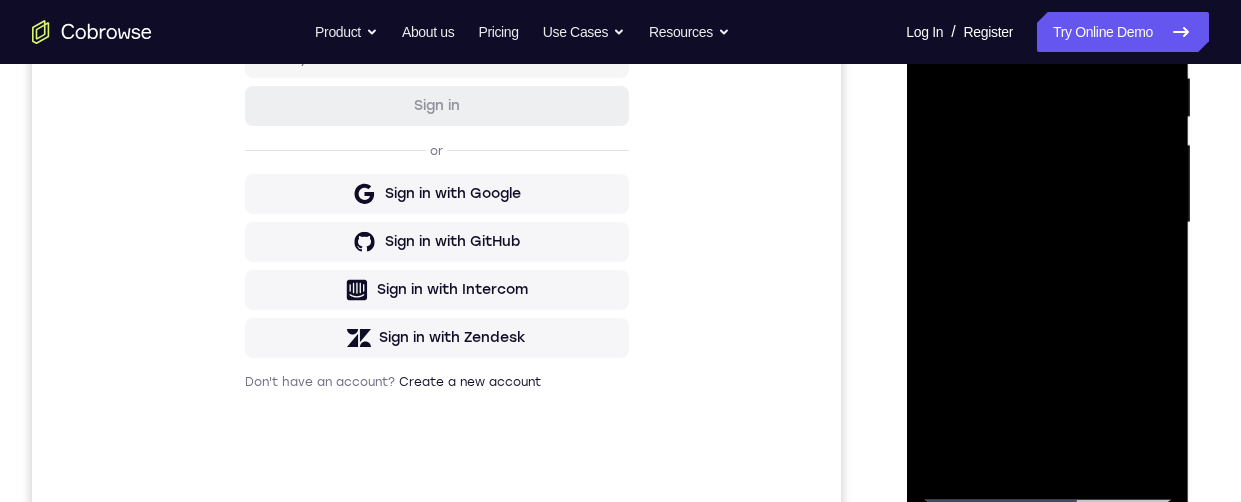 click at bounding box center [1047, 223] 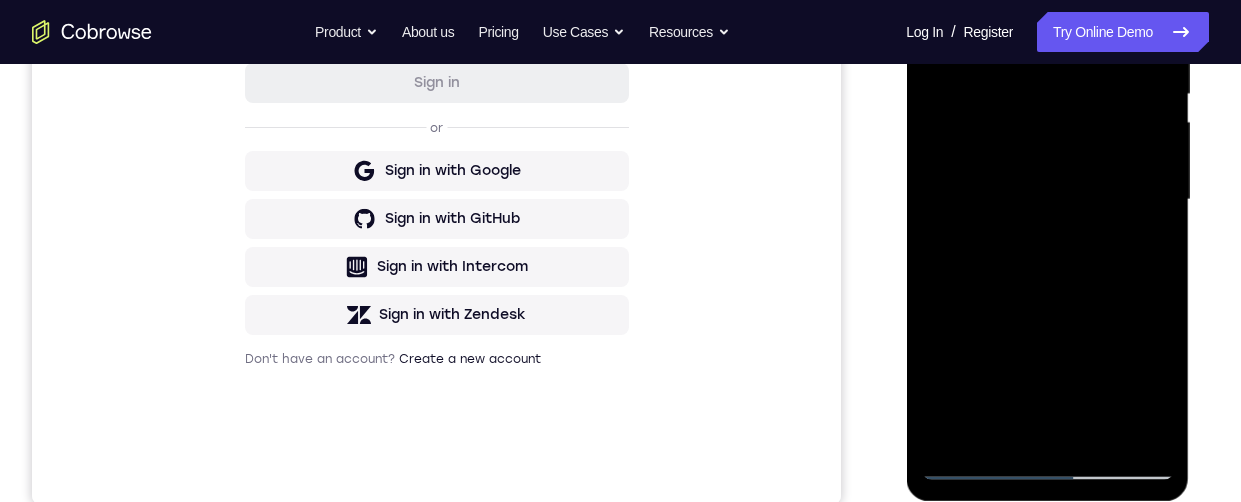 click at bounding box center (1047, 200) 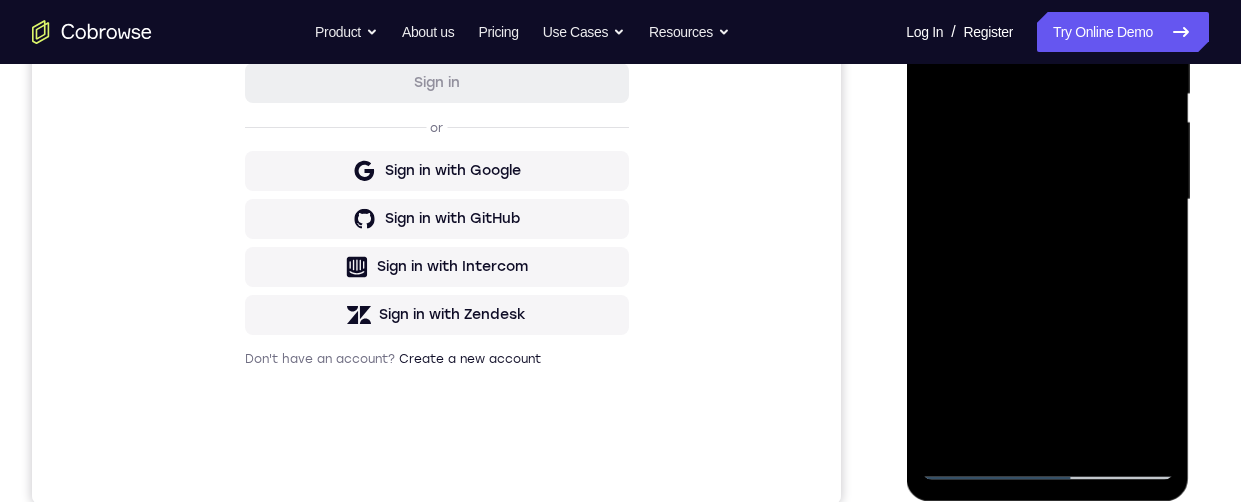 click at bounding box center (1047, 200) 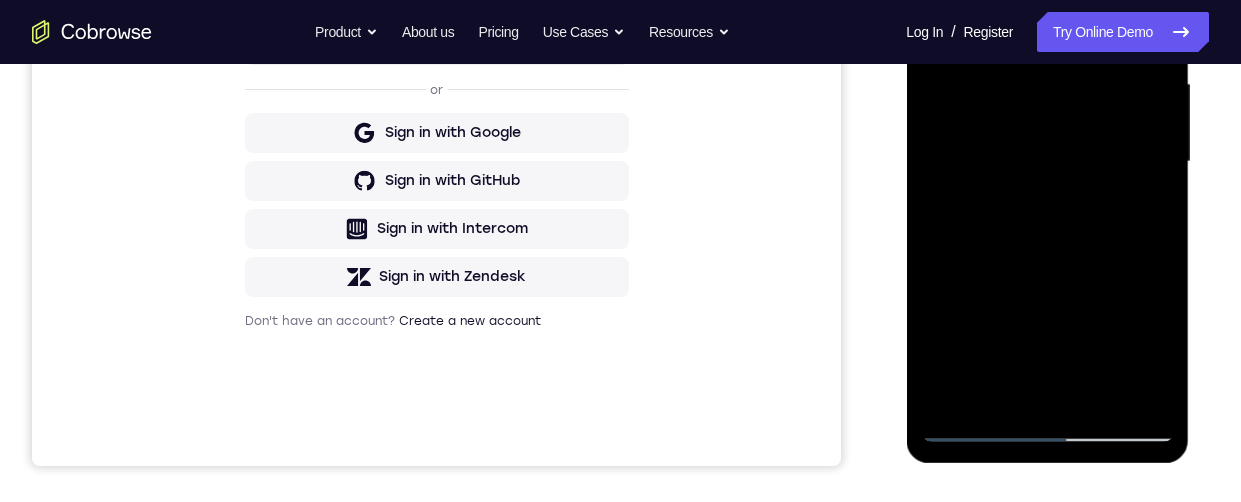 click at bounding box center (1047, 162) 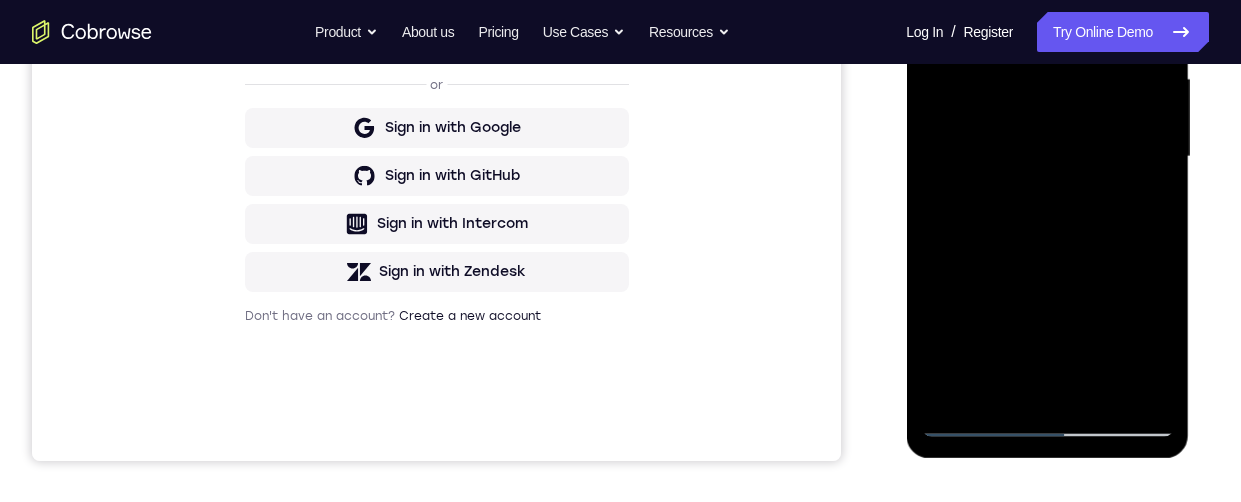 click at bounding box center (1047, 157) 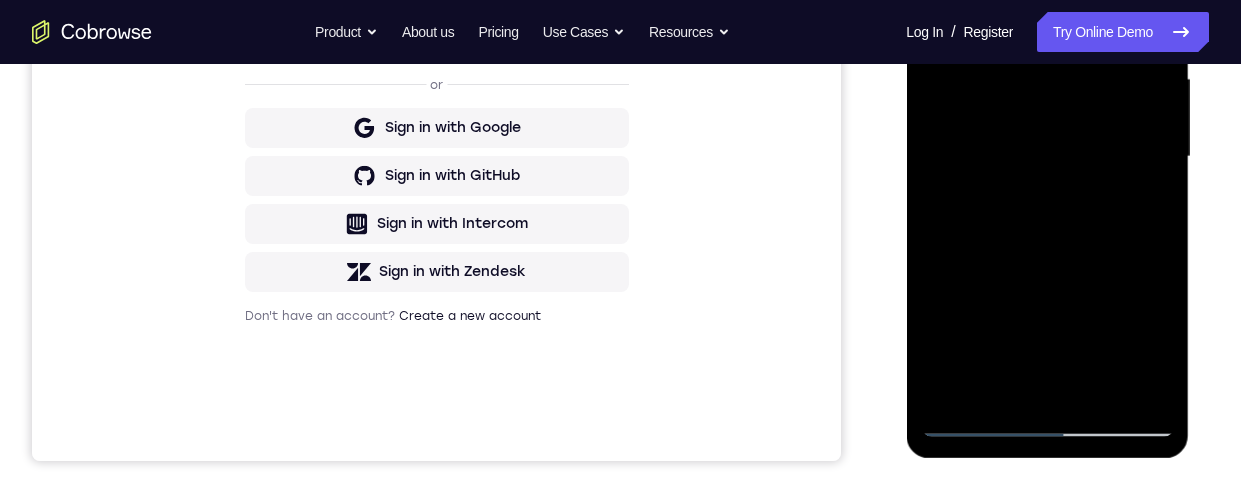 click at bounding box center [1047, 157] 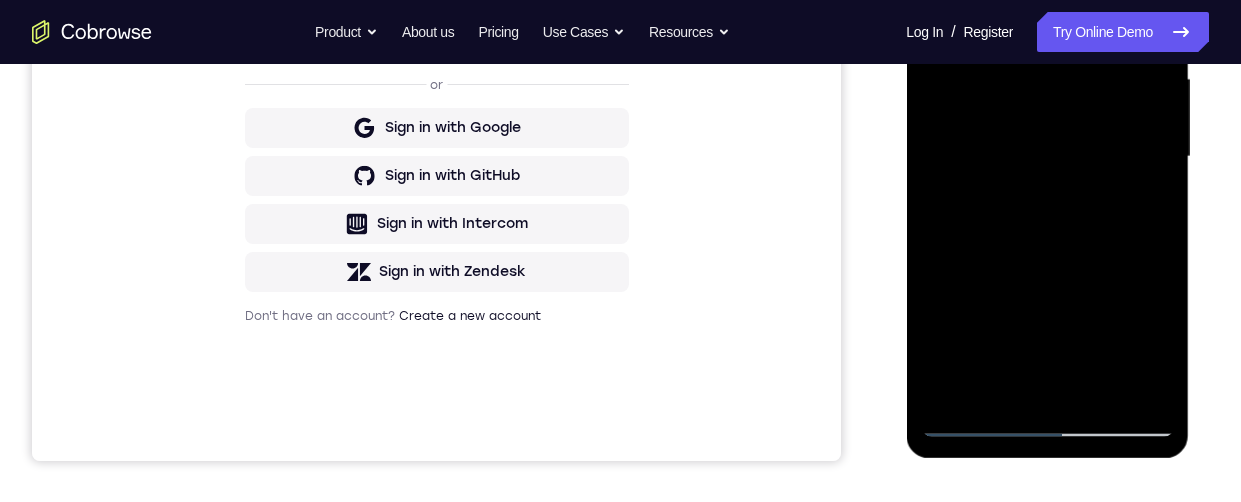 click at bounding box center (1047, 157) 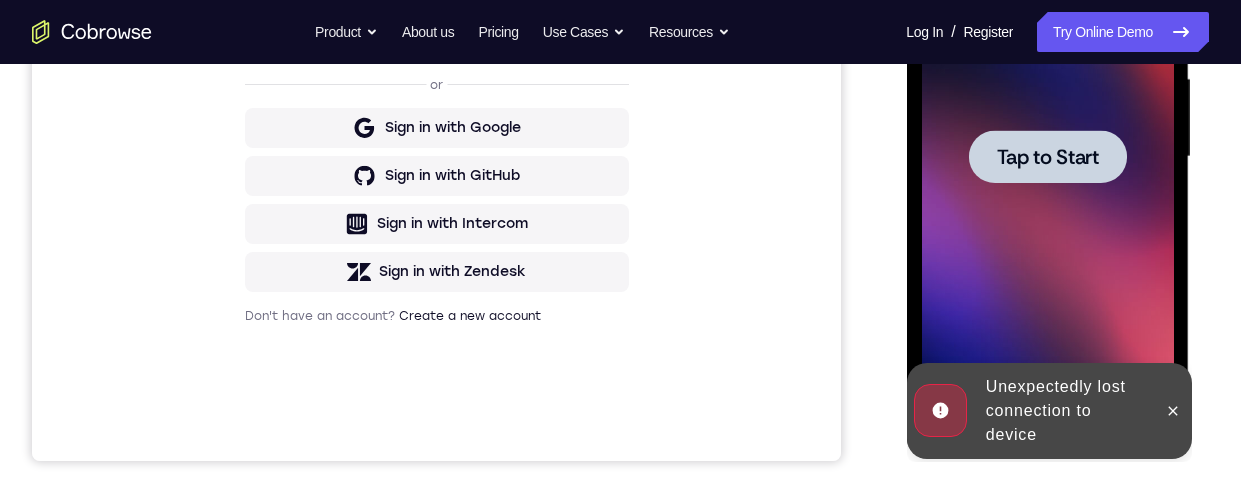 click at bounding box center (1047, 156) 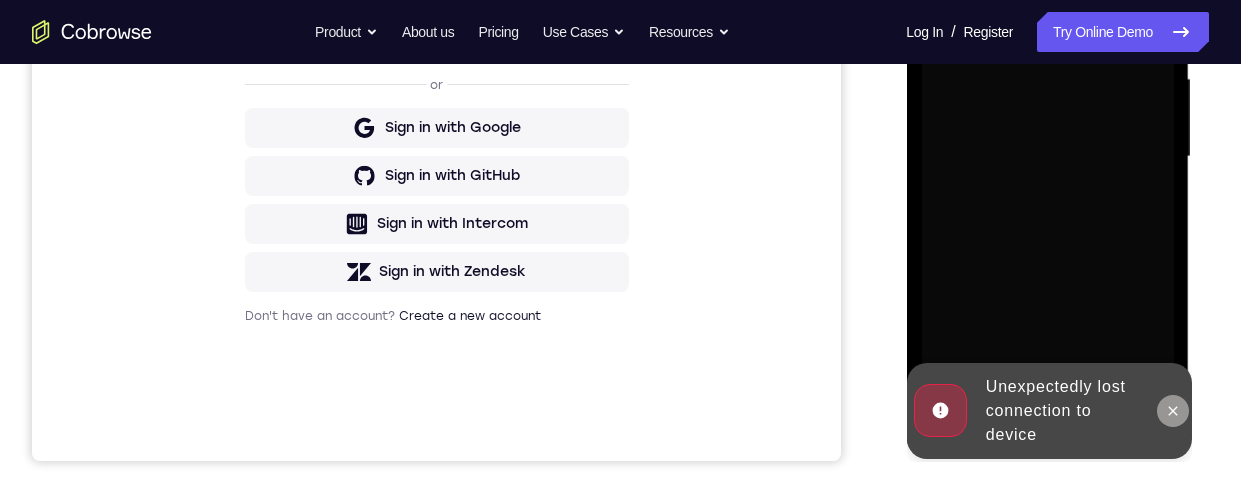 click at bounding box center (1172, 411) 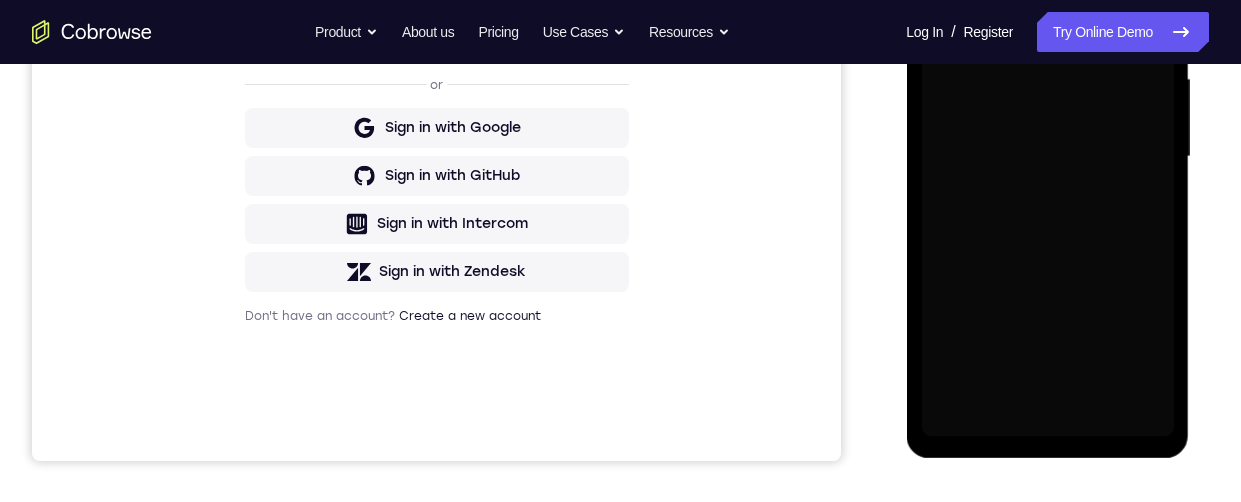 scroll, scrollTop: 310, scrollLeft: 0, axis: vertical 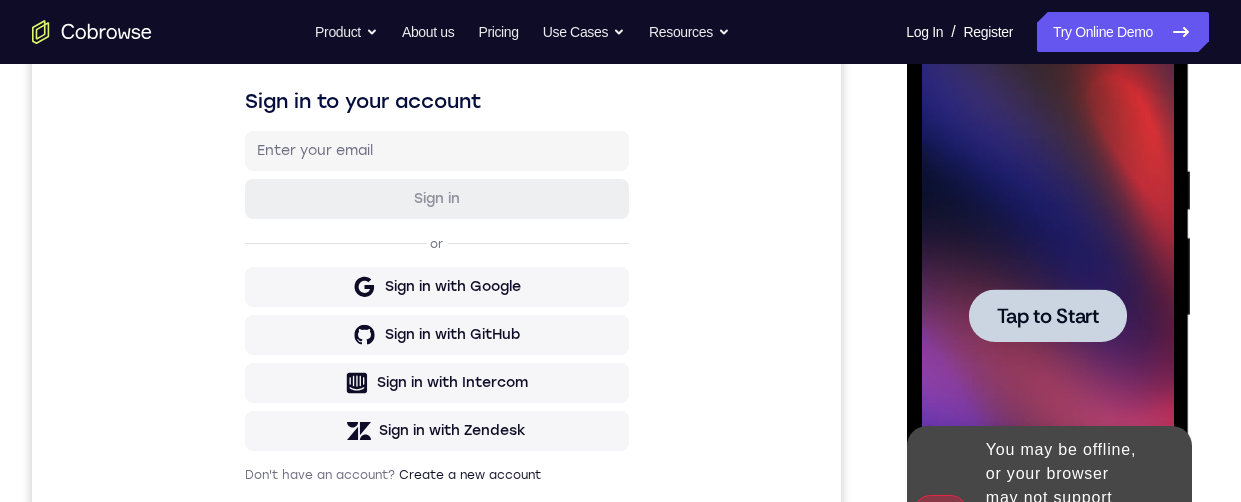 click 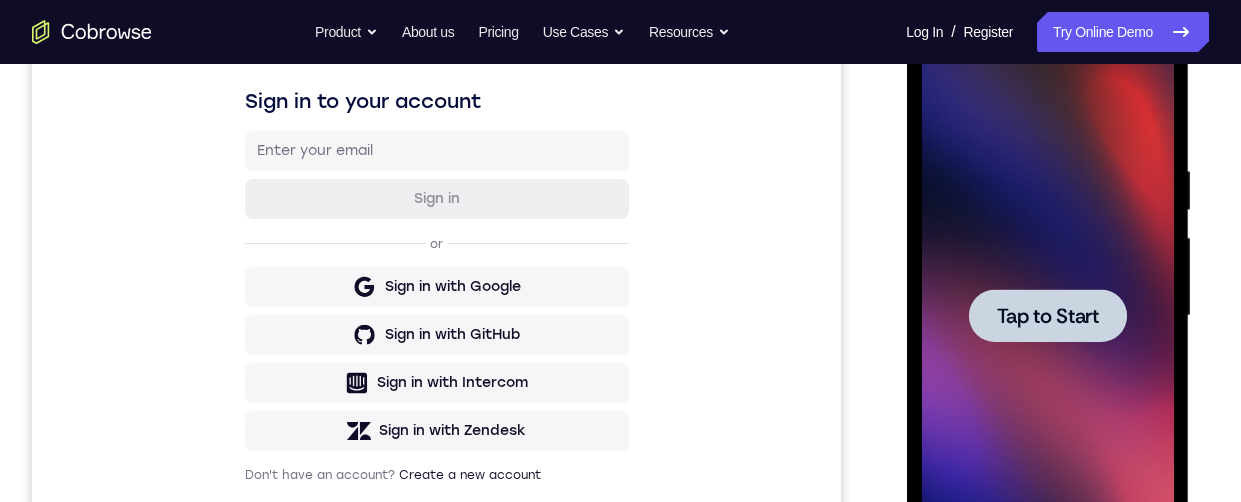 click at bounding box center (1047, 315) 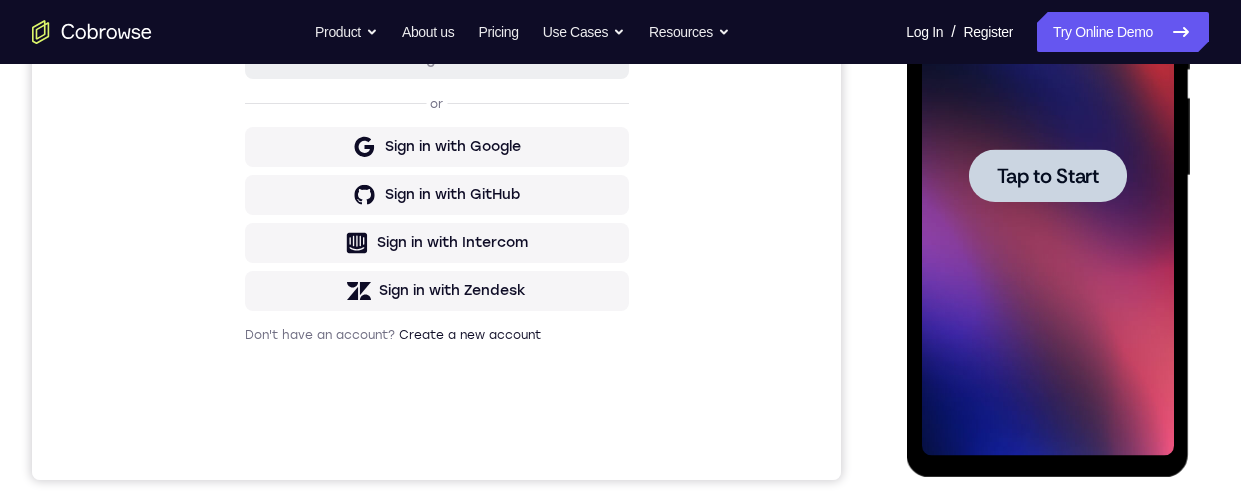 click on "Tap to Start" at bounding box center [1047, 176] 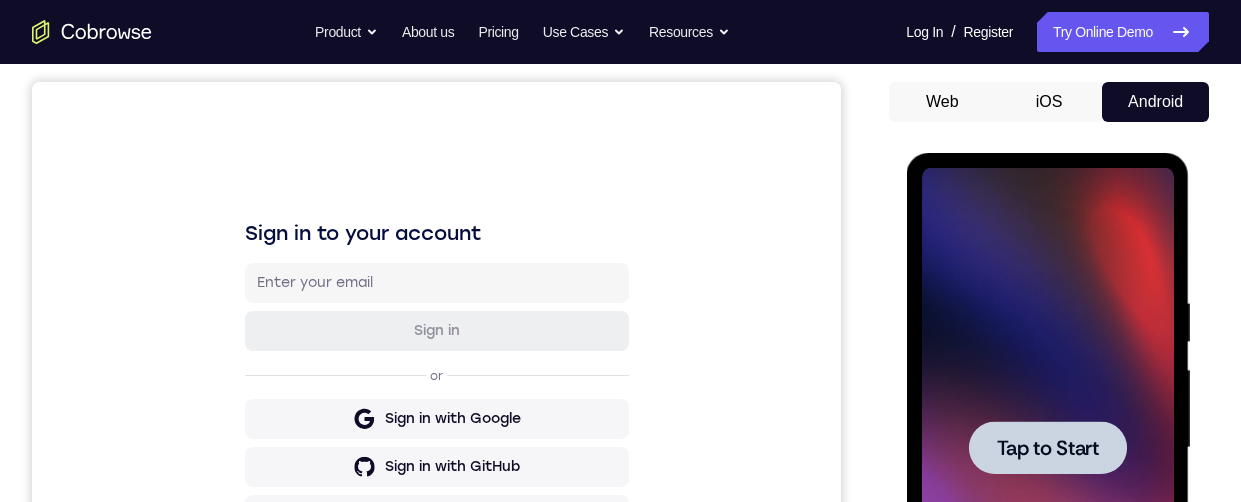click on "Tap to Start" at bounding box center (1047, 448) 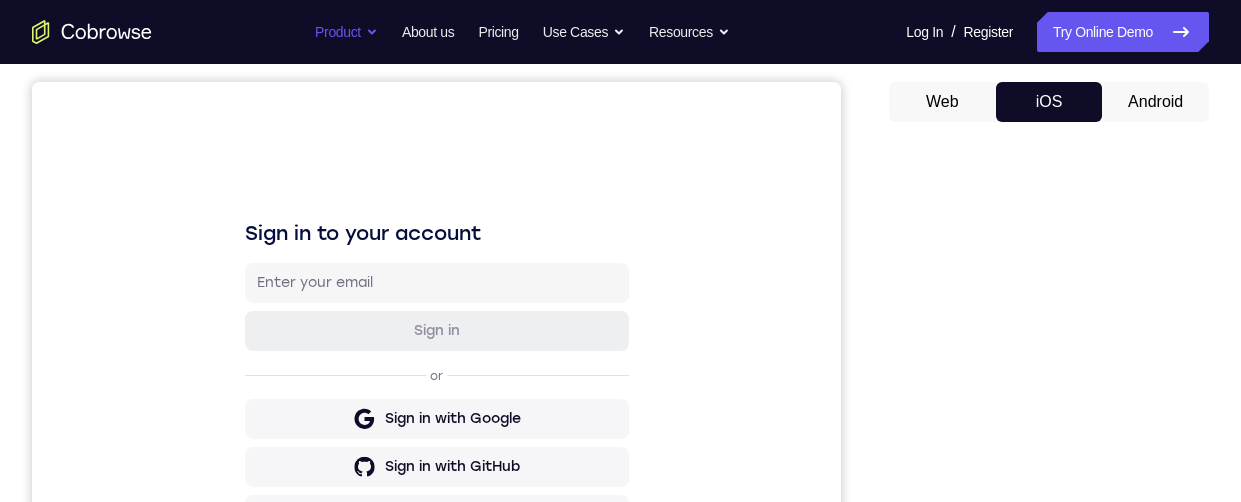 scroll, scrollTop: 0, scrollLeft: 0, axis: both 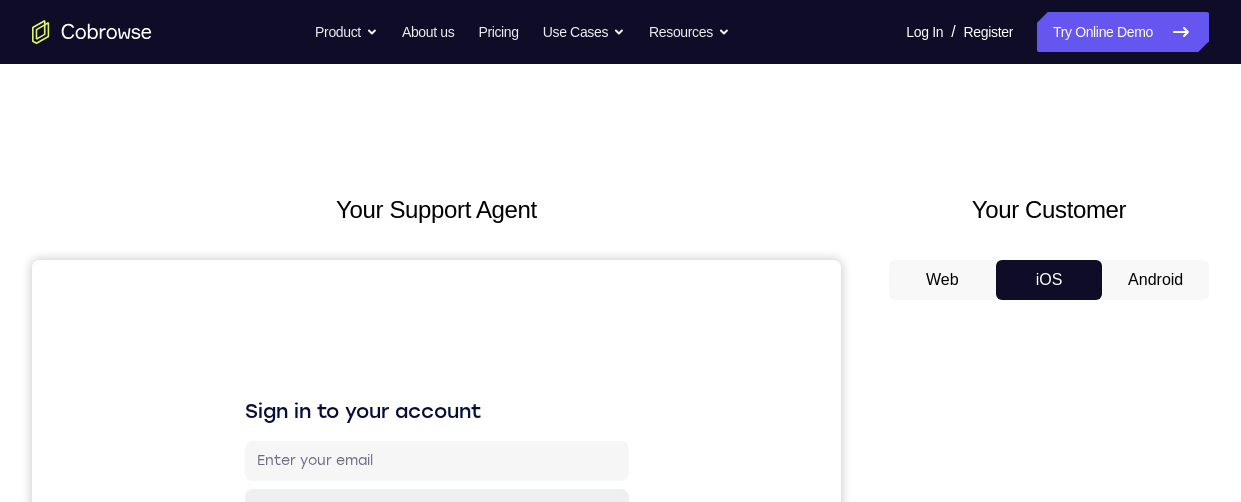 click on "Your Support Agent             Your Customer       Web   iOS   Android                         Next Steps   We’d be happy to give a product demo, answer any technical questions, or share best practices.          Create An Account             Contact Sales" at bounding box center [620, 723] 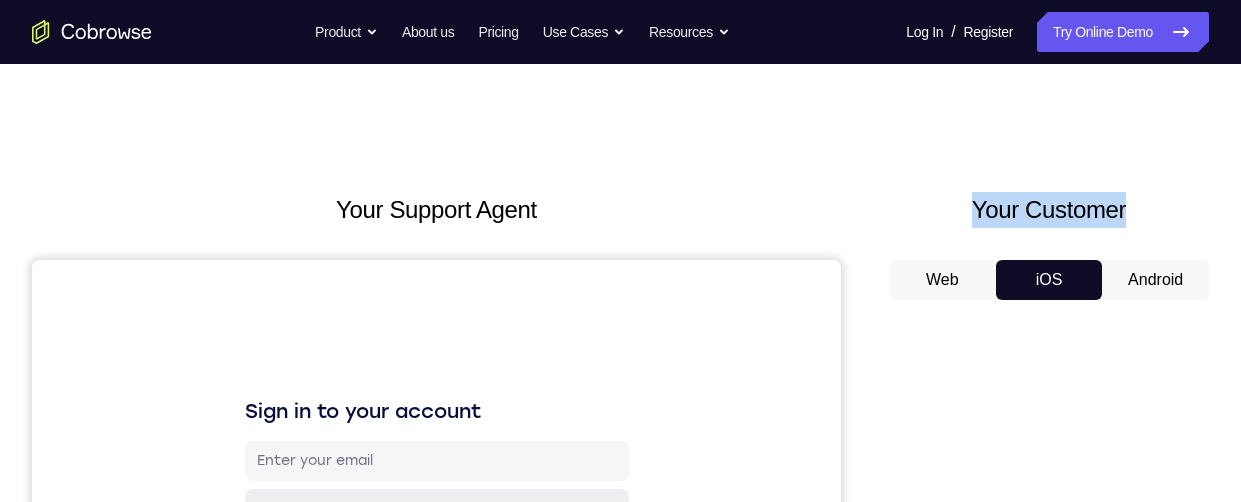 drag, startPoint x: 1139, startPoint y: 208, endPoint x: 1077, endPoint y: 170, distance: 72.718636 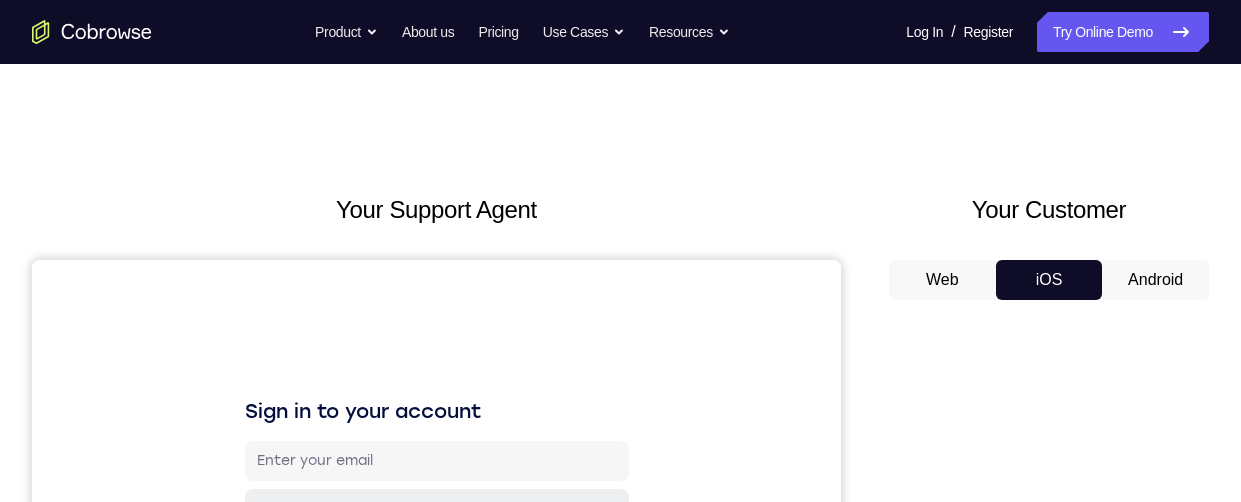 click on "Android" at bounding box center (1155, 280) 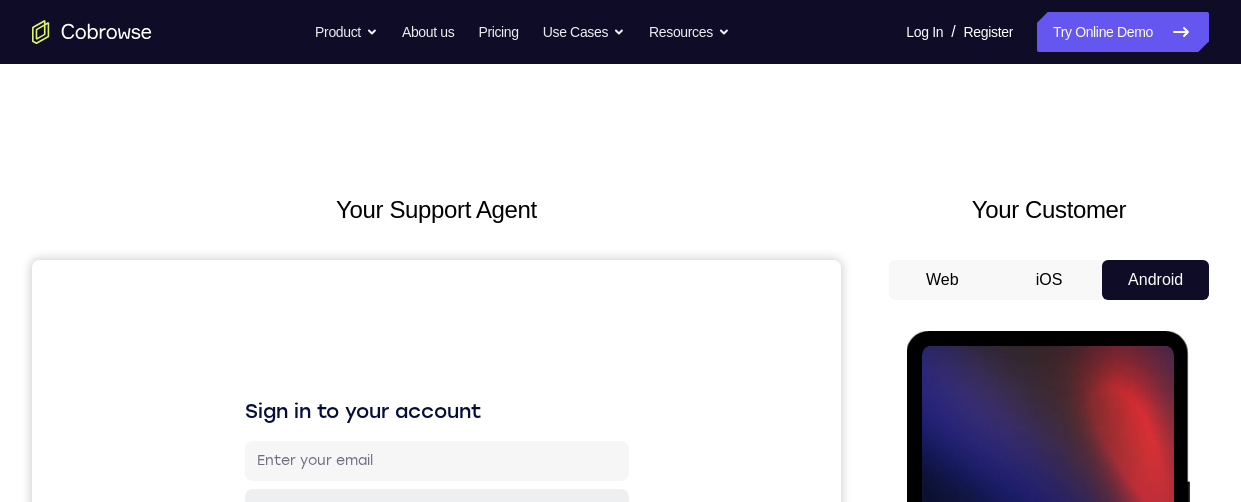 click on "Android" at bounding box center (1155, 280) 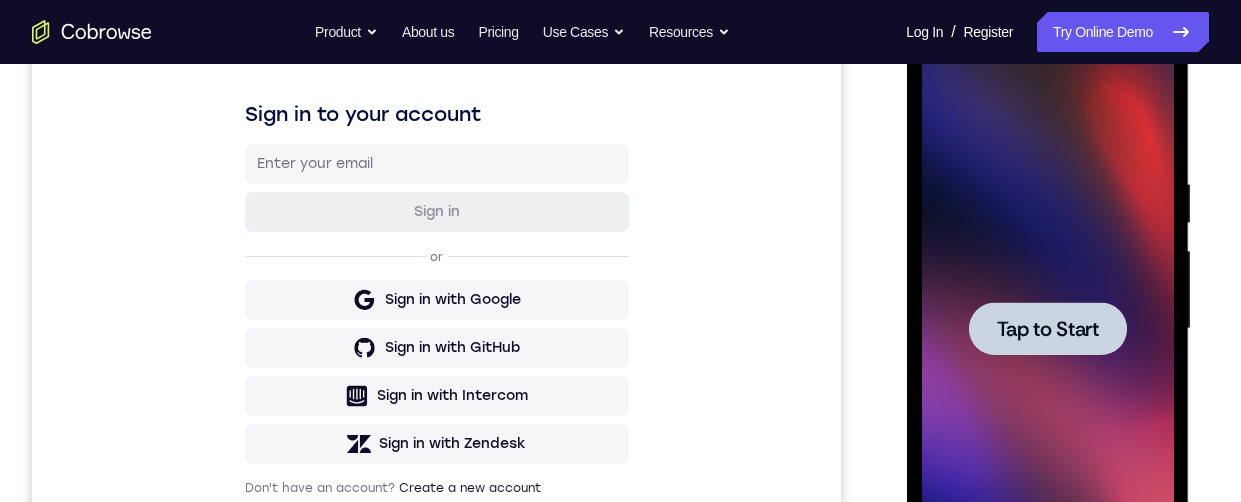 click on "Tap to Start" at bounding box center [1047, 329] 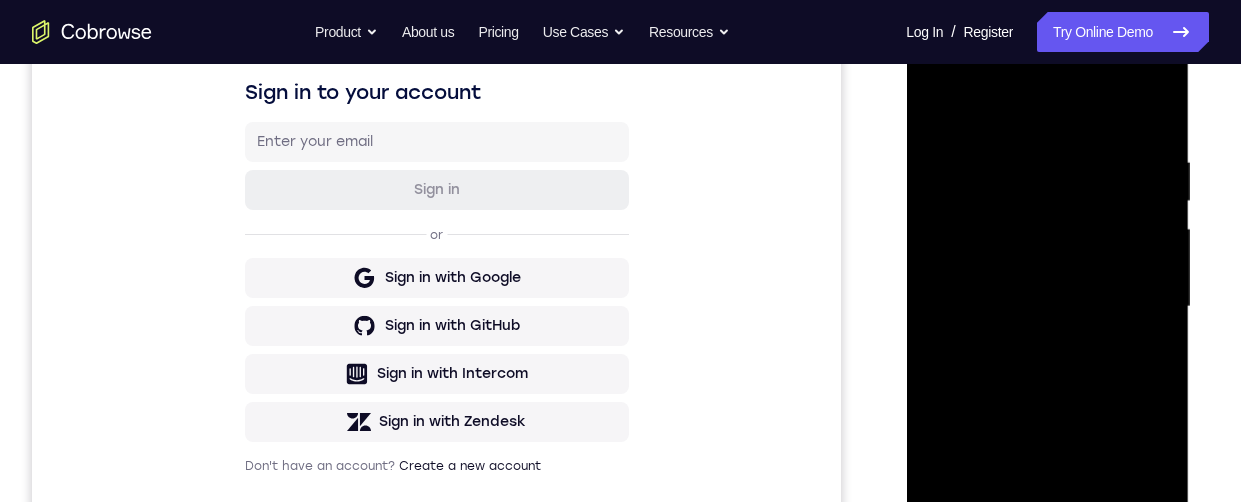 scroll, scrollTop: 576, scrollLeft: 0, axis: vertical 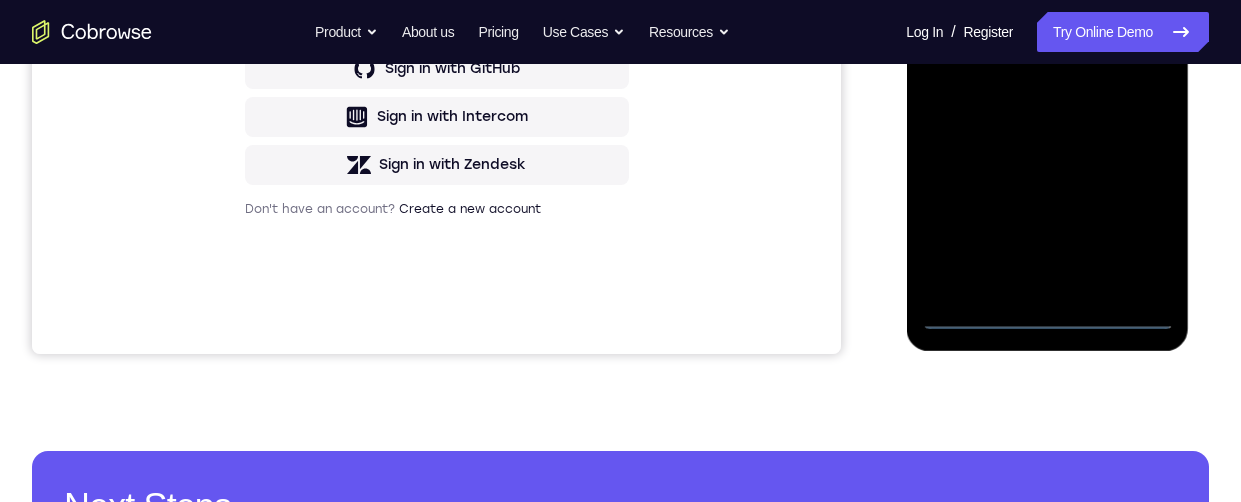 click at bounding box center (1047, 50) 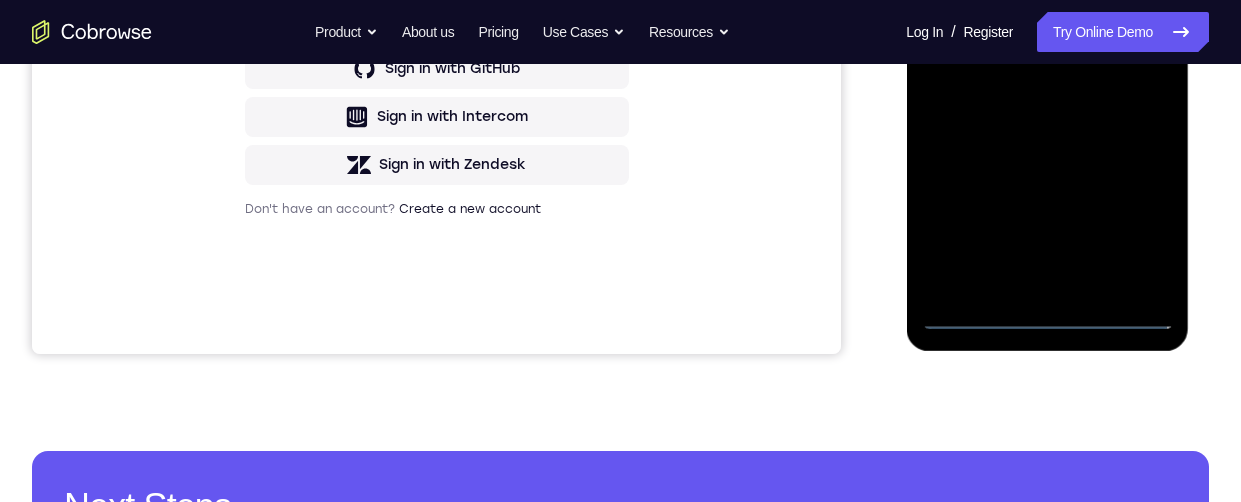 scroll, scrollTop: 584, scrollLeft: 0, axis: vertical 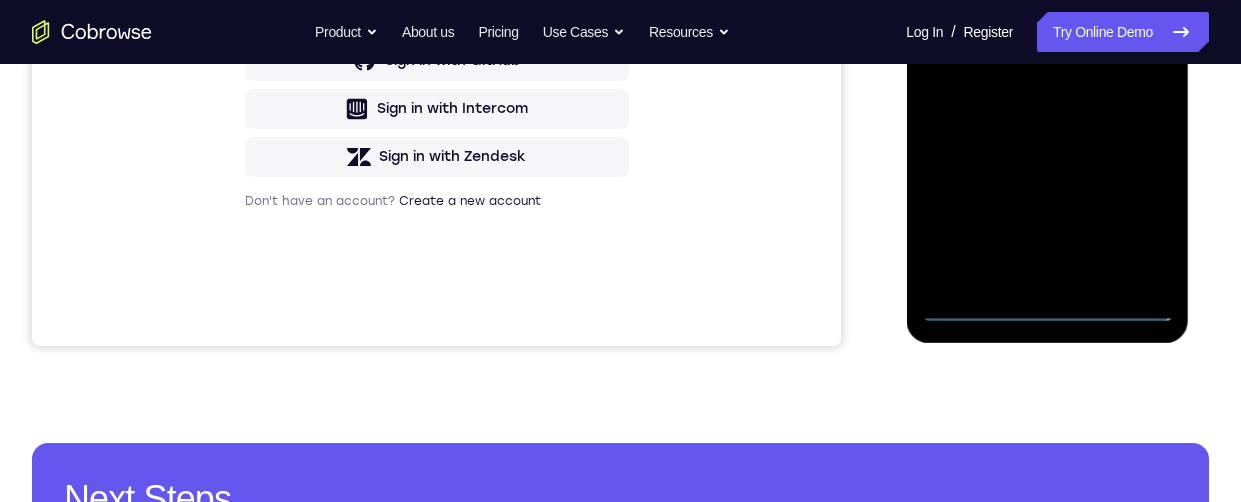 click at bounding box center [1047, 42] 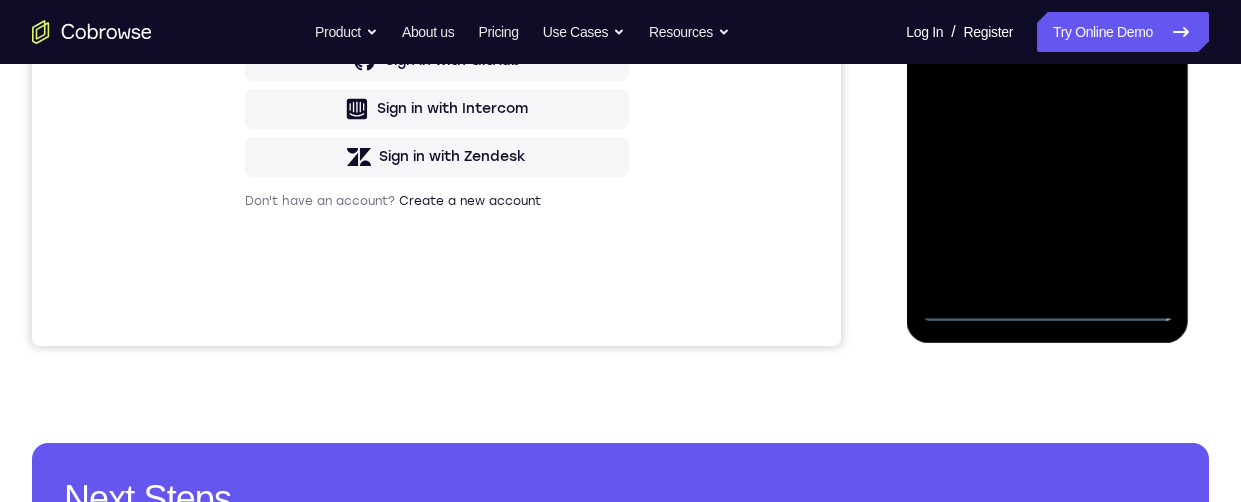 click at bounding box center [1047, 42] 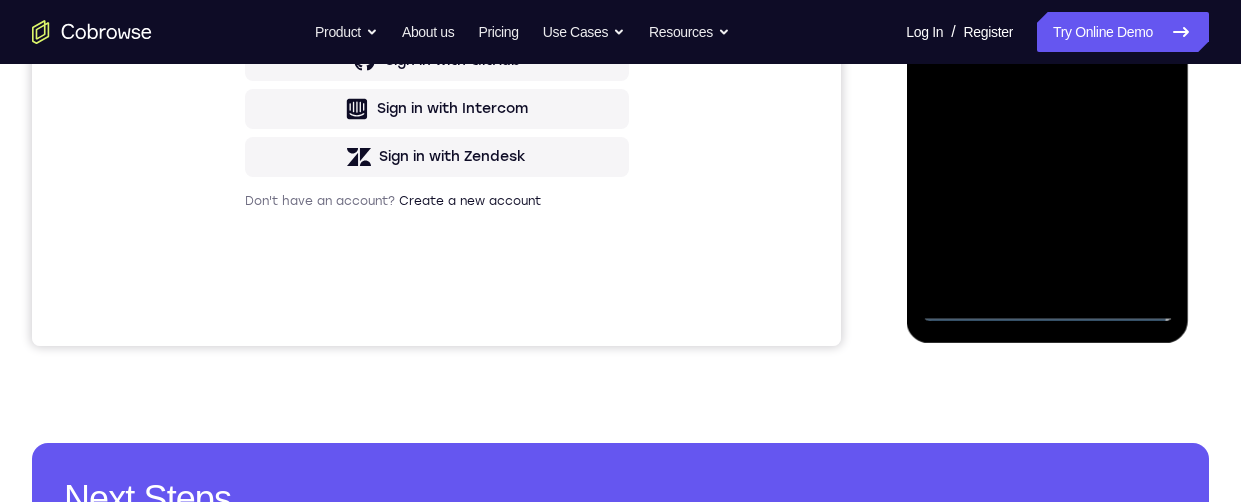 click at bounding box center (1047, 42) 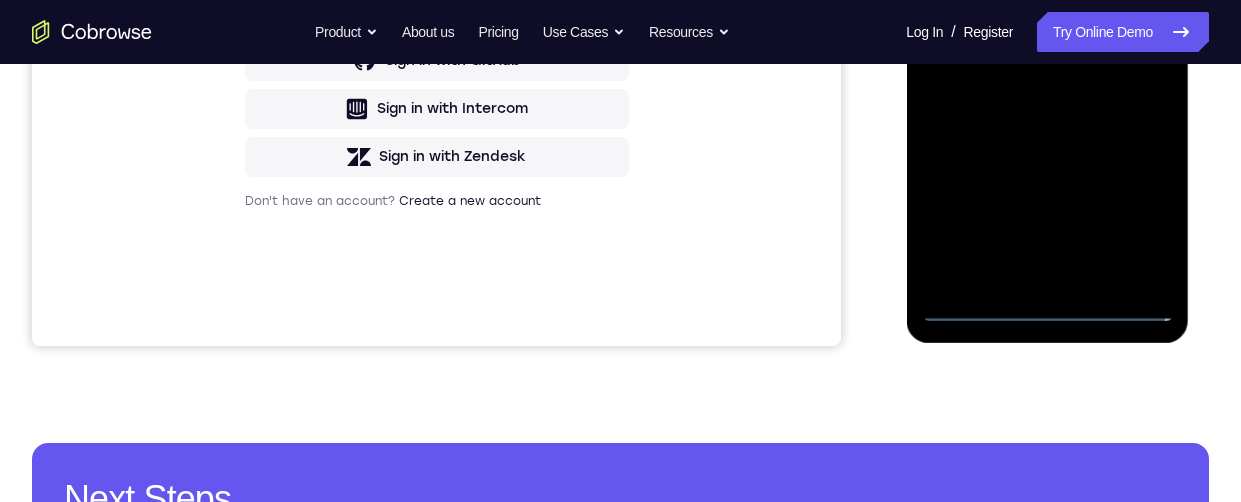 click at bounding box center [1047, 42] 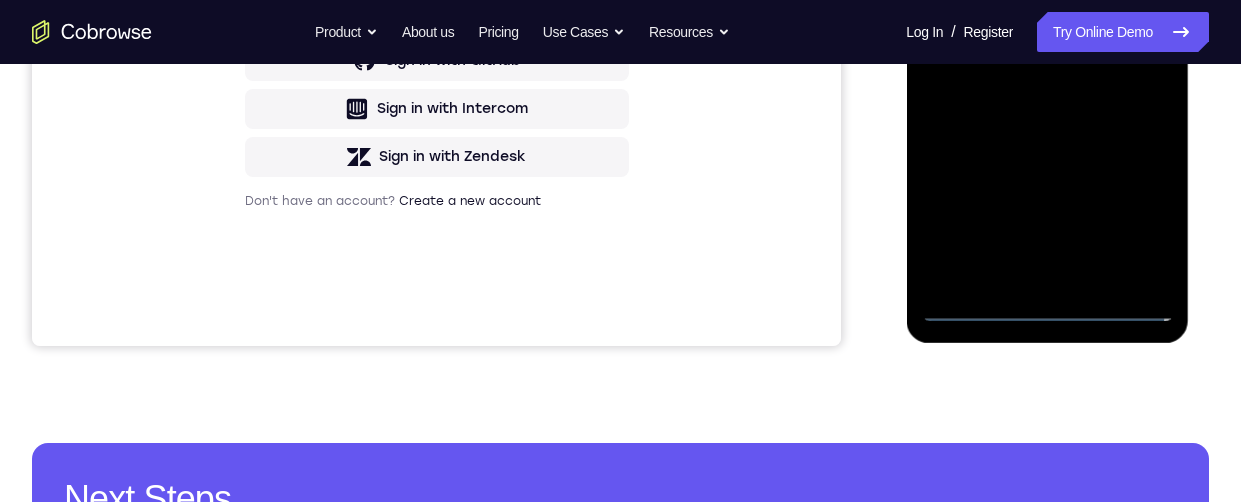 click at bounding box center (1047, 42) 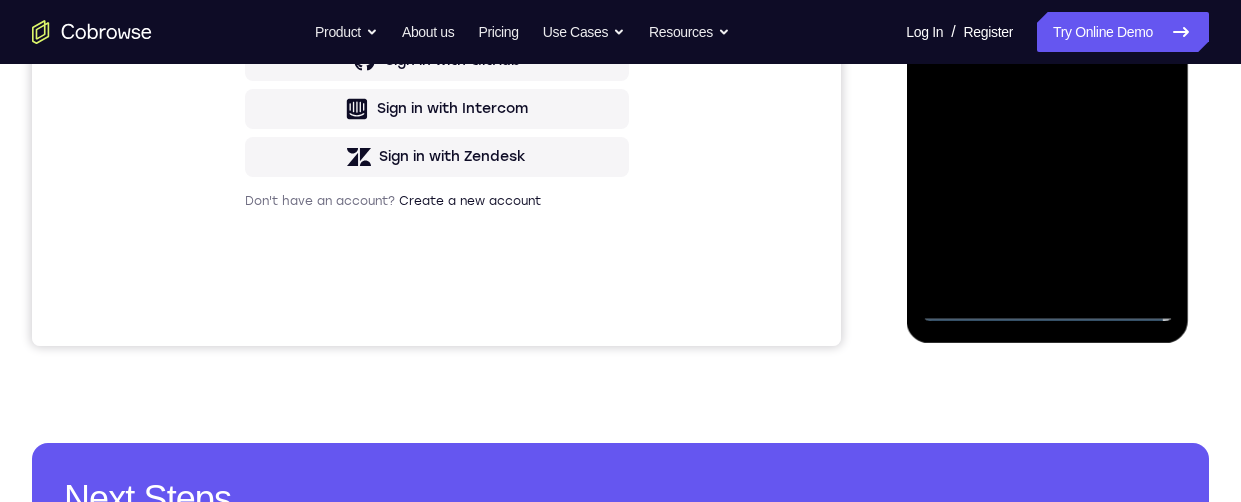 click at bounding box center [1047, 42] 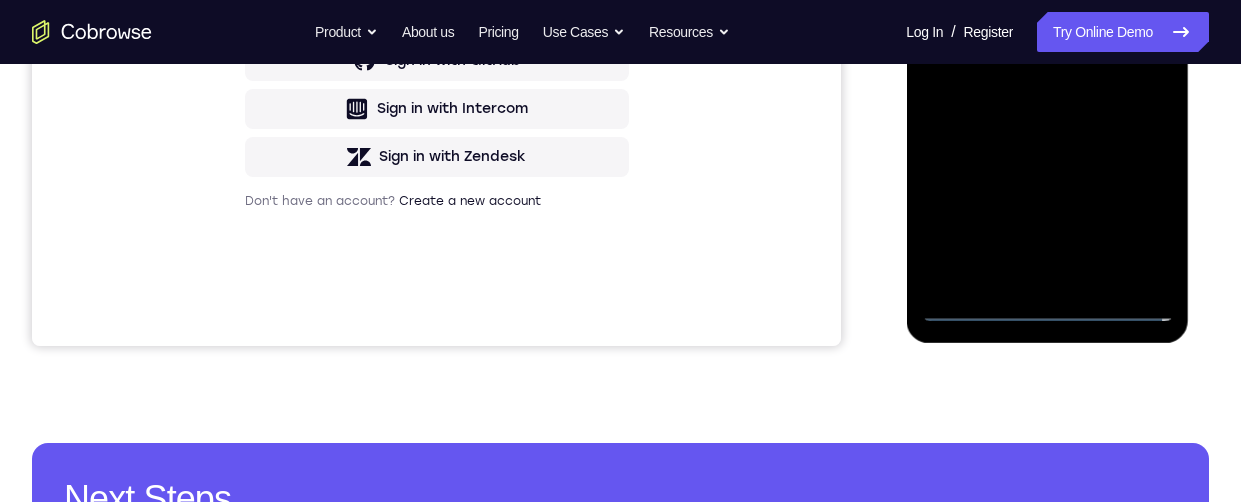 click at bounding box center [1047, 42] 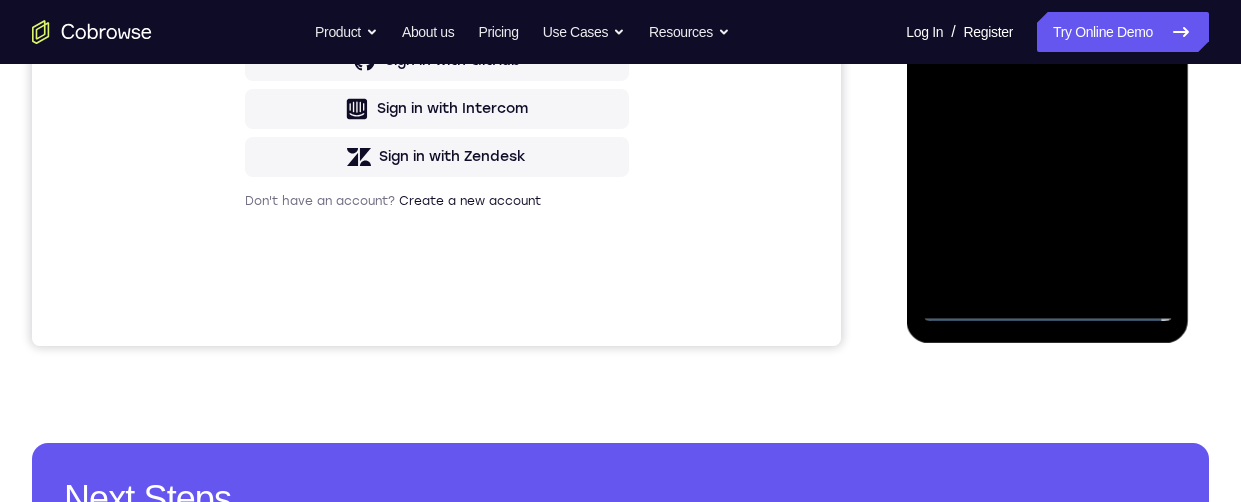 click at bounding box center [1047, 42] 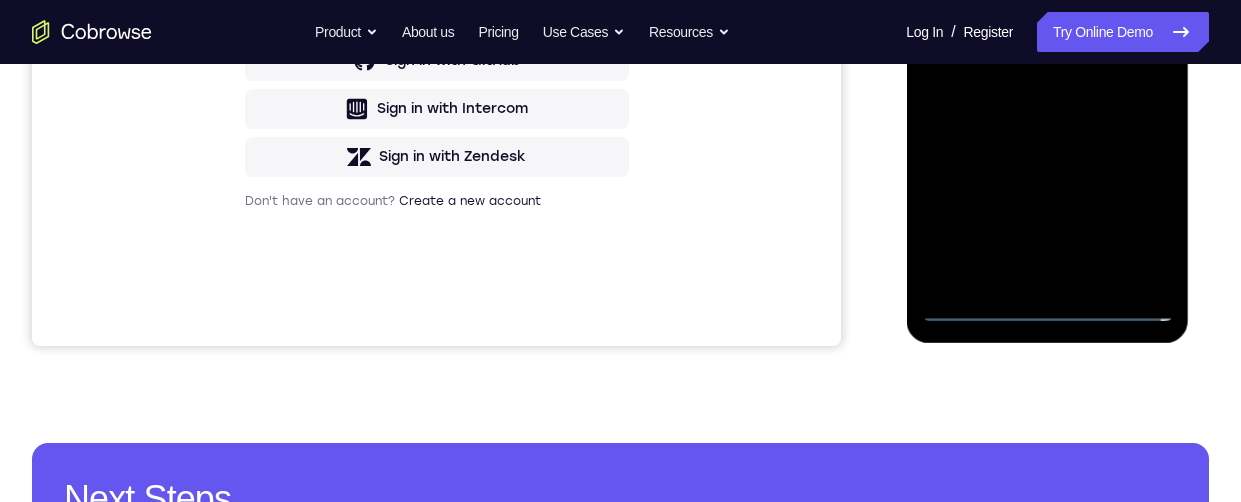 click at bounding box center (1047, 42) 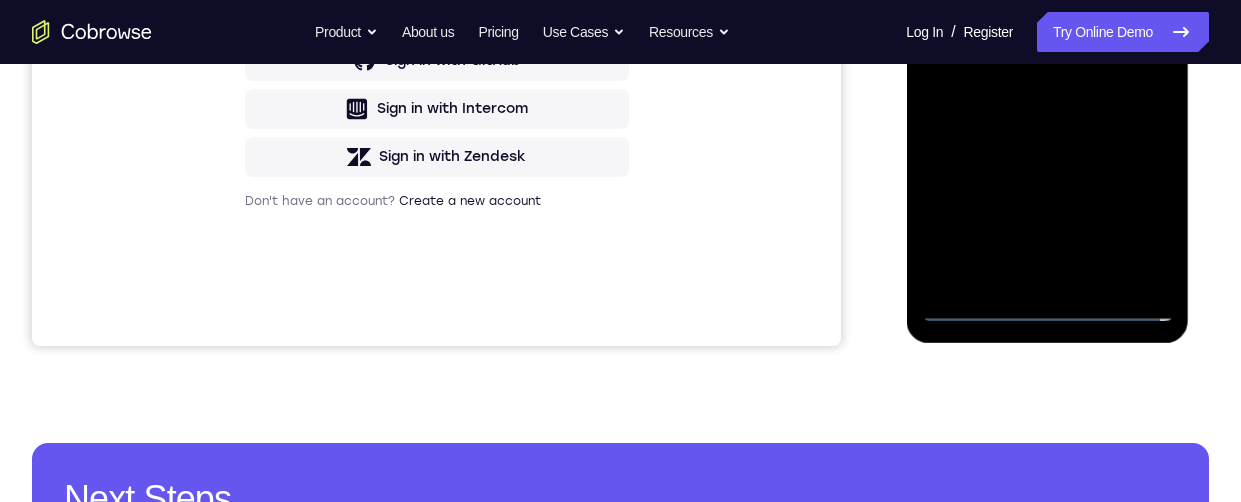 click at bounding box center [1047, 42] 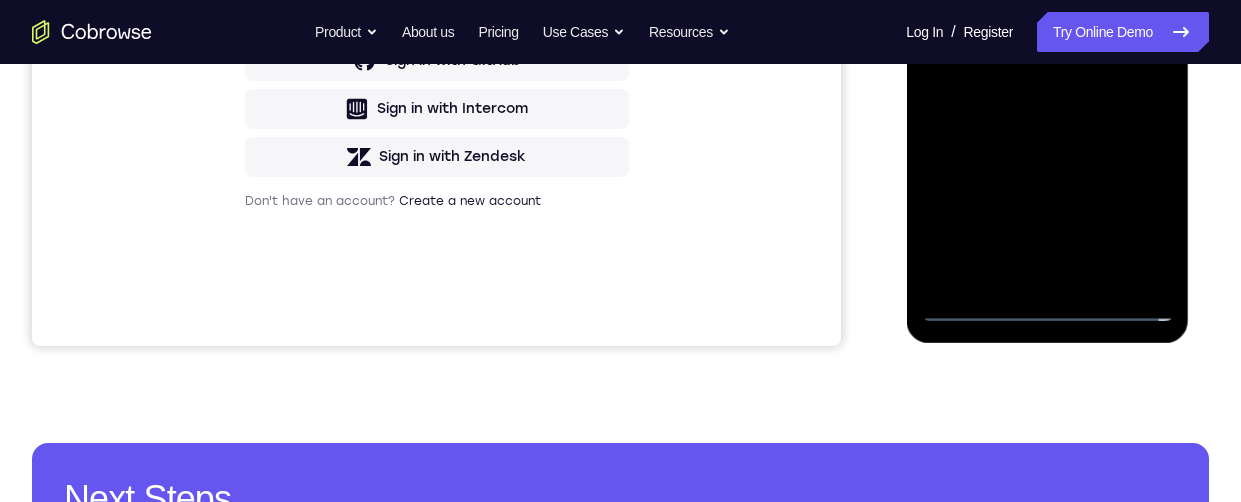 click at bounding box center (1047, 42) 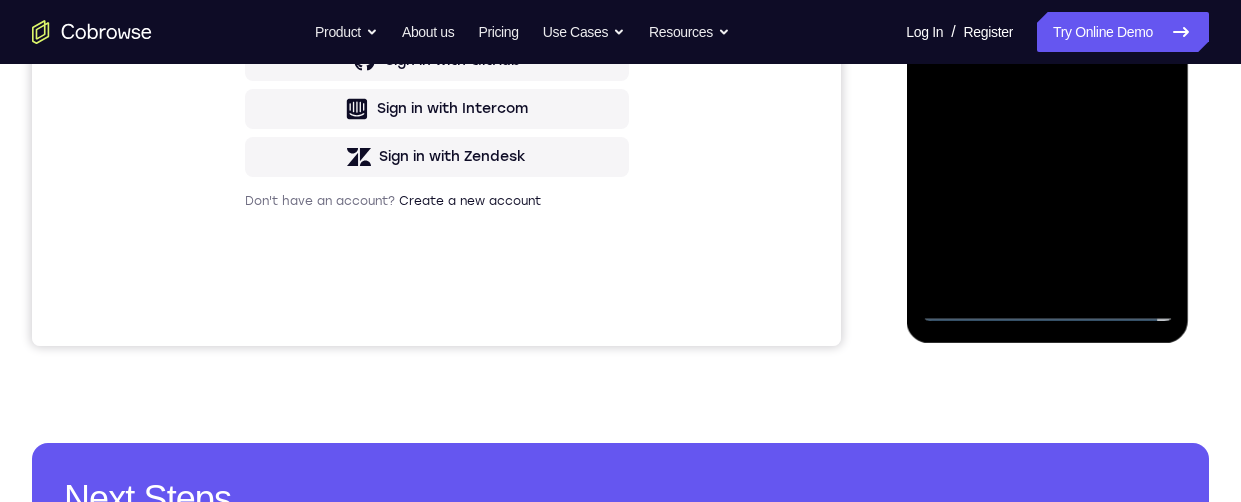 click at bounding box center [1047, 42] 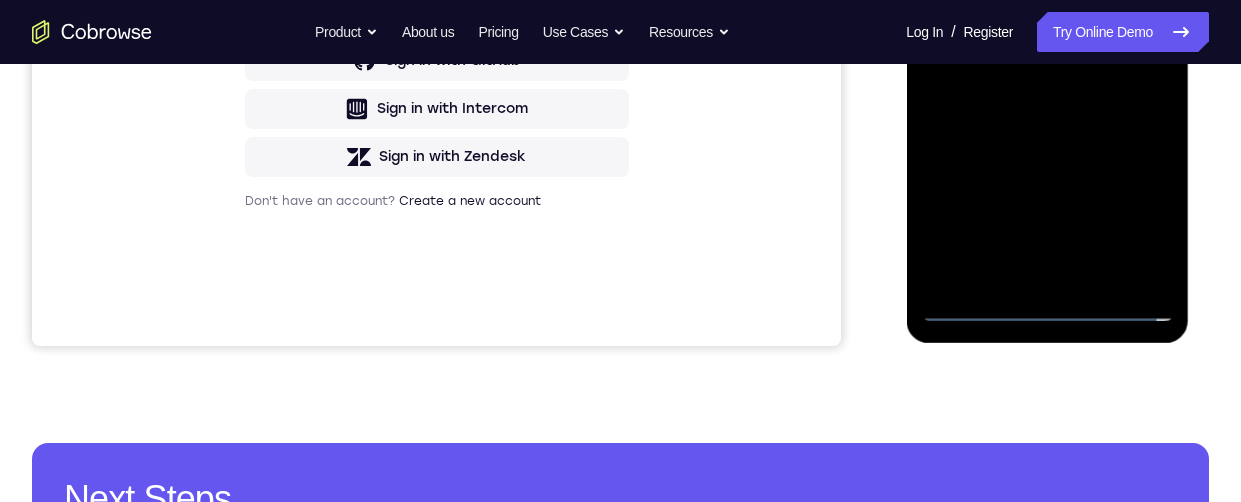 click at bounding box center [1047, 42] 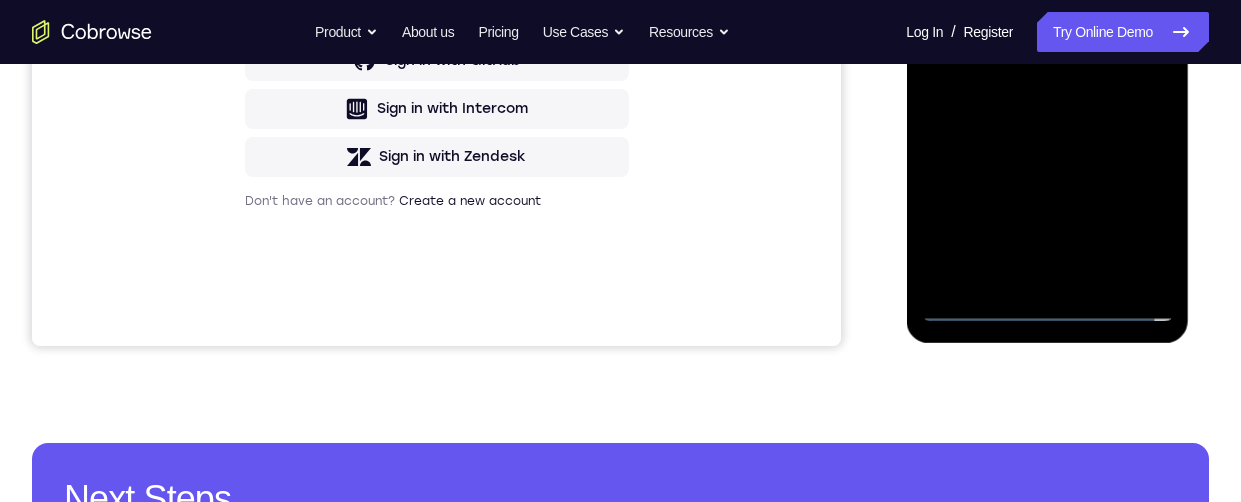 click at bounding box center [1047, 42] 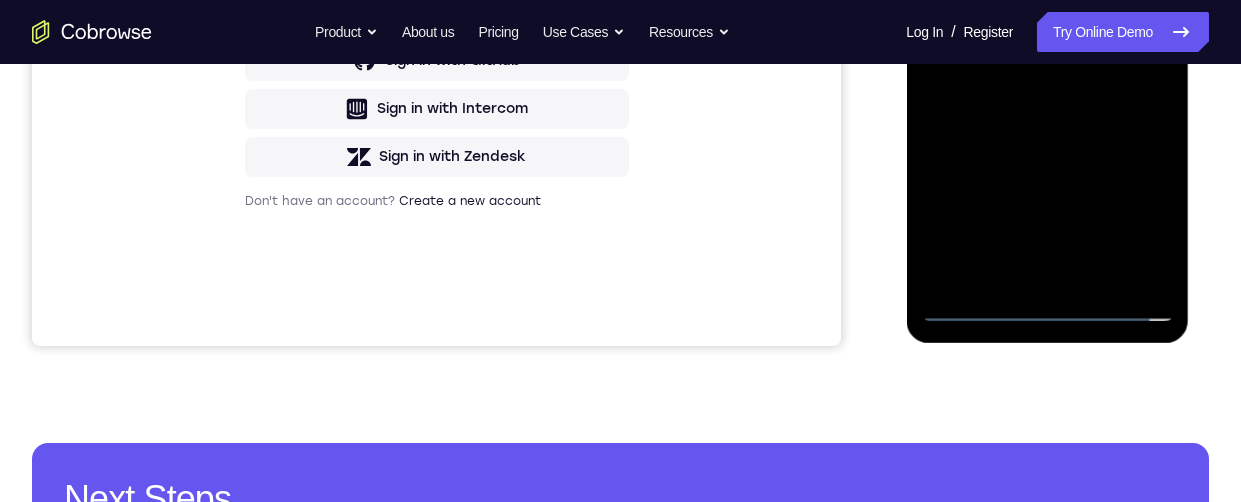 click at bounding box center [1047, 42] 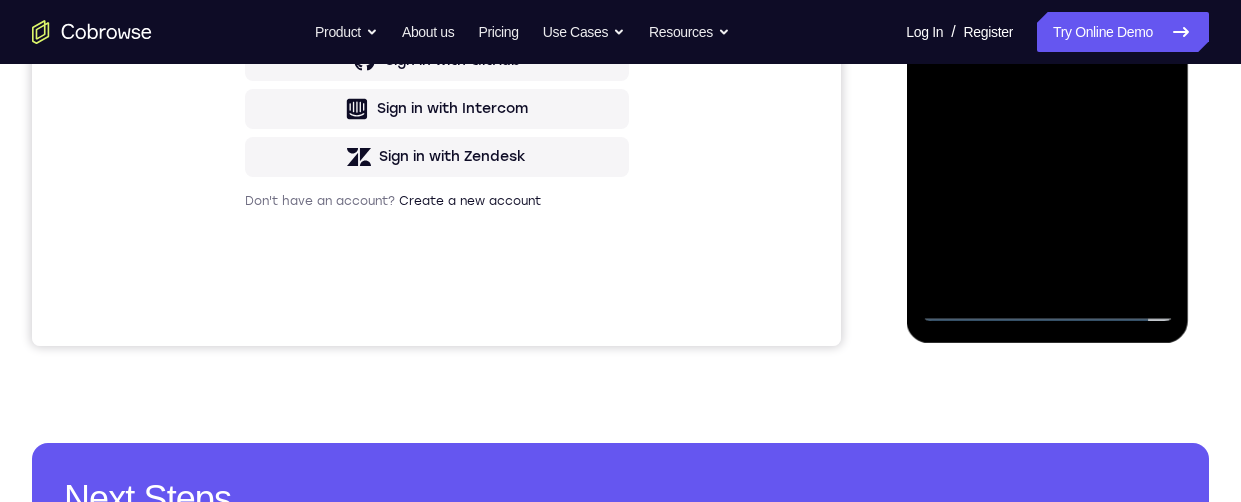 click at bounding box center (1047, 42) 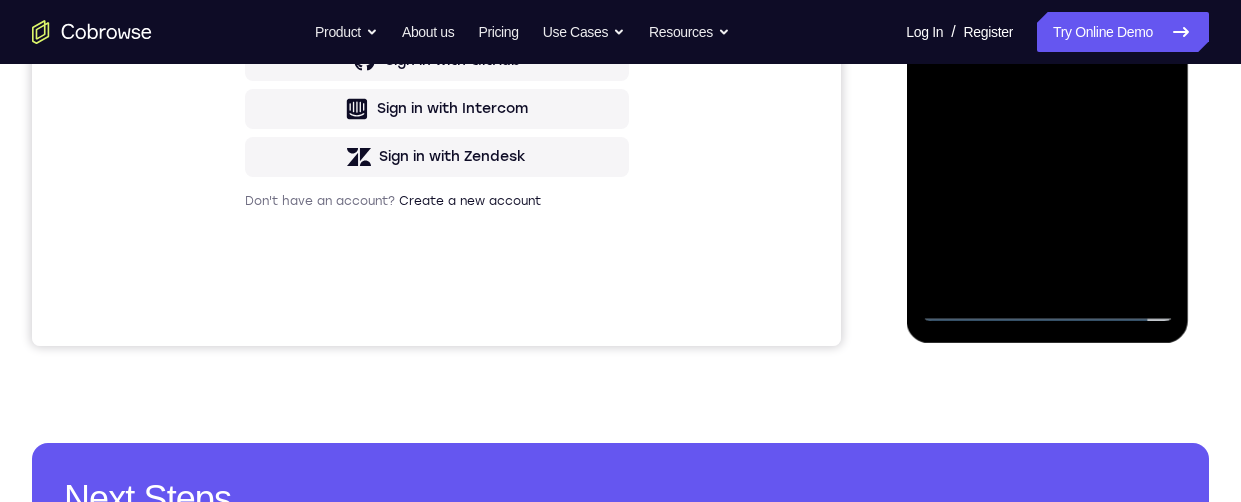 click at bounding box center [1047, 42] 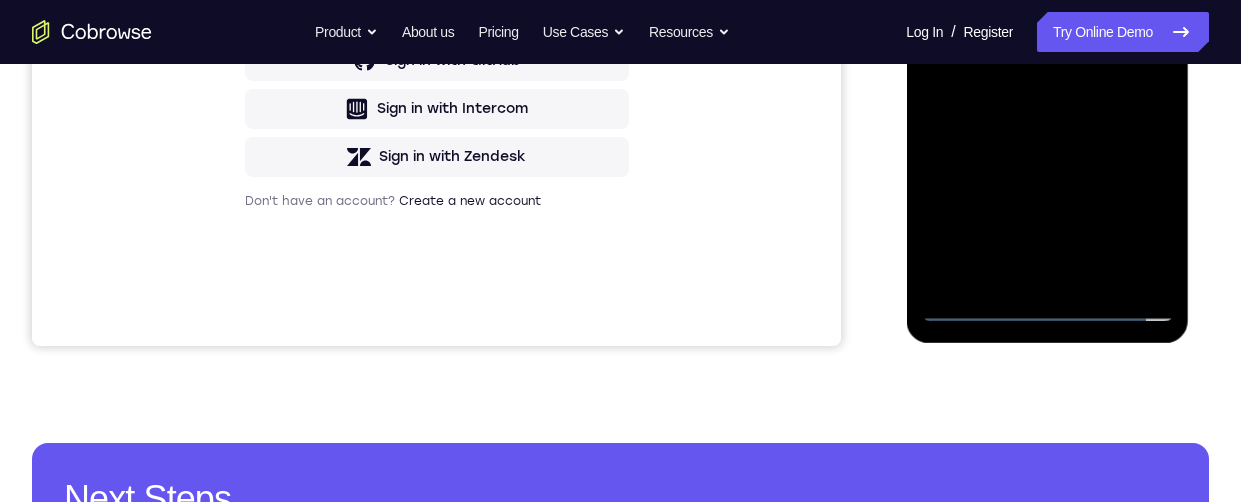 click at bounding box center (1047, 42) 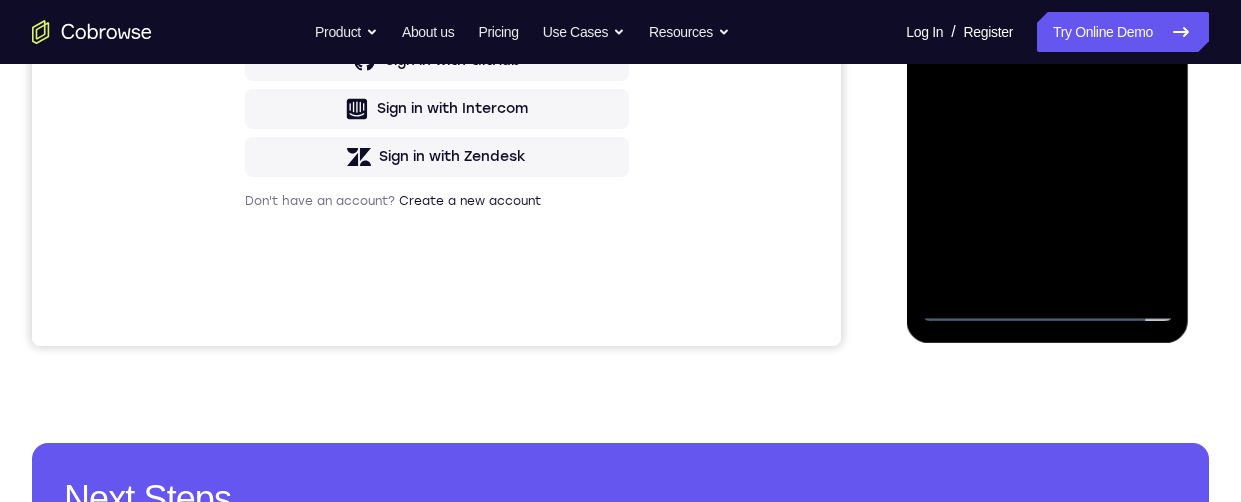click at bounding box center (1047, 42) 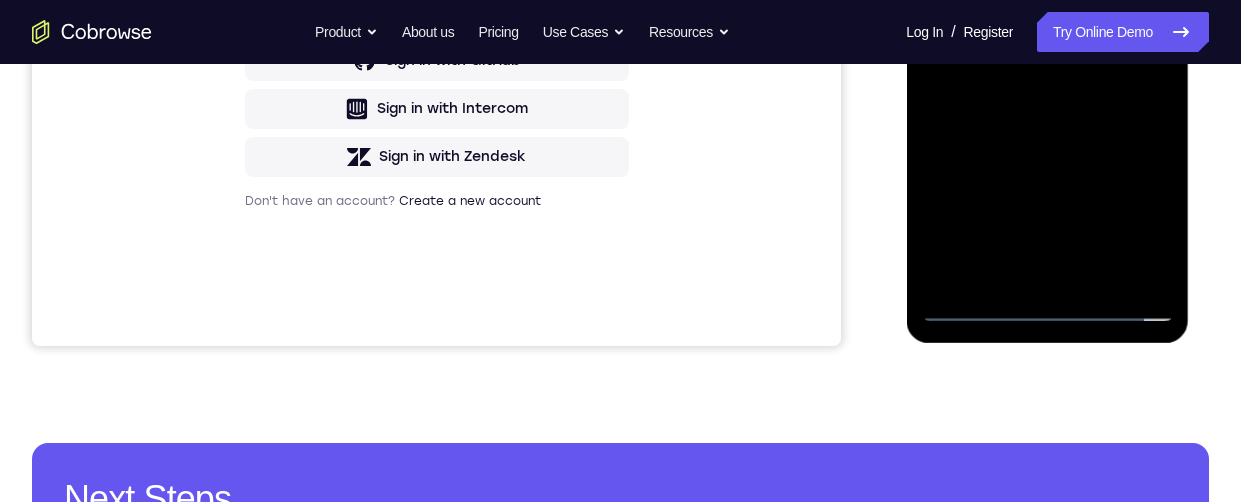 click at bounding box center (1047, 42) 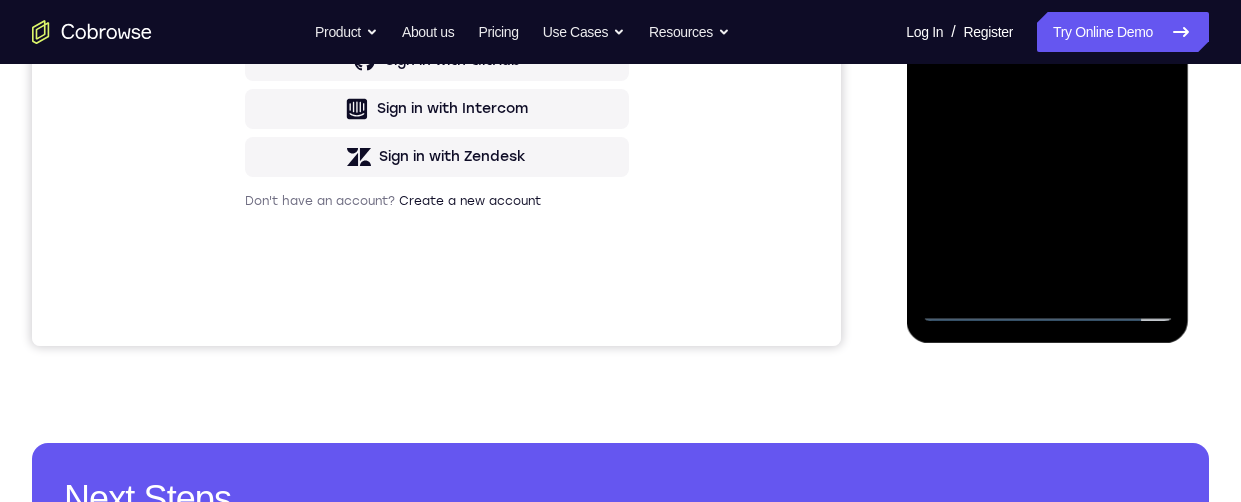 click at bounding box center (1047, 42) 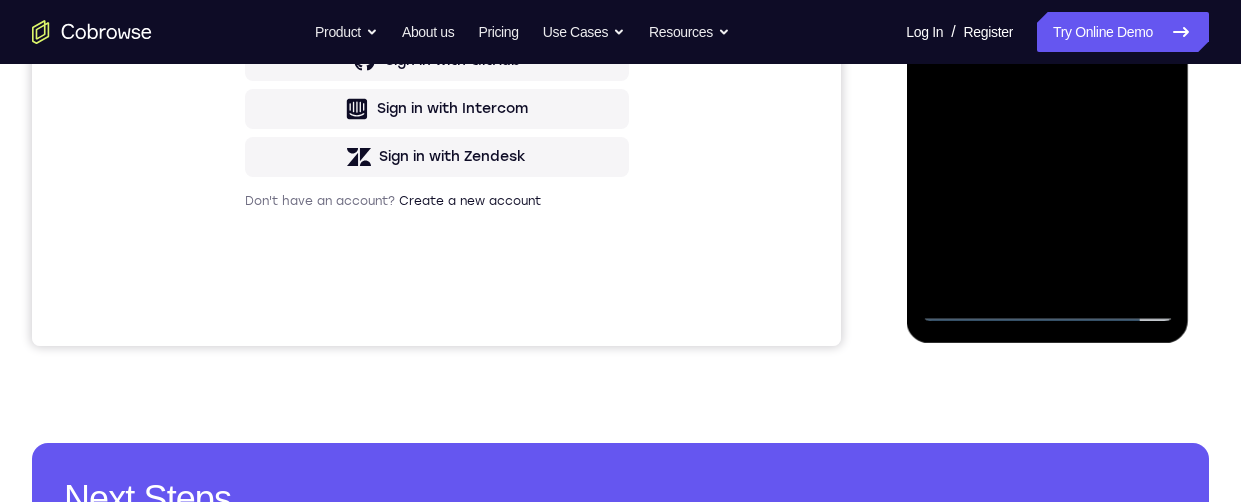 click at bounding box center [1047, 42] 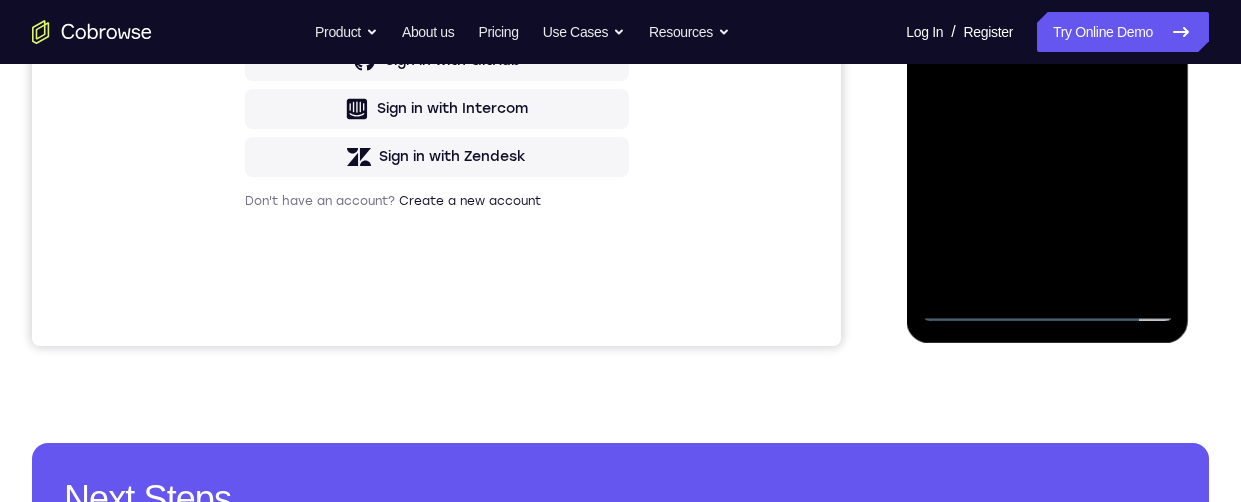 click at bounding box center [1047, 42] 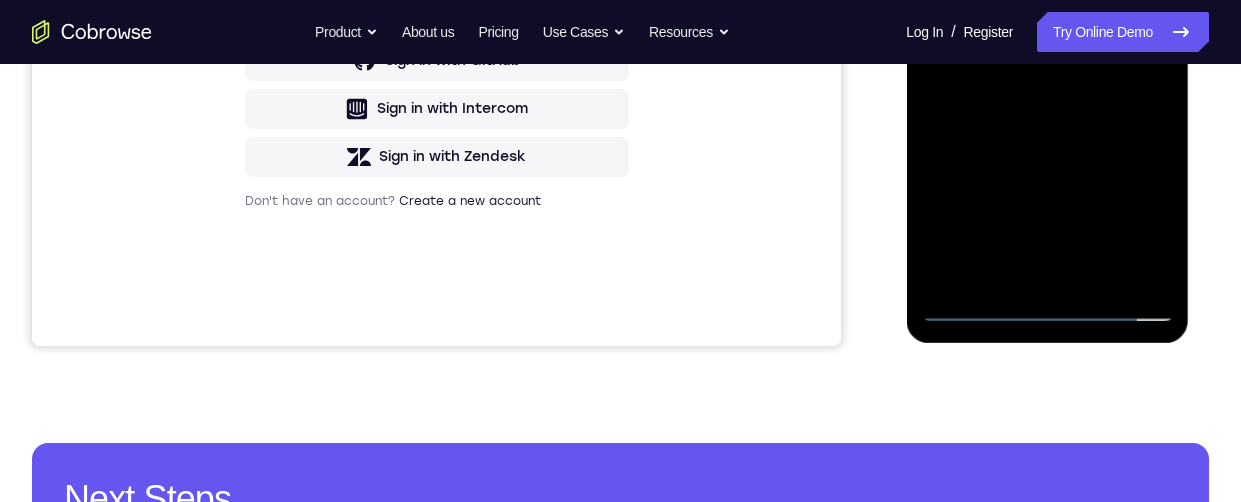 click at bounding box center (1047, 42) 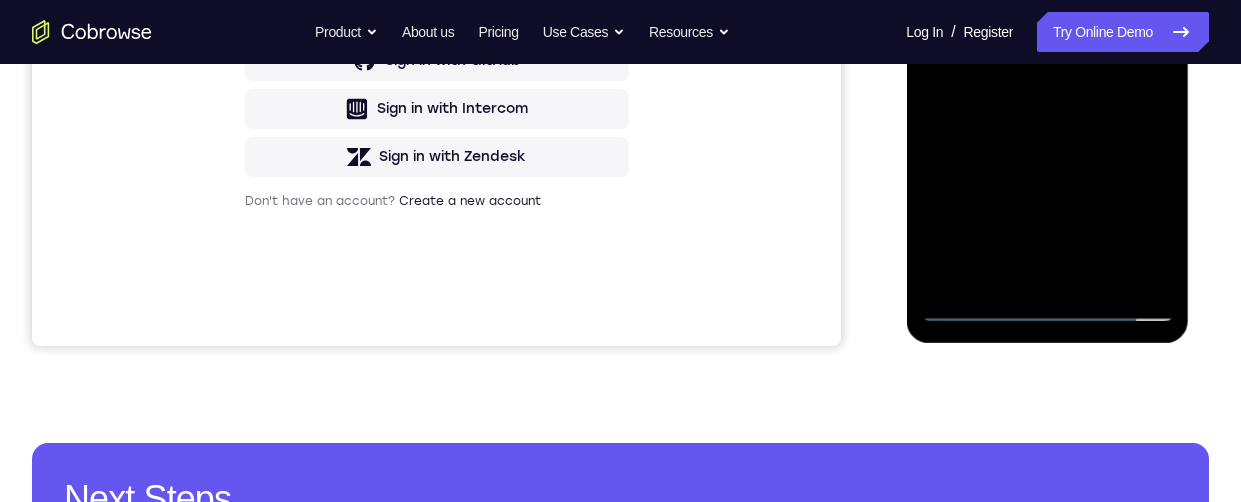 click at bounding box center (1047, 42) 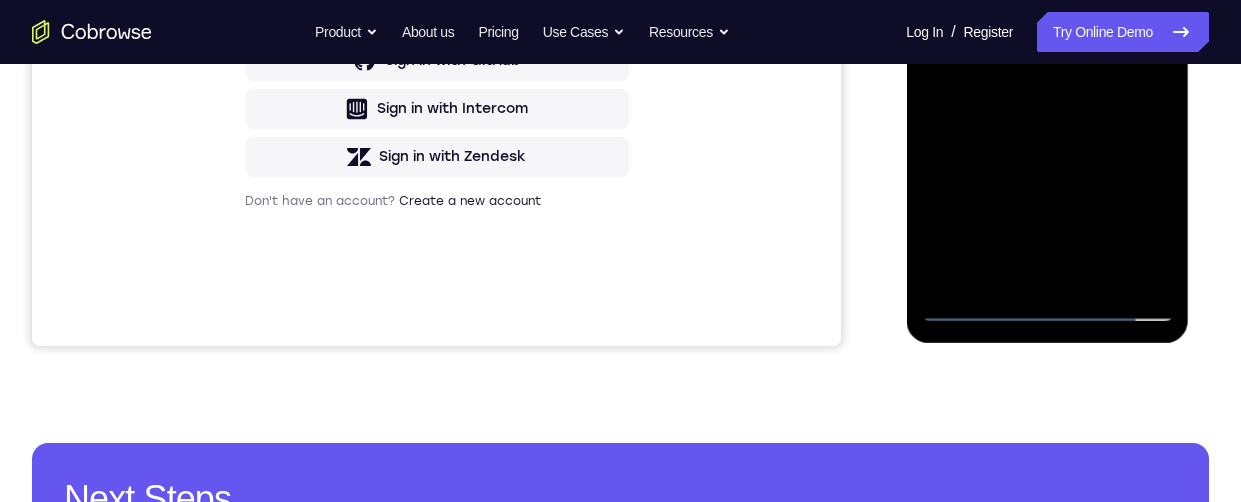 click at bounding box center [1047, 42] 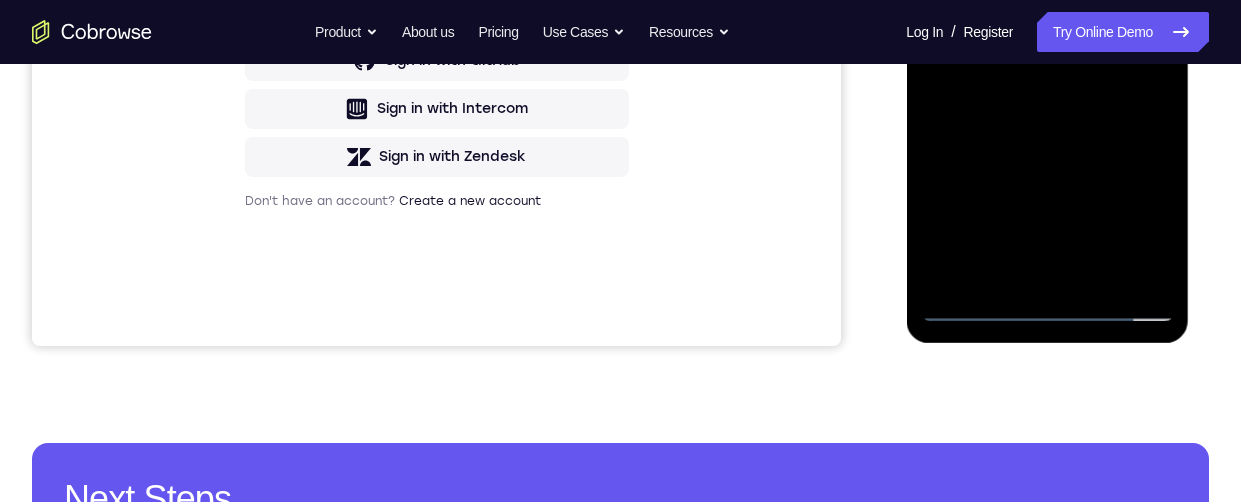 click at bounding box center [1047, 42] 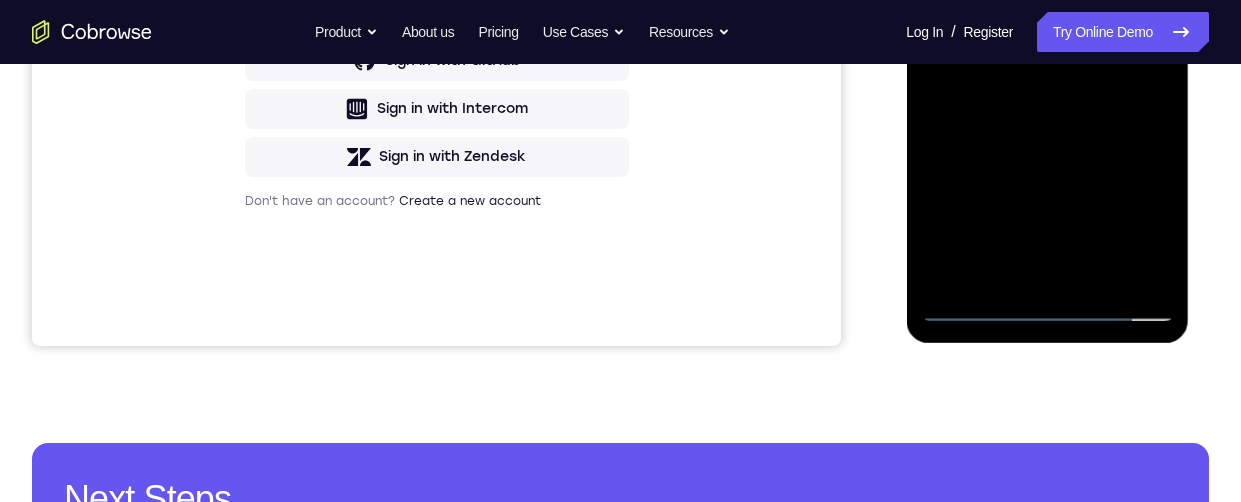 click at bounding box center (1047, 42) 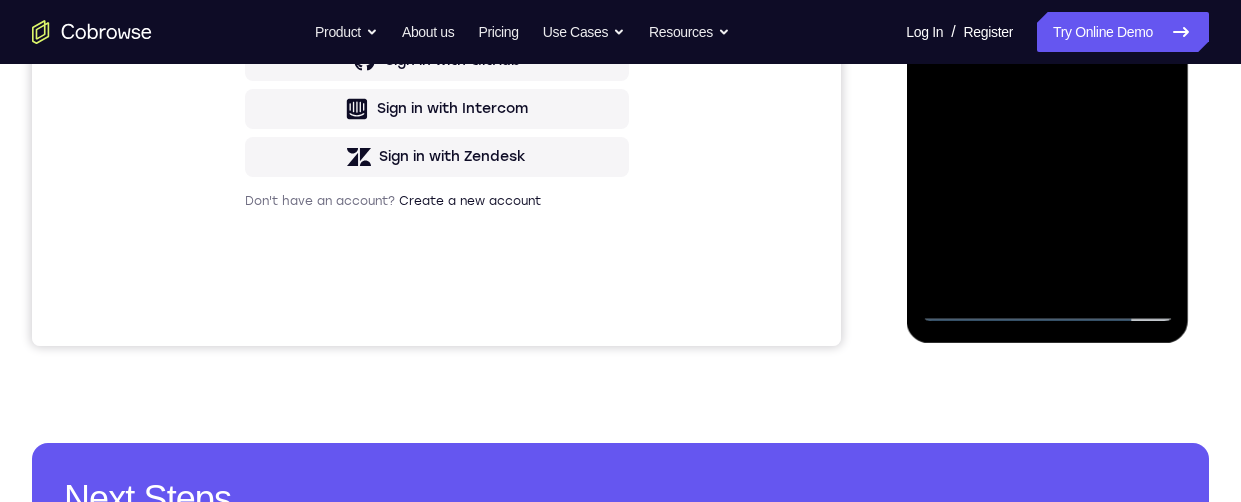 click at bounding box center [1047, 42] 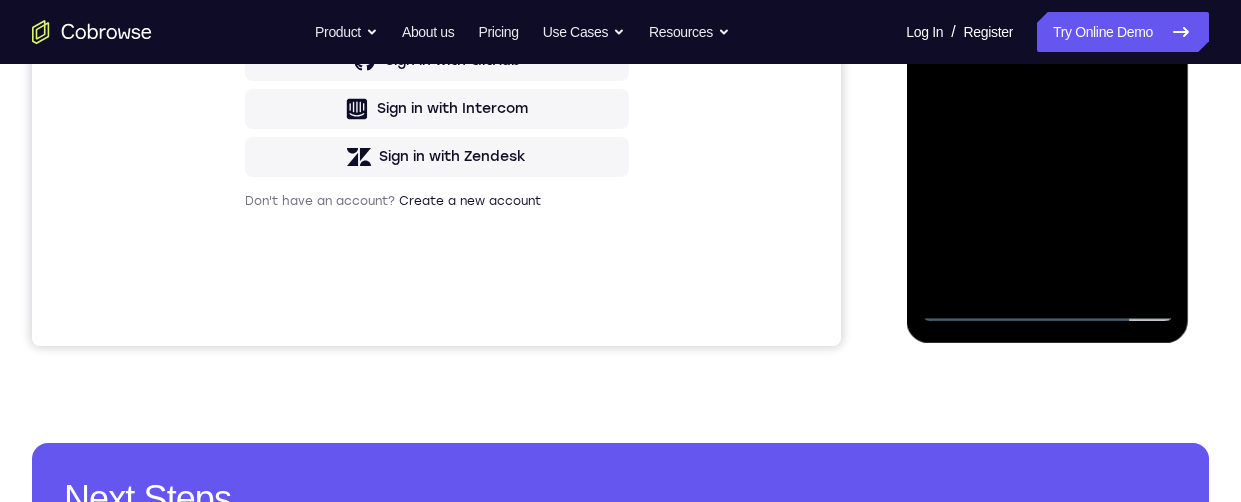 click at bounding box center [1047, 42] 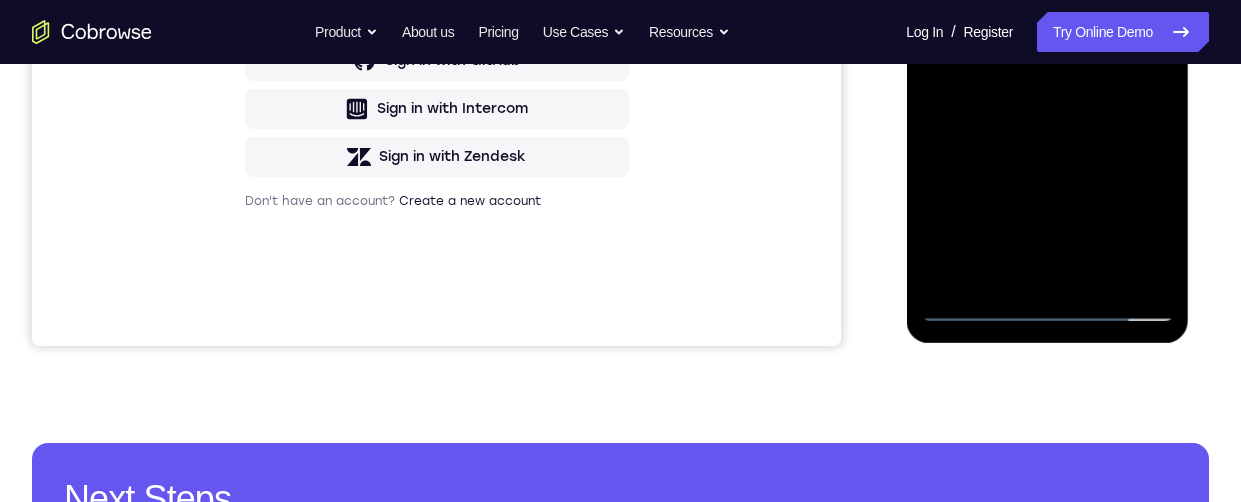click at bounding box center (1047, 42) 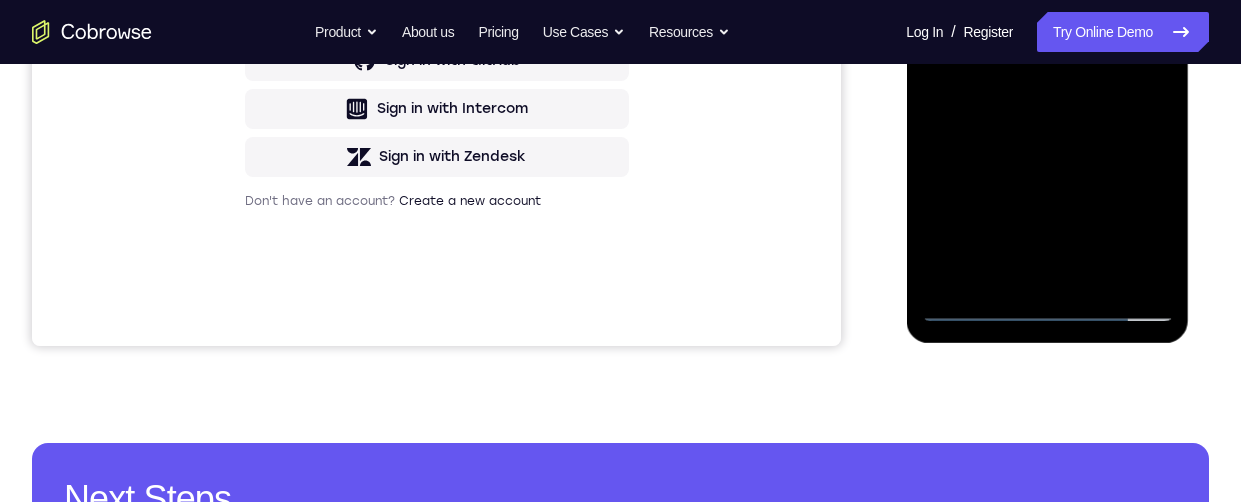 click at bounding box center (1047, 42) 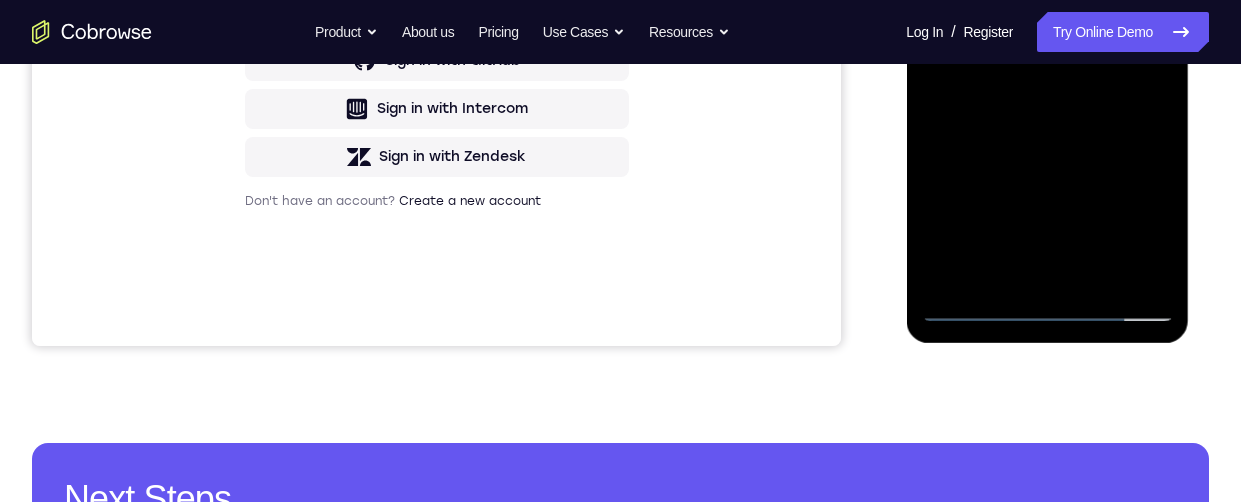 click at bounding box center [1047, 42] 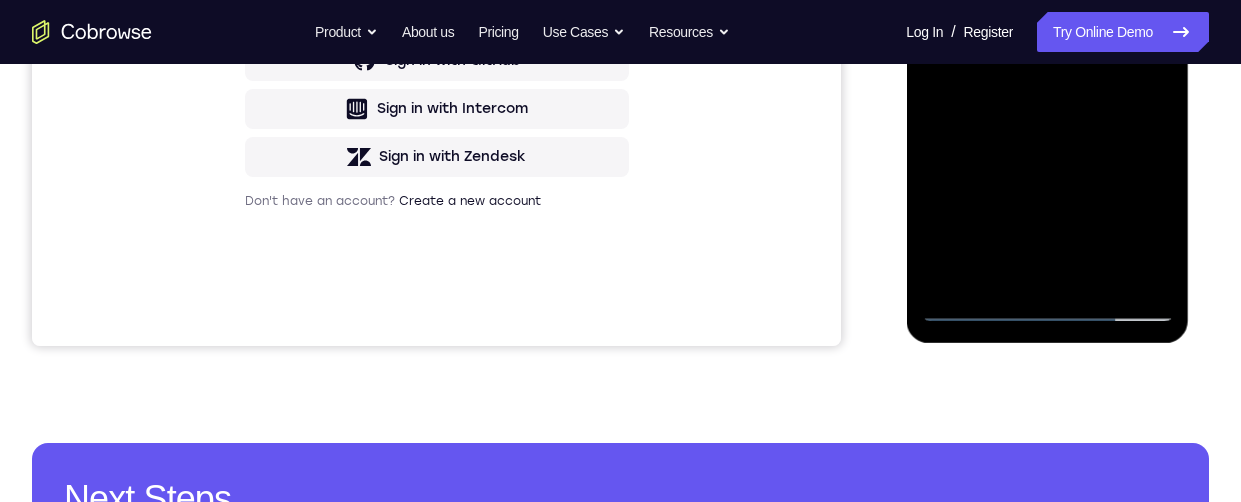 click at bounding box center [1047, 42] 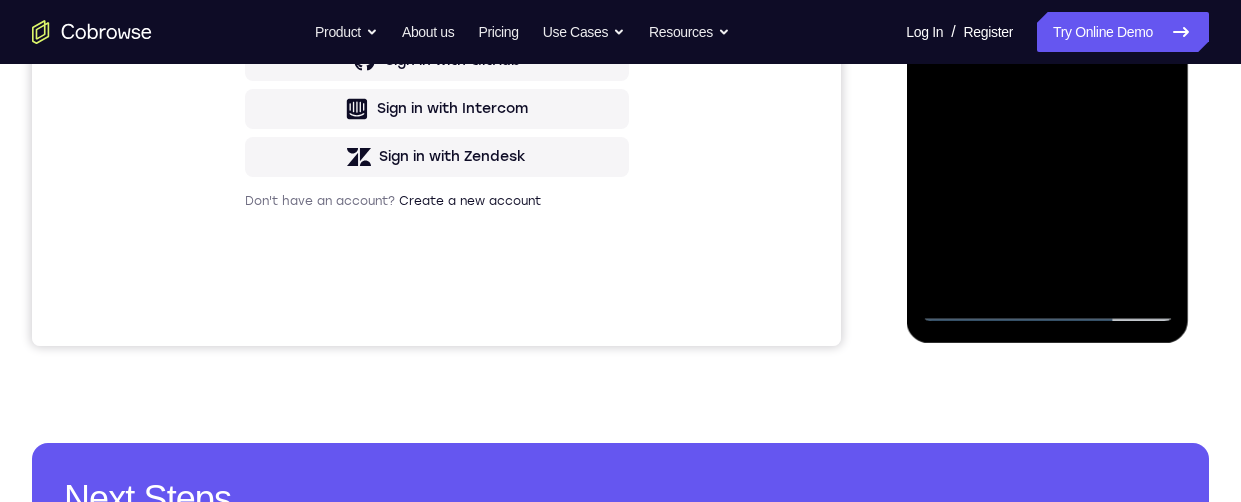 click at bounding box center (1047, 42) 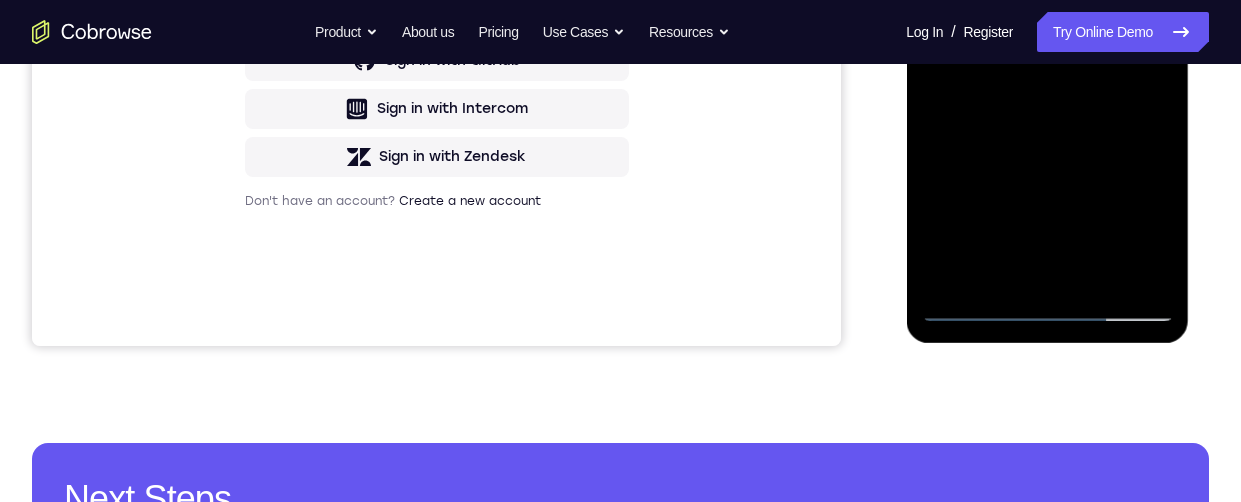 scroll, scrollTop: 363, scrollLeft: 0, axis: vertical 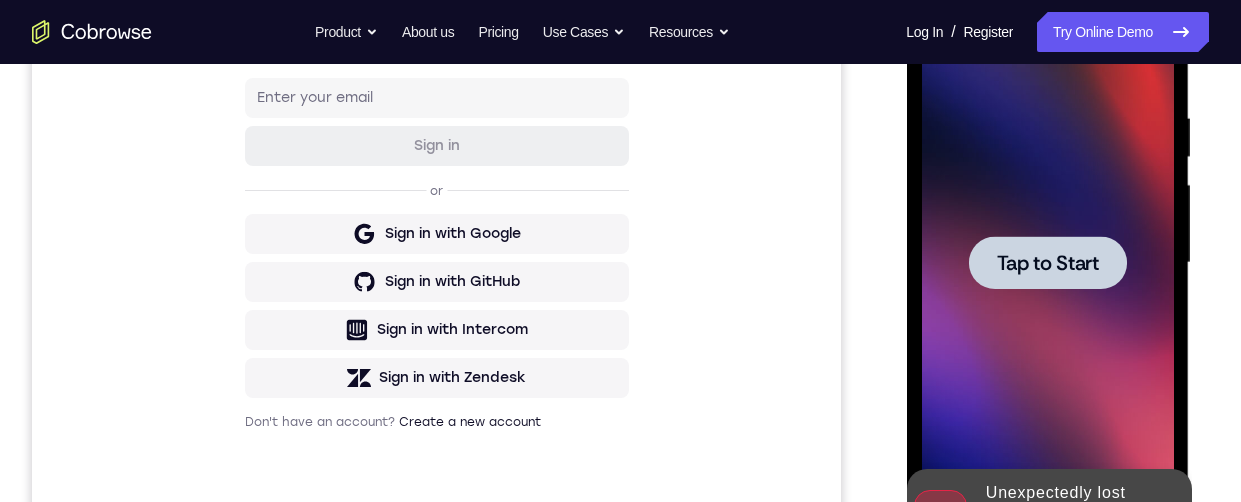 click on "Tap to Start" at bounding box center [1047, 263] 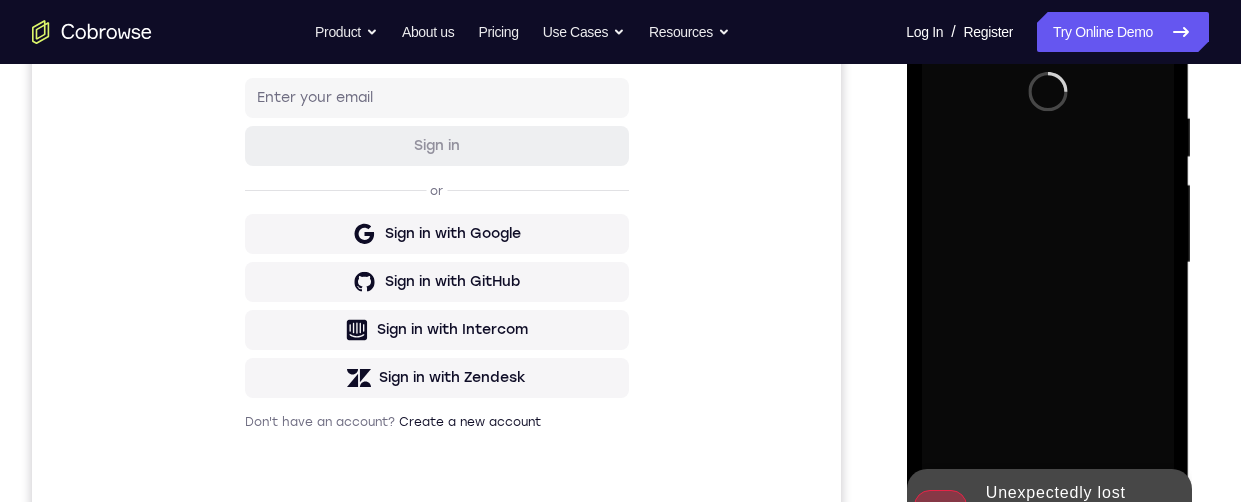 scroll, scrollTop: 352, scrollLeft: 0, axis: vertical 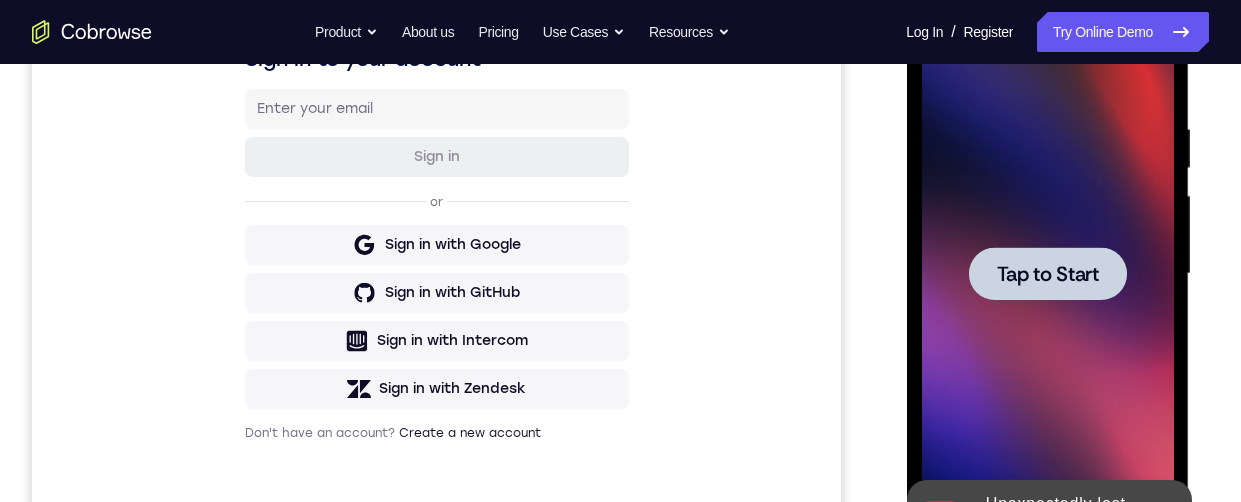 click on "Tap to Start" at bounding box center (1047, 274) 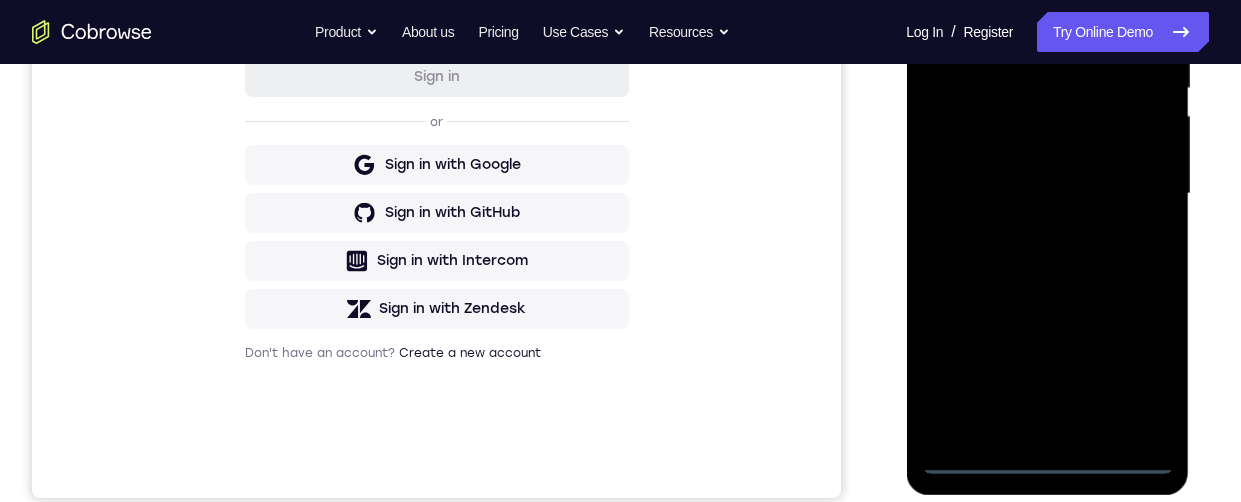 scroll, scrollTop: 596, scrollLeft: 0, axis: vertical 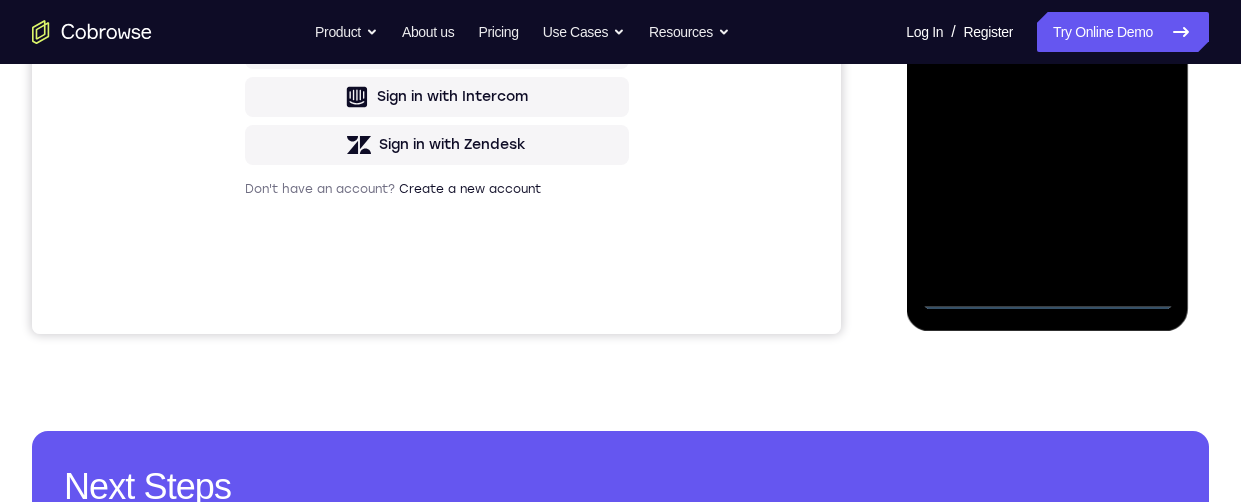 click at bounding box center (1047, 30) 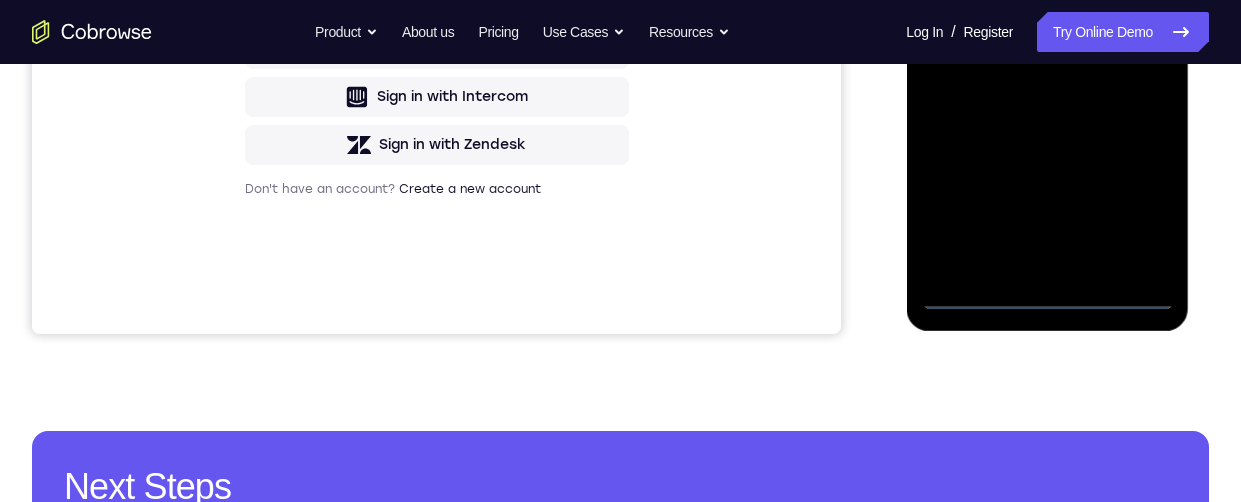 click at bounding box center [1047, 30] 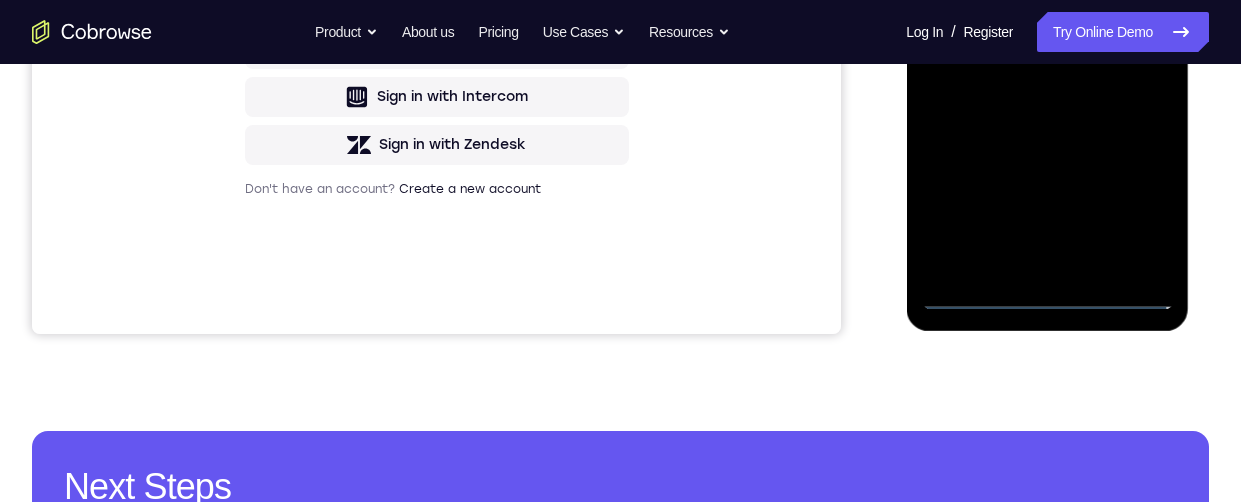 click at bounding box center [1047, 30] 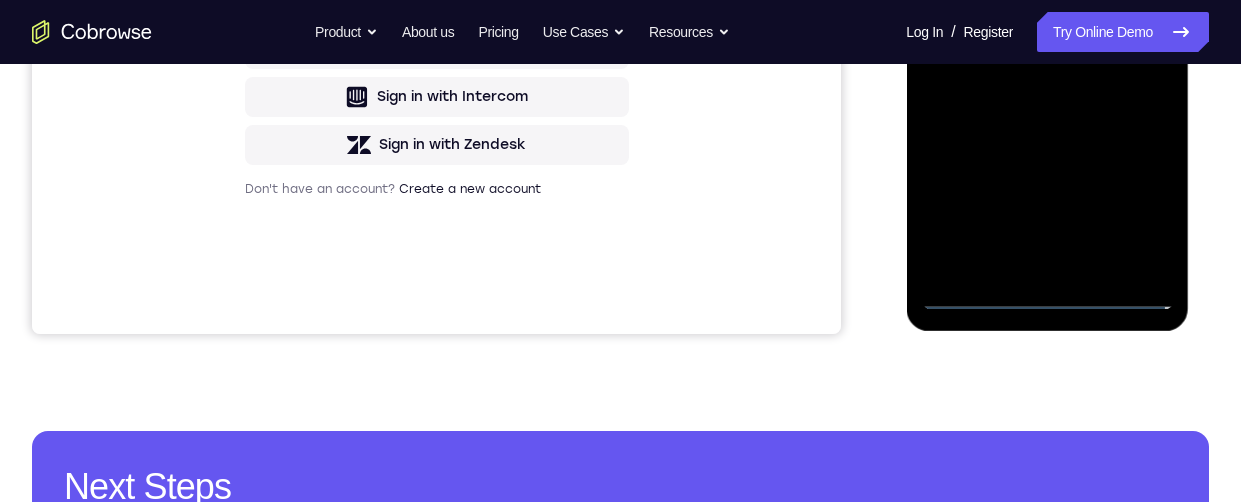 click at bounding box center [1047, 30] 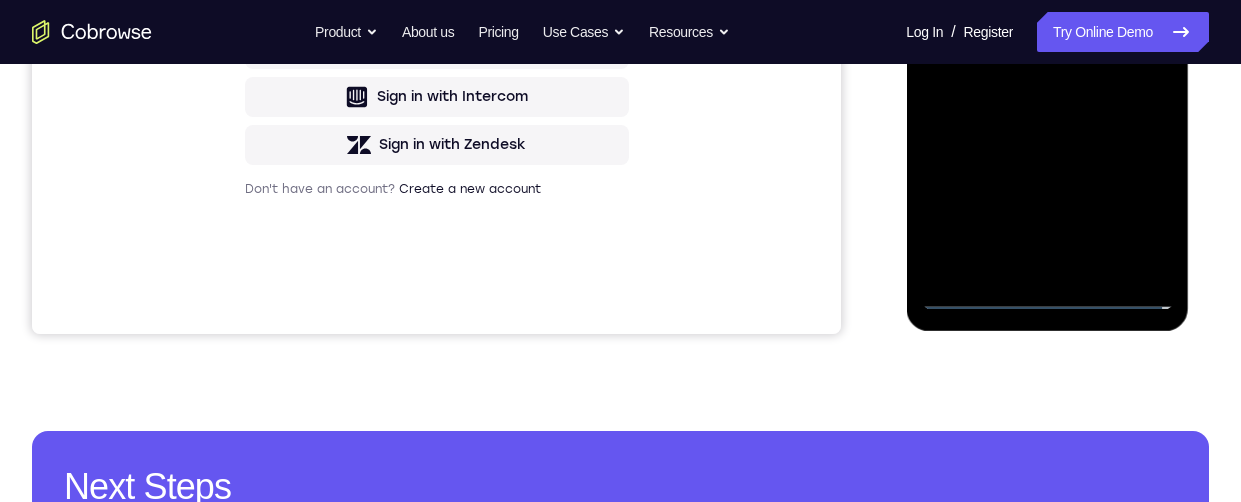 click at bounding box center (1047, 30) 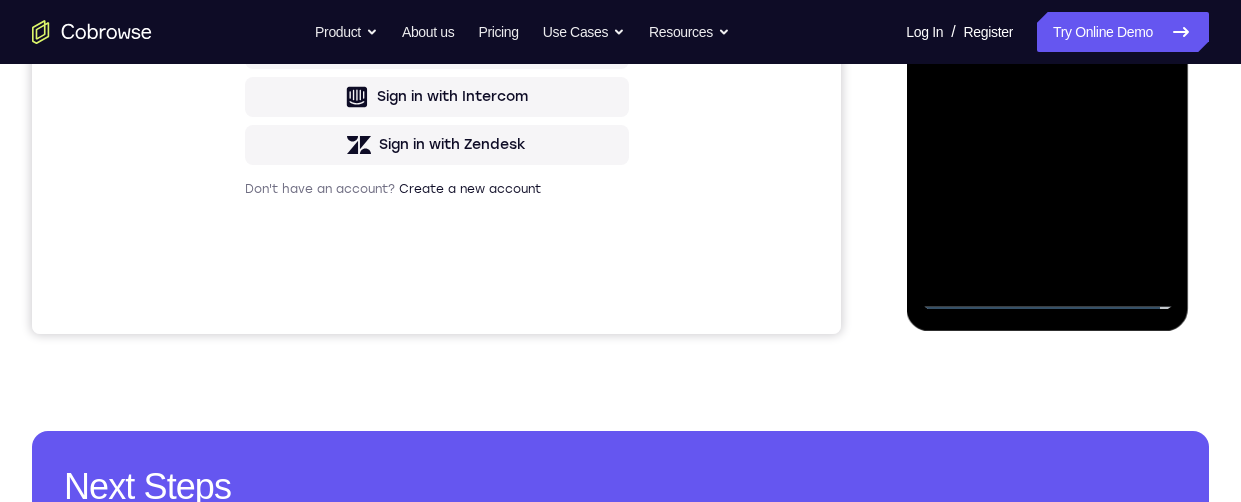 click at bounding box center (1047, 30) 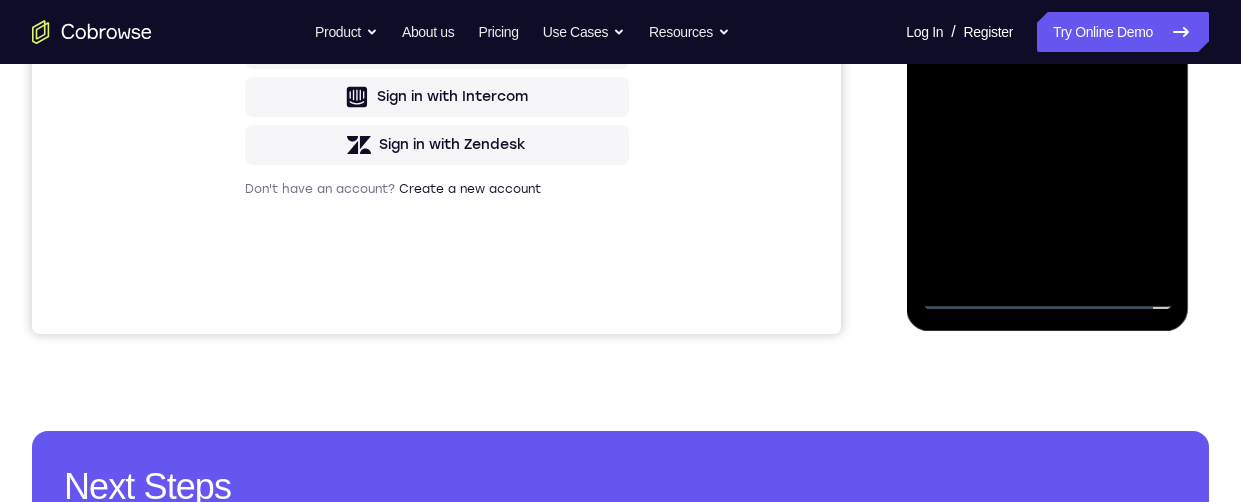 click at bounding box center [1047, 30] 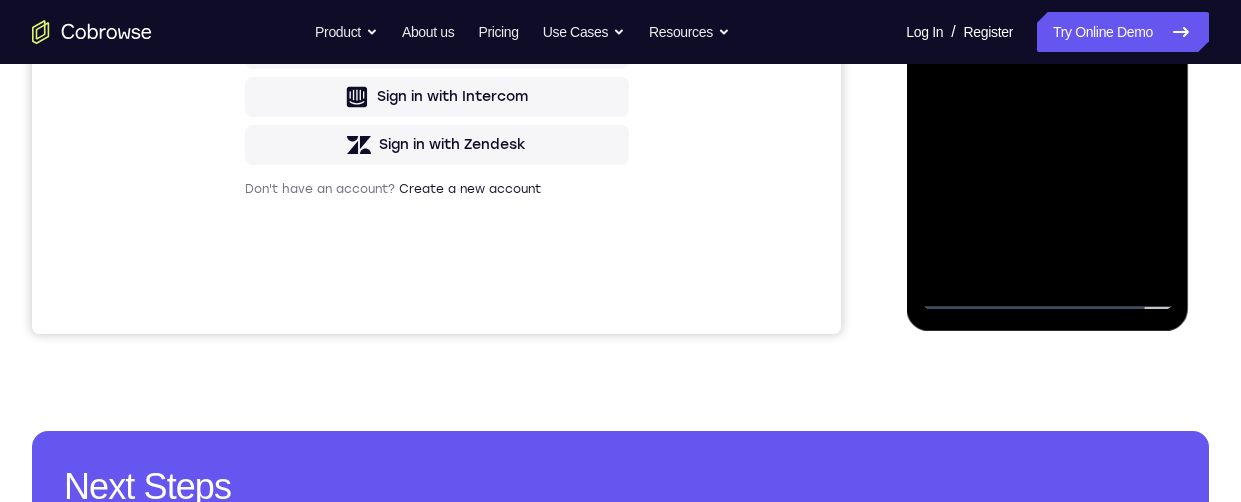 click at bounding box center (1047, 30) 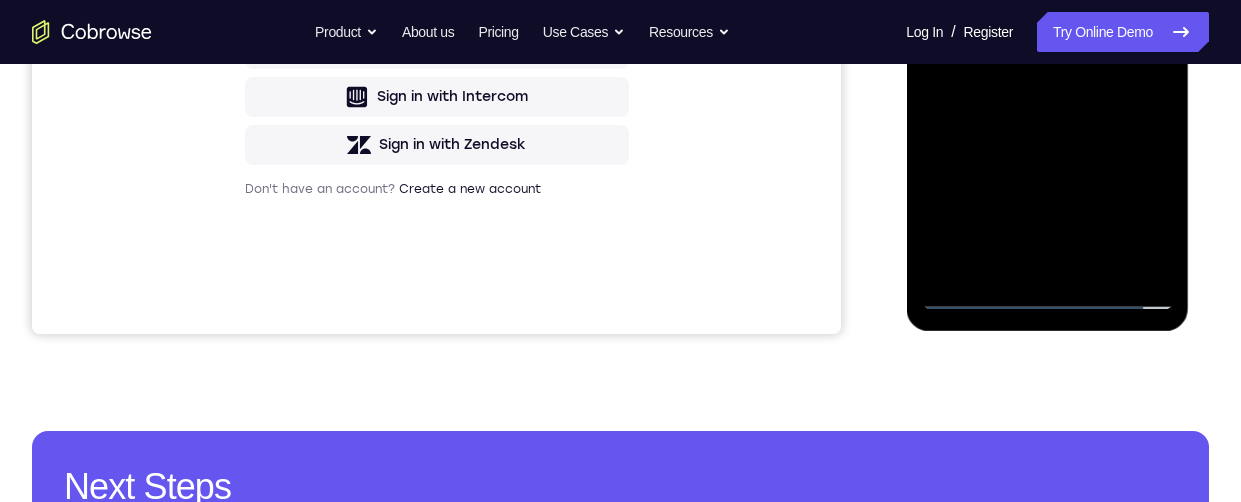 click at bounding box center [1047, 30] 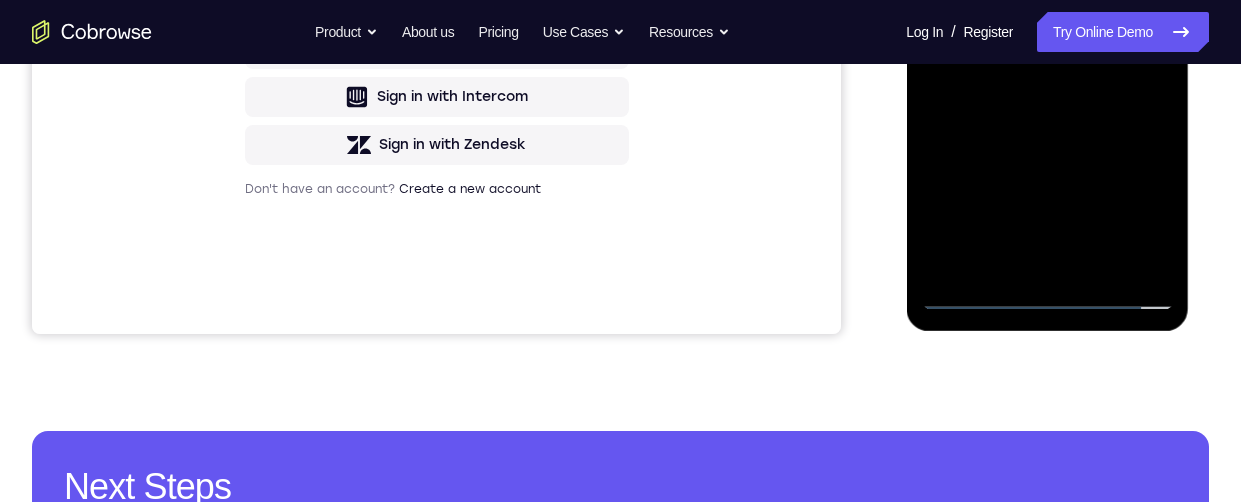 click at bounding box center (1047, 30) 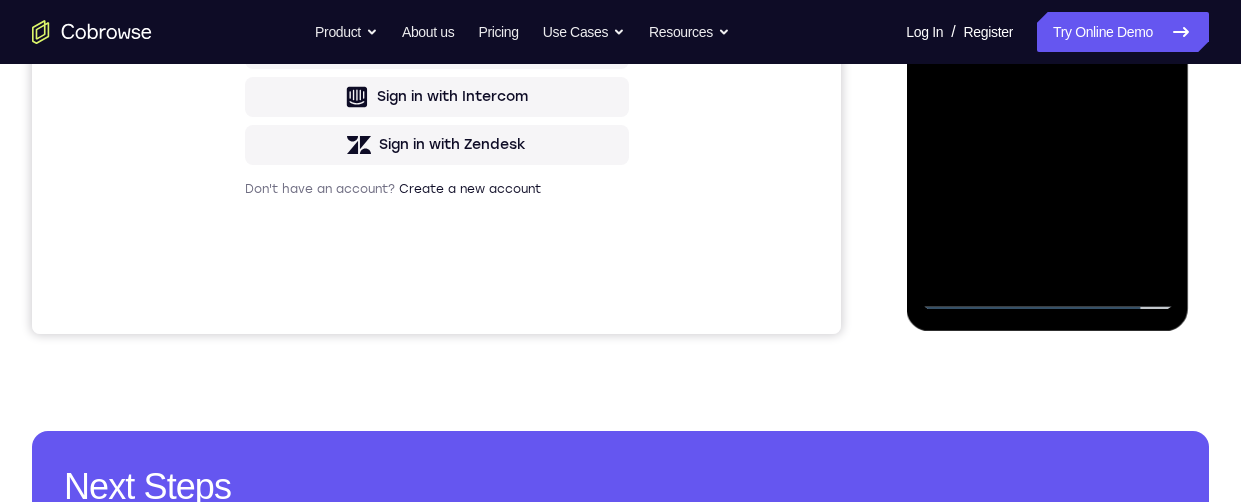 click at bounding box center (1047, 30) 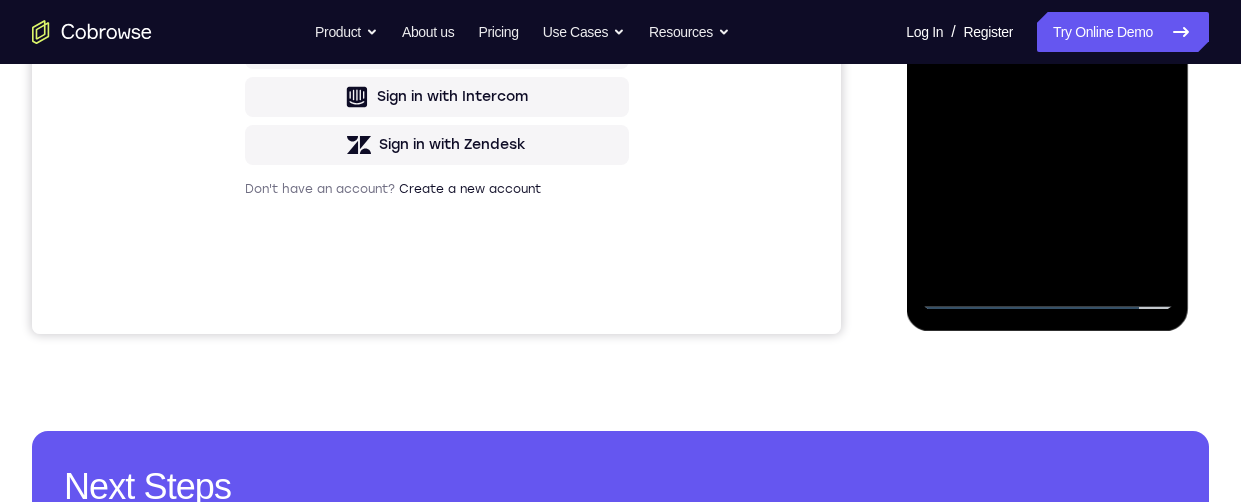 click at bounding box center (1047, 30) 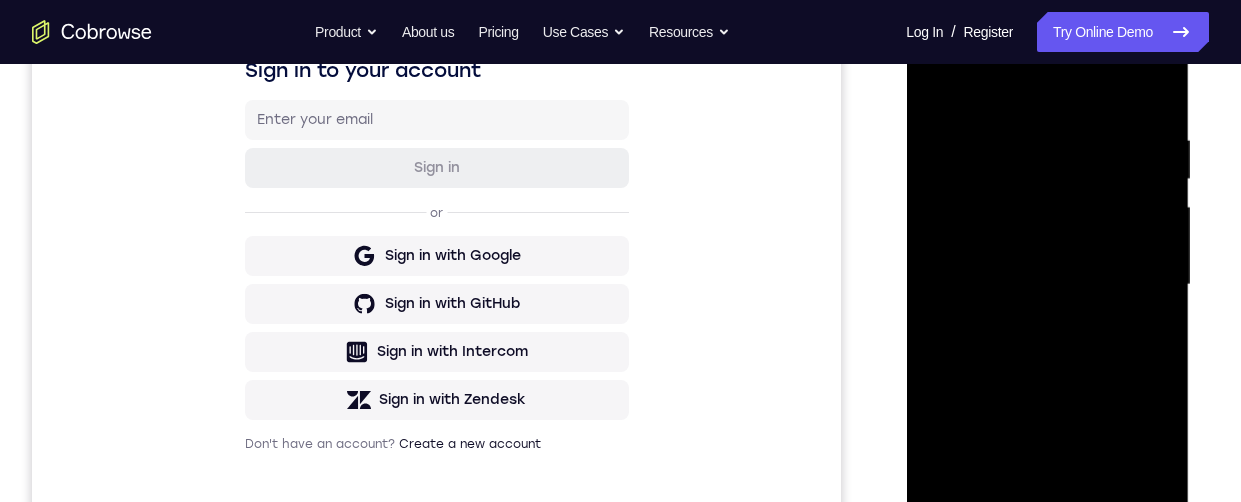 scroll, scrollTop: 385, scrollLeft: 0, axis: vertical 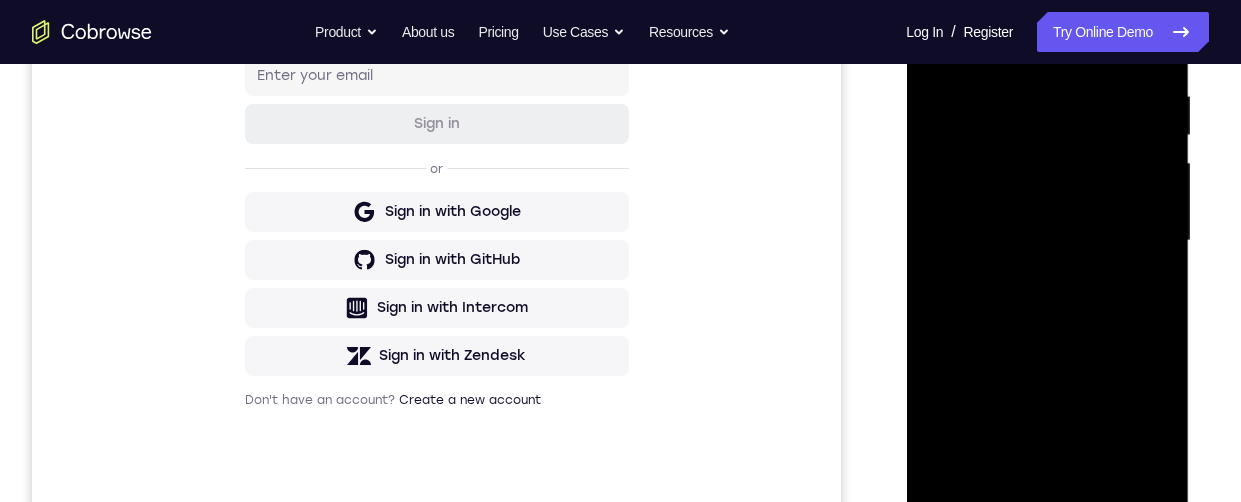 click at bounding box center (1047, 241) 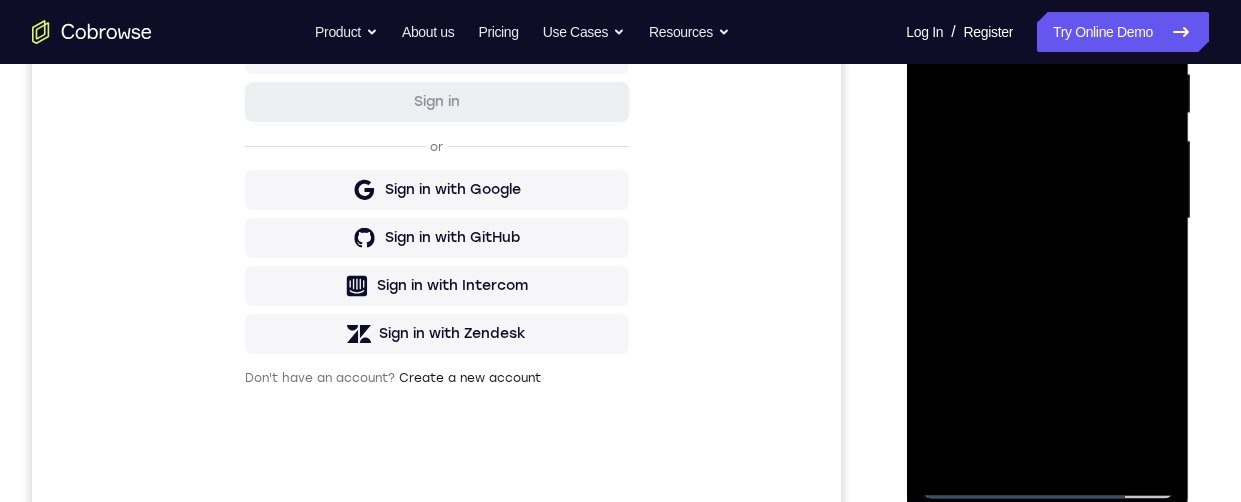click at bounding box center (1047, 219) 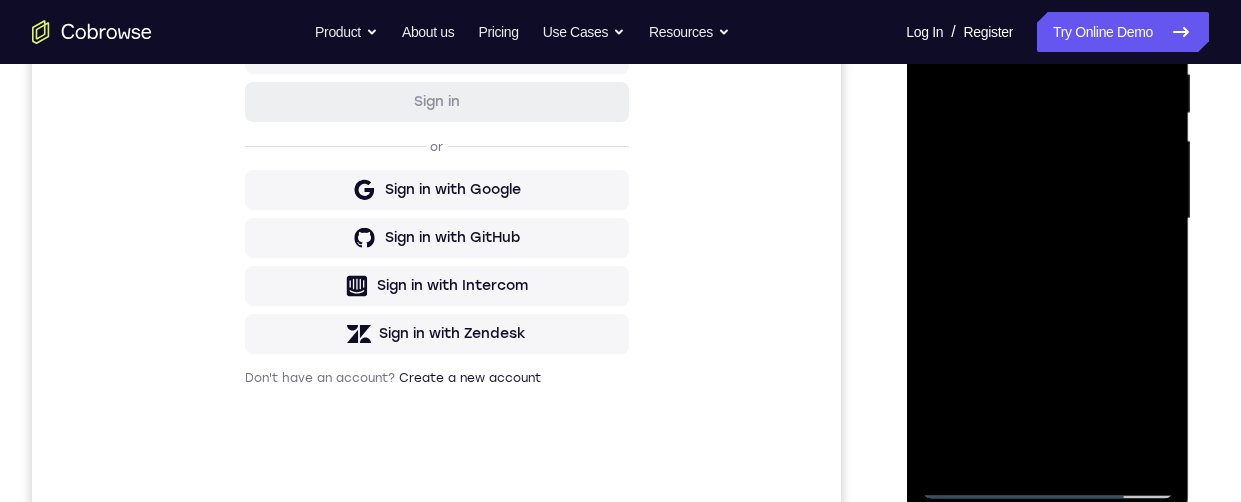 scroll, scrollTop: 411, scrollLeft: 0, axis: vertical 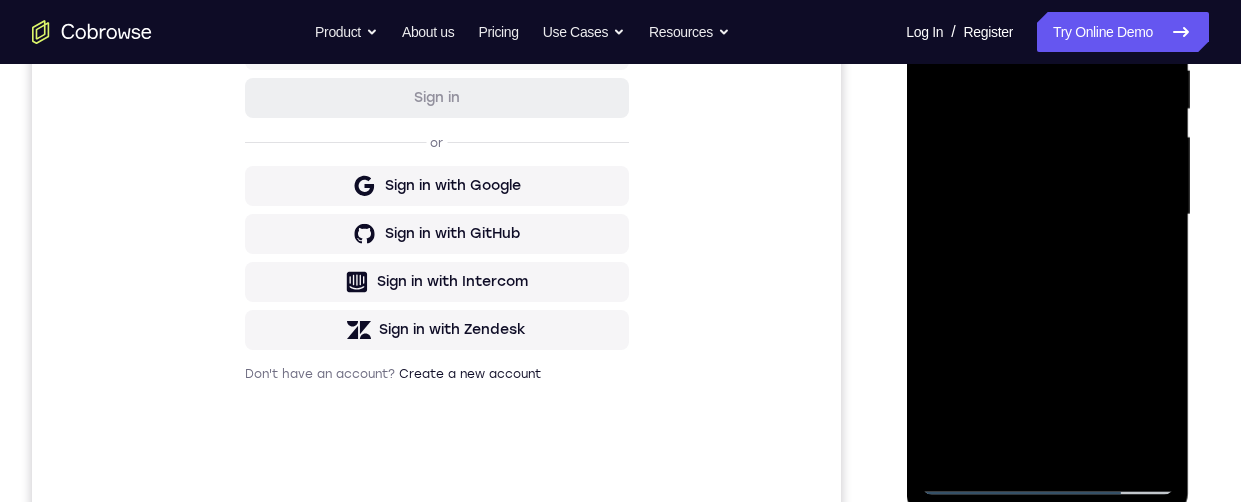 click at bounding box center (1047, 215) 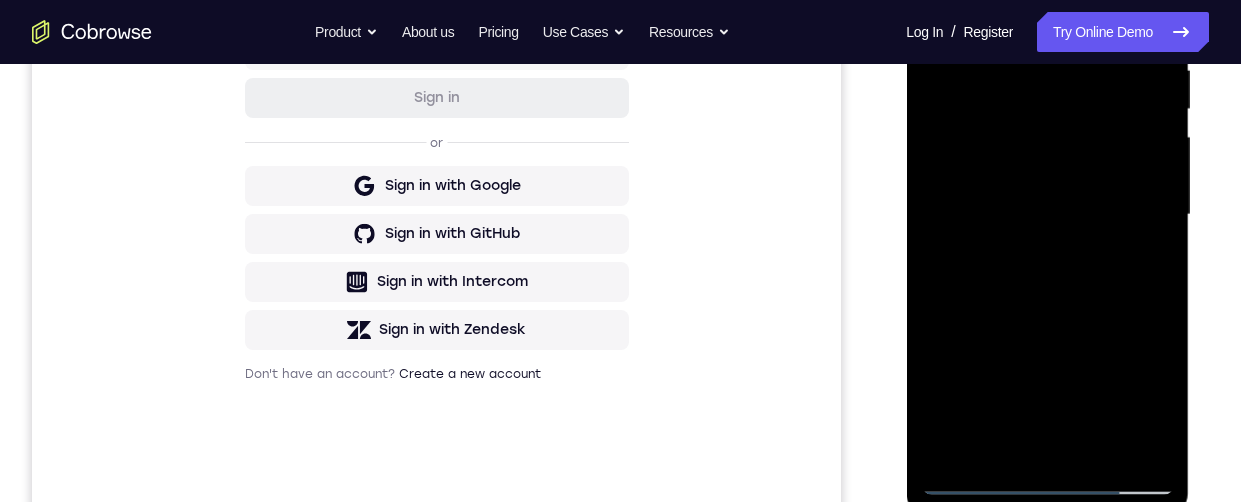 click at bounding box center (1047, 215) 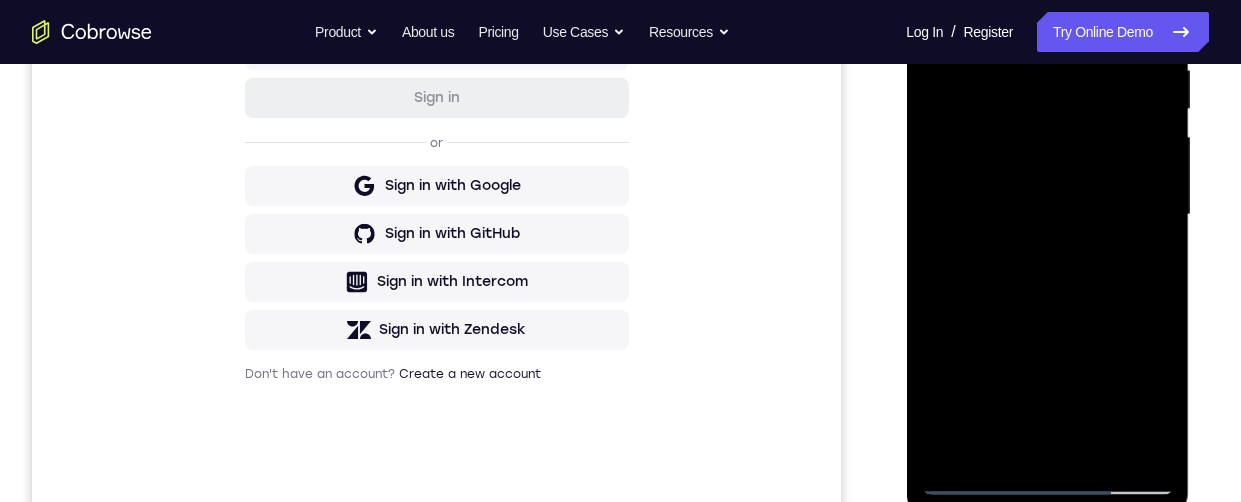 click at bounding box center [1047, 215] 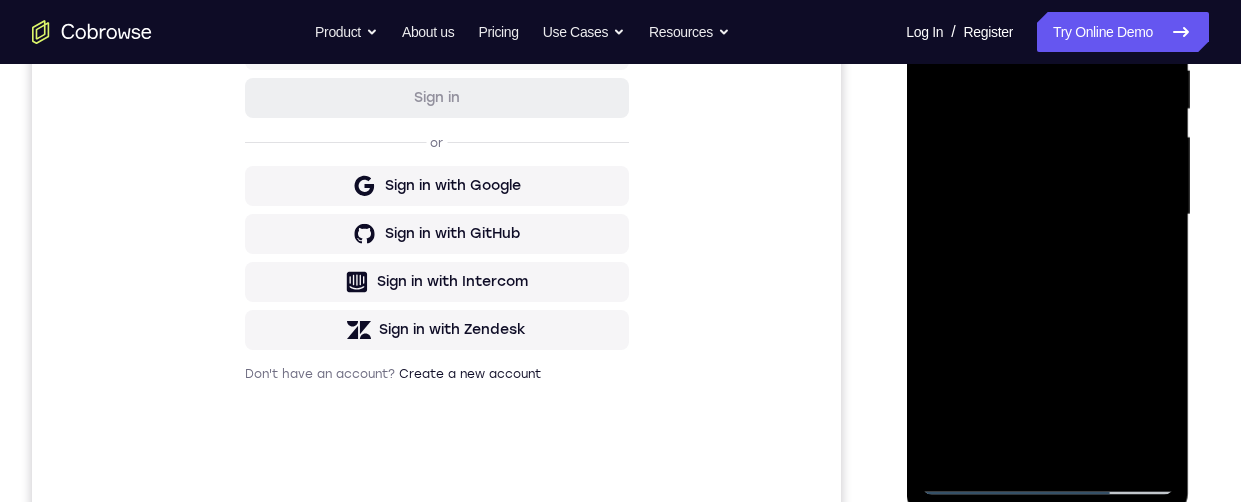 click at bounding box center [1047, 215] 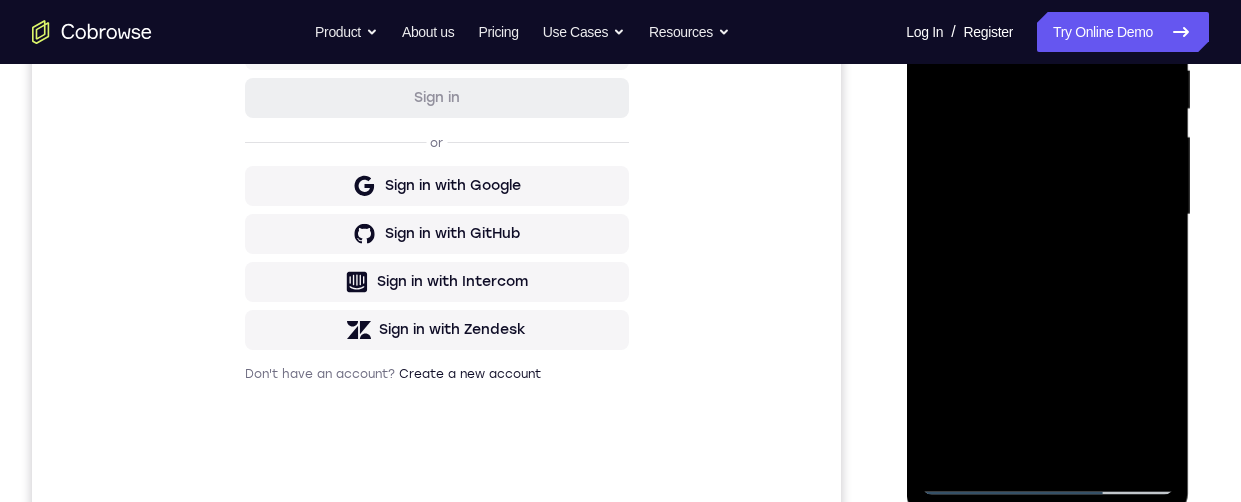 click at bounding box center (1047, 215) 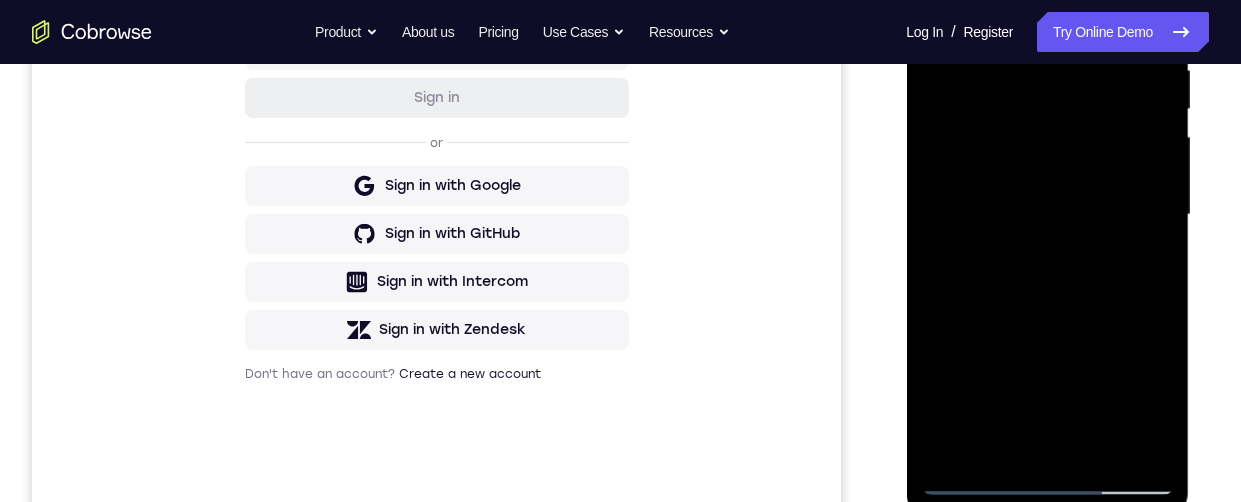 click at bounding box center (1047, 215) 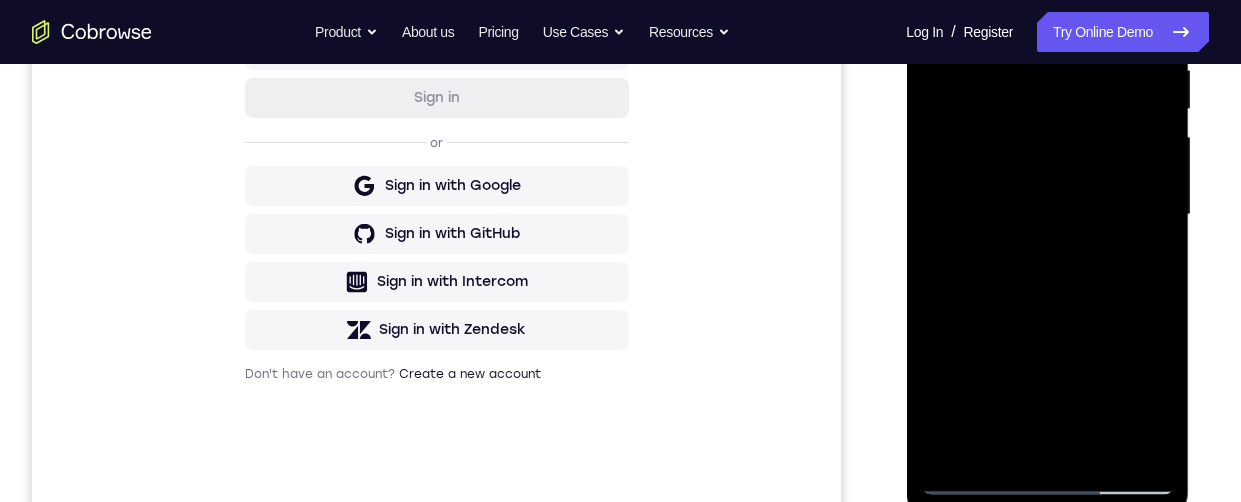 click at bounding box center [1047, 215] 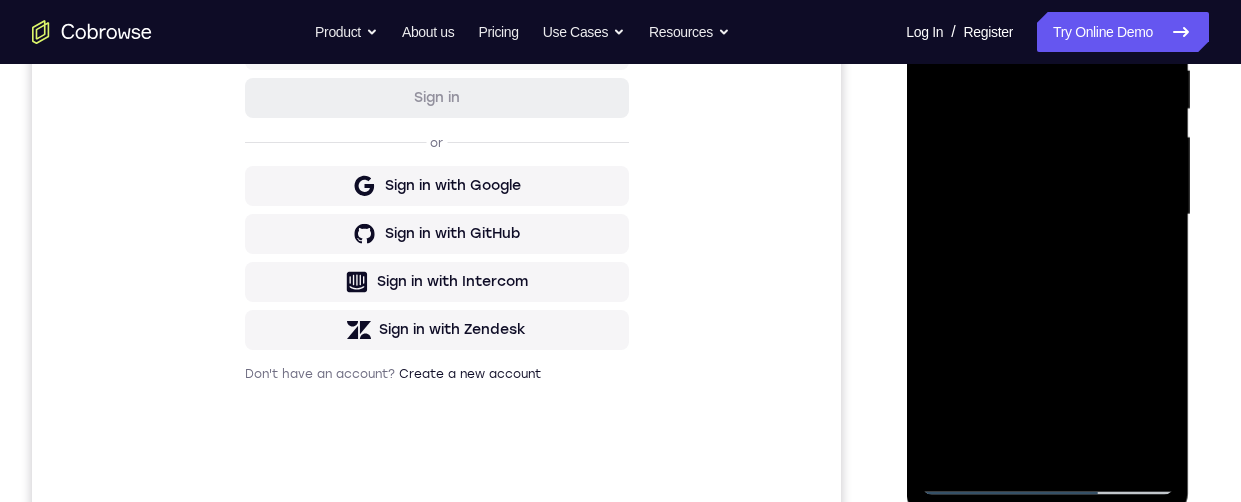 click at bounding box center (1047, 215) 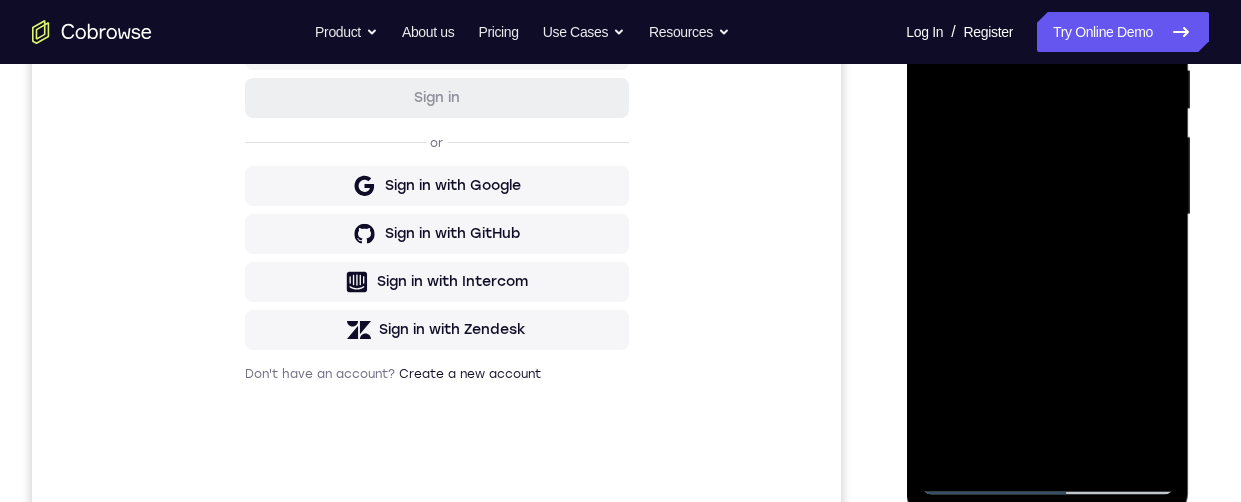 click at bounding box center (1047, 215) 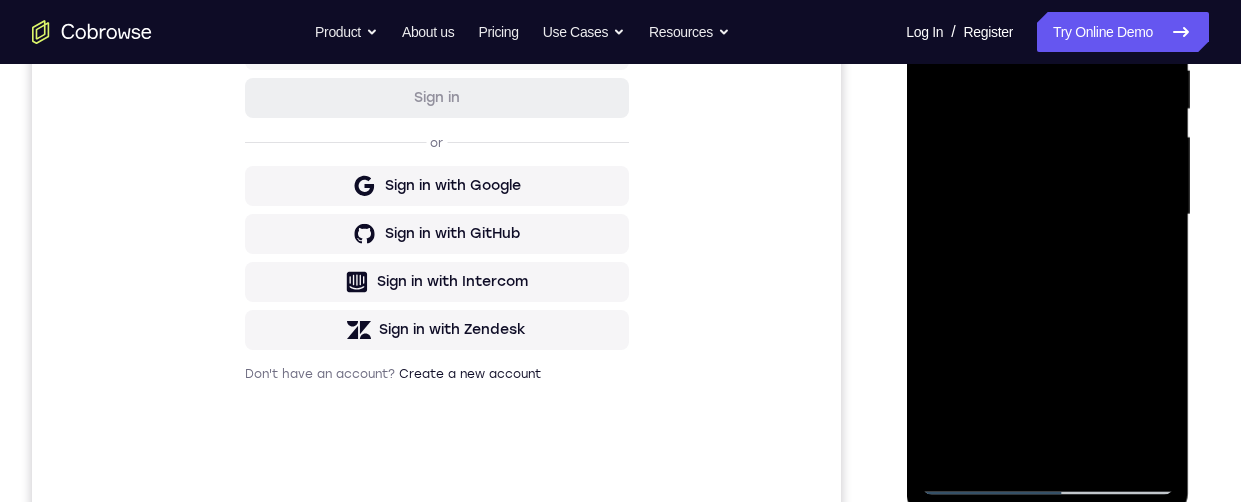 click at bounding box center (1047, 215) 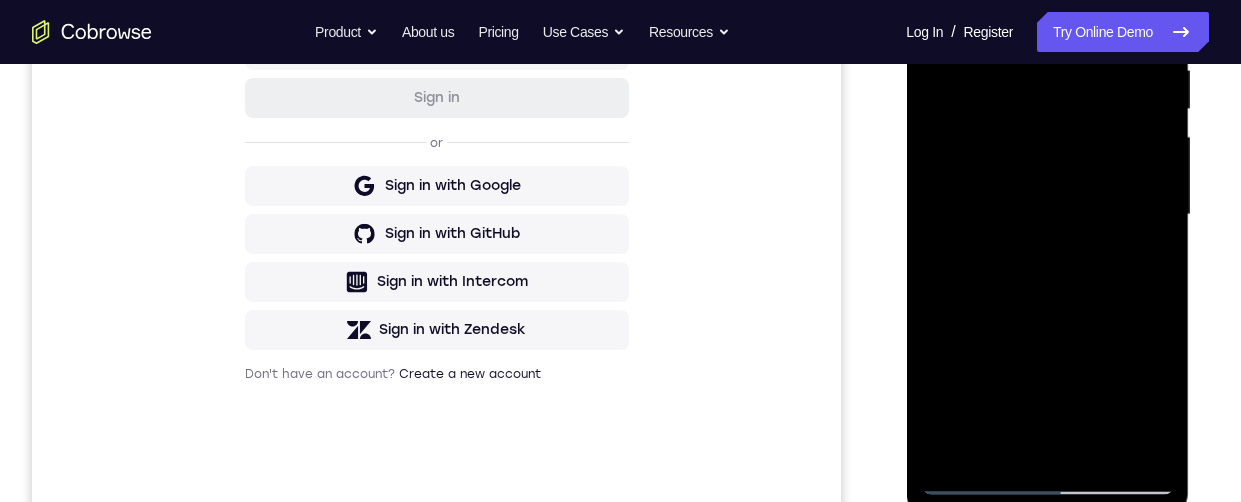 click at bounding box center (1047, 215) 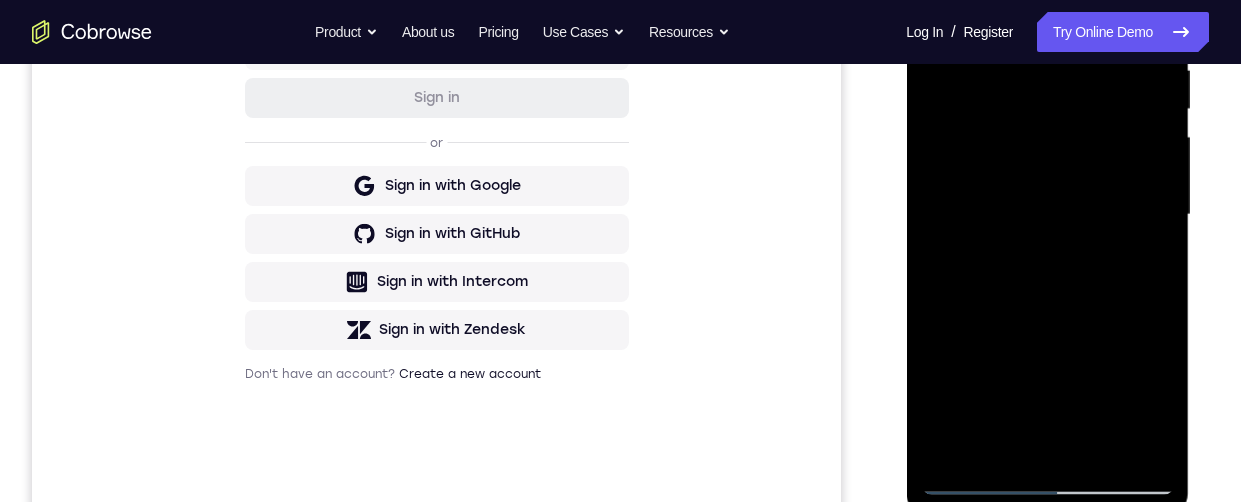 click at bounding box center (1047, 215) 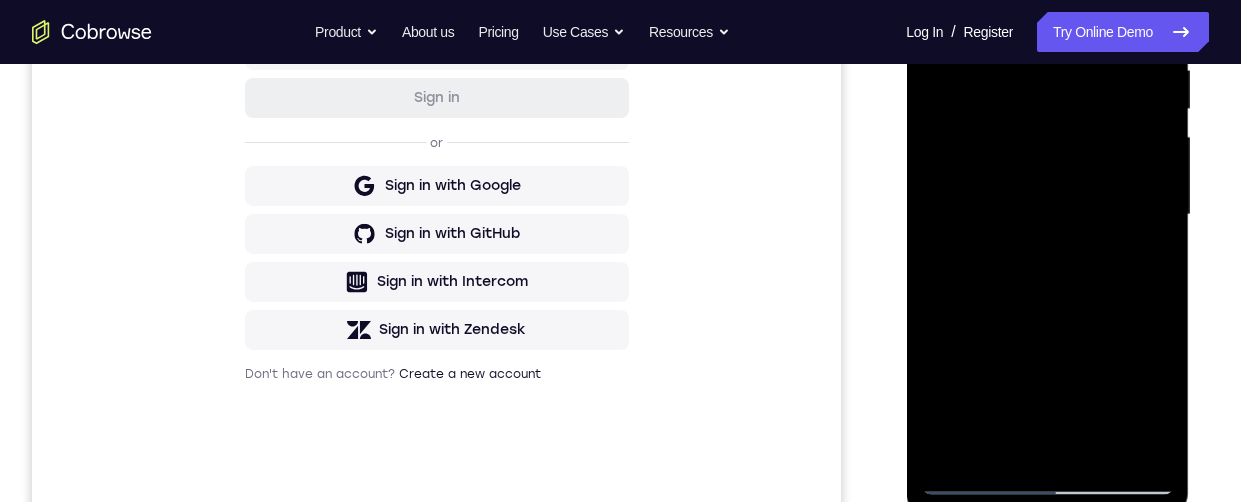click at bounding box center (1047, 215) 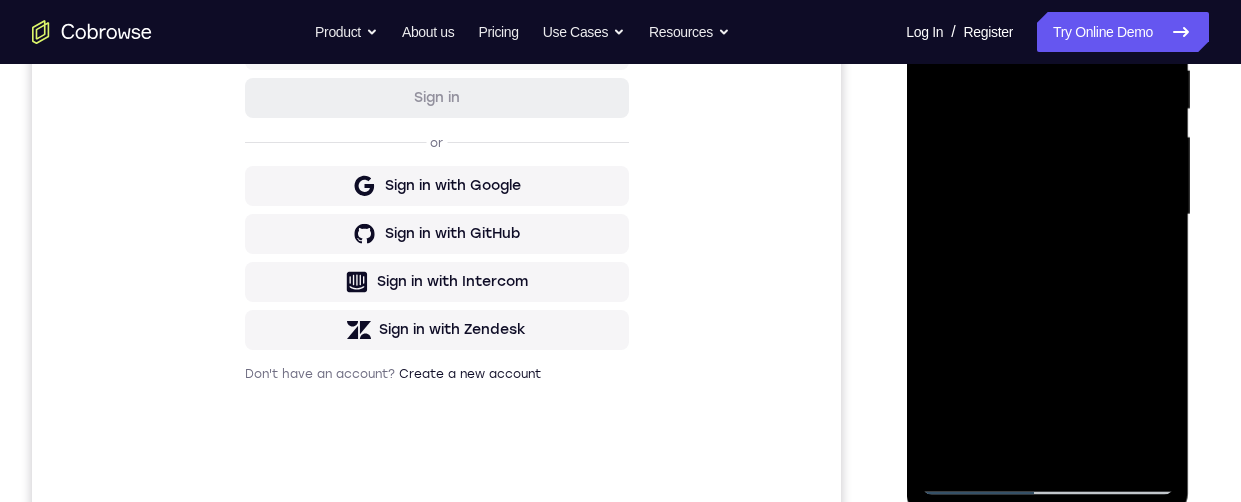 click at bounding box center (1047, 215) 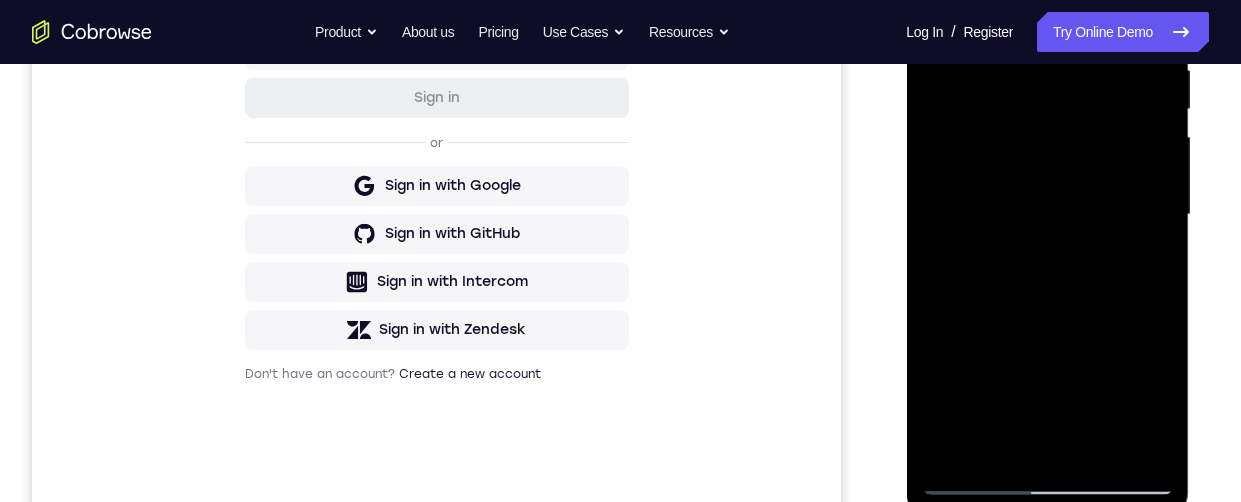 click at bounding box center [1047, 215] 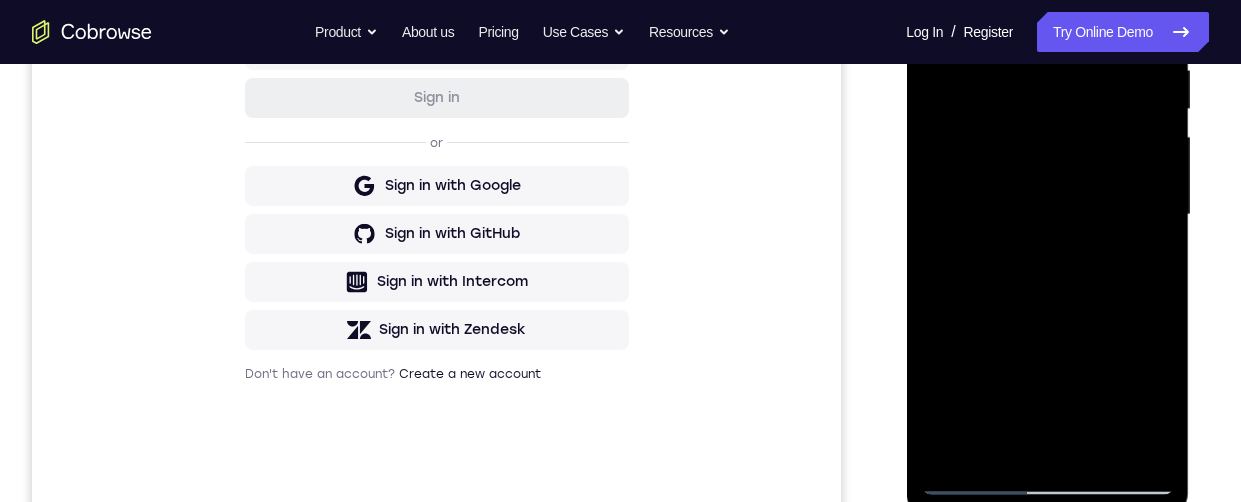click at bounding box center [1047, 215] 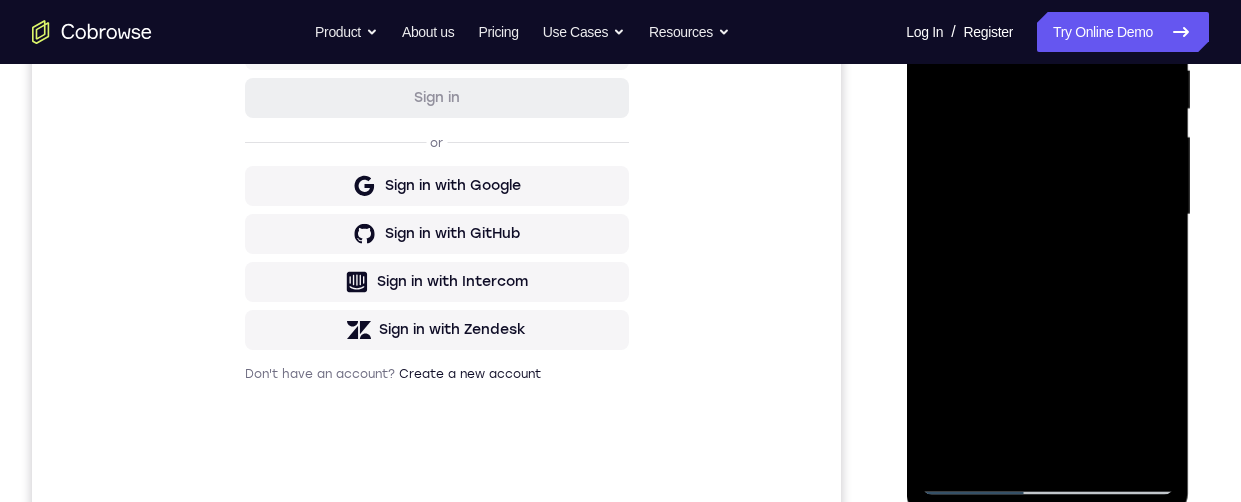 click at bounding box center [1047, 215] 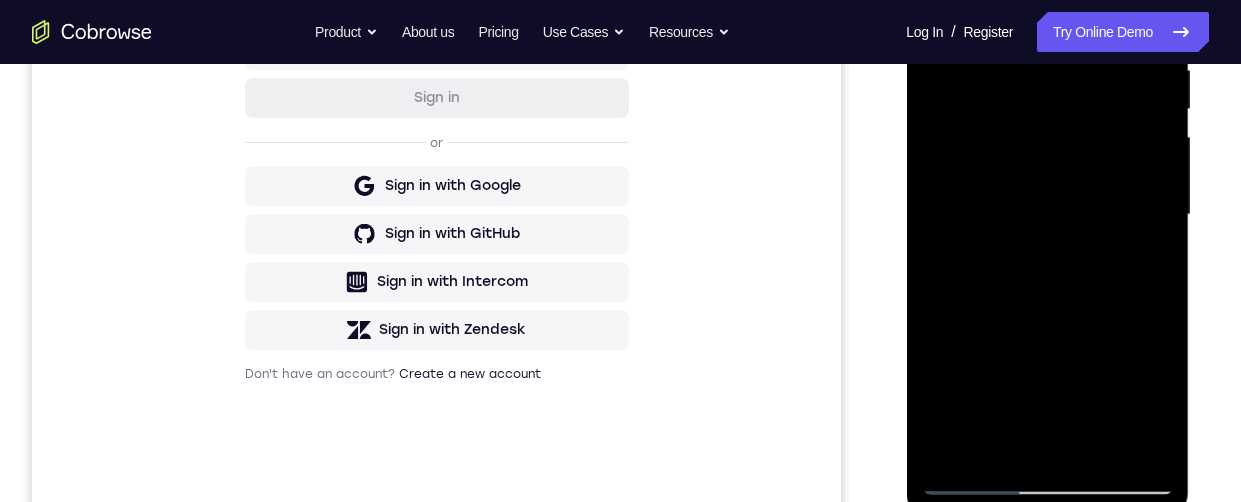 scroll, scrollTop: 465, scrollLeft: 0, axis: vertical 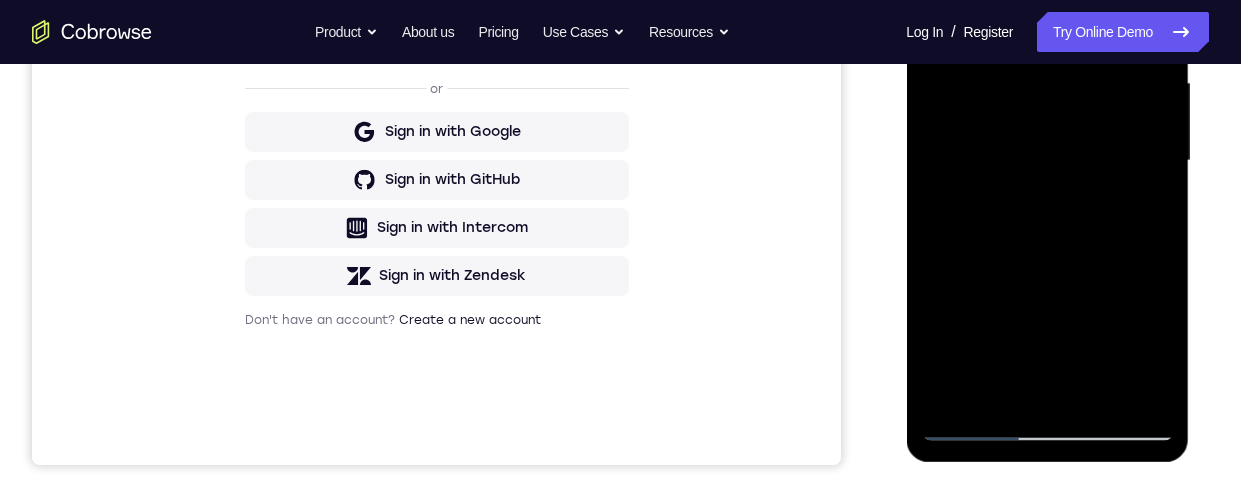 click at bounding box center [1047, 161] 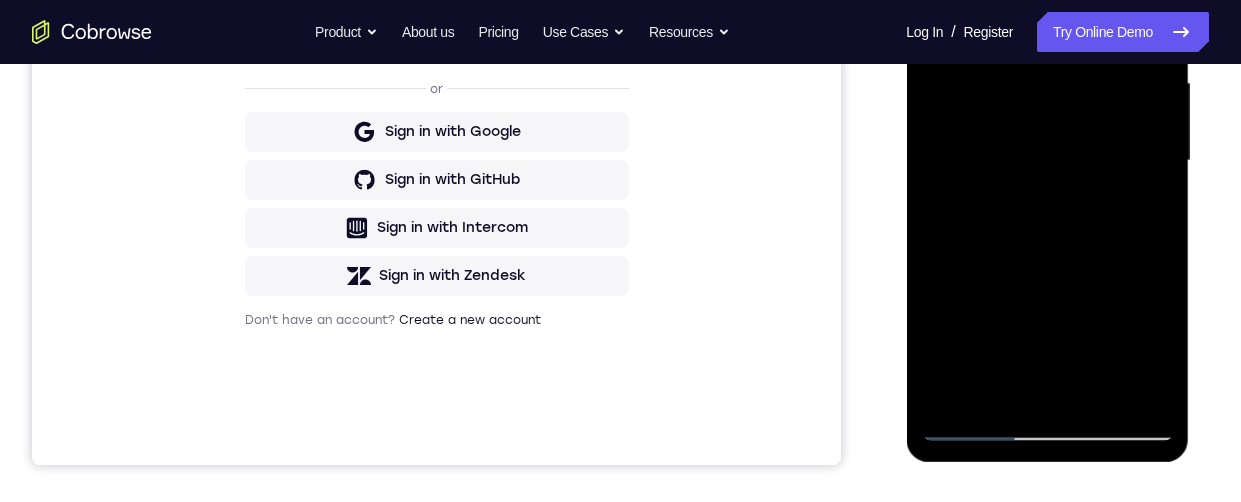 click at bounding box center (1047, 161) 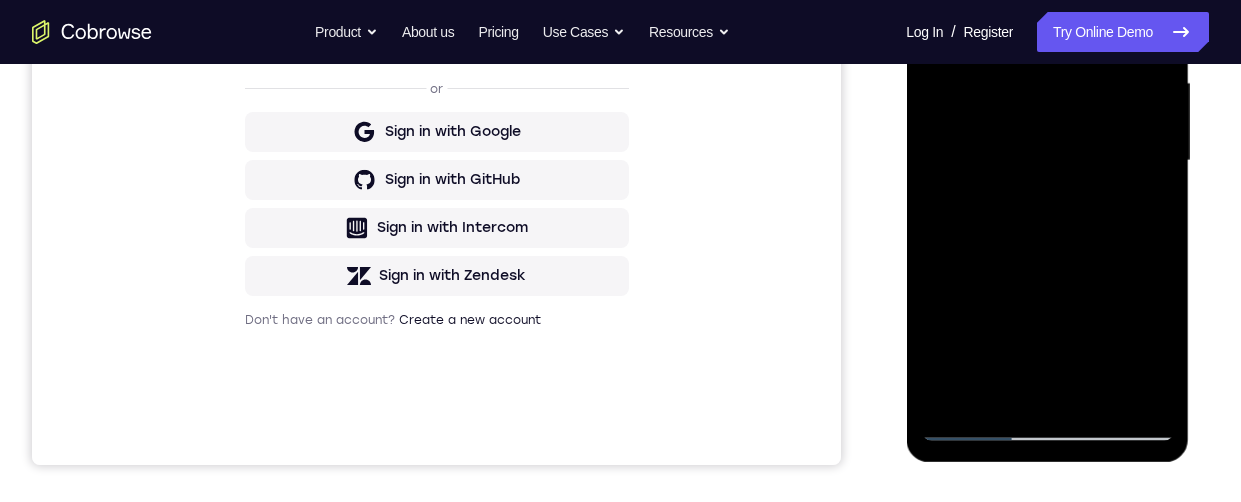 click at bounding box center (1047, 161) 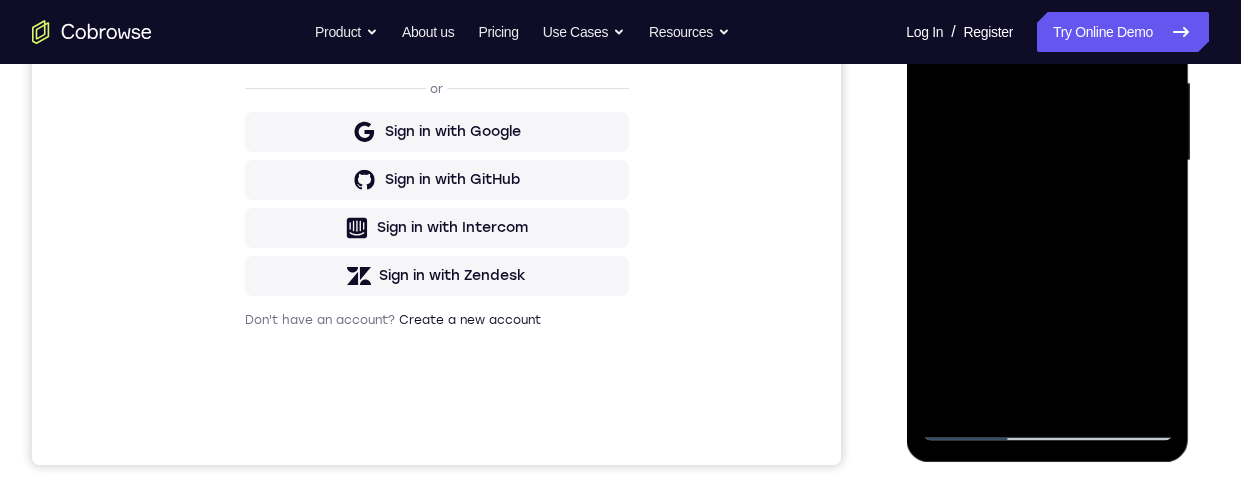 click at bounding box center (1047, 161) 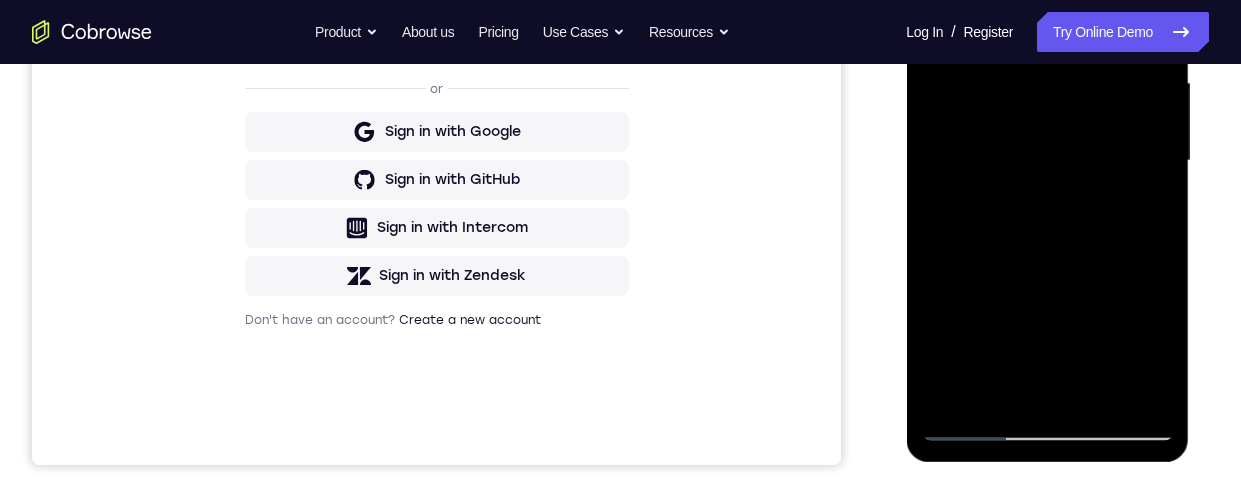 click at bounding box center (1047, 161) 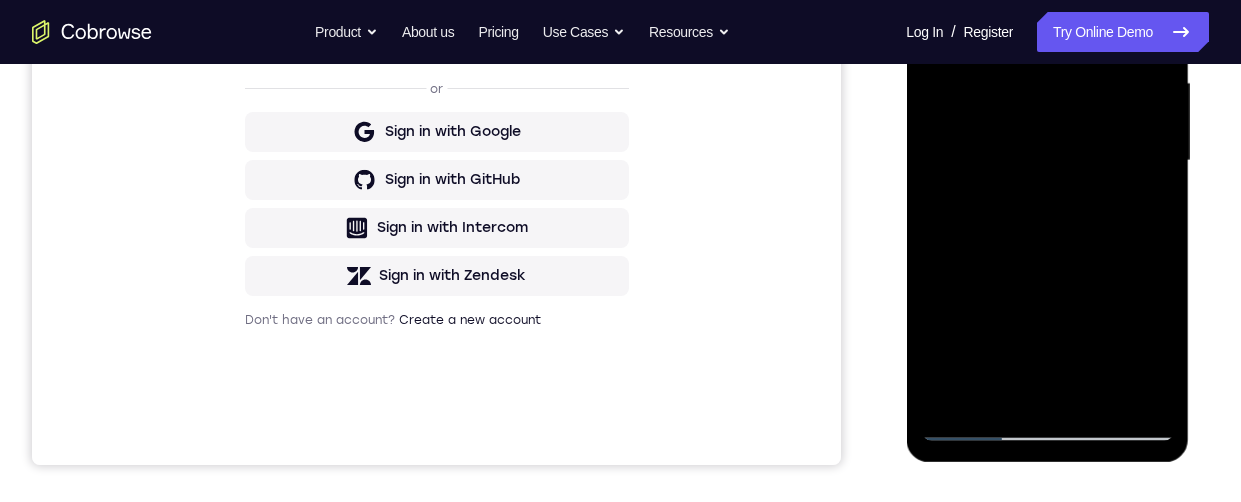 click at bounding box center [1047, 161] 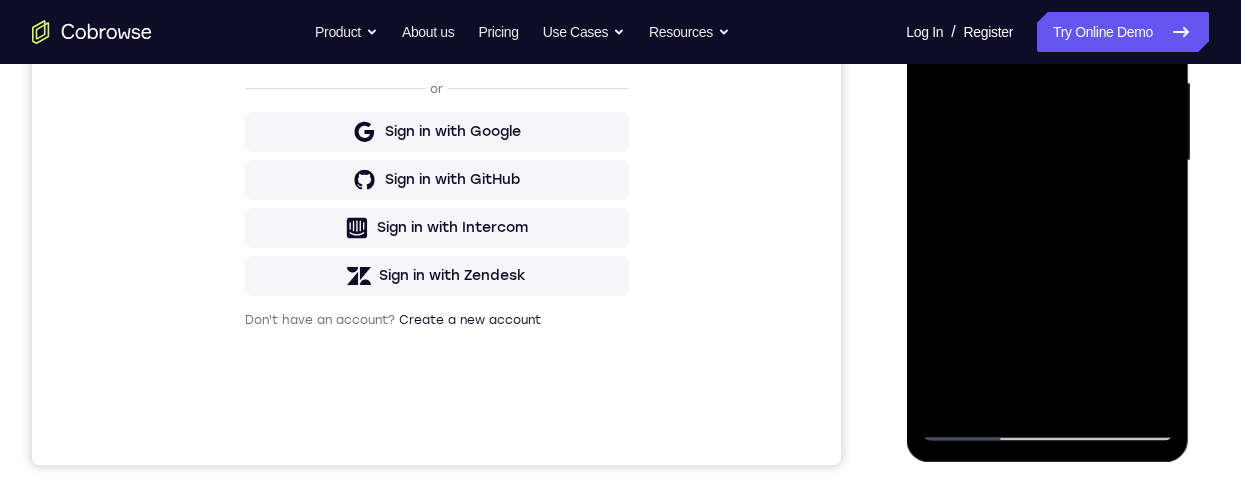 click at bounding box center (1047, 161) 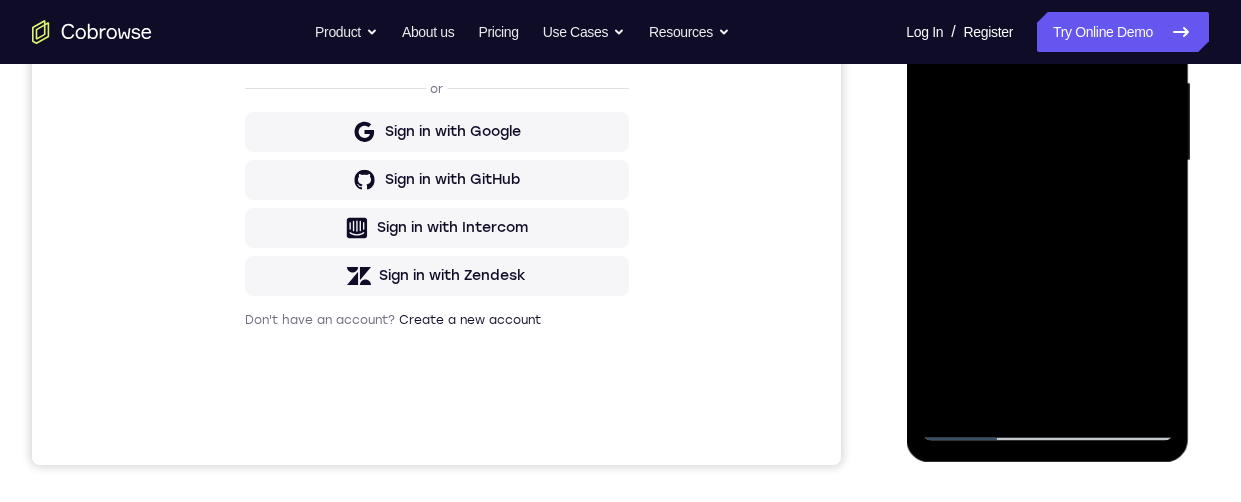 click at bounding box center [1047, 161] 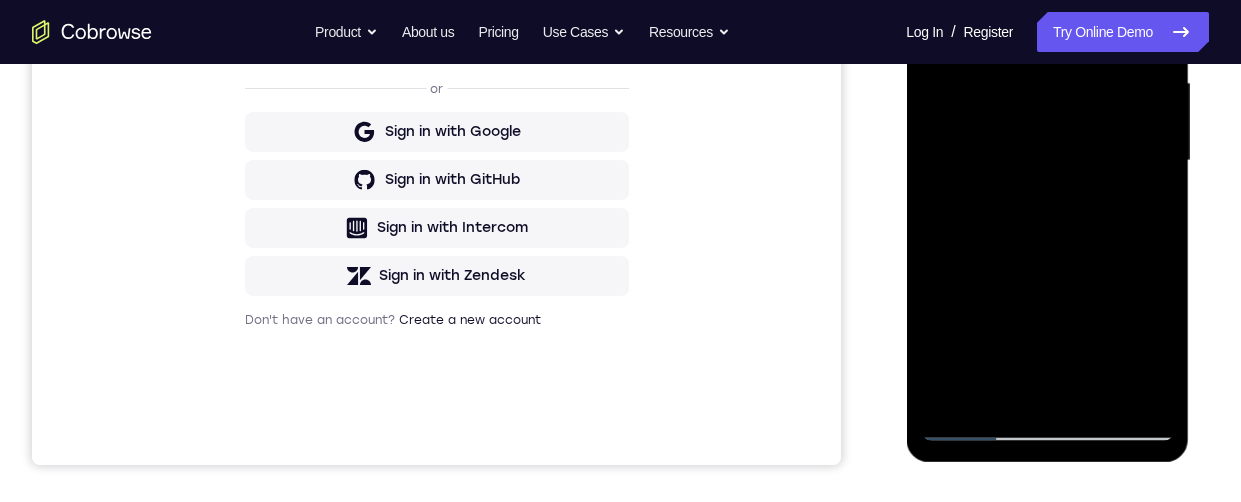 click at bounding box center [1047, 161] 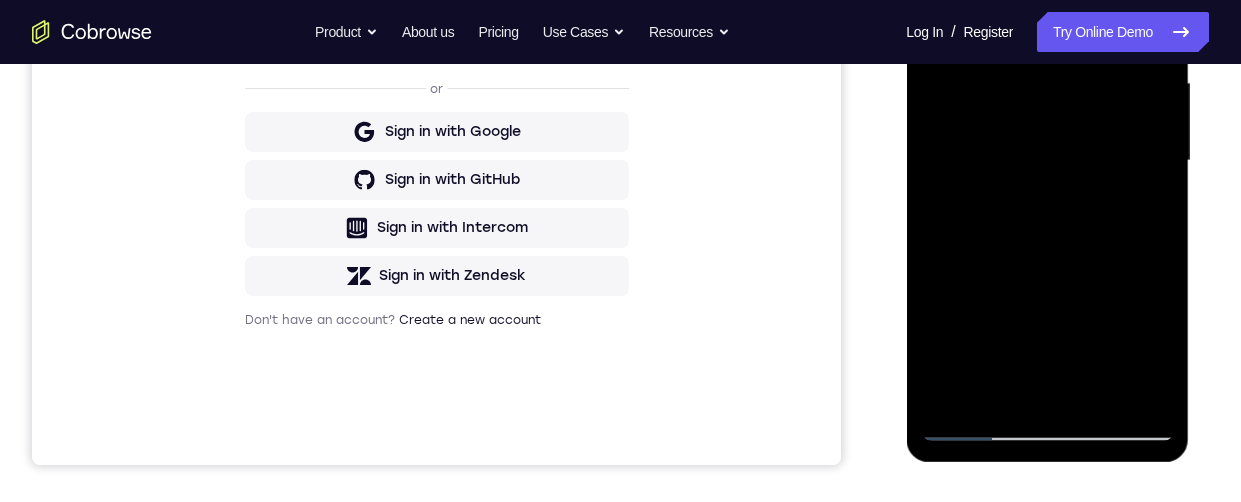 click at bounding box center [1047, 161] 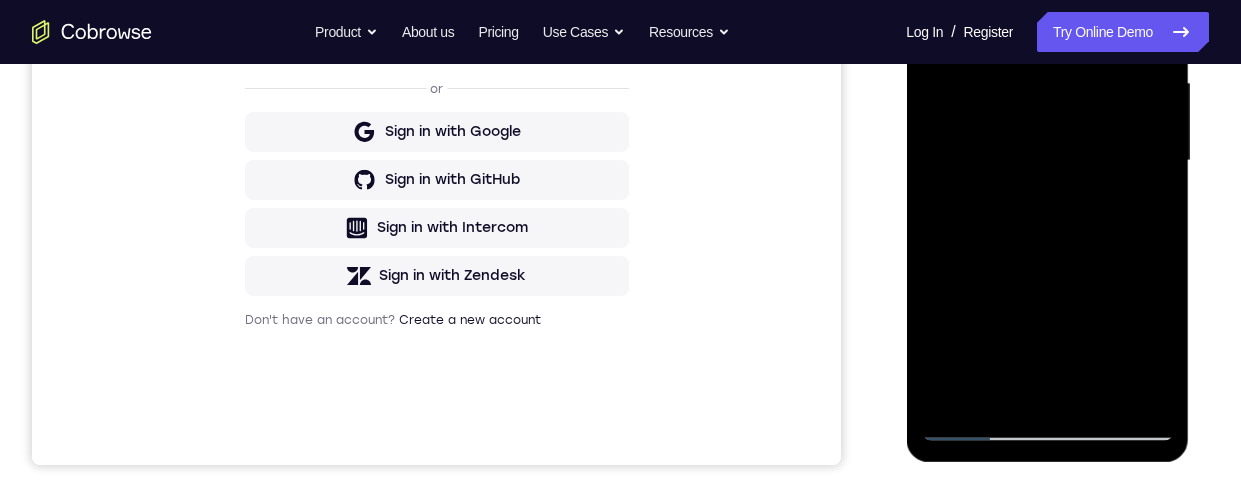 click at bounding box center (1047, 161) 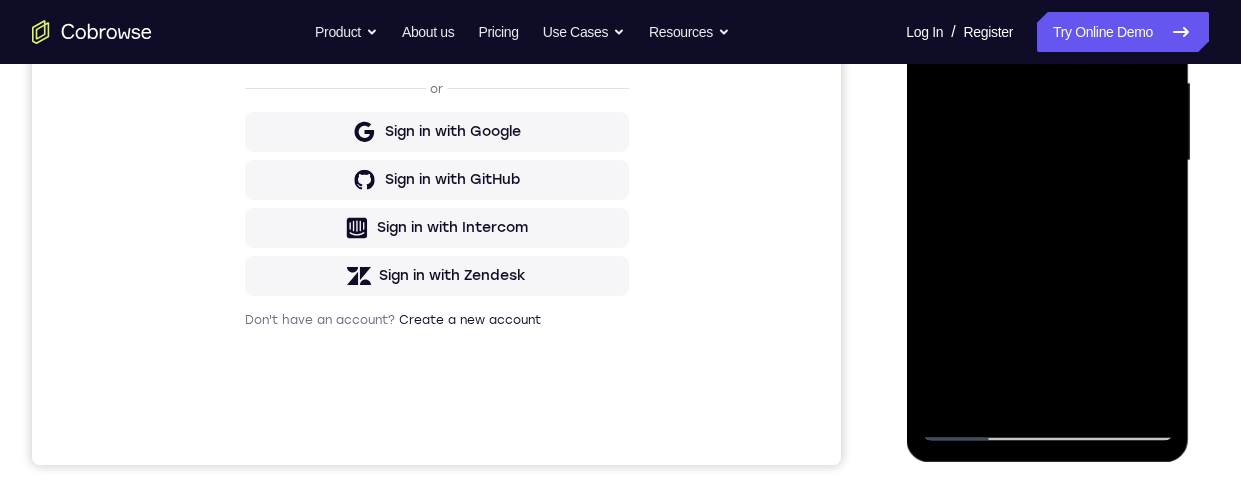 click at bounding box center (1047, 161) 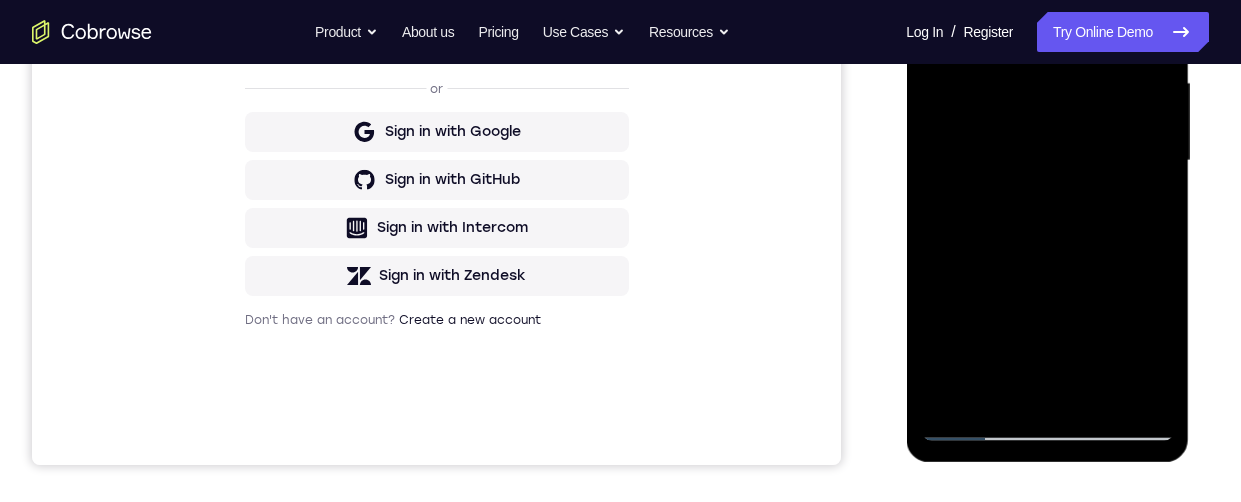 click at bounding box center (1047, 161) 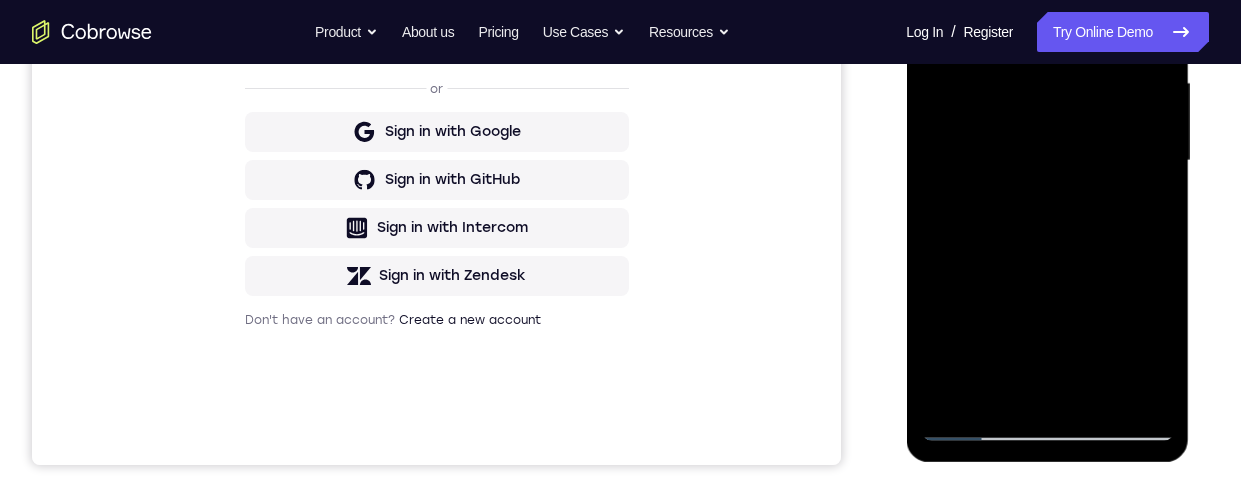 click at bounding box center (1047, 161) 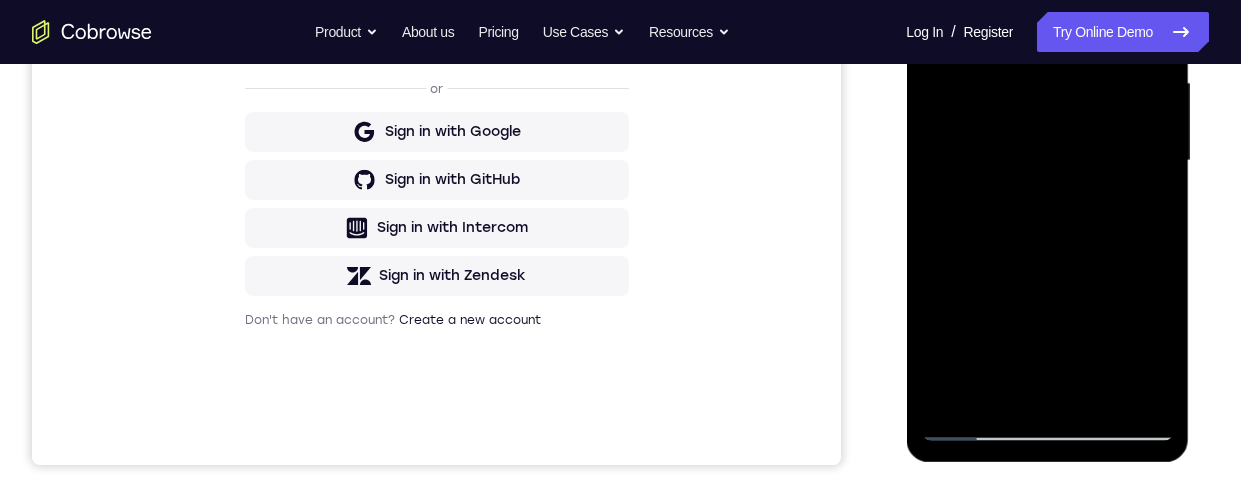 click at bounding box center [1047, 161] 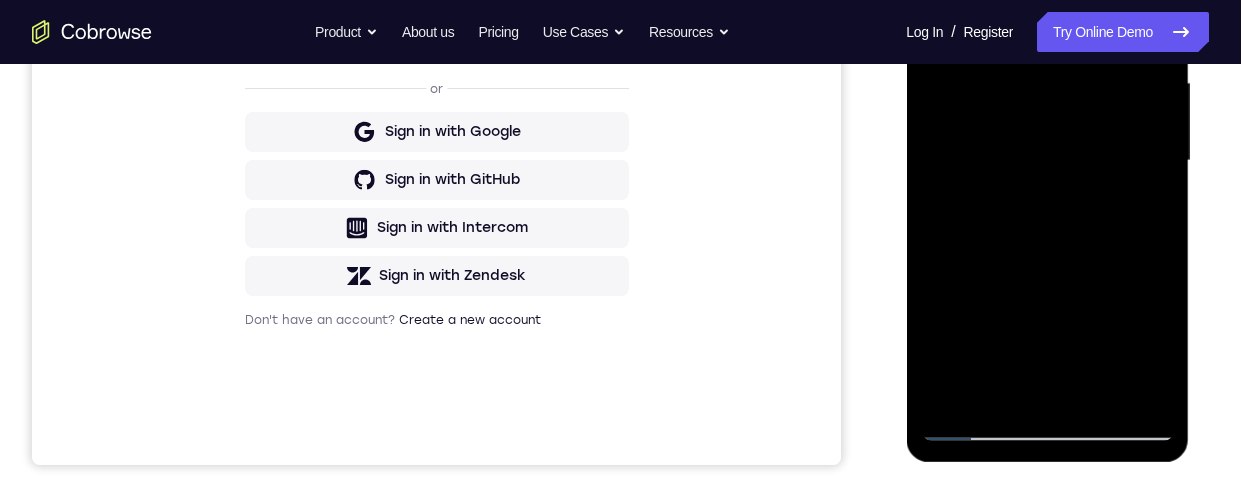 click at bounding box center (1047, 161) 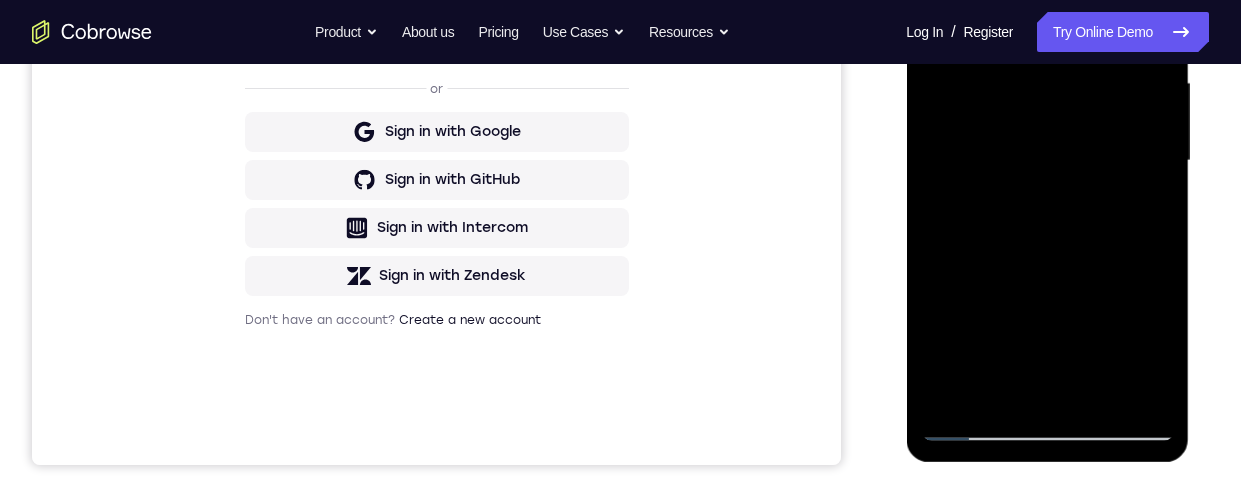 click at bounding box center [1047, 161] 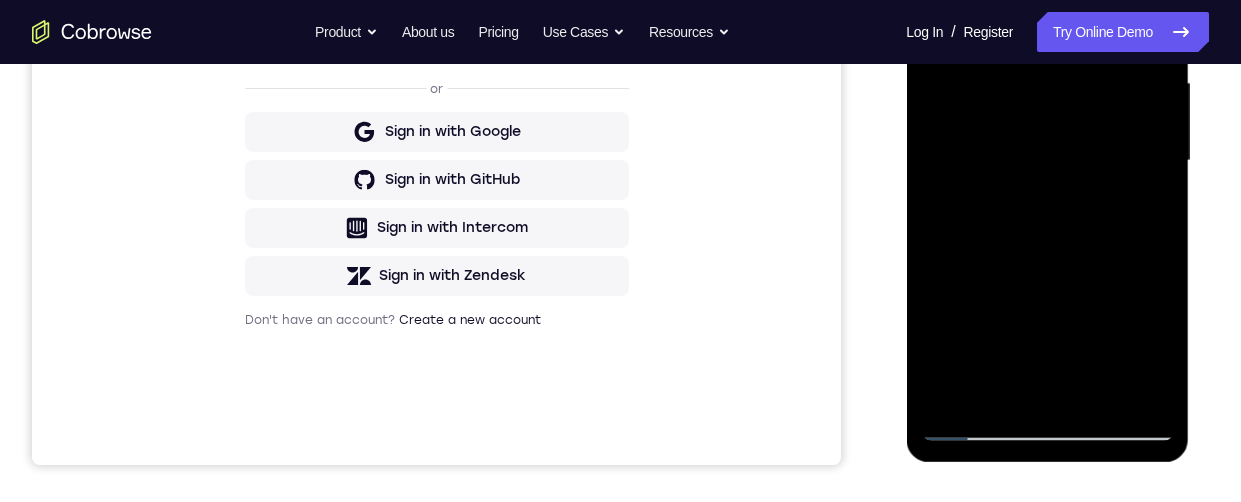 click at bounding box center [1047, 161] 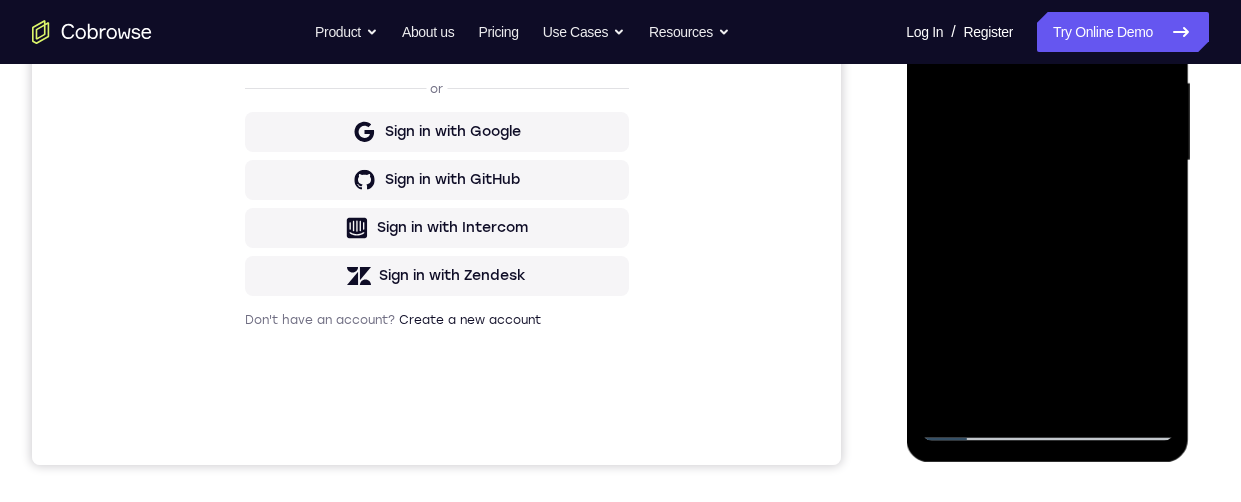 click at bounding box center (1047, 161) 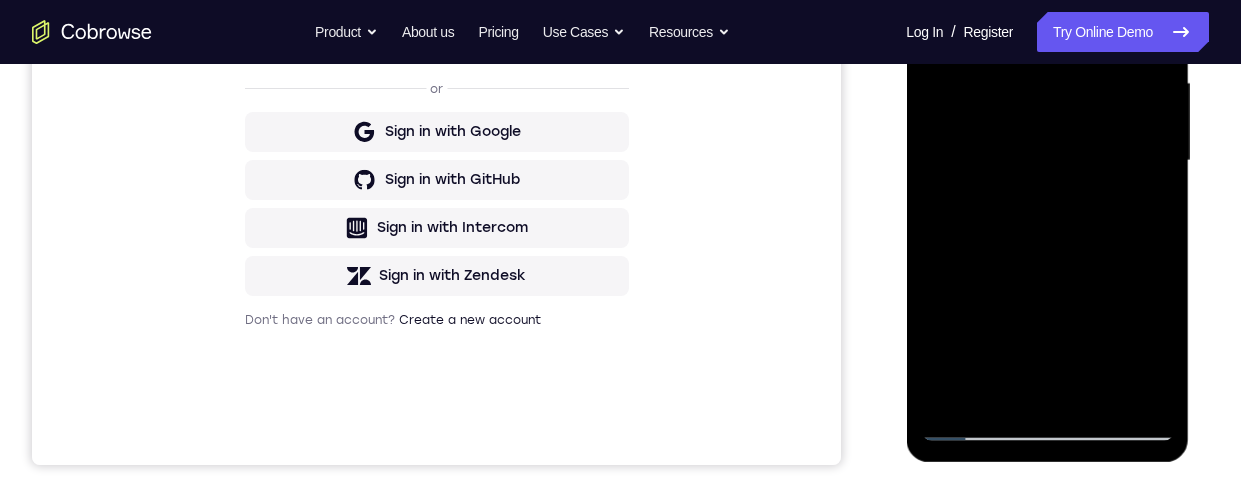 click at bounding box center (1047, 161) 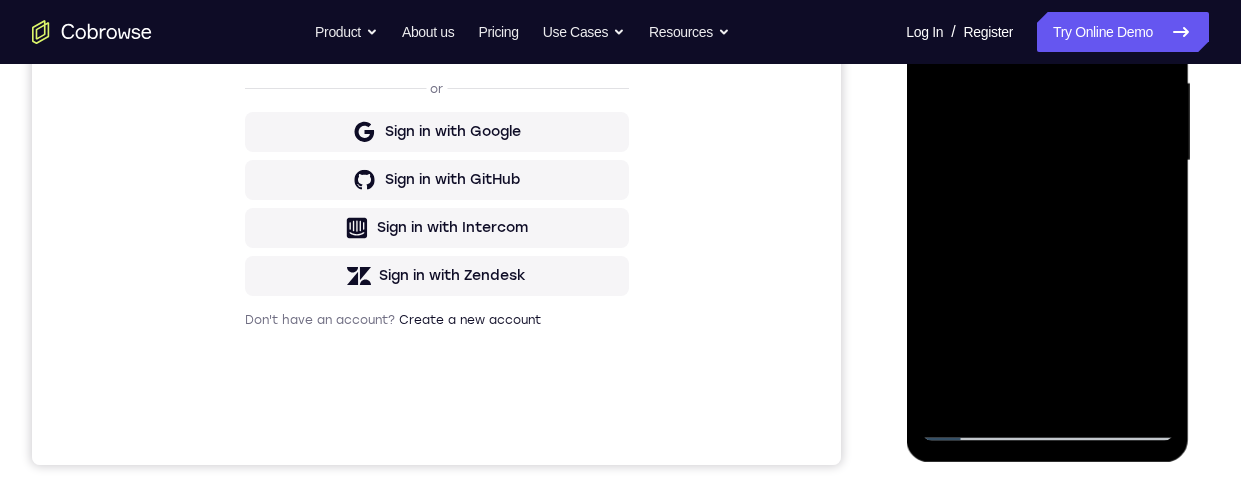 click at bounding box center (1047, 161) 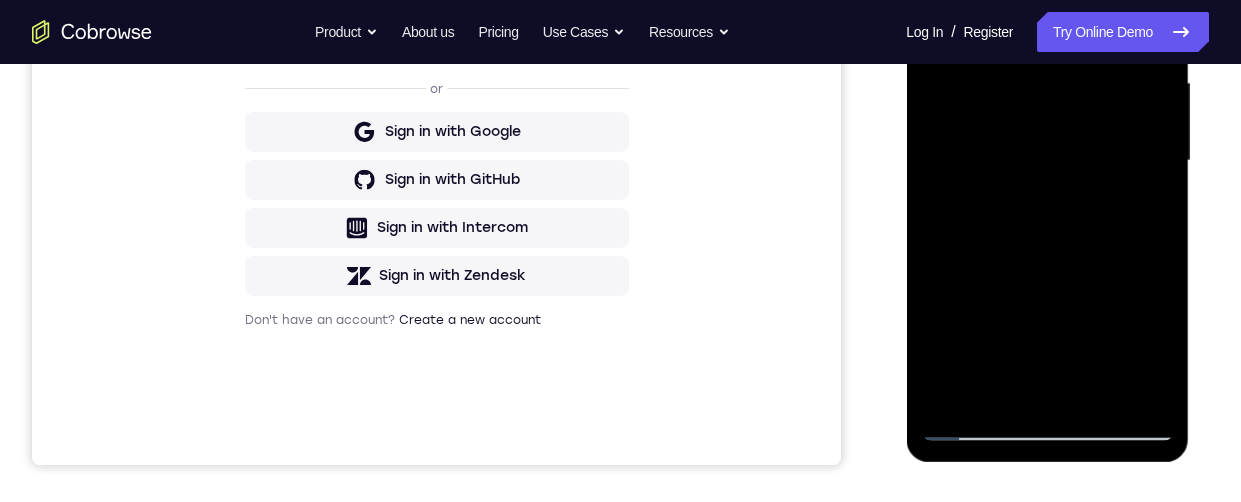 click at bounding box center [1047, 161] 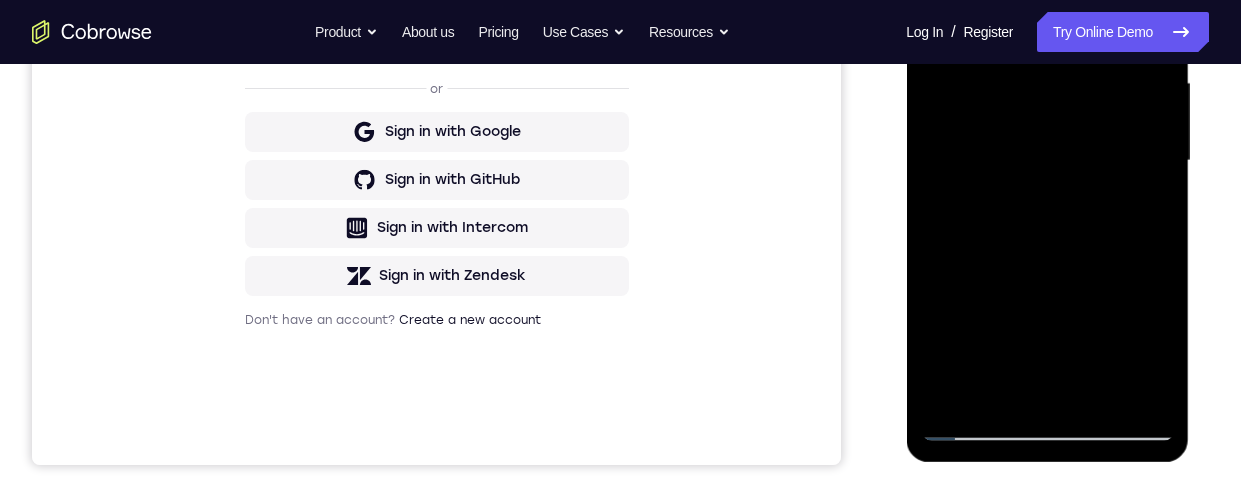click at bounding box center (1047, 161) 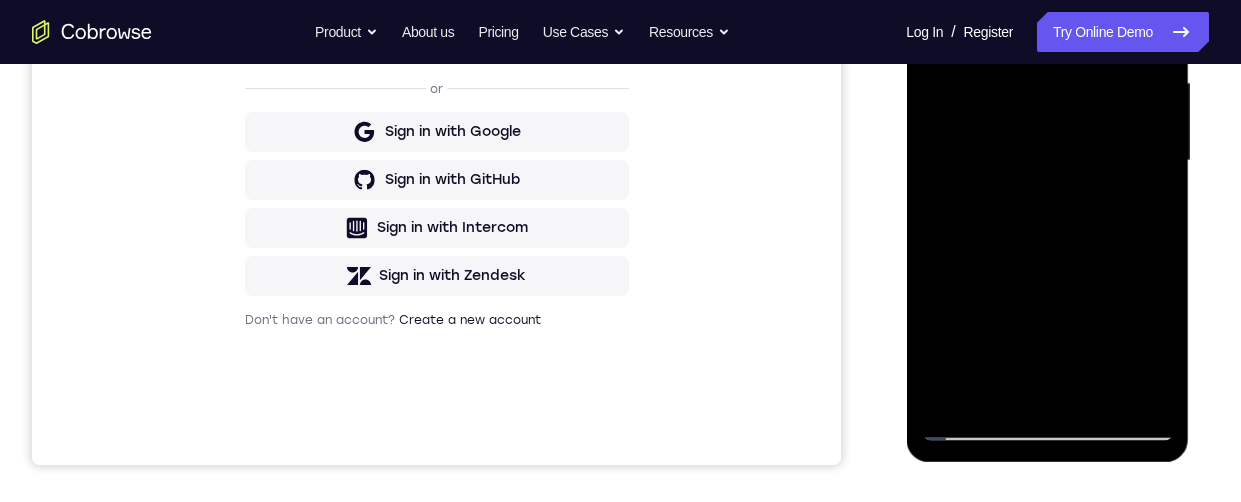 click at bounding box center (1047, 161) 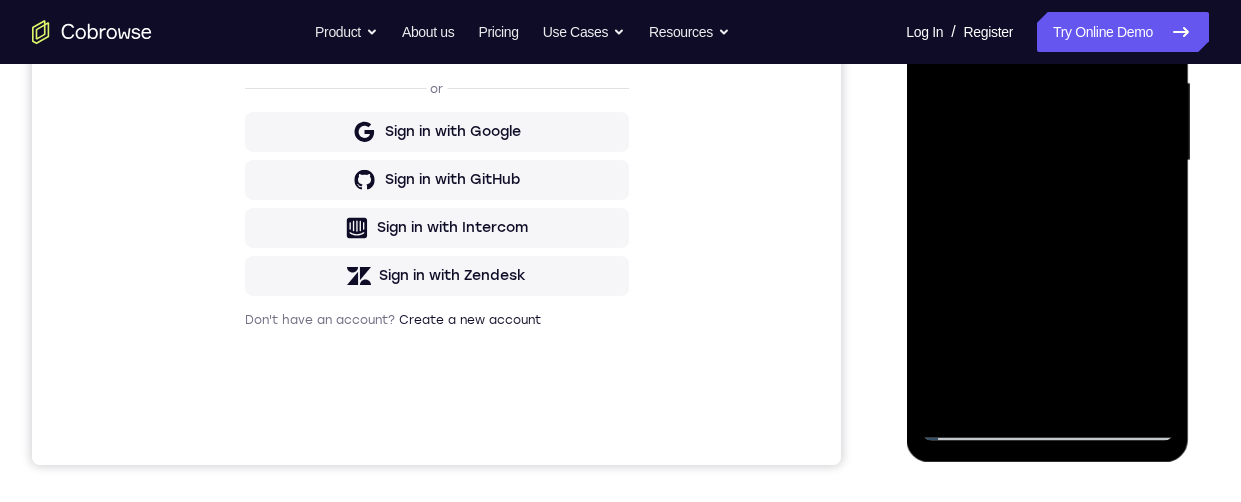 click at bounding box center (1047, 161) 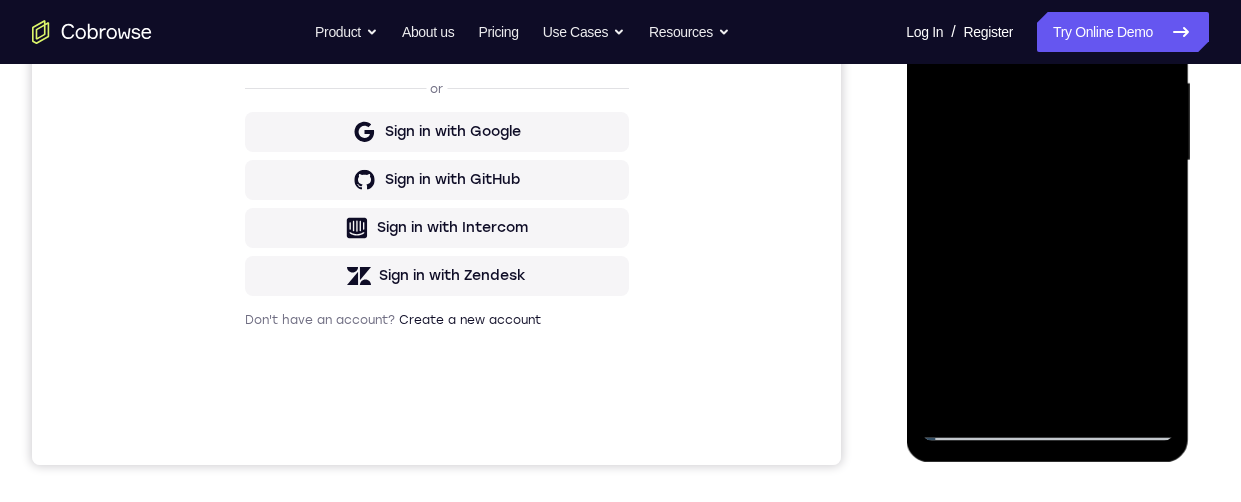 click at bounding box center [1047, 161] 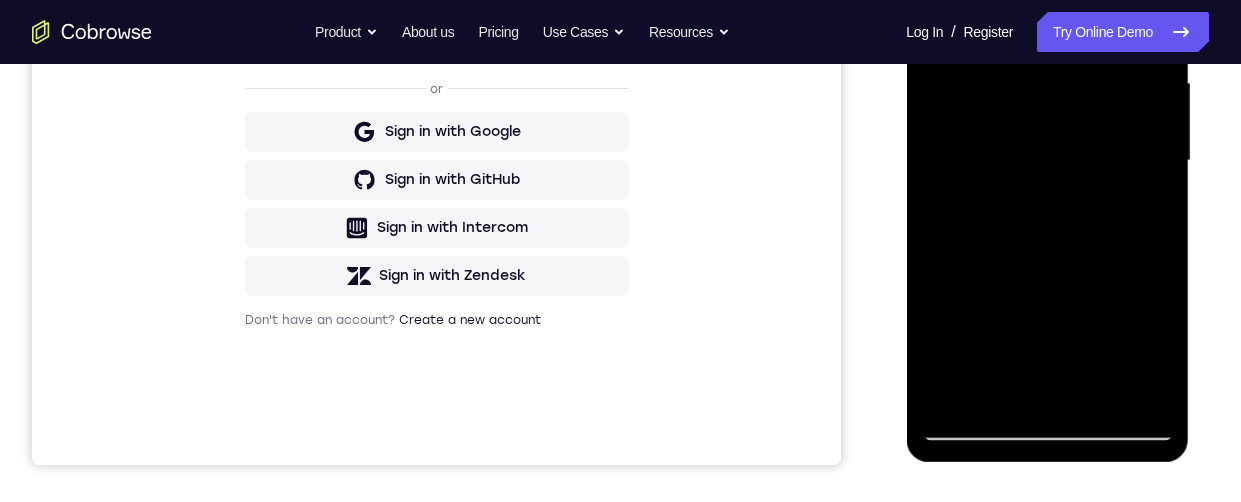 click at bounding box center (1047, 161) 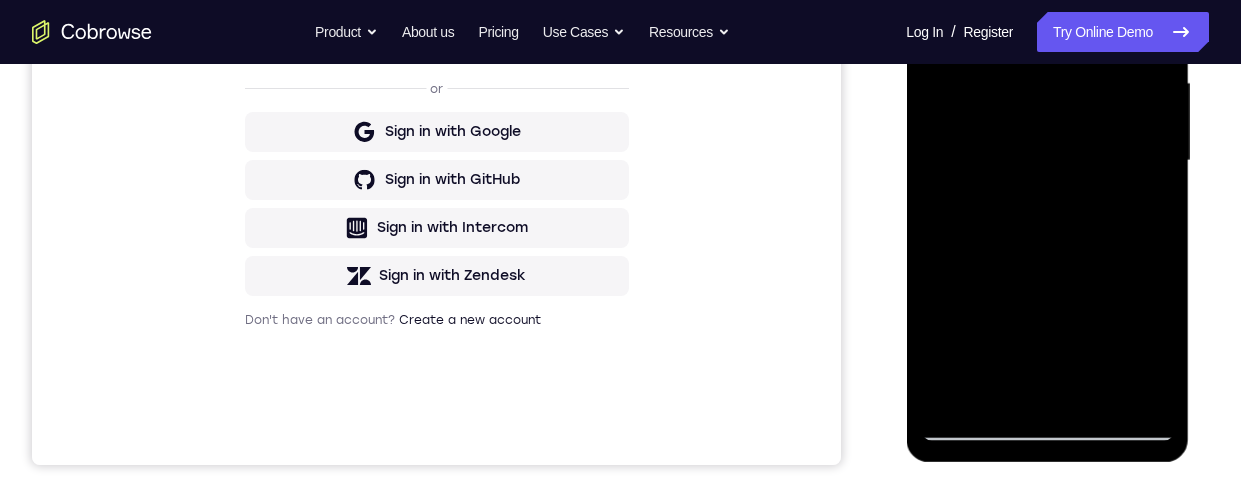 click at bounding box center (1047, 161) 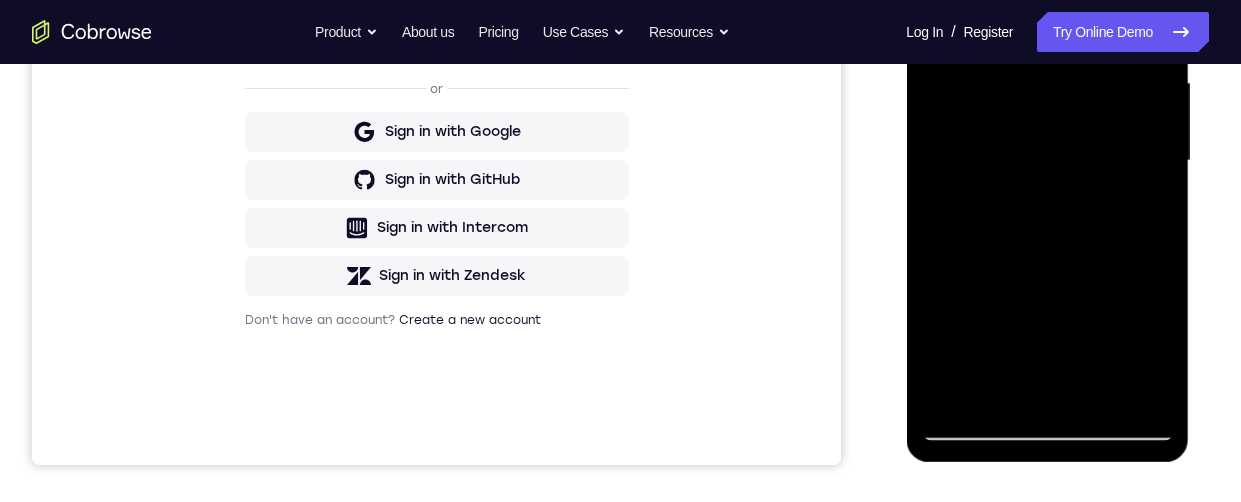 click at bounding box center (1047, 161) 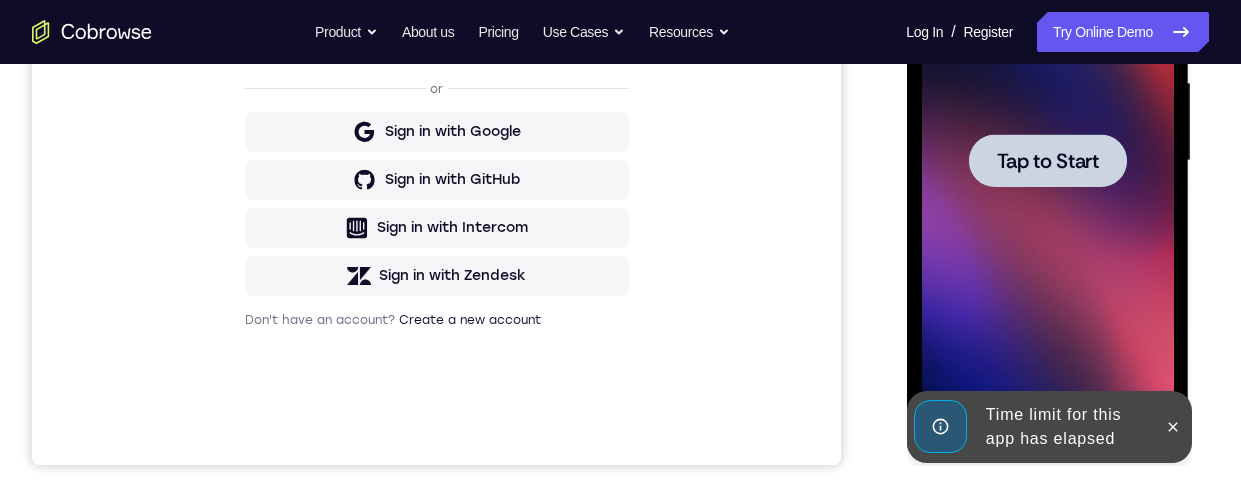 click on "Tap to Start" at bounding box center [1047, 161] 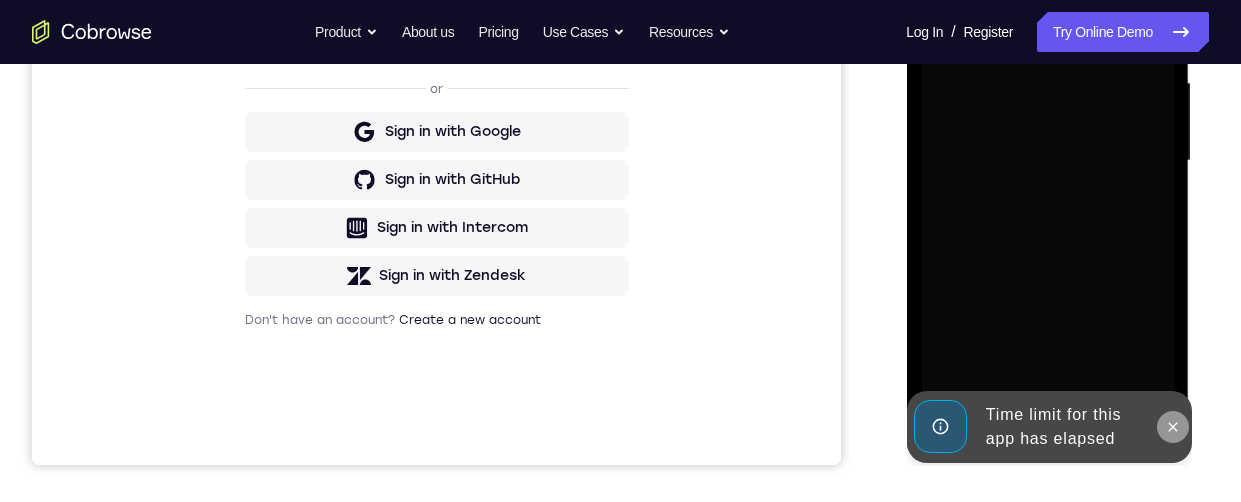 click 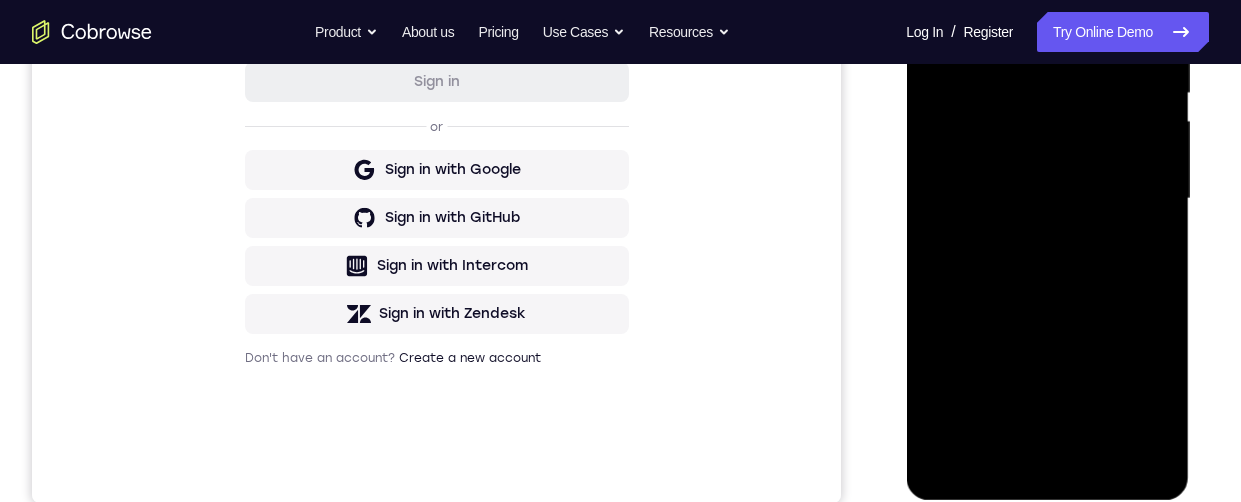 scroll, scrollTop: 594, scrollLeft: 0, axis: vertical 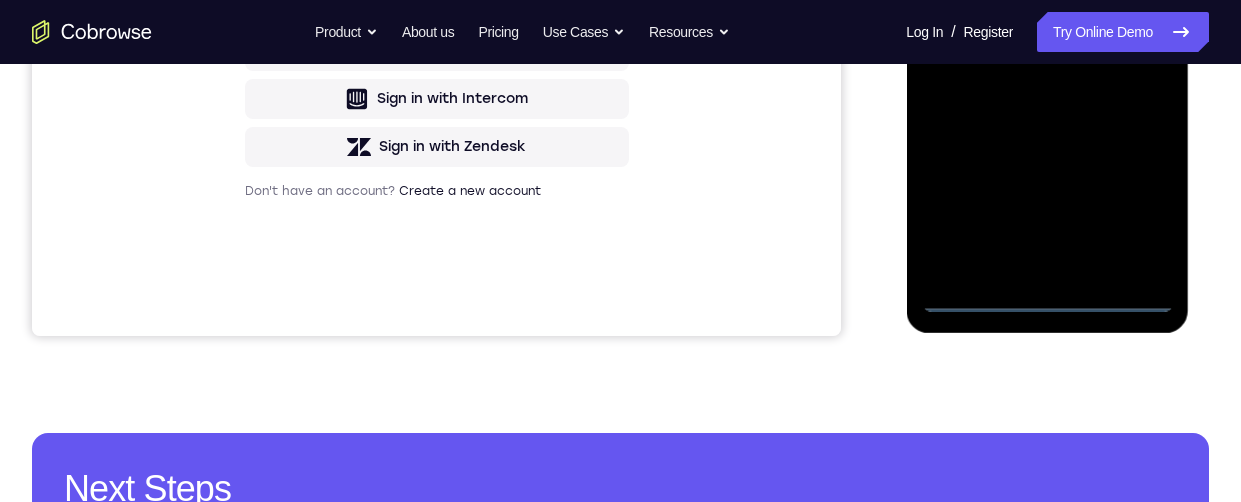 click at bounding box center (1047, 32) 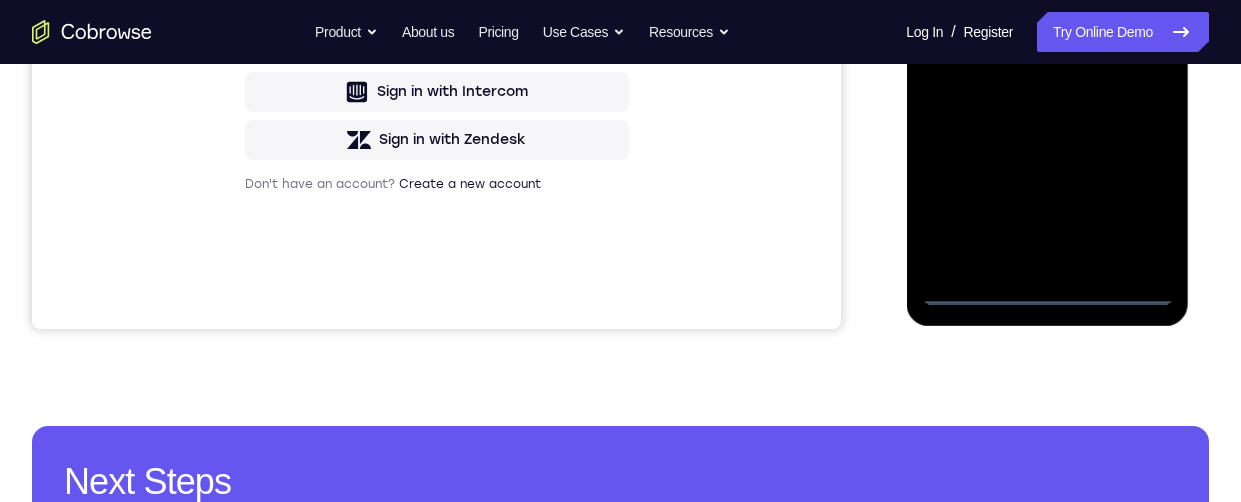 click at bounding box center [1047, 25] 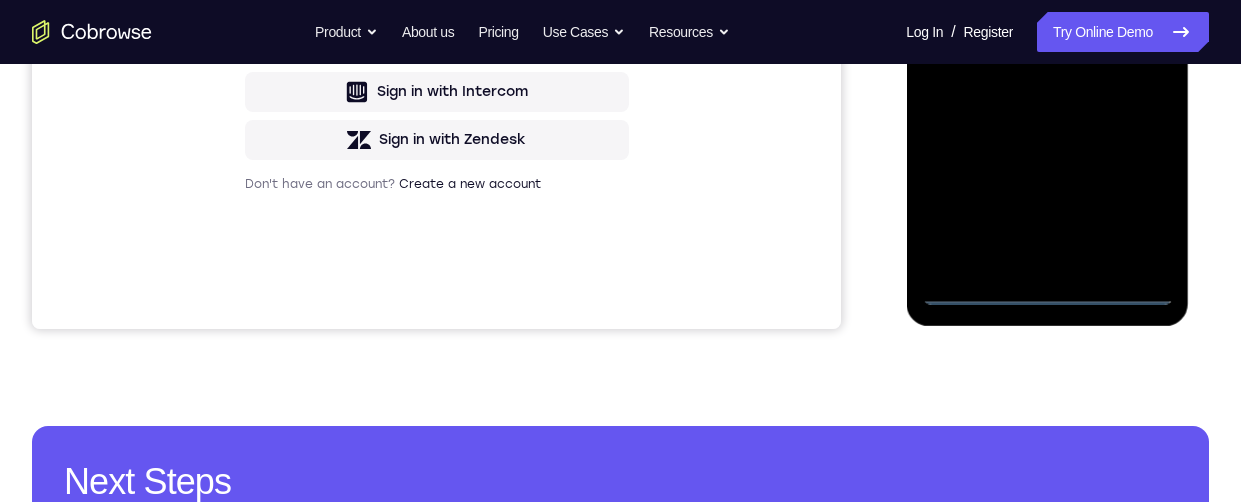 click at bounding box center [1047, 25] 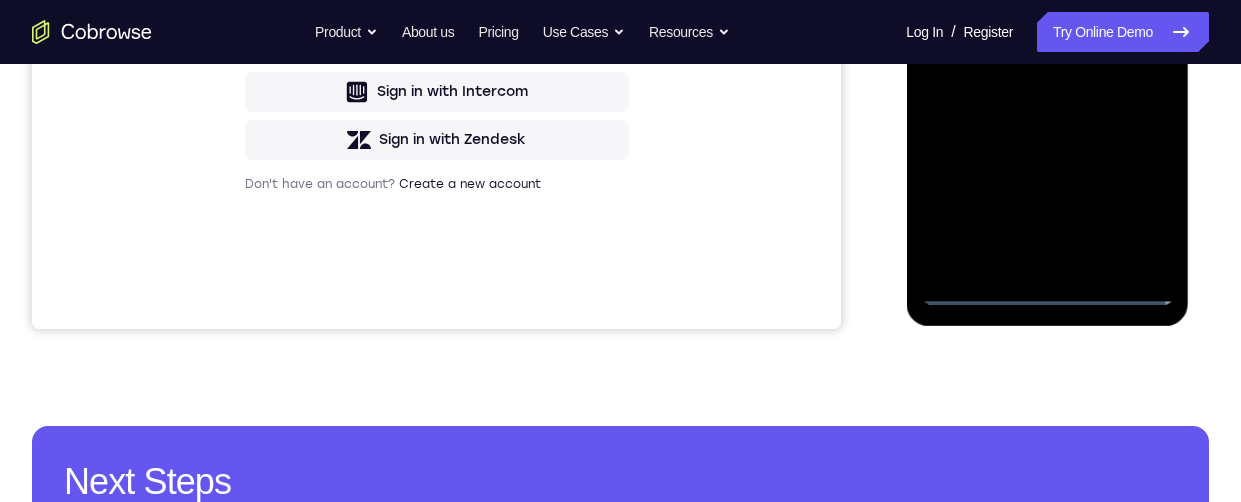 click at bounding box center [1047, 25] 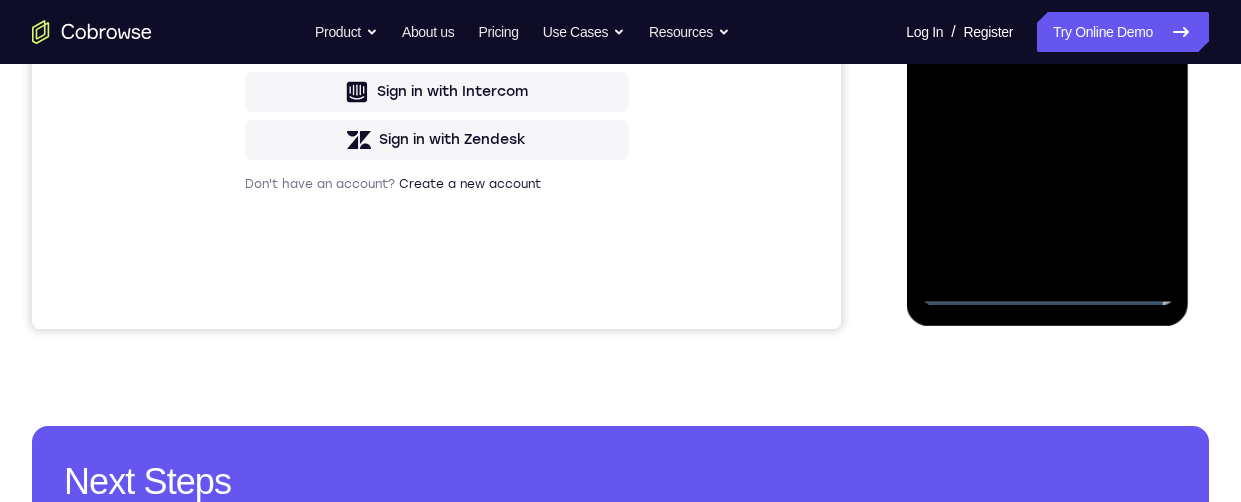 click at bounding box center [1047, 25] 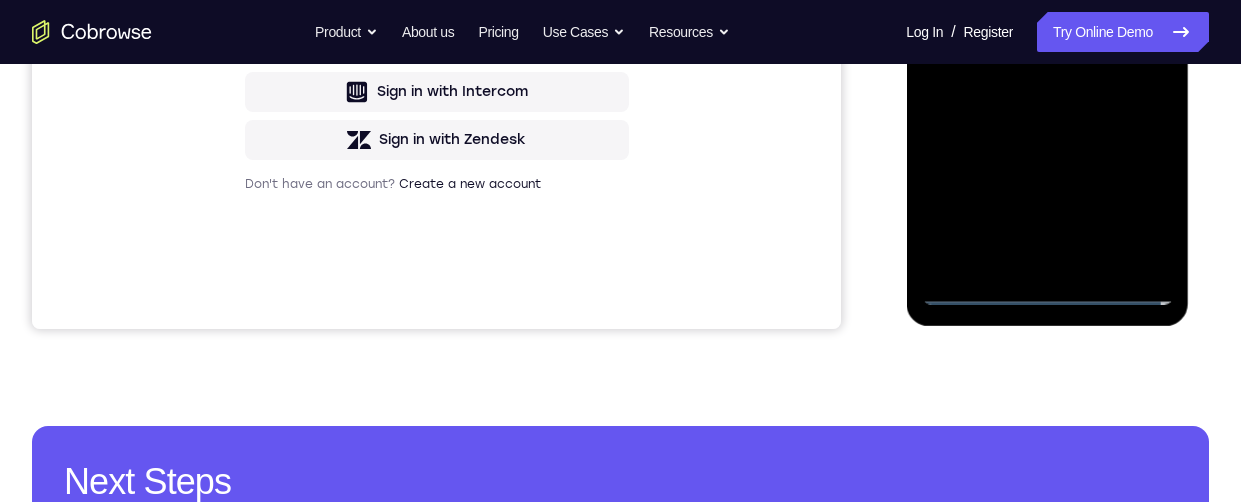click at bounding box center (1047, 25) 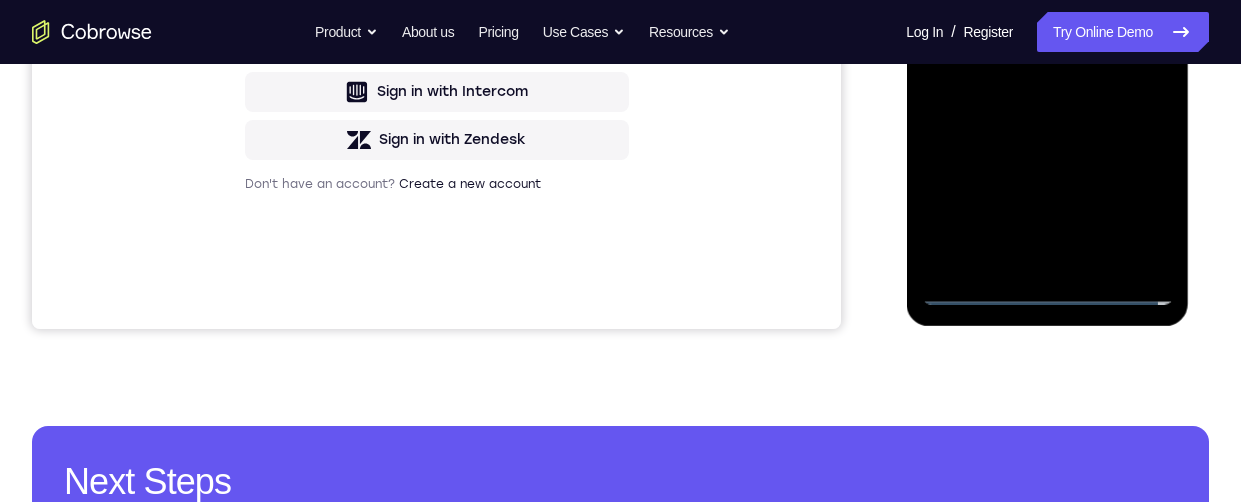 click at bounding box center [1047, 25] 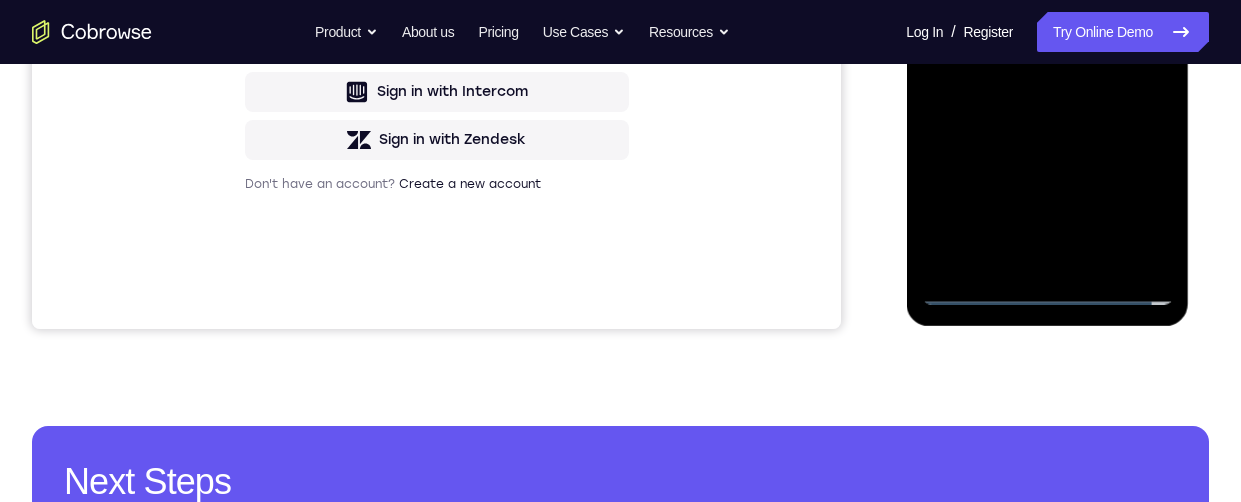 click at bounding box center [1047, 25] 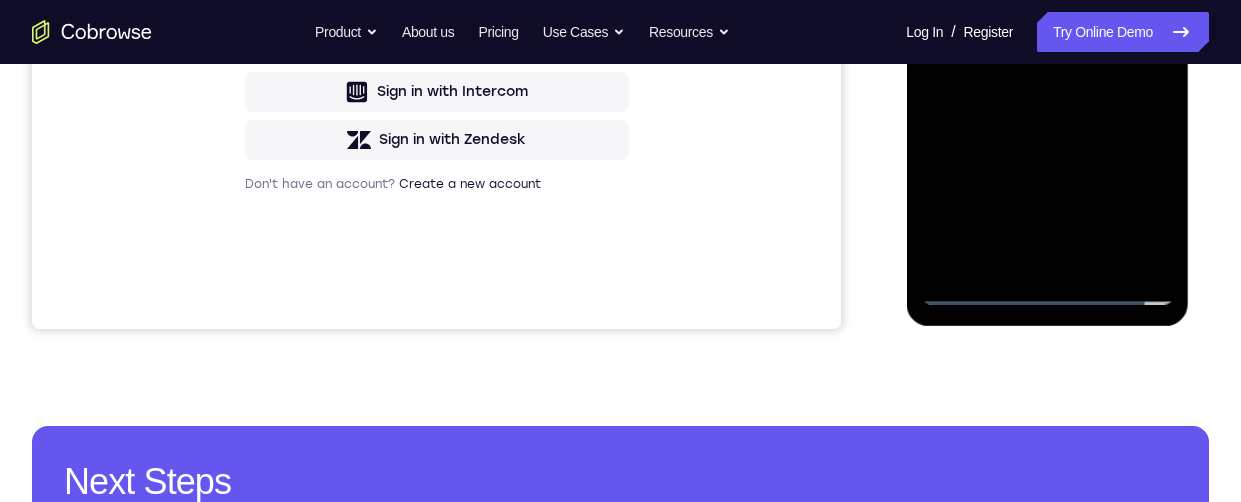 click at bounding box center (1047, 25) 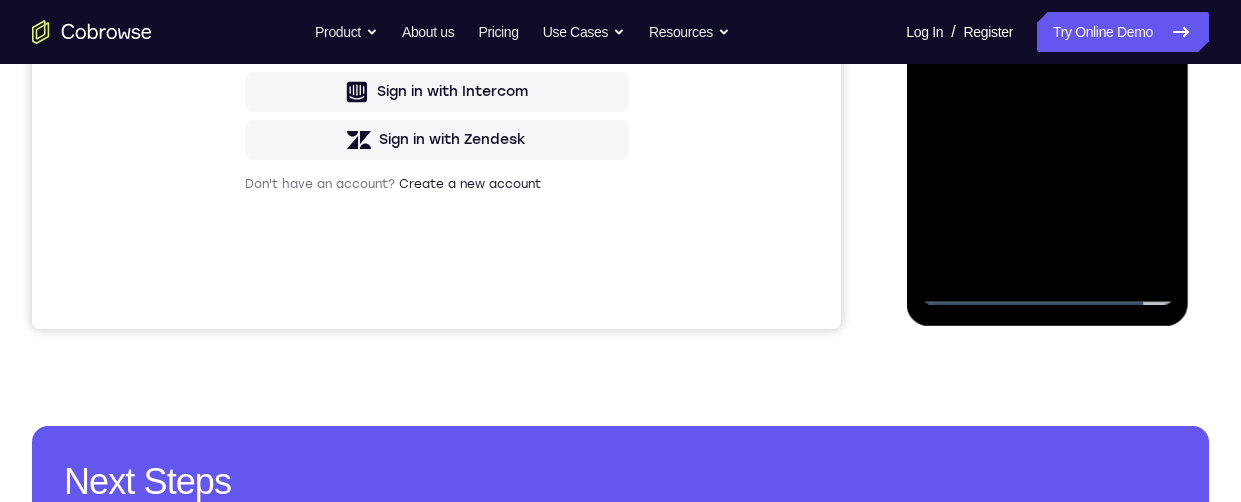 click at bounding box center (1047, 25) 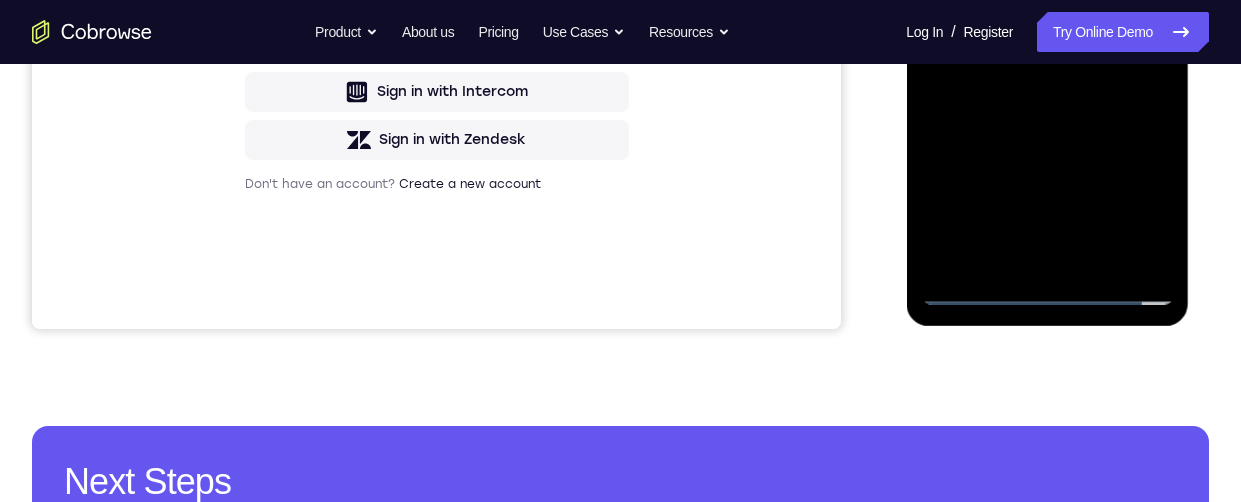 click at bounding box center [1047, 25] 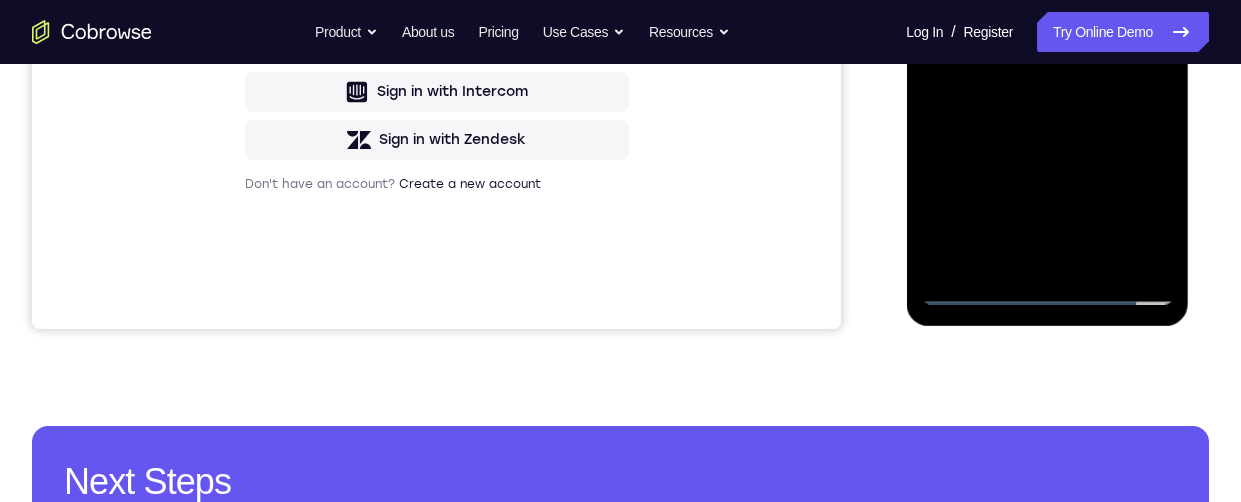 click at bounding box center (1047, 25) 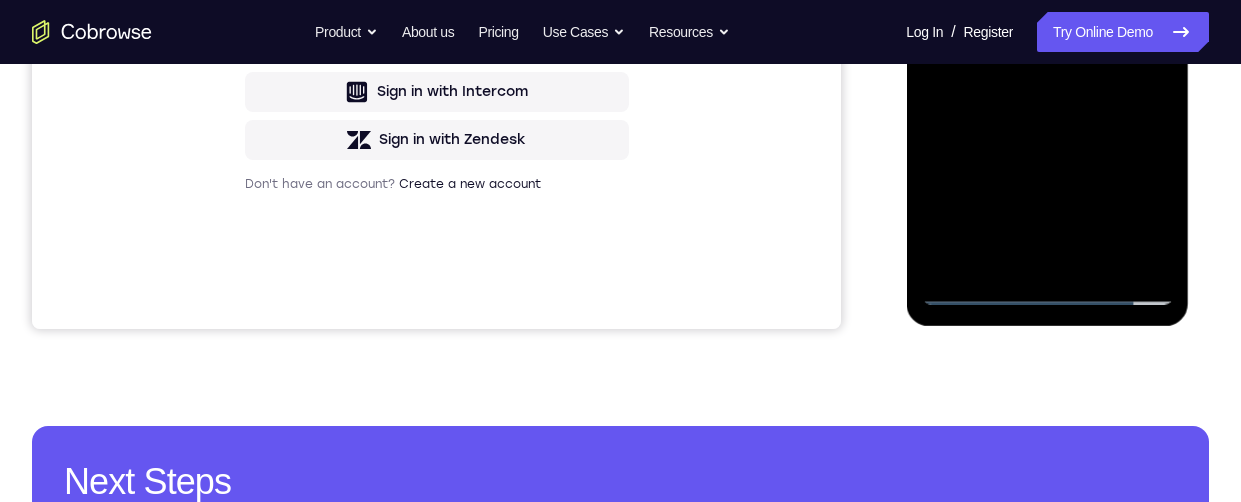 click at bounding box center (1047, 25) 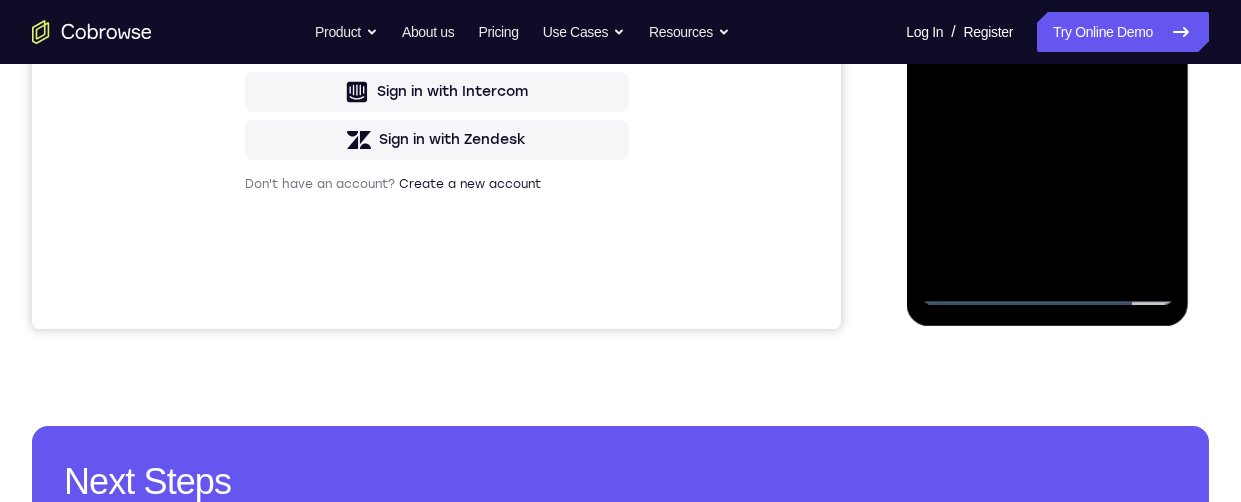 click at bounding box center (1047, 25) 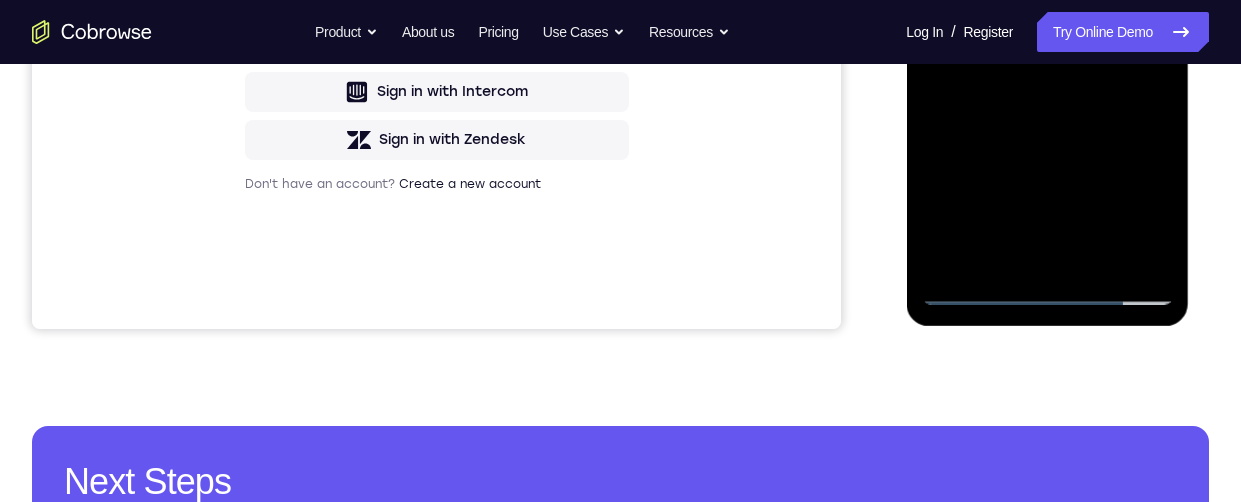 click at bounding box center [1047, 25] 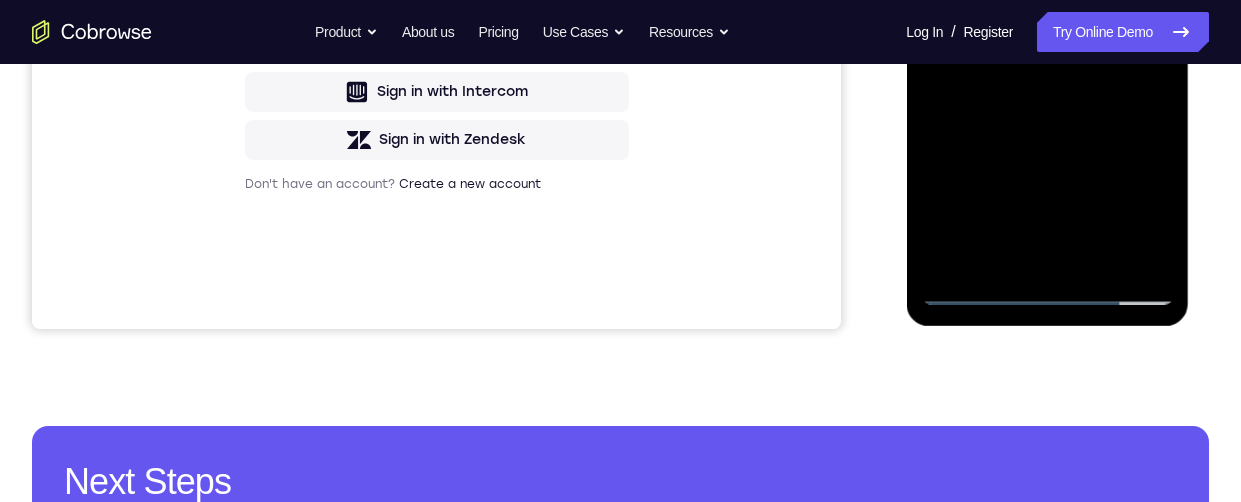 click at bounding box center [1047, 25] 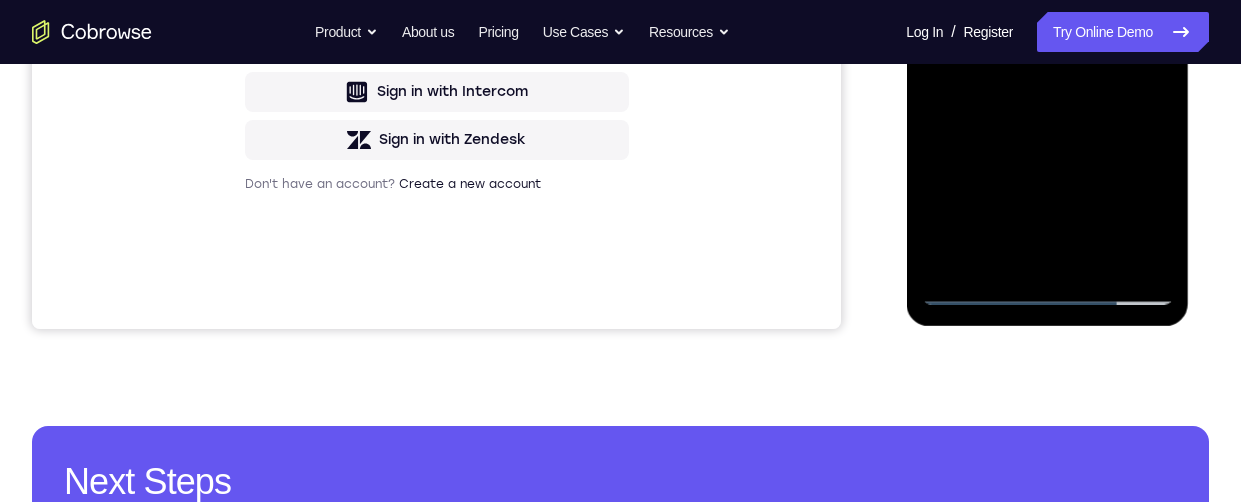 click at bounding box center (1047, 25) 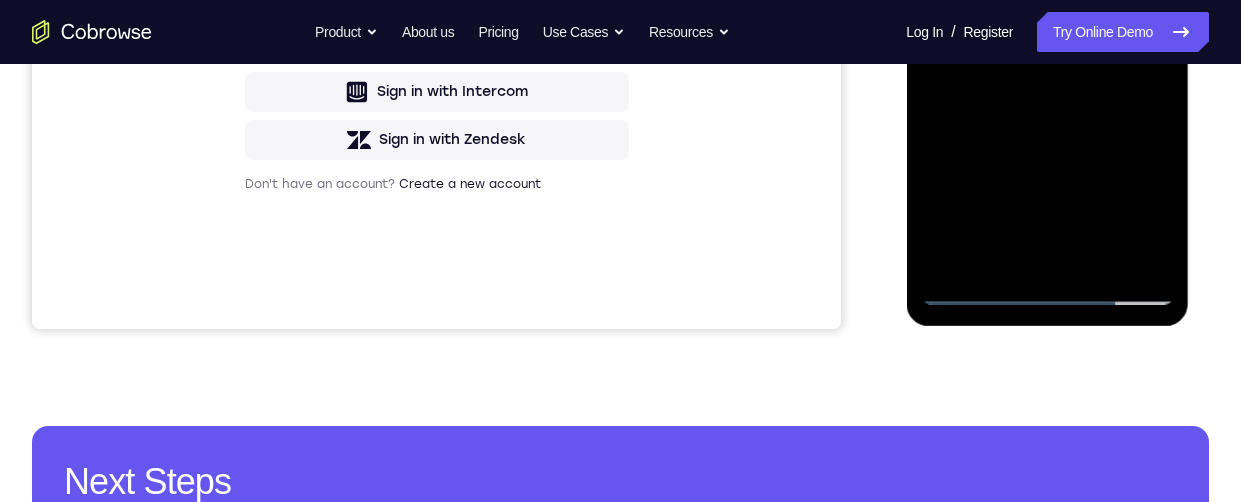 click at bounding box center (1047, 25) 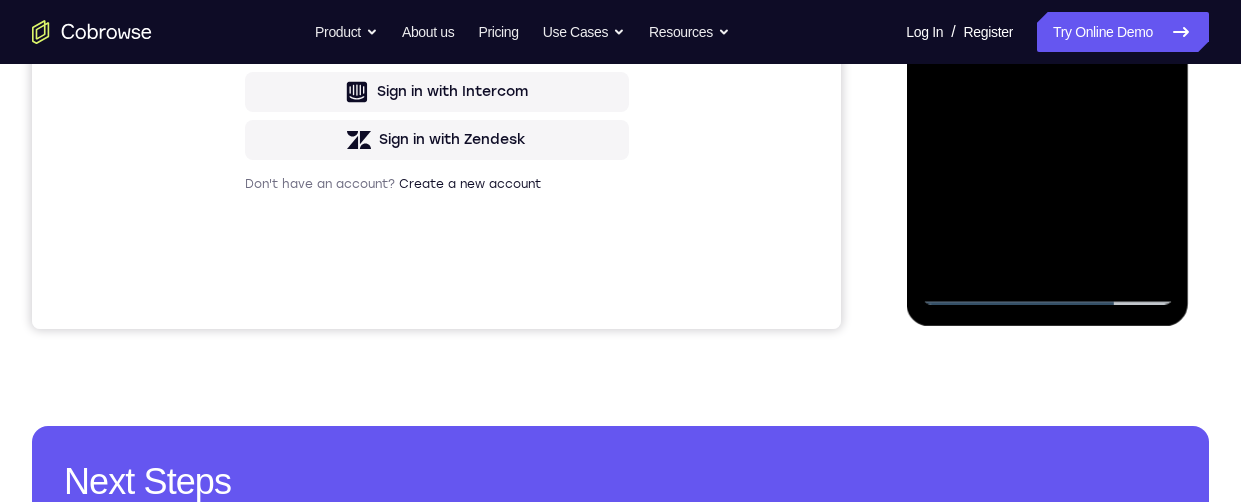 click at bounding box center (1047, 25) 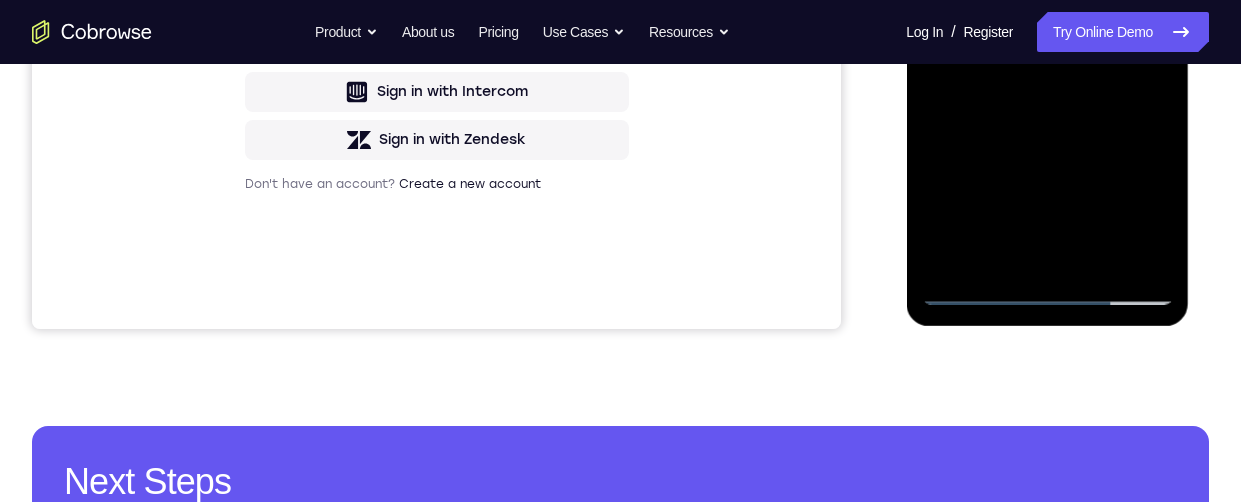 click at bounding box center [1047, 25] 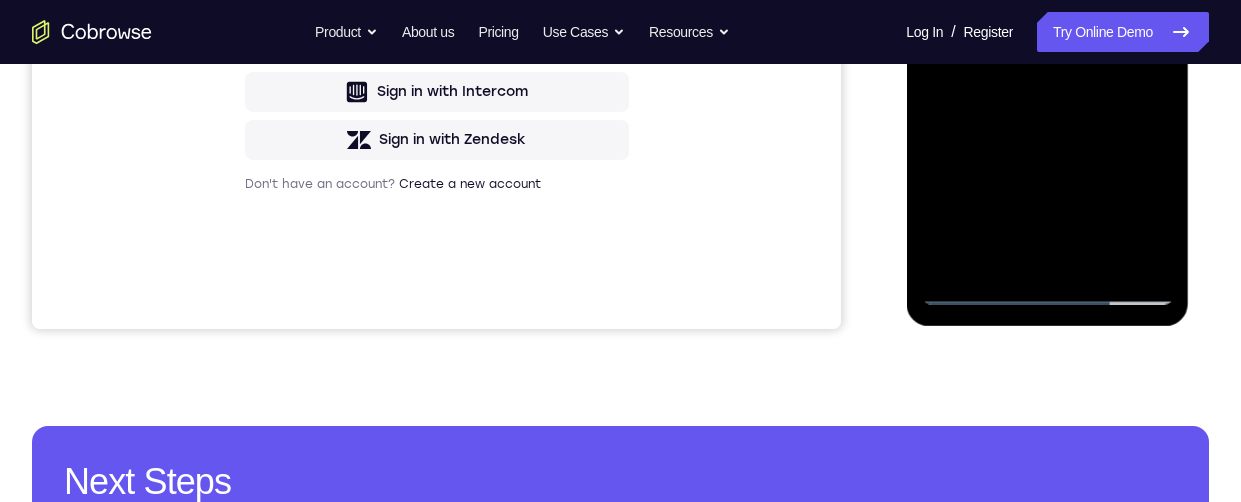 click at bounding box center [1047, 25] 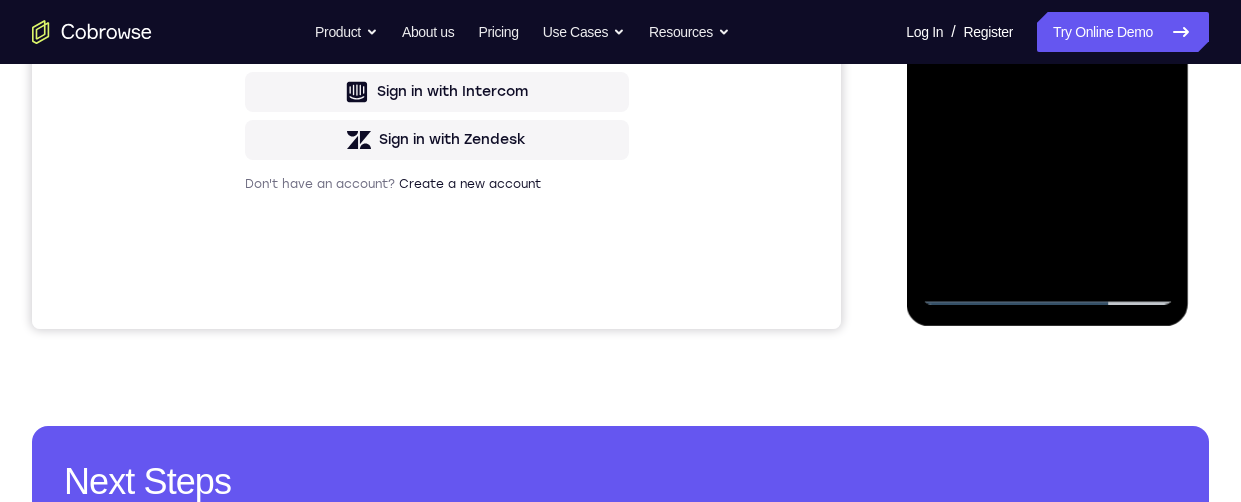 click at bounding box center [1047, 25] 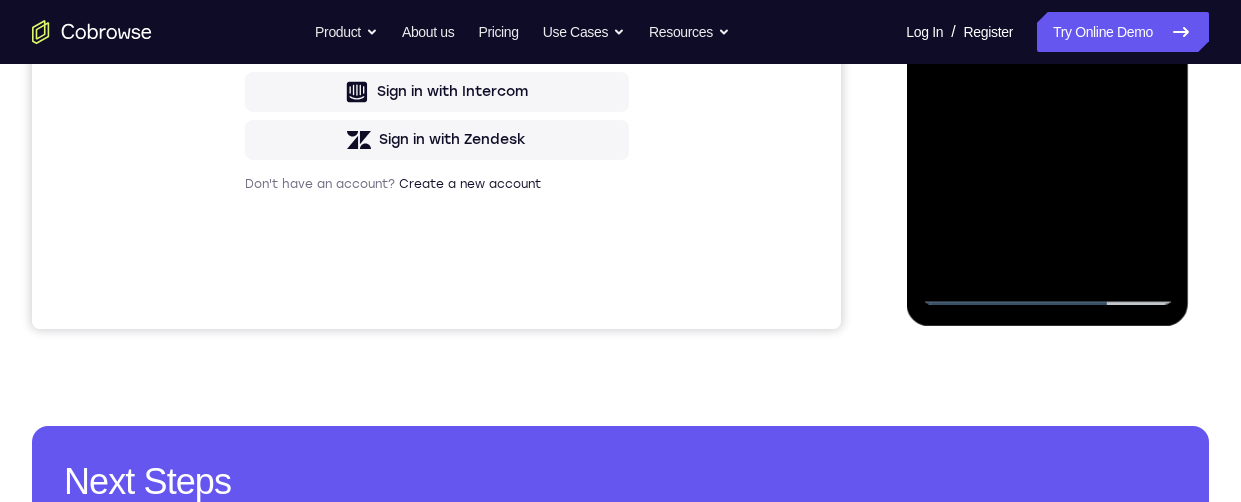 click at bounding box center [1047, 25] 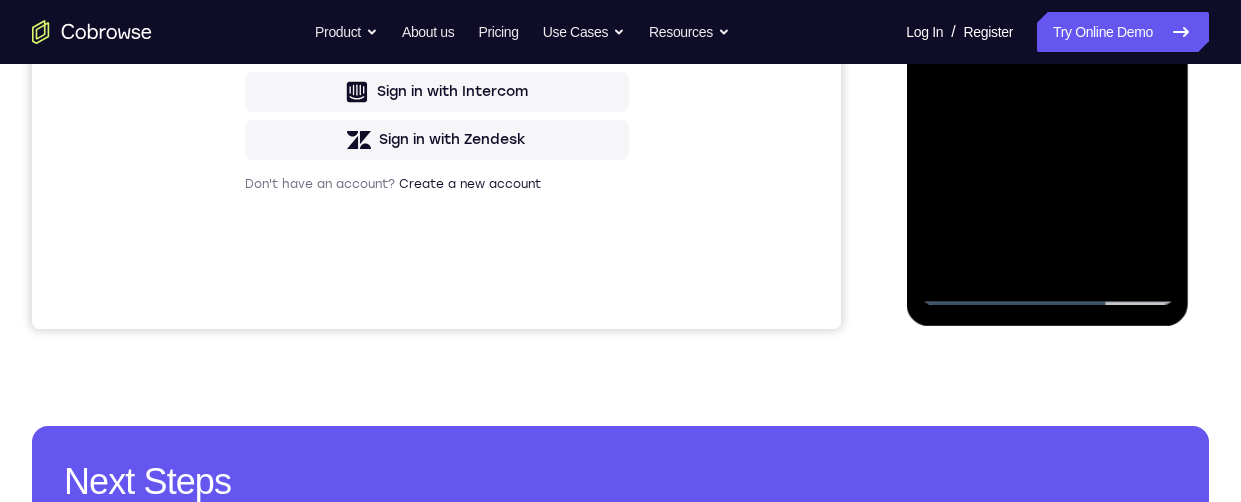 click at bounding box center (1047, 25) 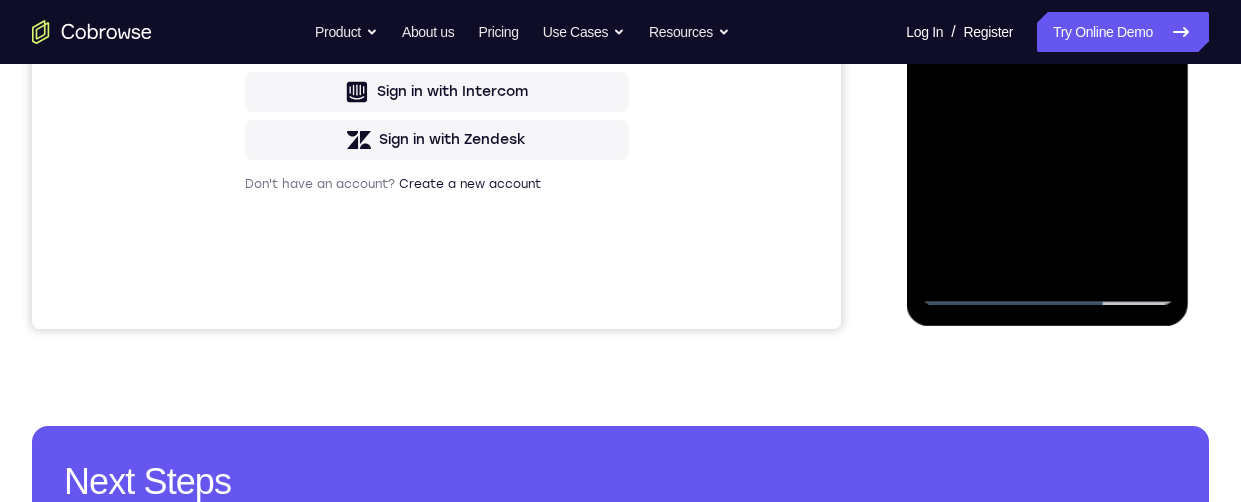 click at bounding box center [1047, 25] 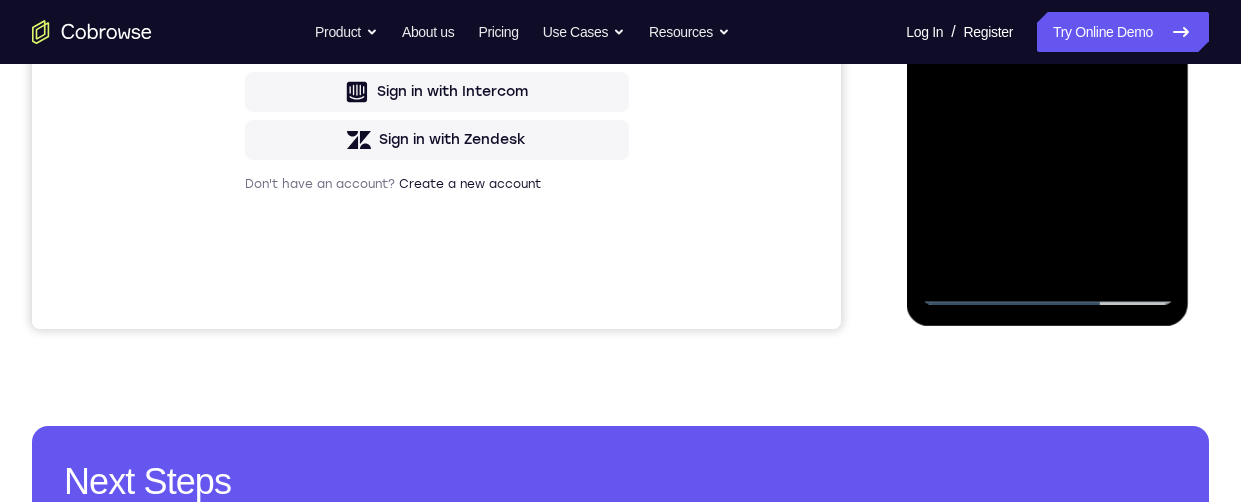 click at bounding box center [1047, 25] 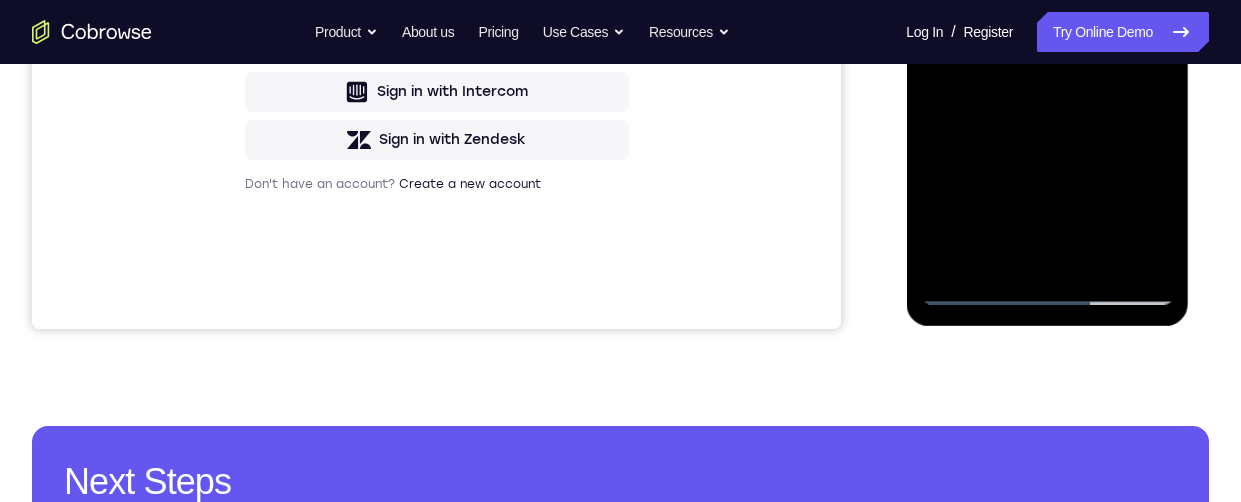 click at bounding box center [1047, 25] 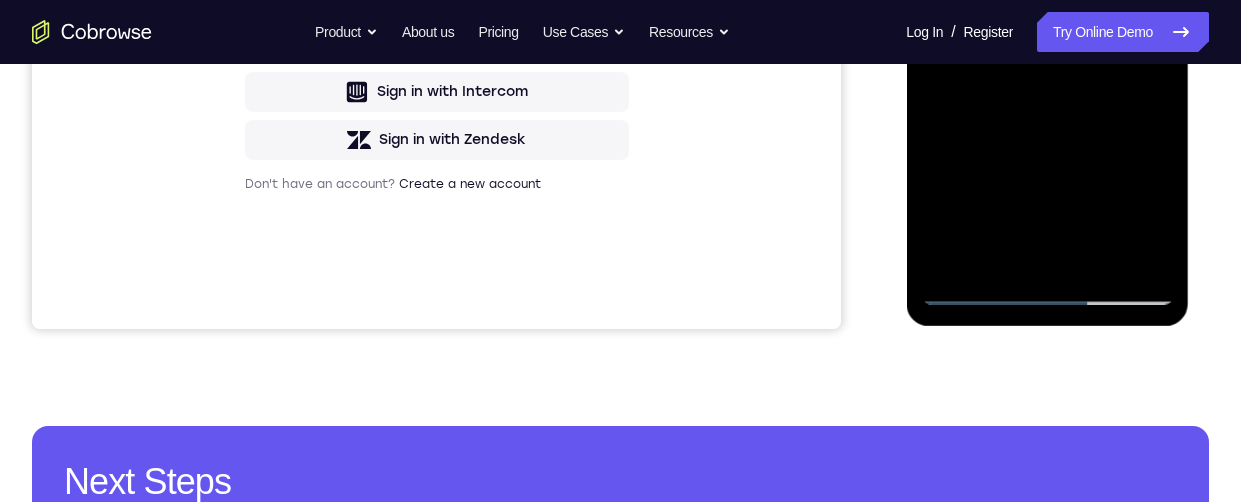 click at bounding box center [1047, 25] 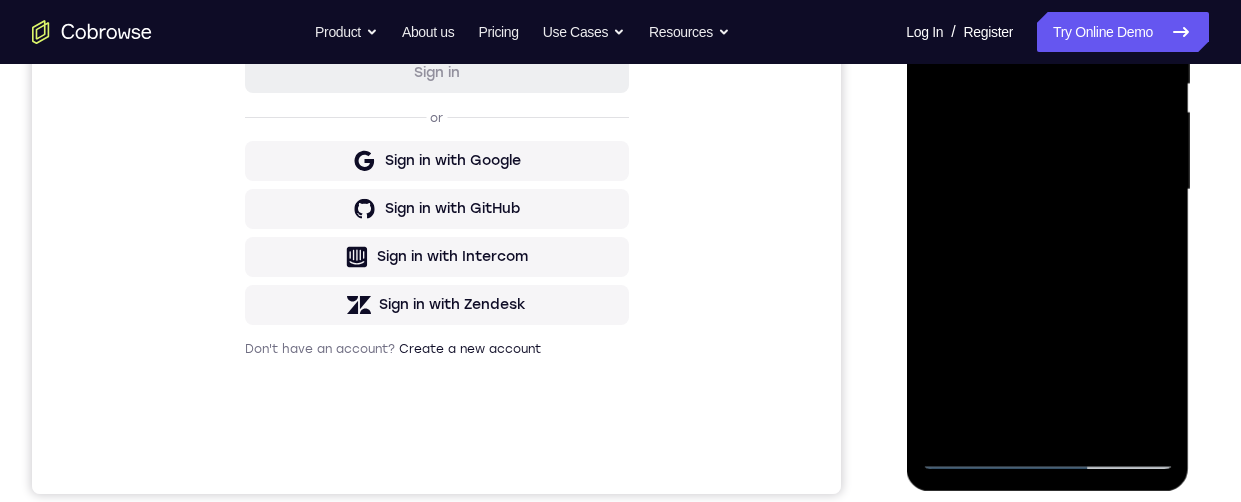 scroll, scrollTop: 464, scrollLeft: 0, axis: vertical 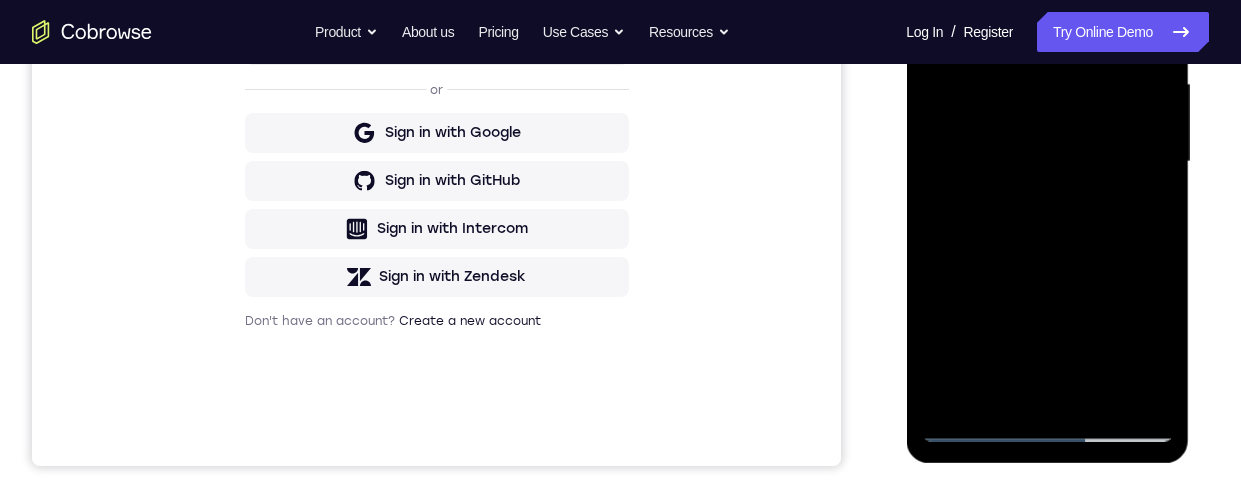 click at bounding box center (1047, 162) 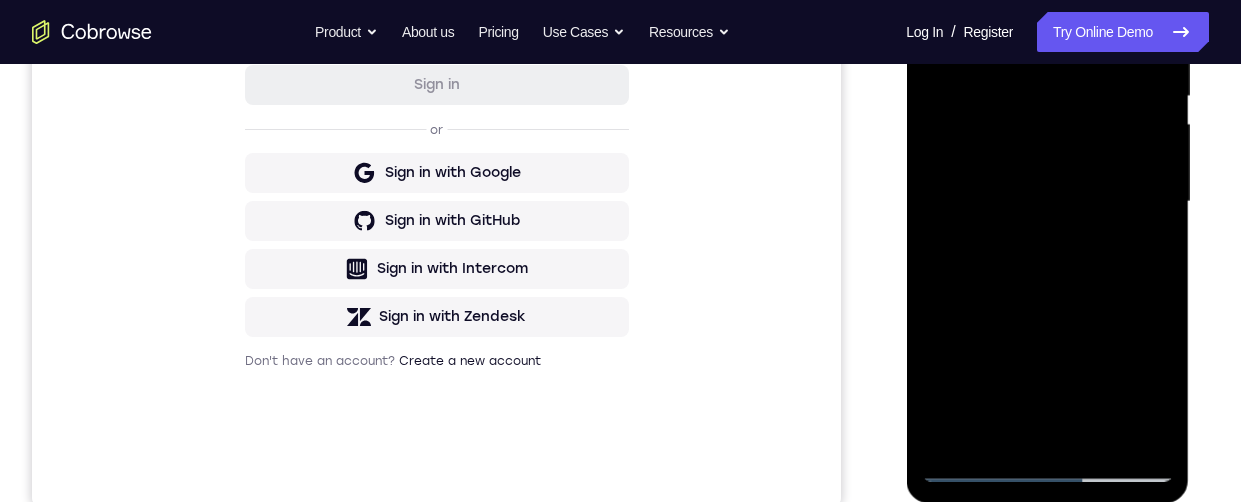 scroll, scrollTop: 377, scrollLeft: 0, axis: vertical 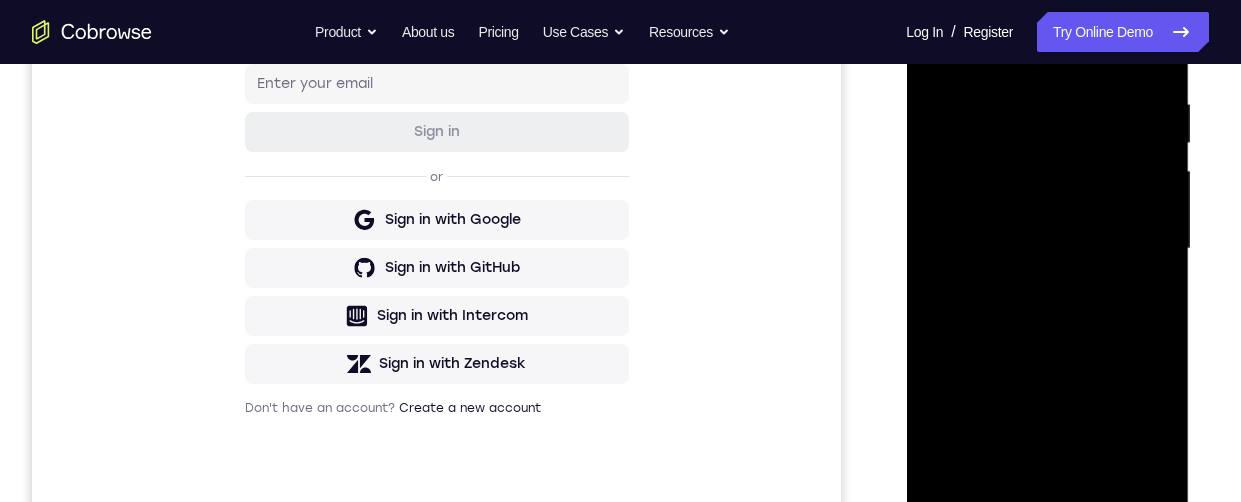 click at bounding box center [1047, 249] 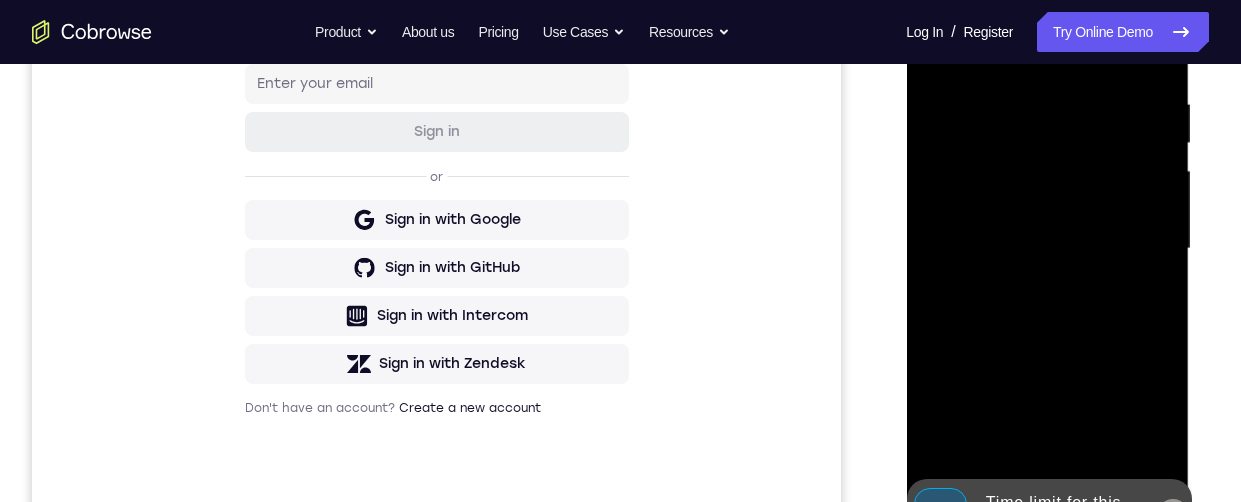 scroll, scrollTop: 430, scrollLeft: 0, axis: vertical 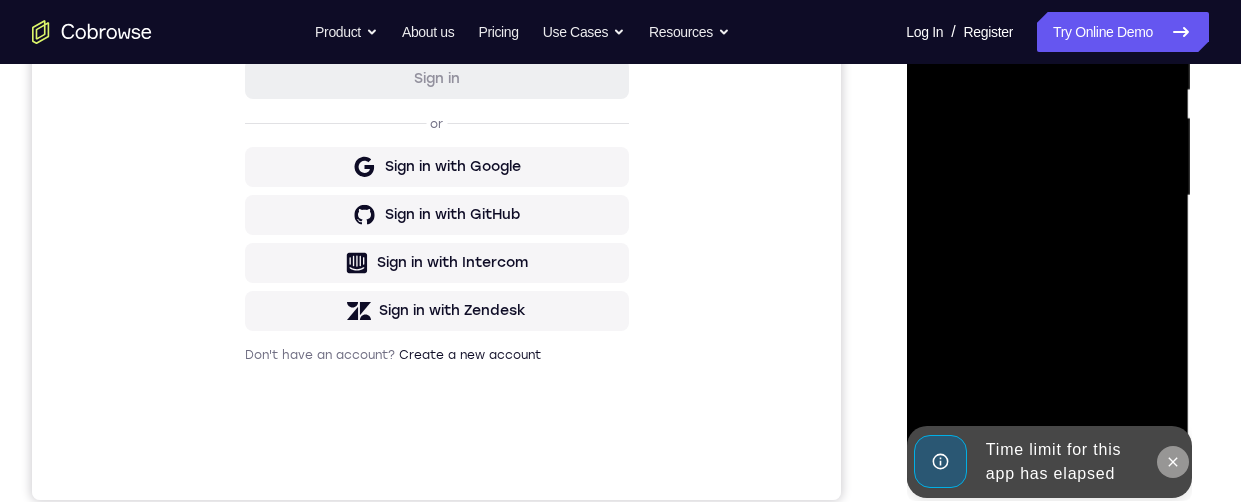 click at bounding box center (1172, 462) 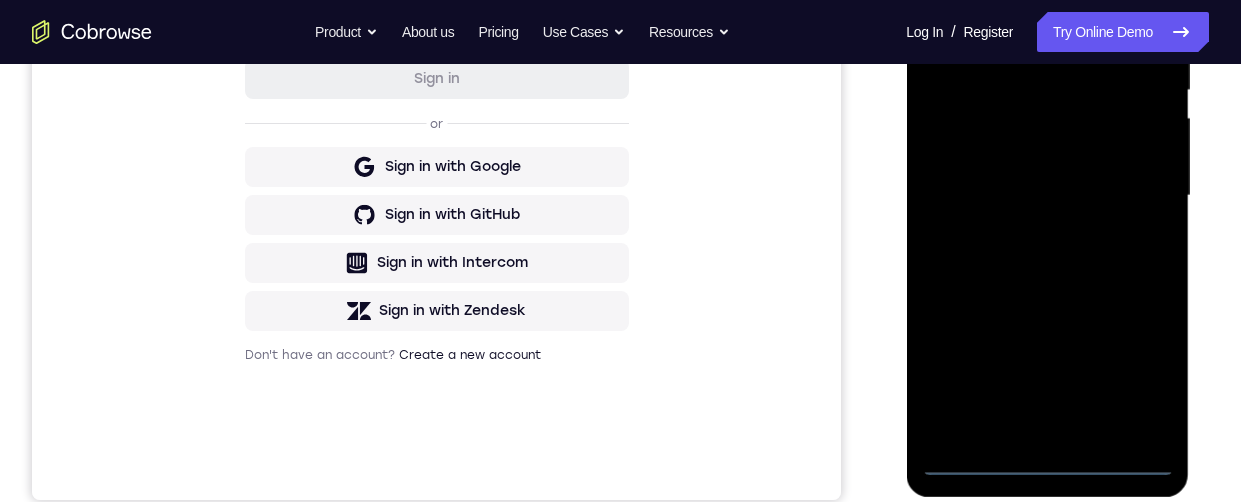 click at bounding box center [1047, 196] 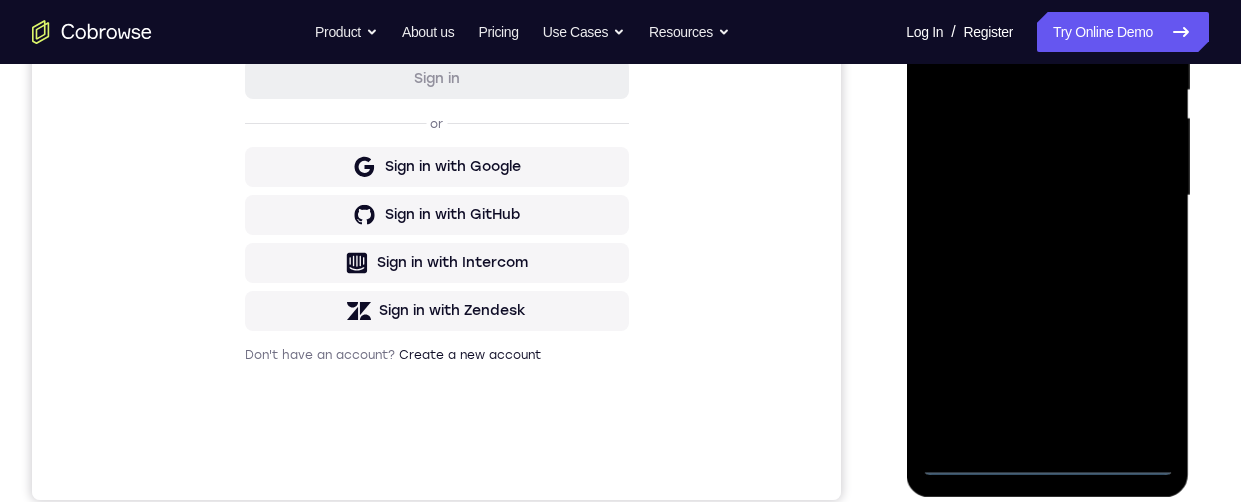 click at bounding box center [1047, 196] 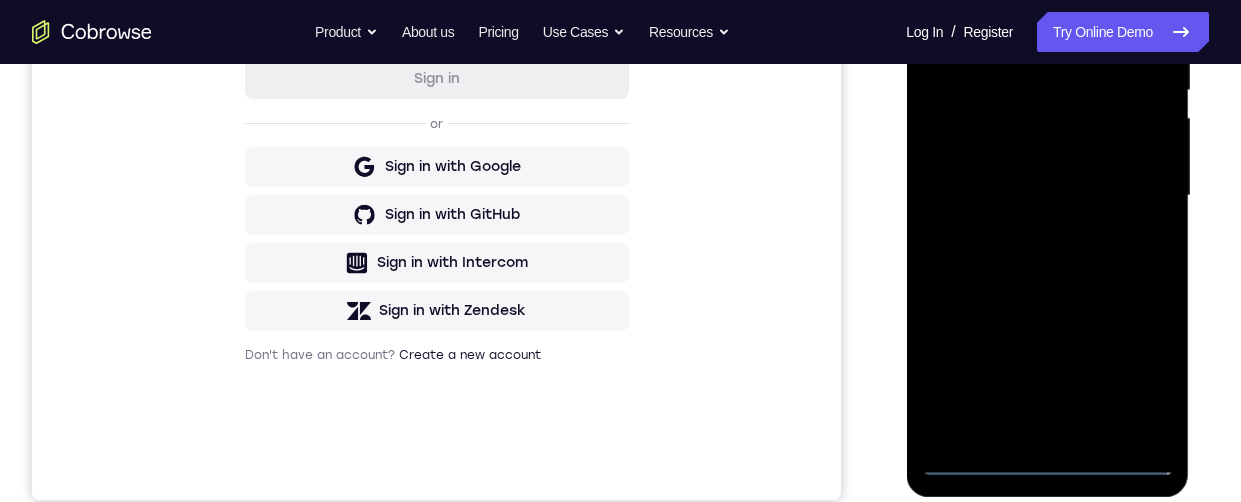 click at bounding box center (1047, 196) 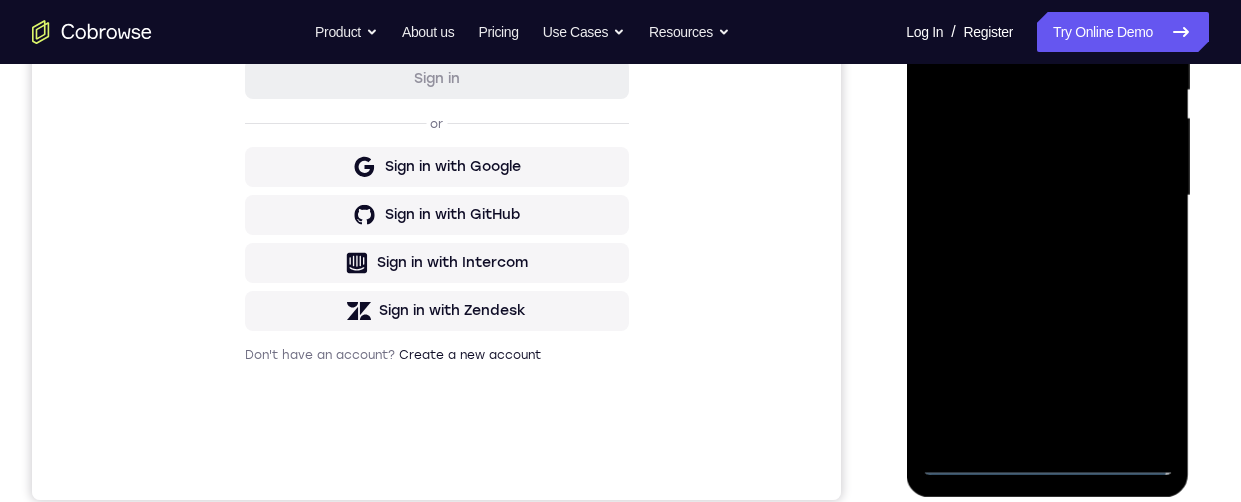 click at bounding box center (1047, 196) 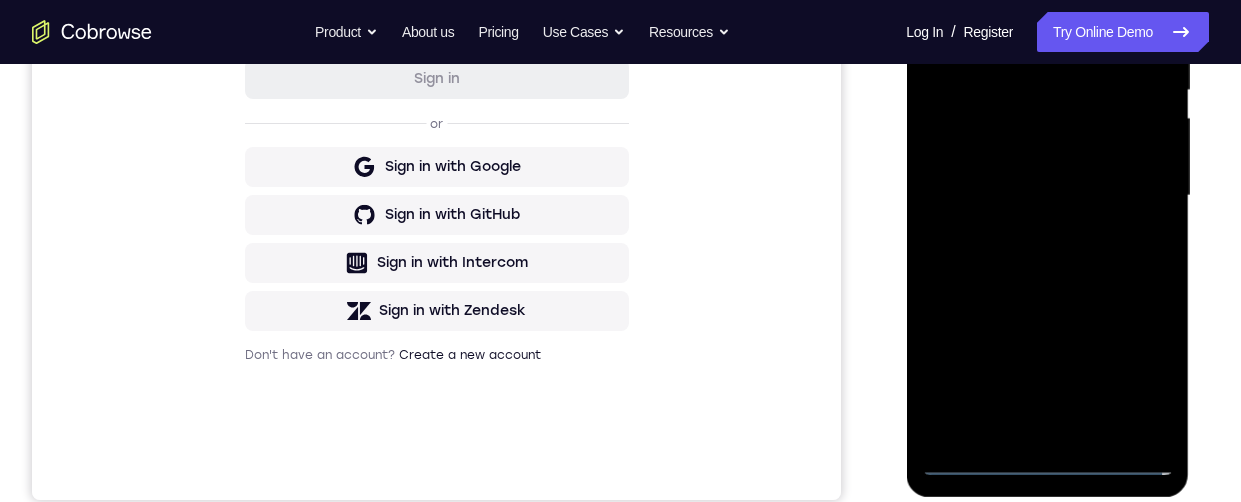 click at bounding box center (1047, 196) 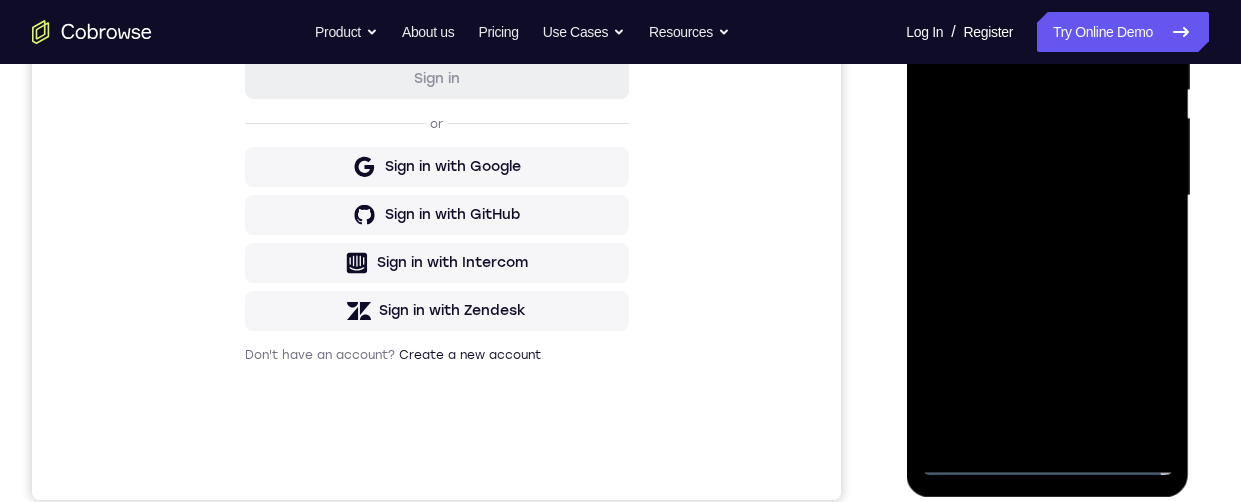 click at bounding box center (1047, 196) 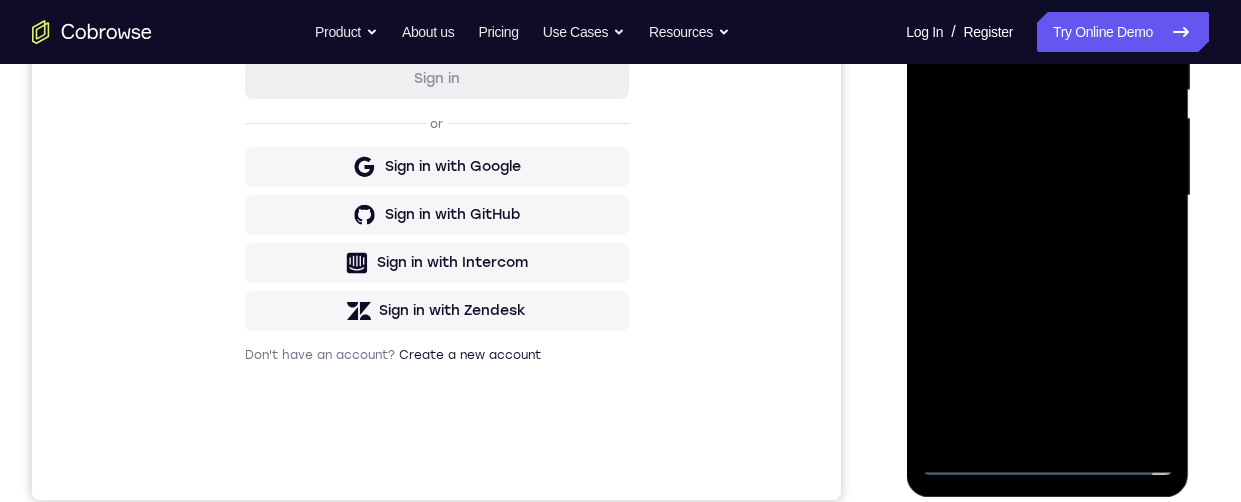 click at bounding box center [1047, 196] 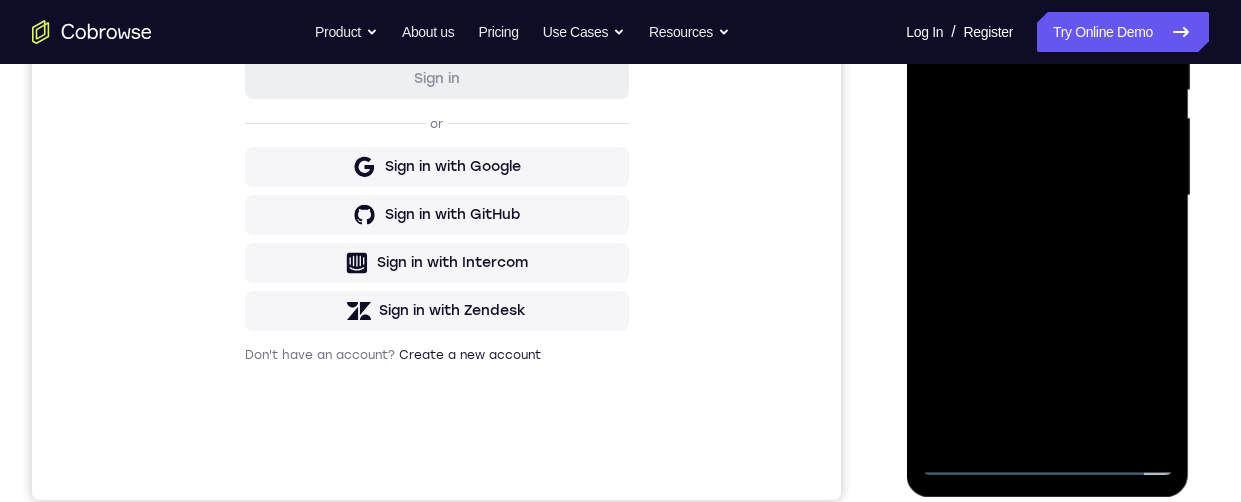 click at bounding box center [1047, 196] 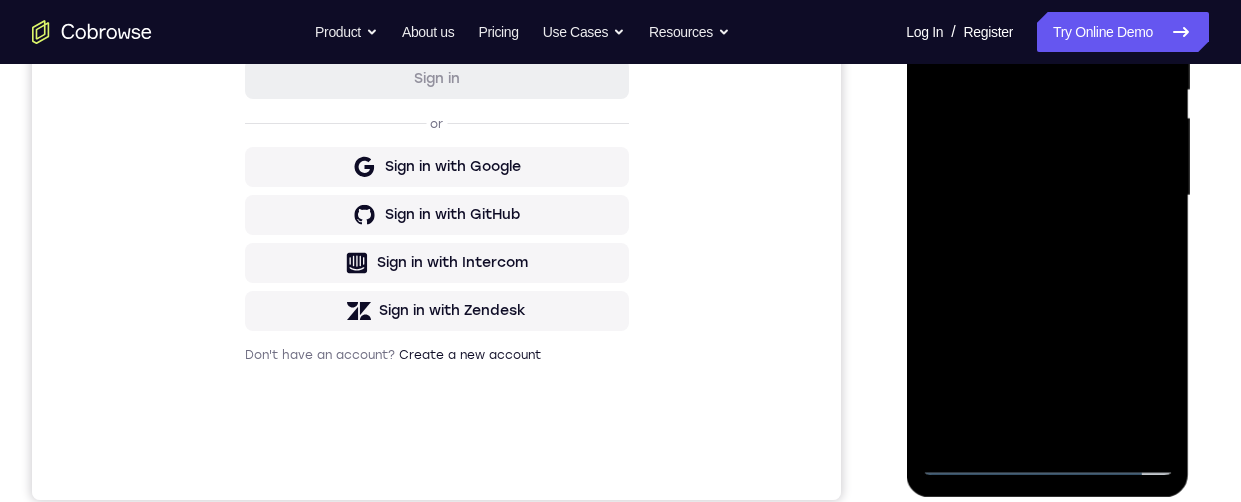 click at bounding box center (1047, 196) 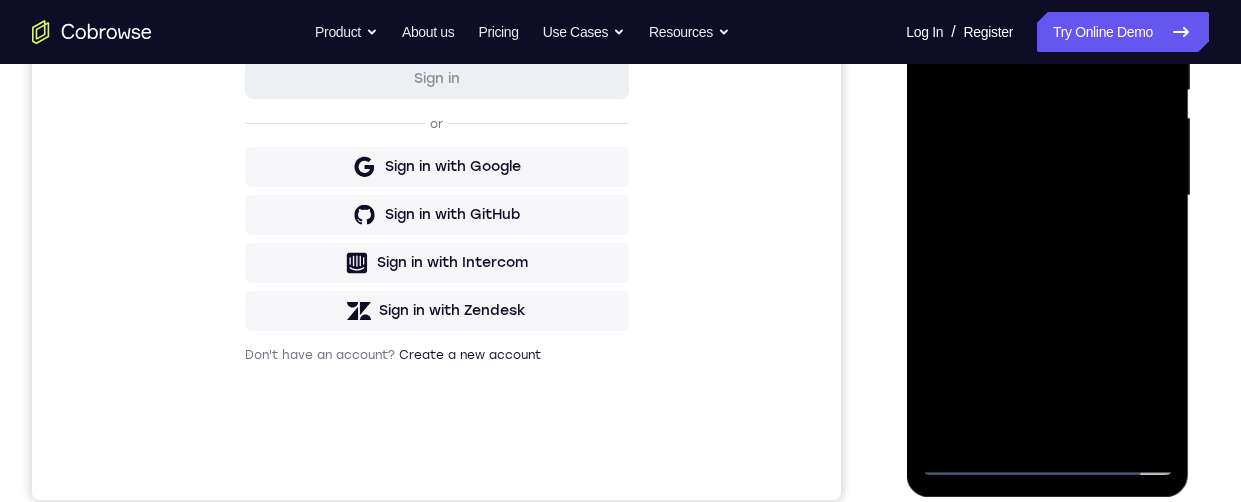 click at bounding box center (1047, 196) 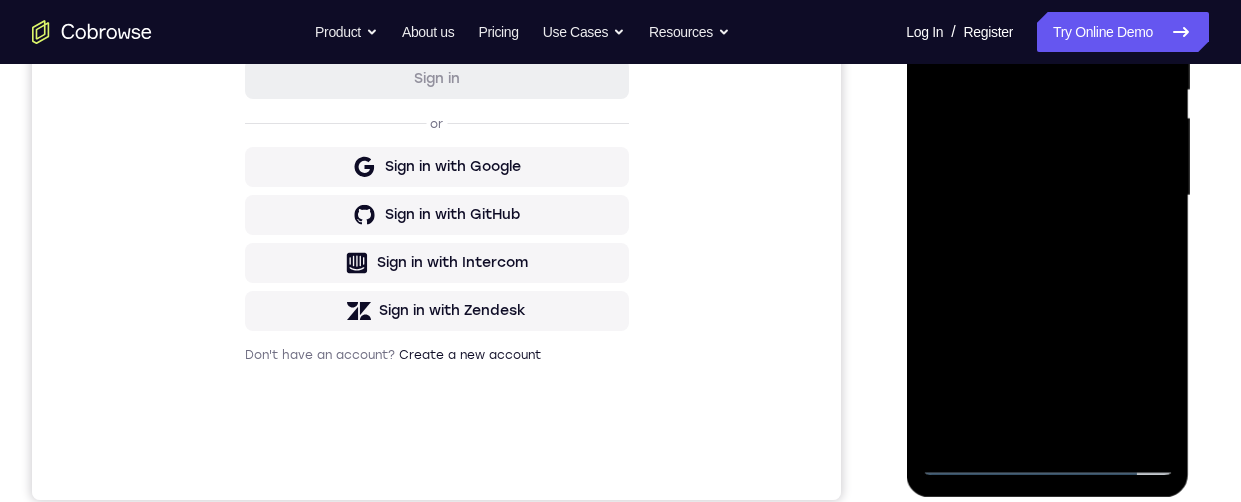 click at bounding box center [1047, 196] 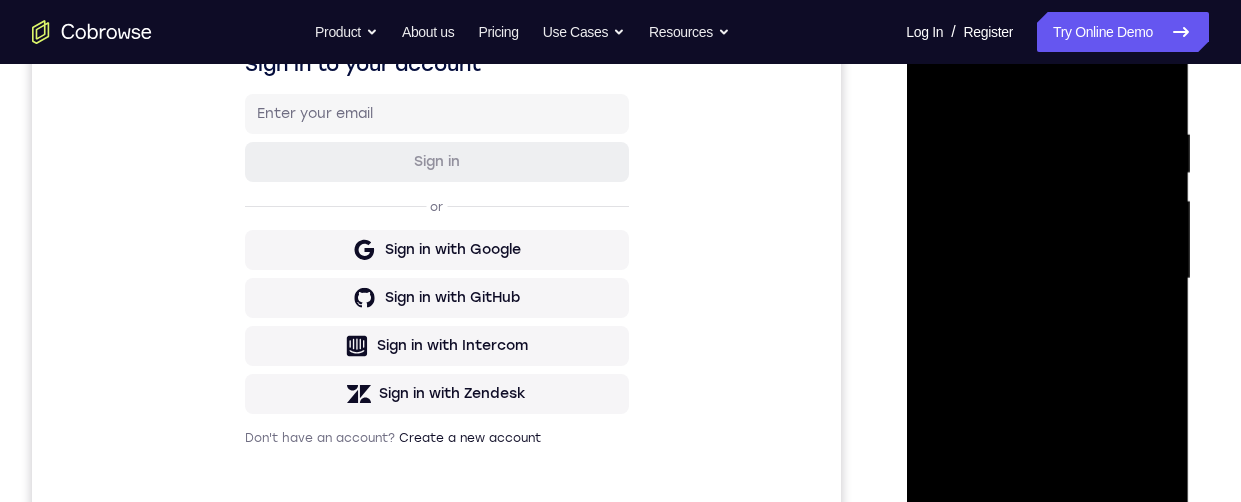 scroll, scrollTop: 402, scrollLeft: 0, axis: vertical 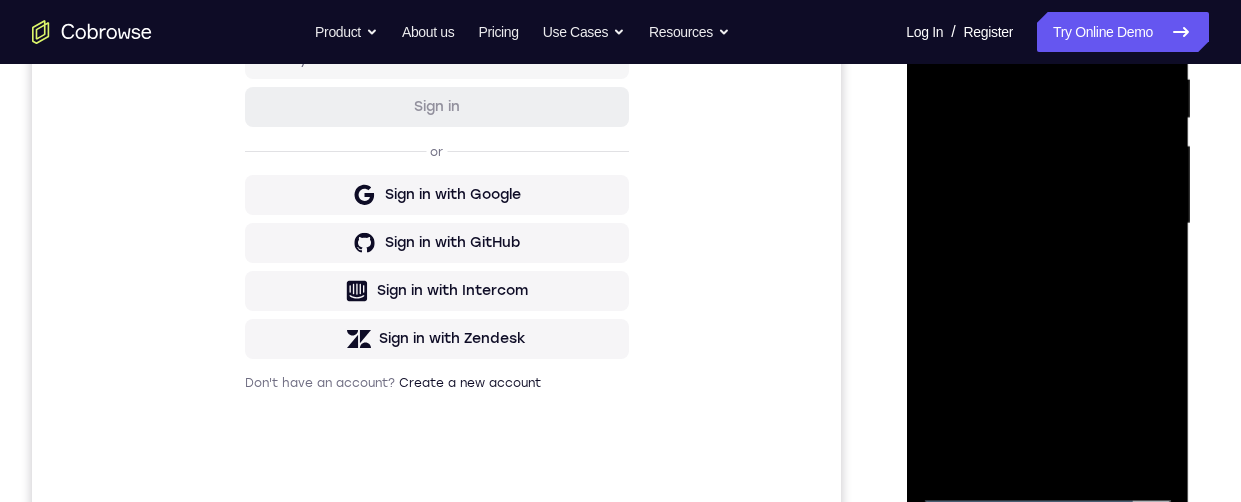 click at bounding box center (1047, 224) 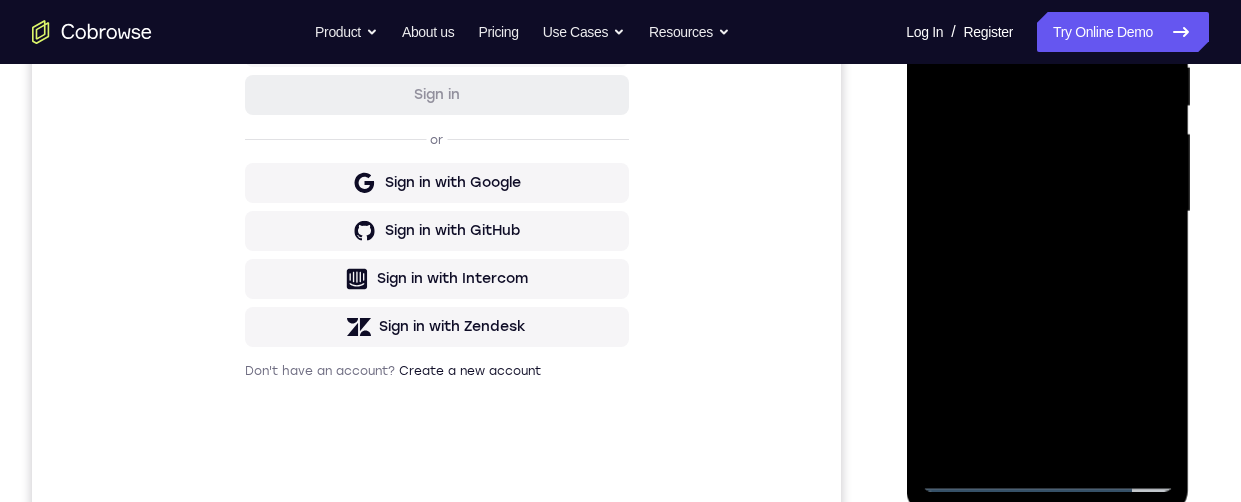 click at bounding box center [1047, 212] 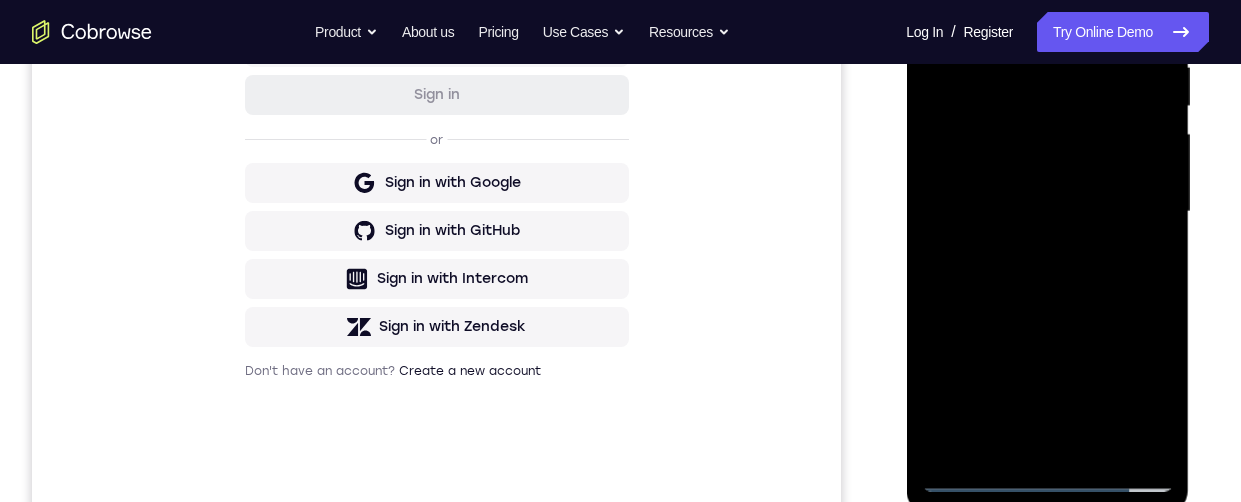 click at bounding box center [1047, 212] 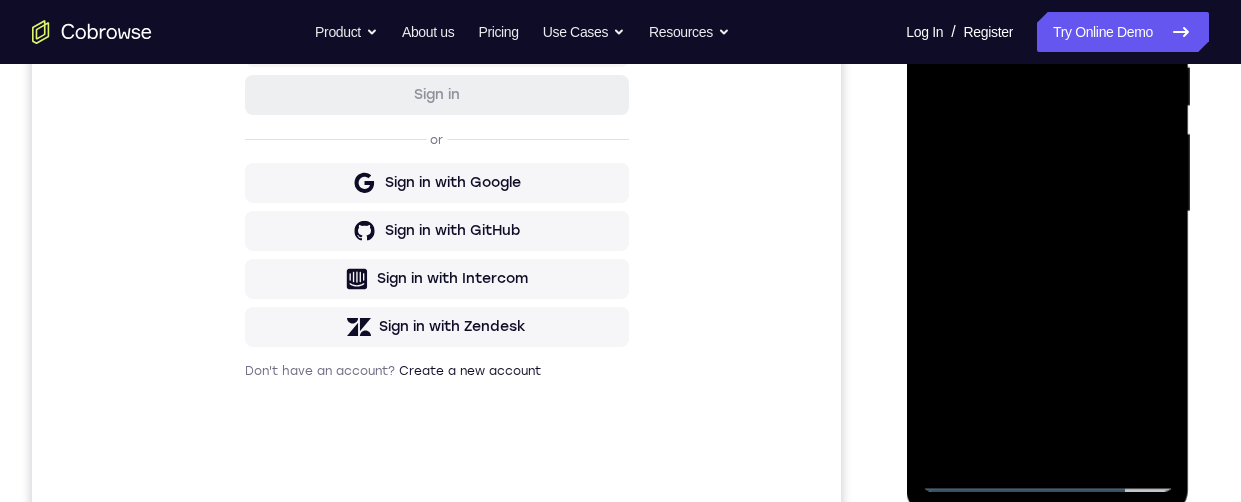 click at bounding box center [1047, 212] 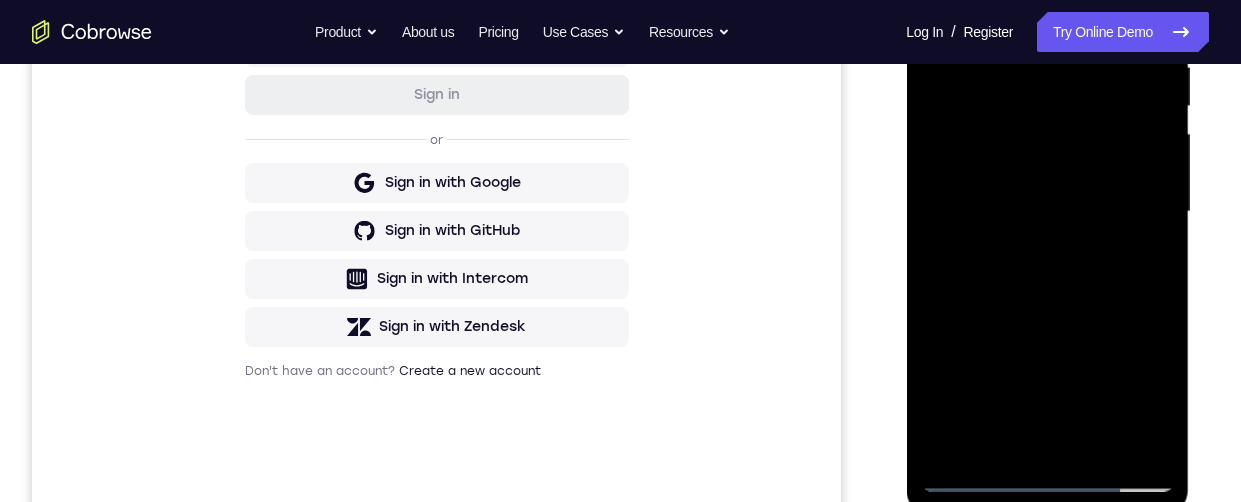 click at bounding box center (1047, 212) 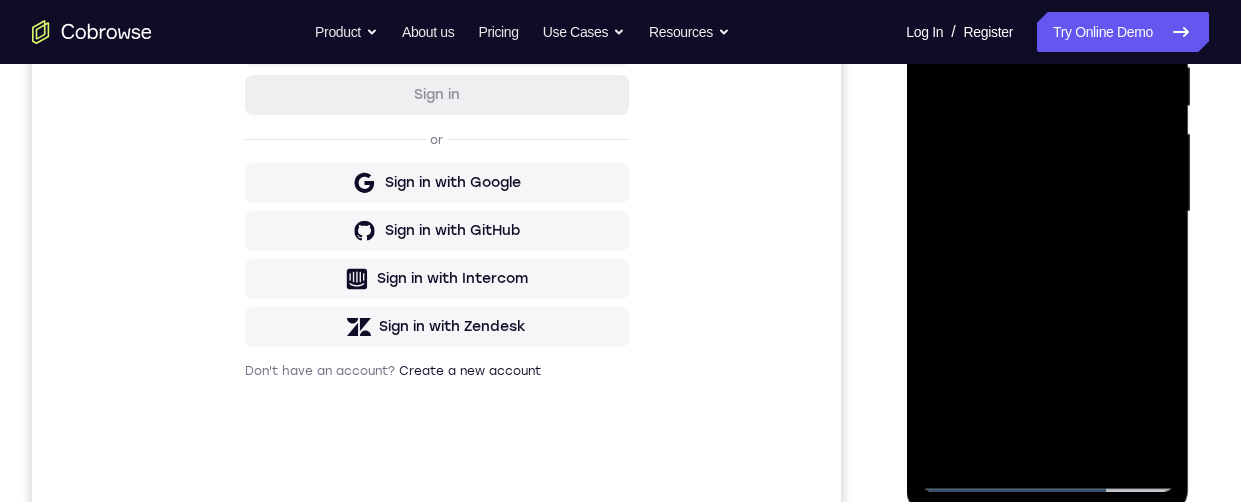 click at bounding box center [1047, 212] 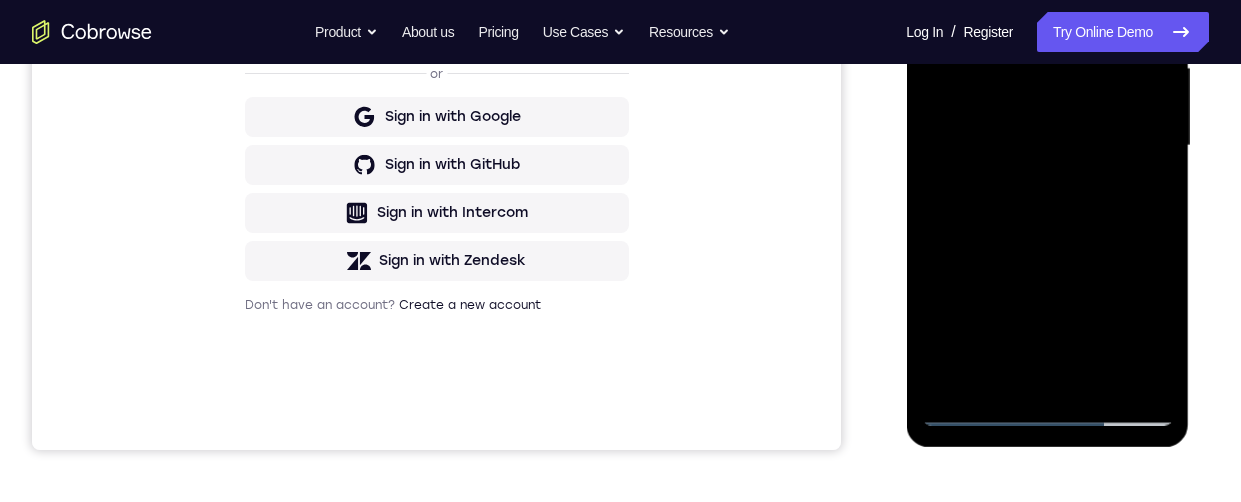 click at bounding box center [1047, 146] 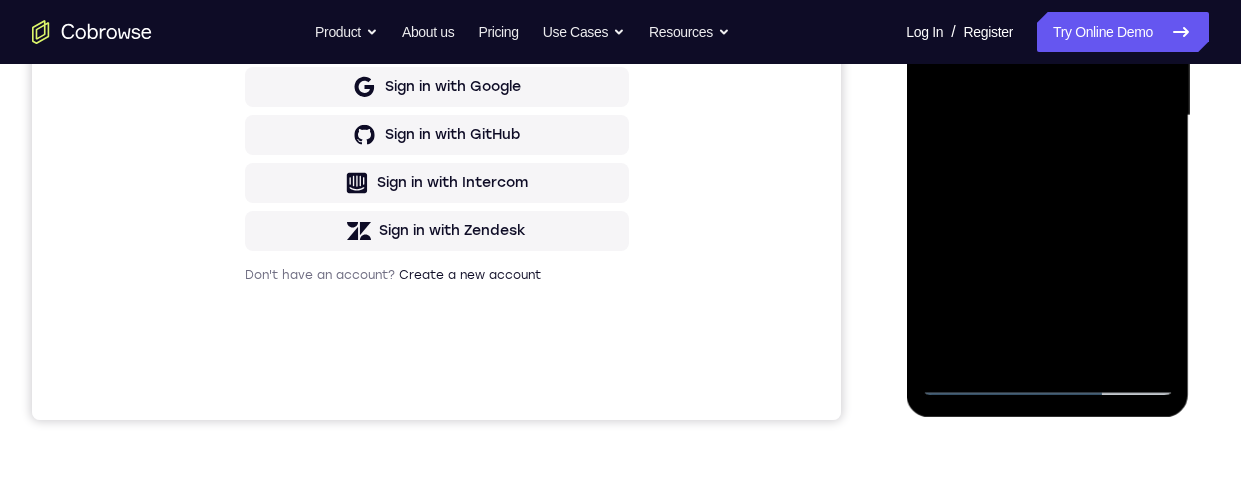 click at bounding box center (1047, 116) 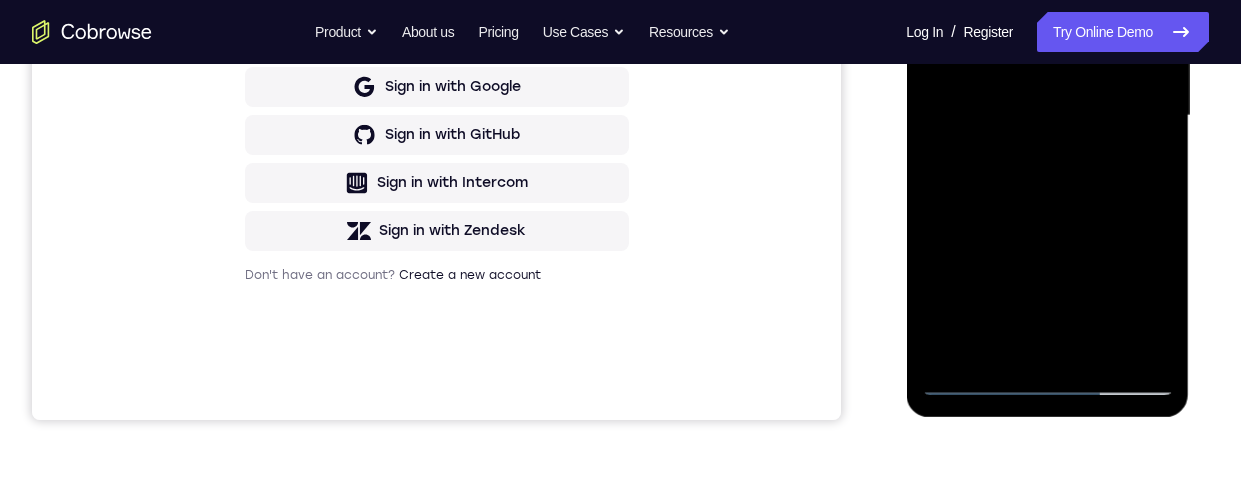 click at bounding box center [1047, 116] 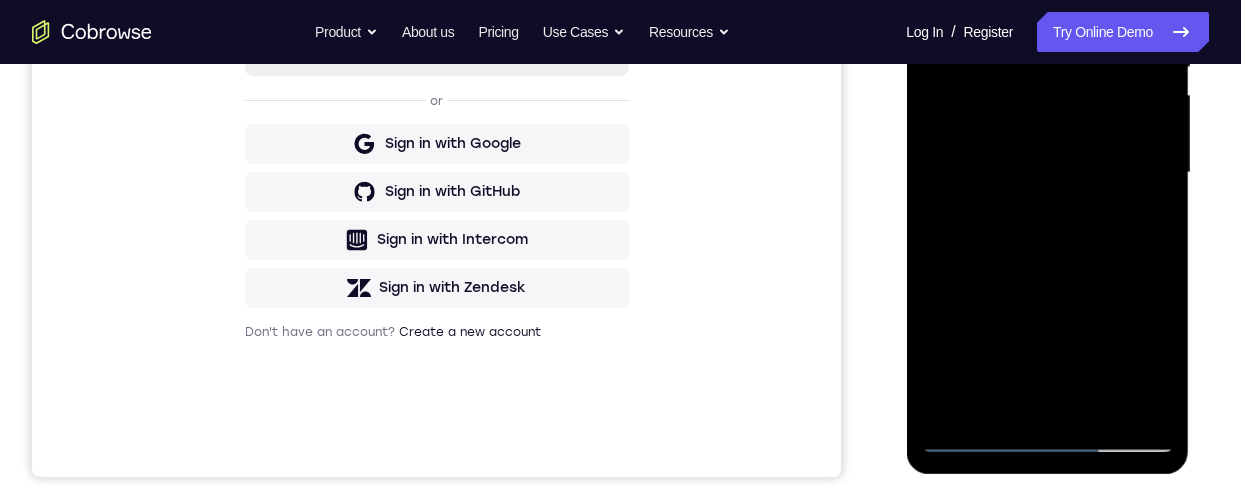 click at bounding box center (1047, 173) 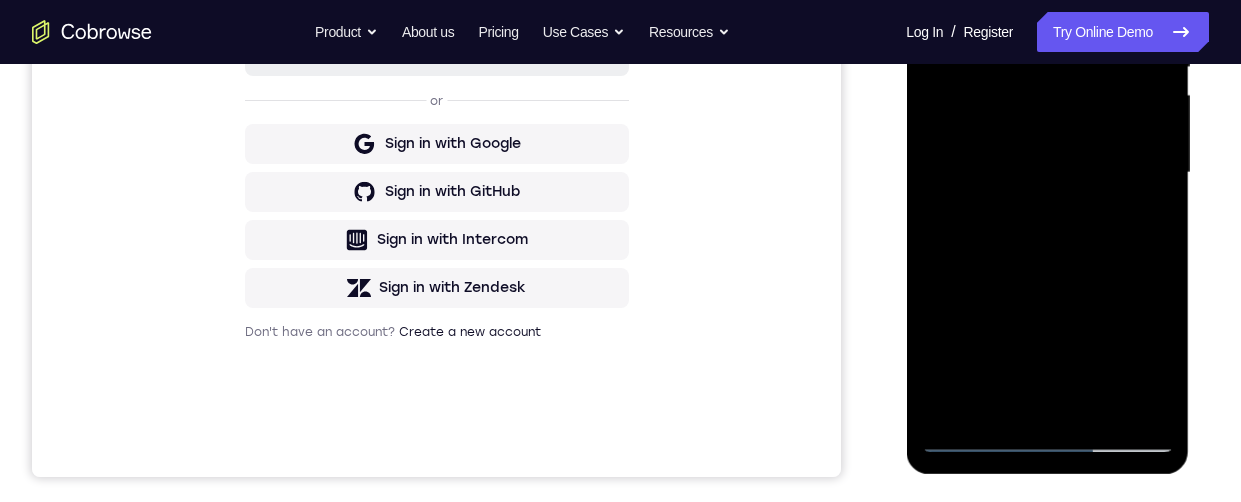 click at bounding box center [1047, 173] 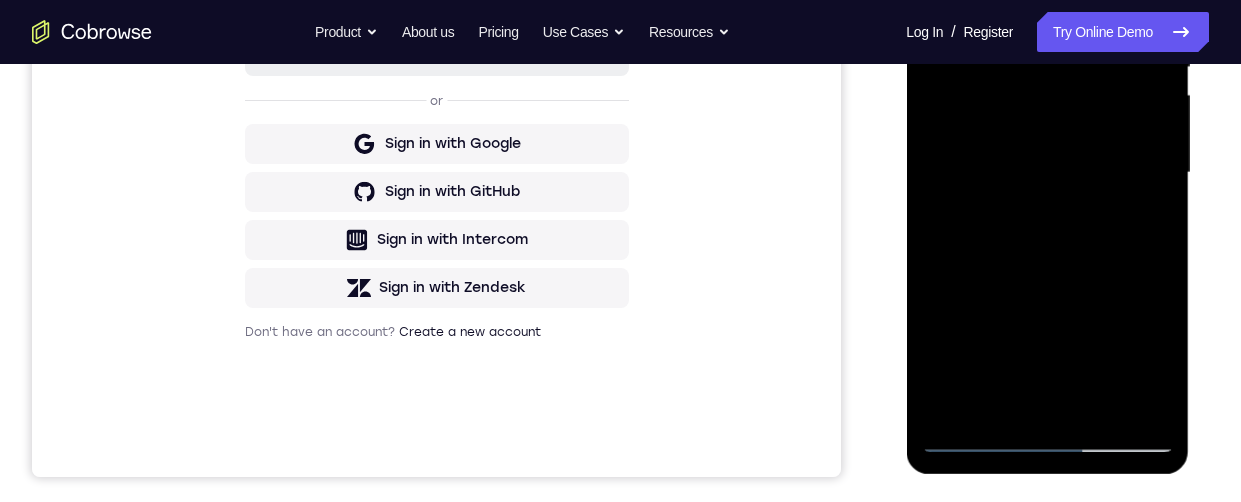 click at bounding box center (1047, 173) 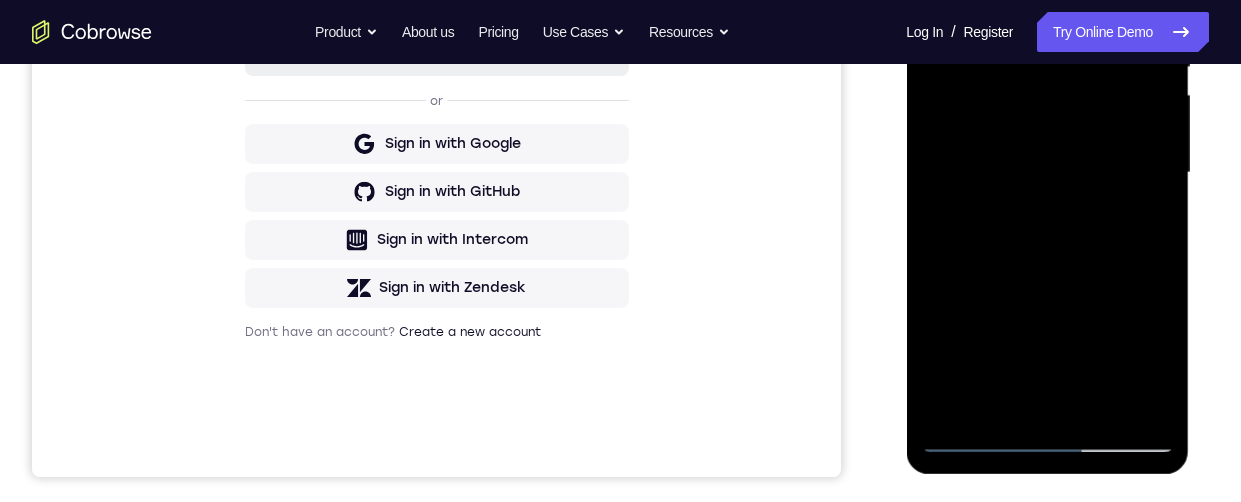 click at bounding box center [1047, 173] 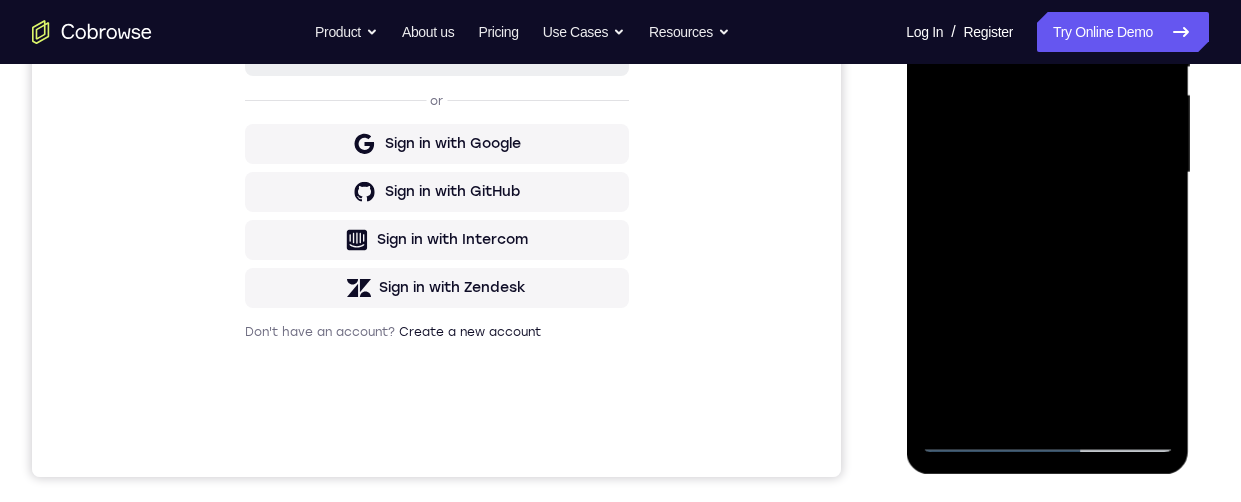 click at bounding box center [1047, 173] 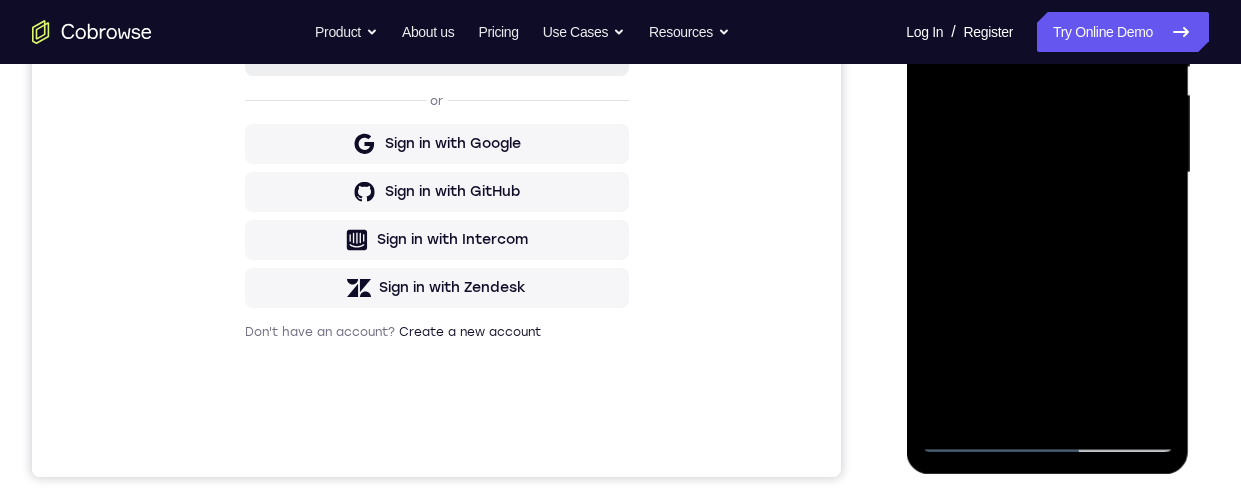 click at bounding box center [1047, 173] 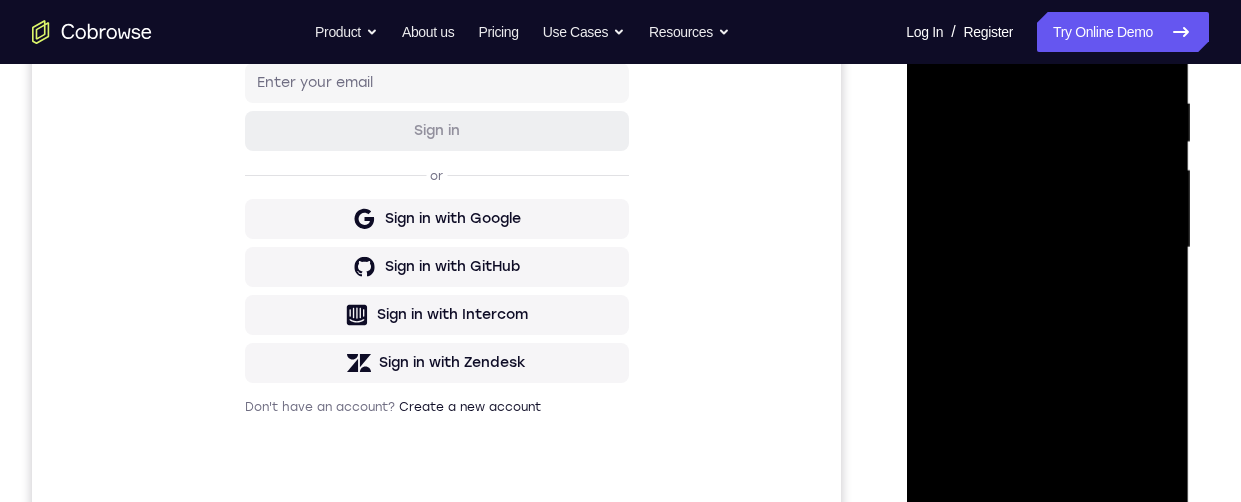 scroll, scrollTop: 425, scrollLeft: 0, axis: vertical 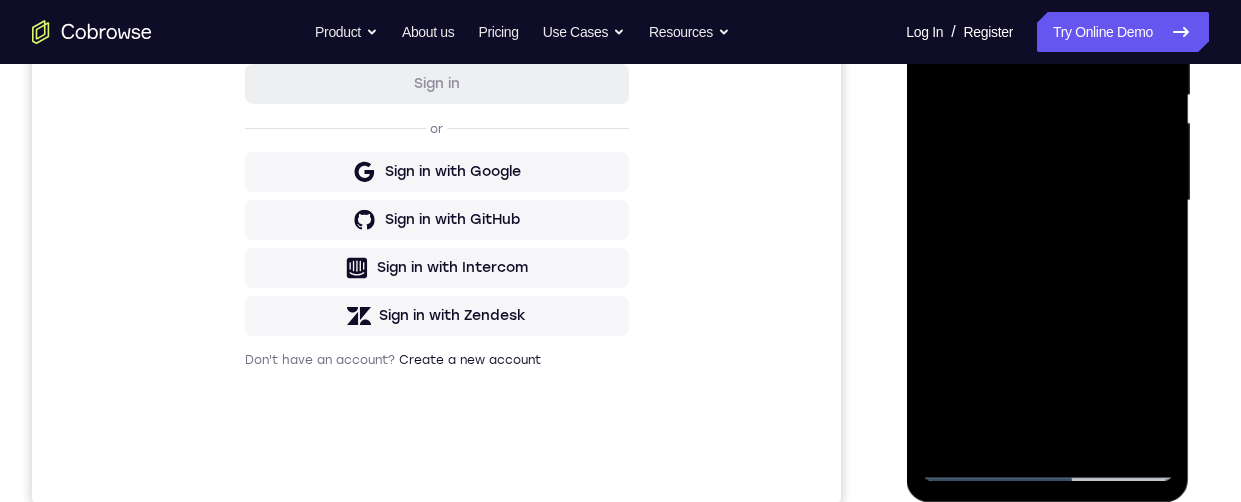 click at bounding box center (1047, 201) 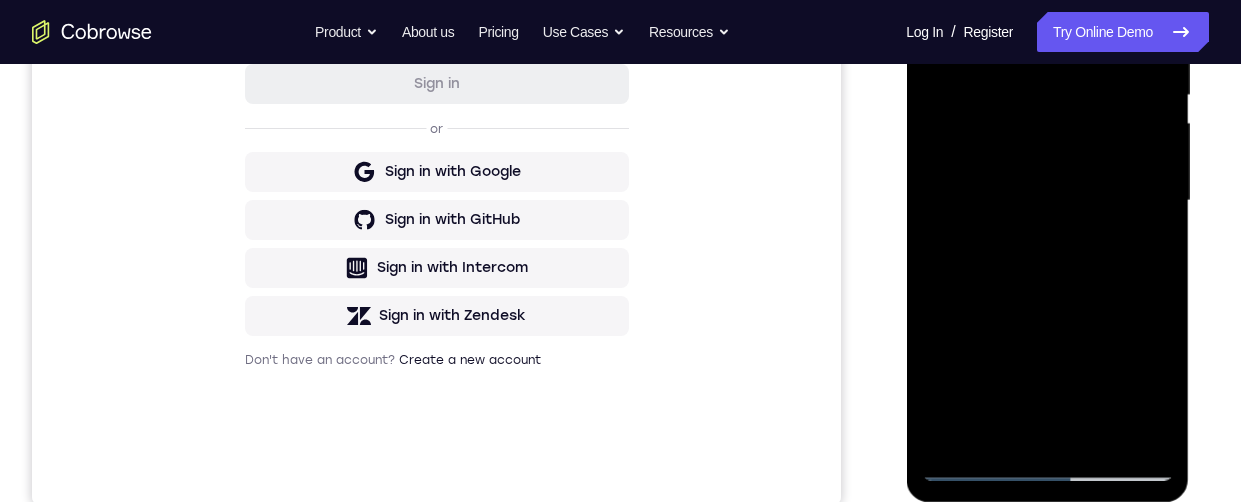 scroll, scrollTop: 426, scrollLeft: 0, axis: vertical 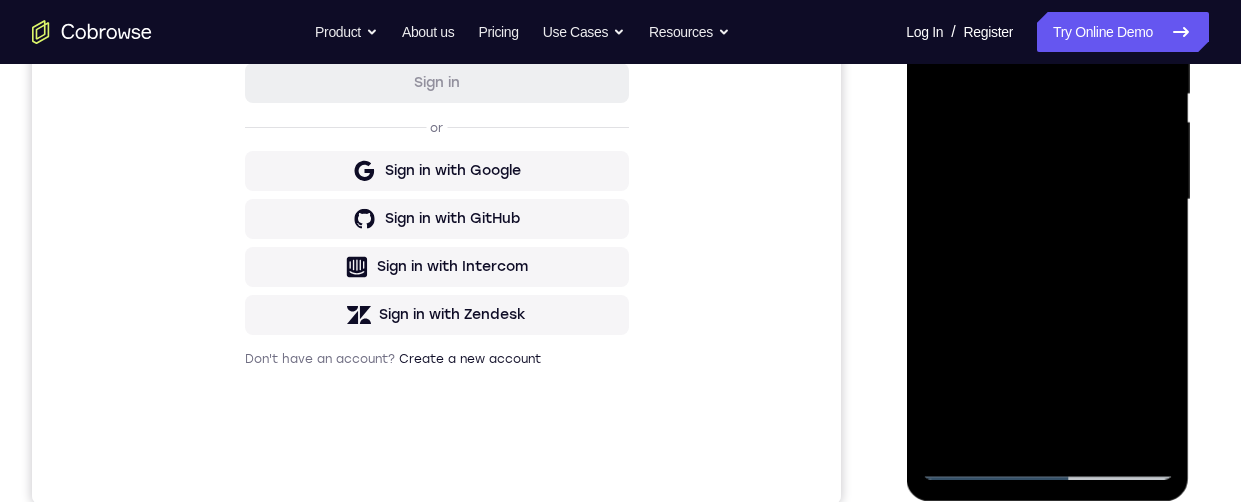 click at bounding box center (1047, 200) 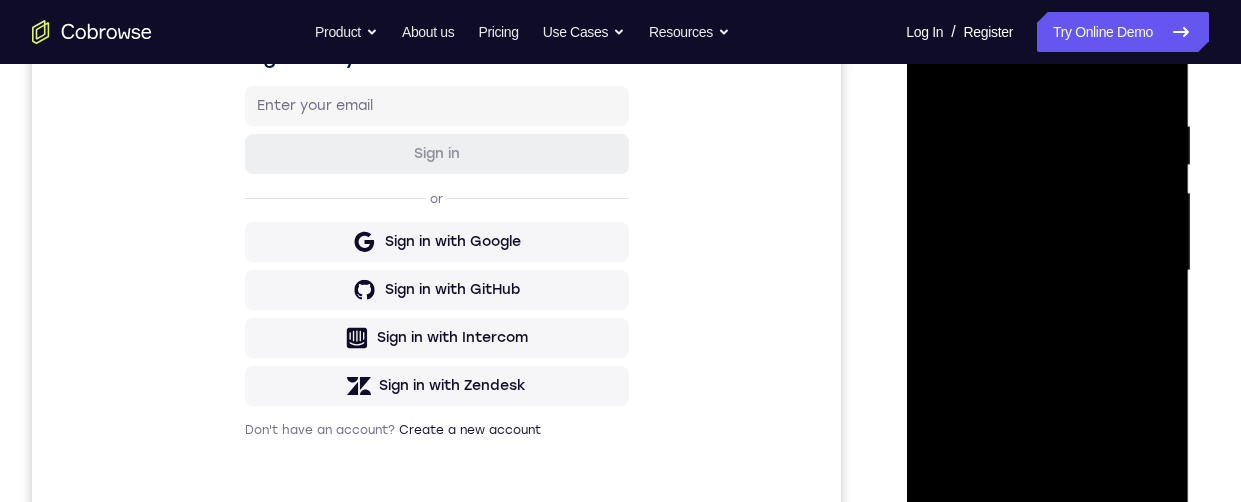 scroll, scrollTop: 338, scrollLeft: 0, axis: vertical 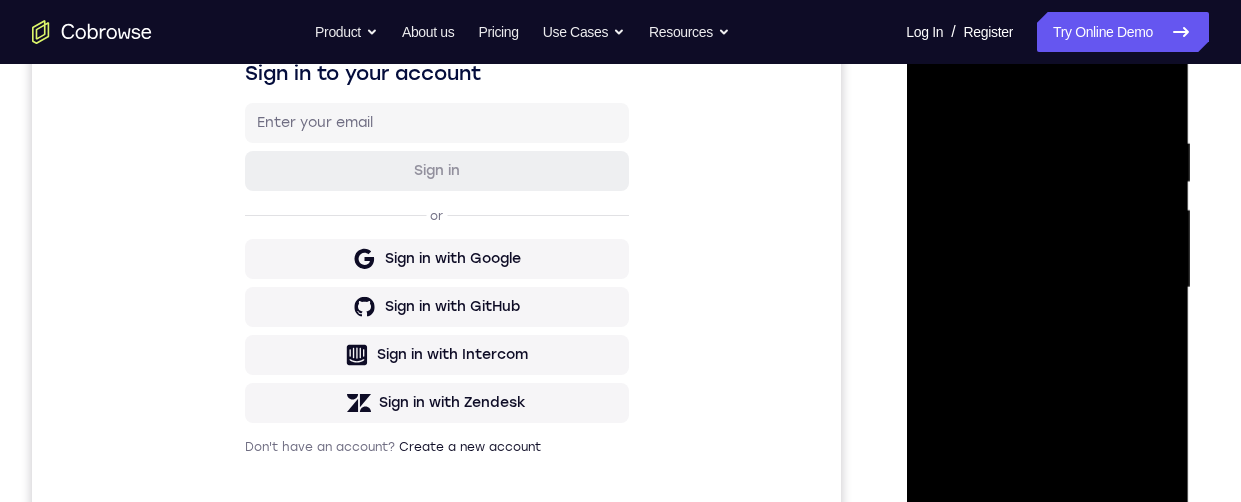 click at bounding box center [1047, 288] 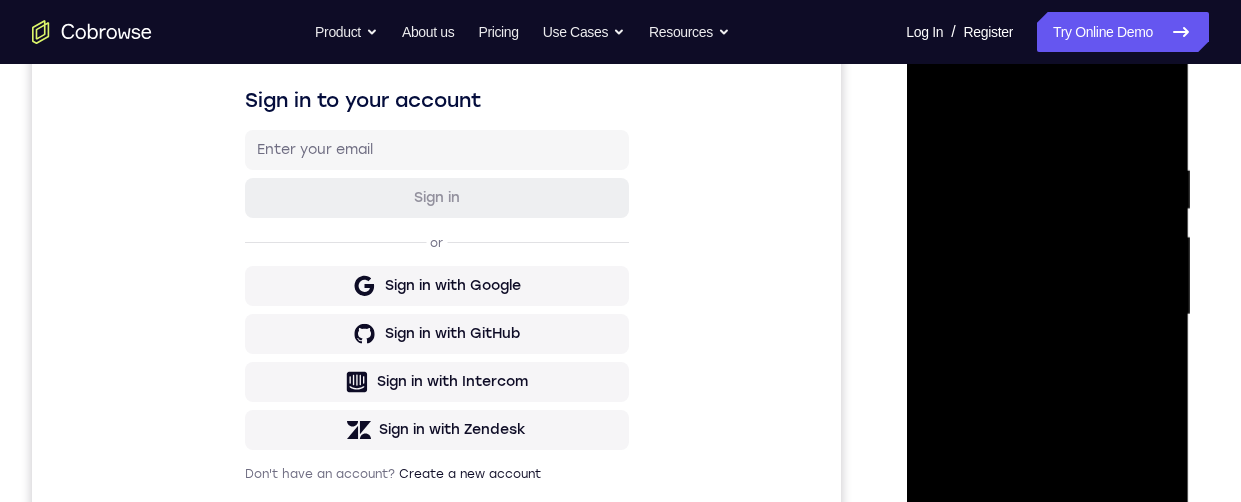 scroll, scrollTop: 425, scrollLeft: 0, axis: vertical 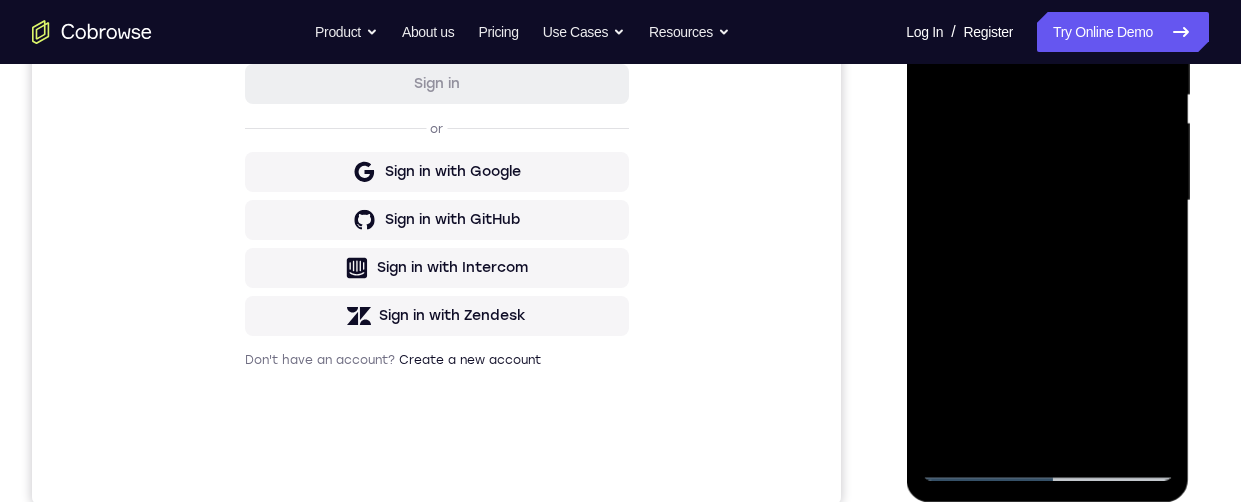 click at bounding box center (1047, 201) 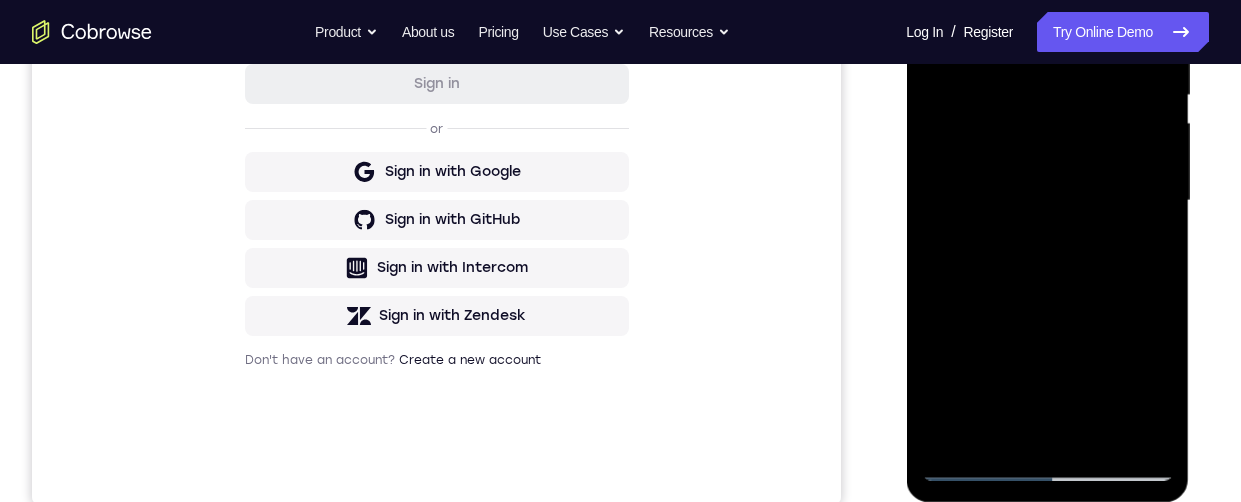 click at bounding box center (1047, 201) 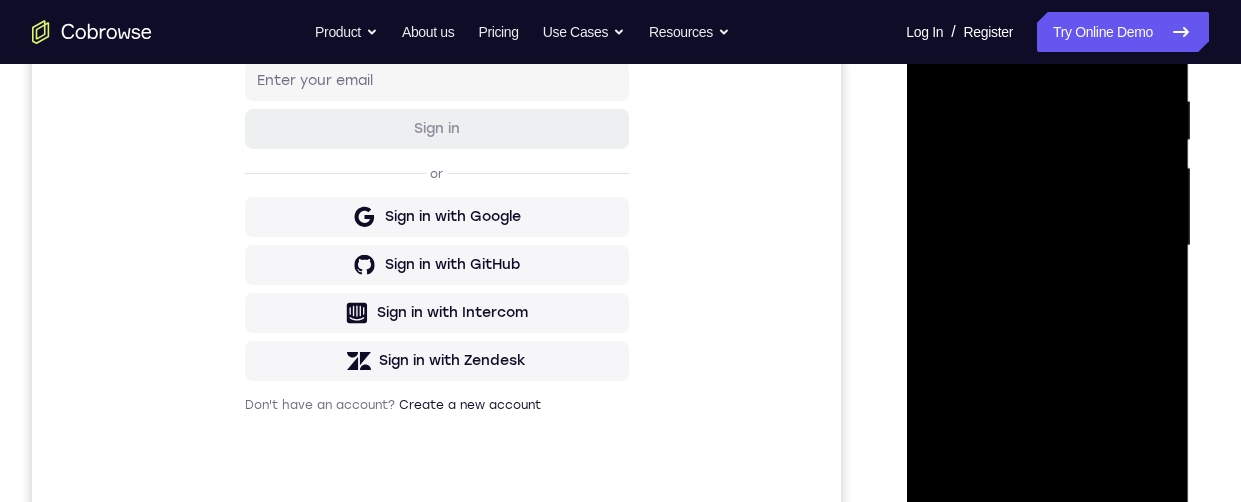 scroll, scrollTop: 377, scrollLeft: 0, axis: vertical 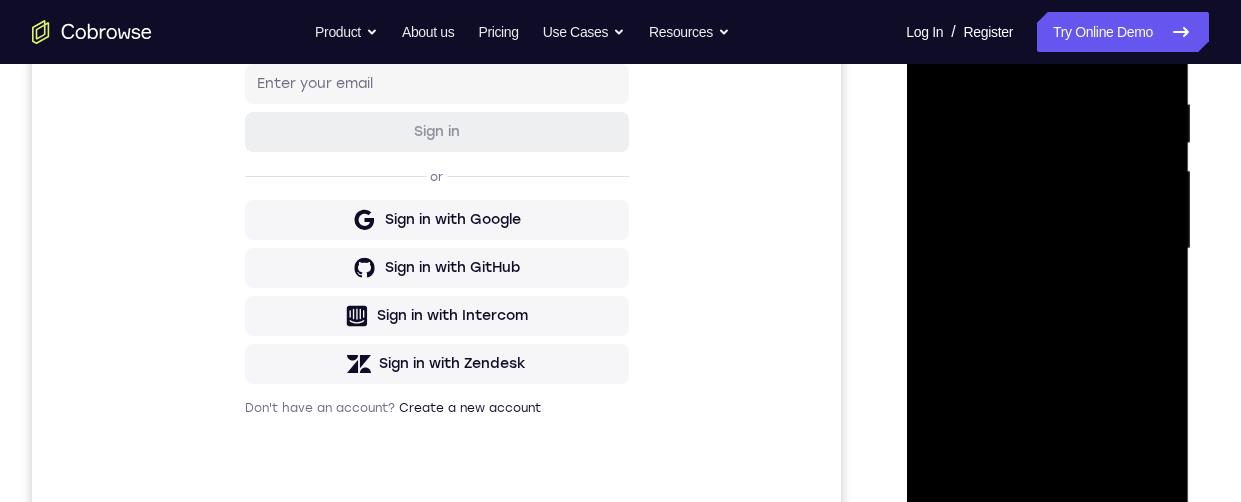 click at bounding box center (1047, 249) 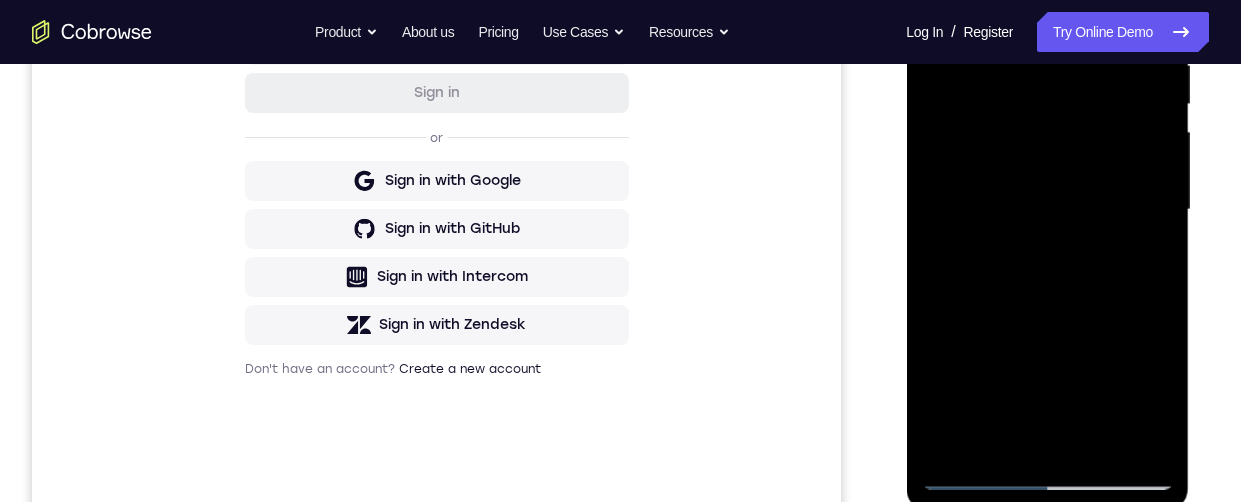 click at bounding box center (1047, 210) 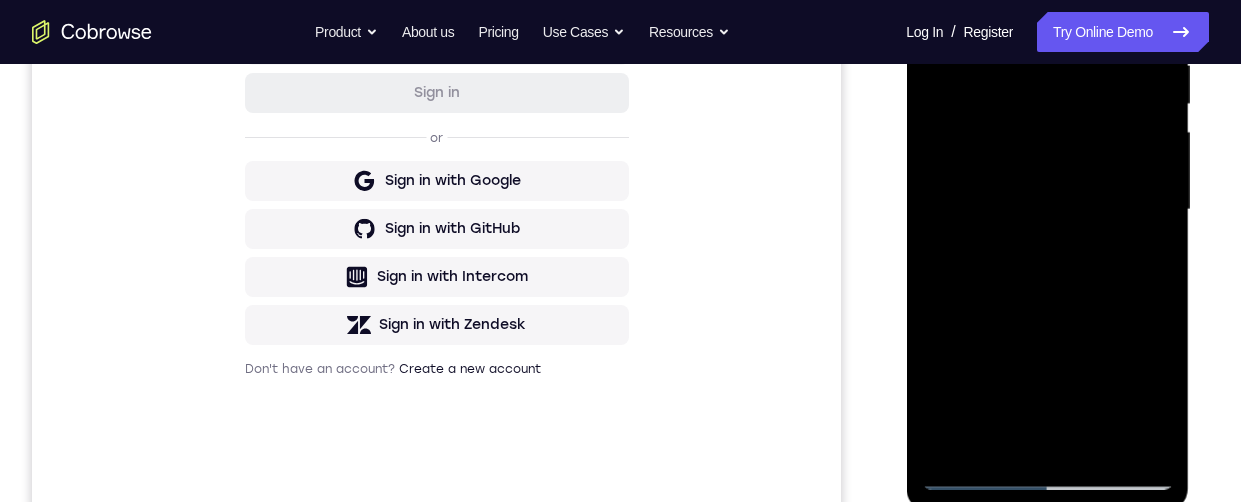 click at bounding box center (1047, 210) 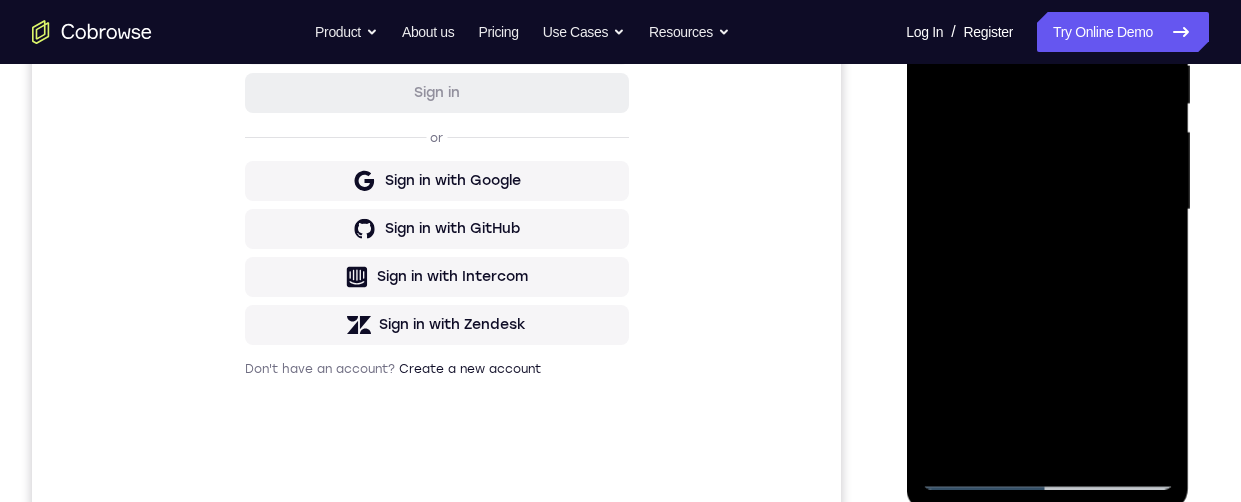 scroll, scrollTop: 340, scrollLeft: 0, axis: vertical 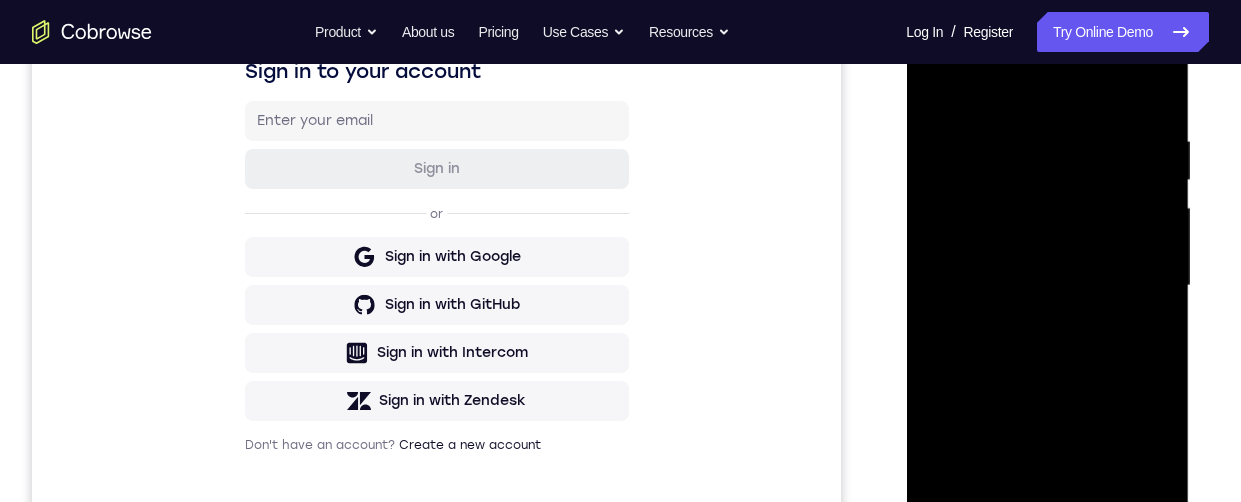 click at bounding box center (1047, 286) 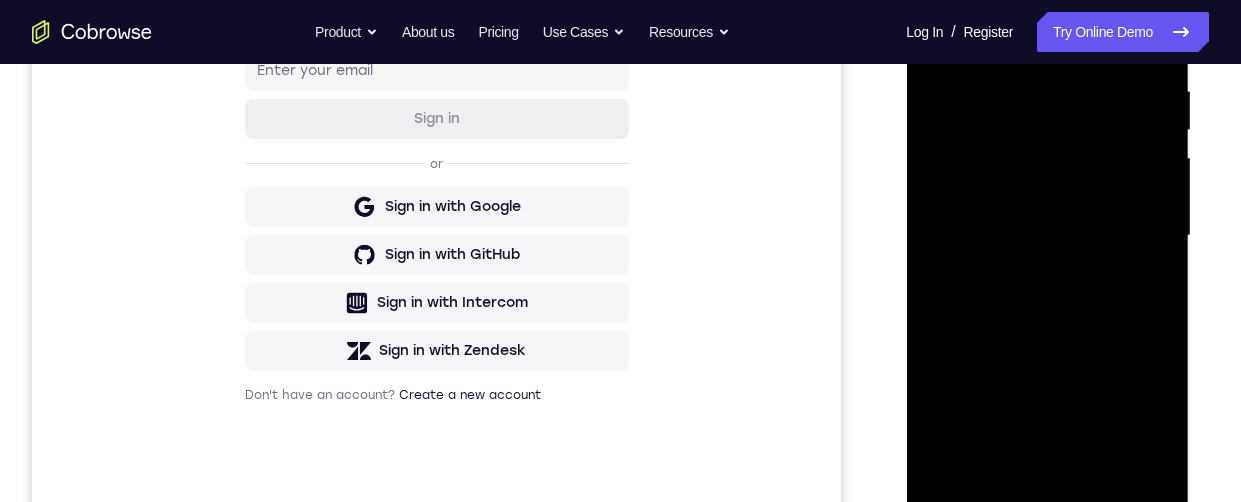 scroll, scrollTop: 247, scrollLeft: 0, axis: vertical 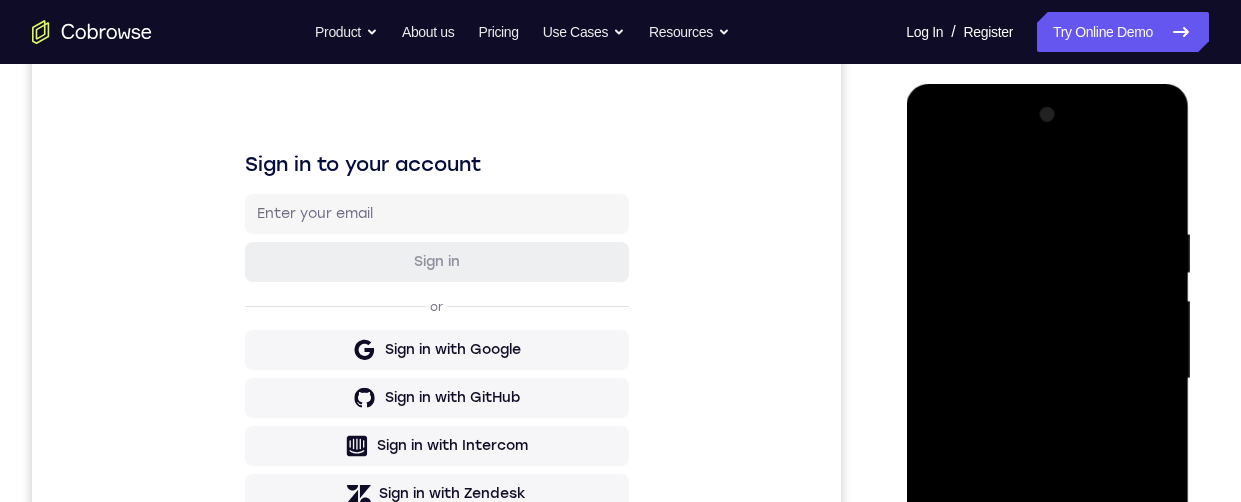 click at bounding box center (1047, 379) 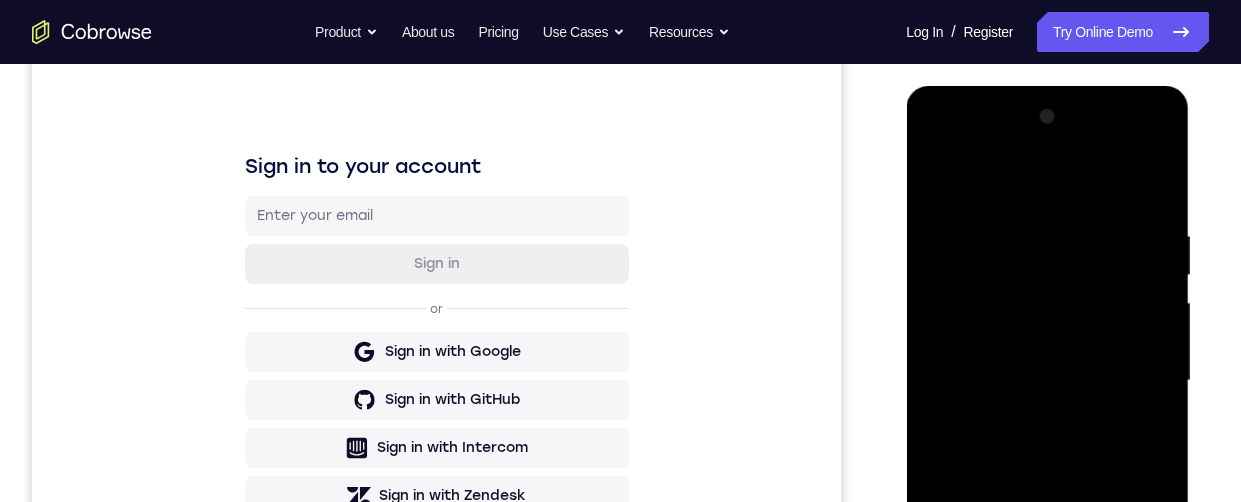 scroll, scrollTop: 312, scrollLeft: 0, axis: vertical 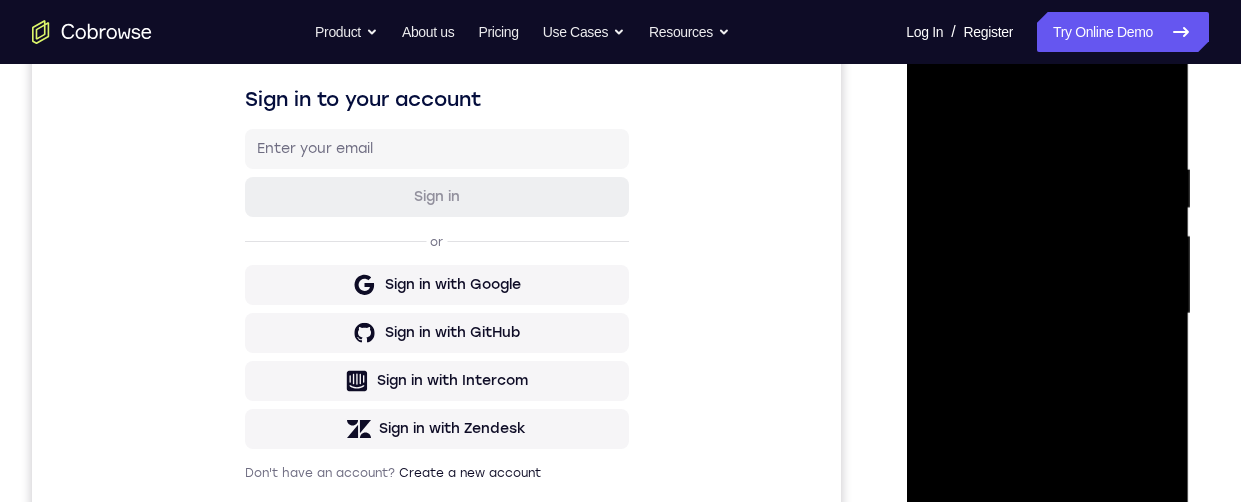 click at bounding box center (1047, 314) 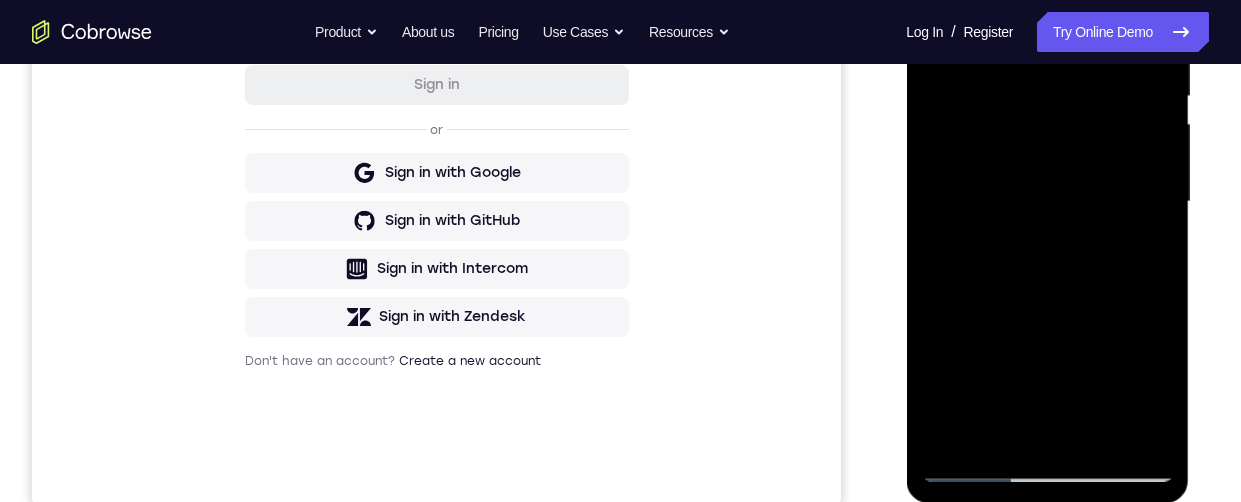 click at bounding box center [1047, 202] 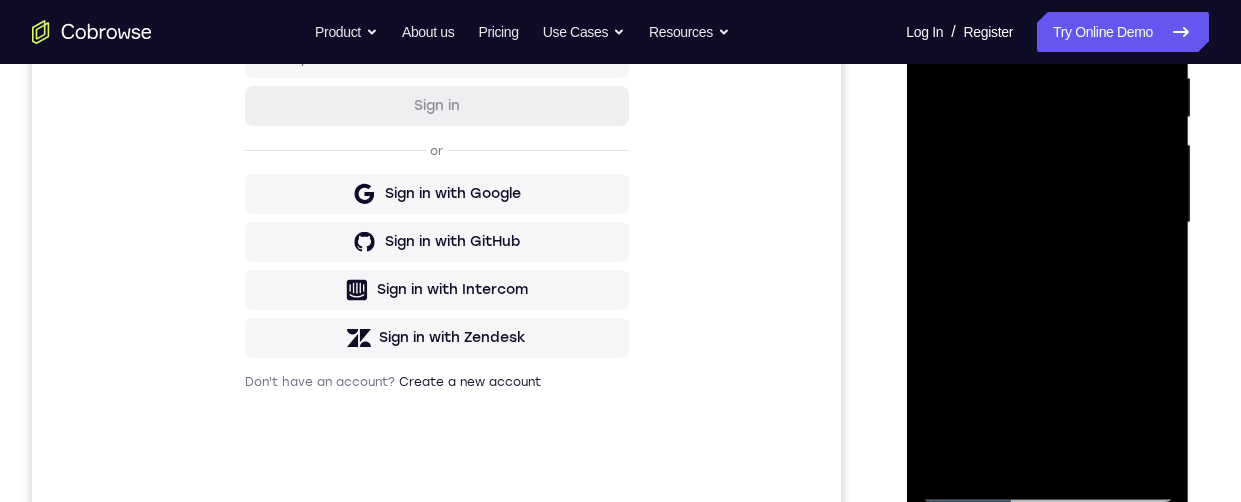 scroll, scrollTop: 300, scrollLeft: 0, axis: vertical 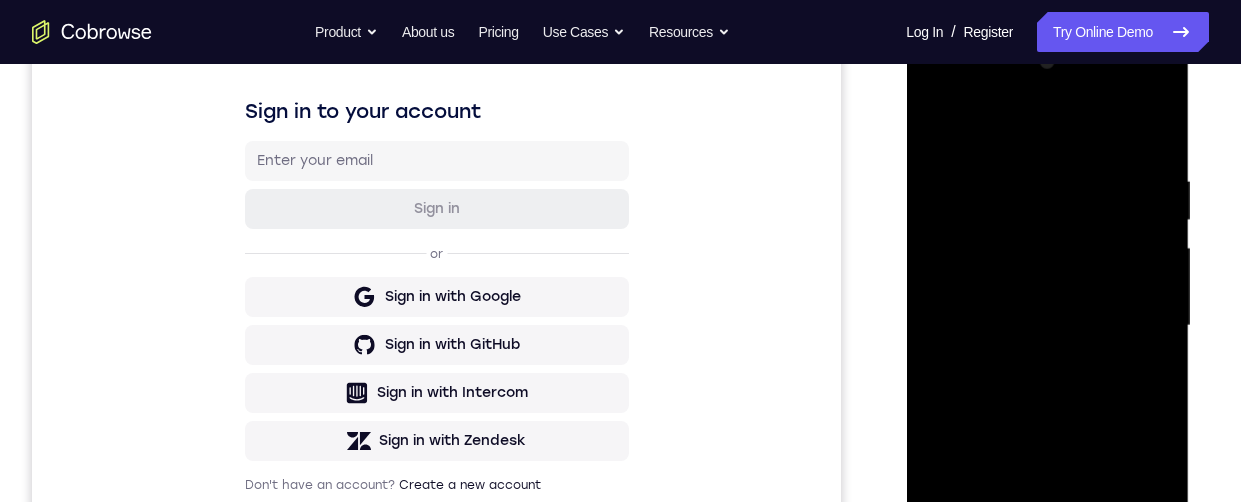 click at bounding box center [1047, 326] 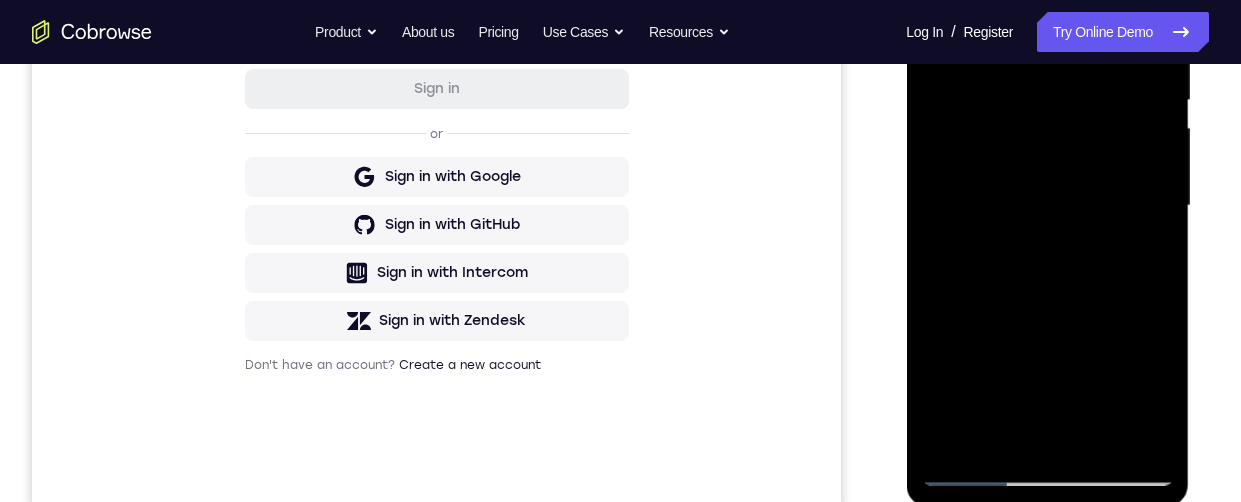 scroll, scrollTop: 416, scrollLeft: 0, axis: vertical 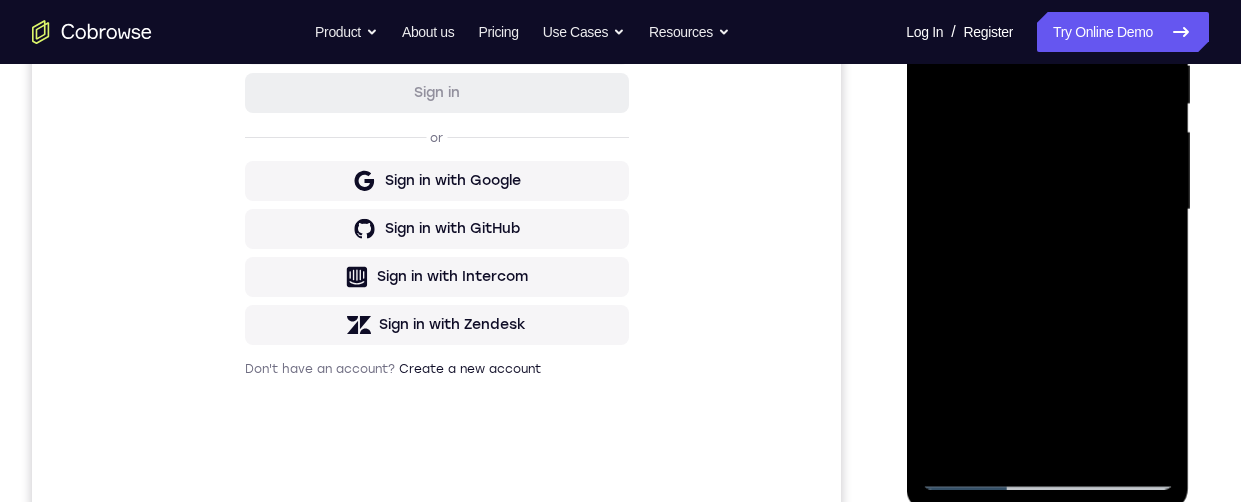 click on "Your Support Agent             Your Customer       Web   iOS   Android                         Next Steps   We’d be happy to give a product demo, answer any technical questions, or share best practices.          Create An Account             Contact Sales" at bounding box center [620, 307] 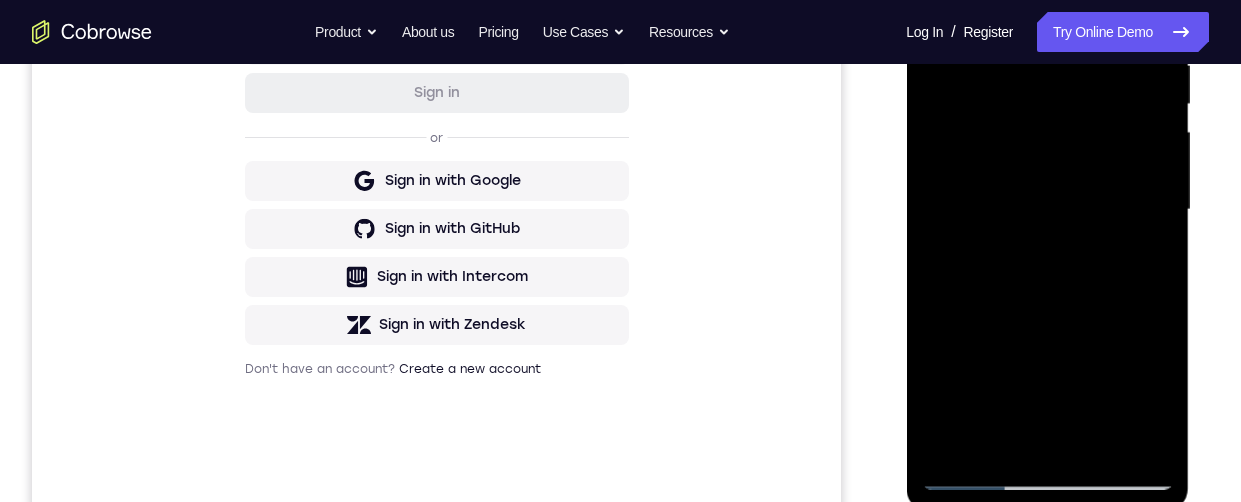 click on "Your Support Agent             Your Customer       Web   iOS   Android                         Next Steps   We’d be happy to give a product demo, answer any technical questions, or share best practices.          Create An Account             Contact Sales" at bounding box center (620, 307) 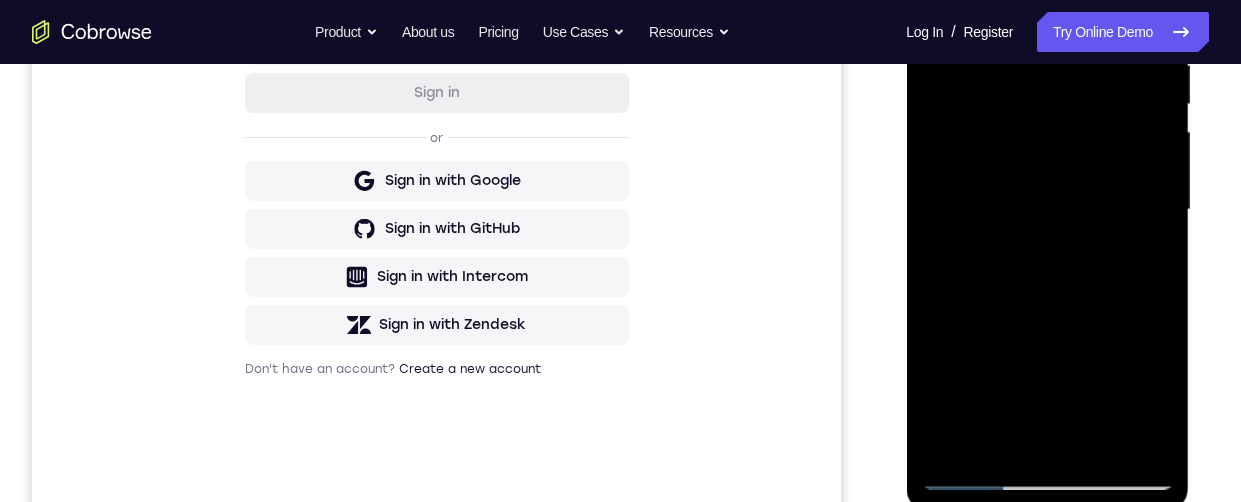 click at bounding box center (1047, 210) 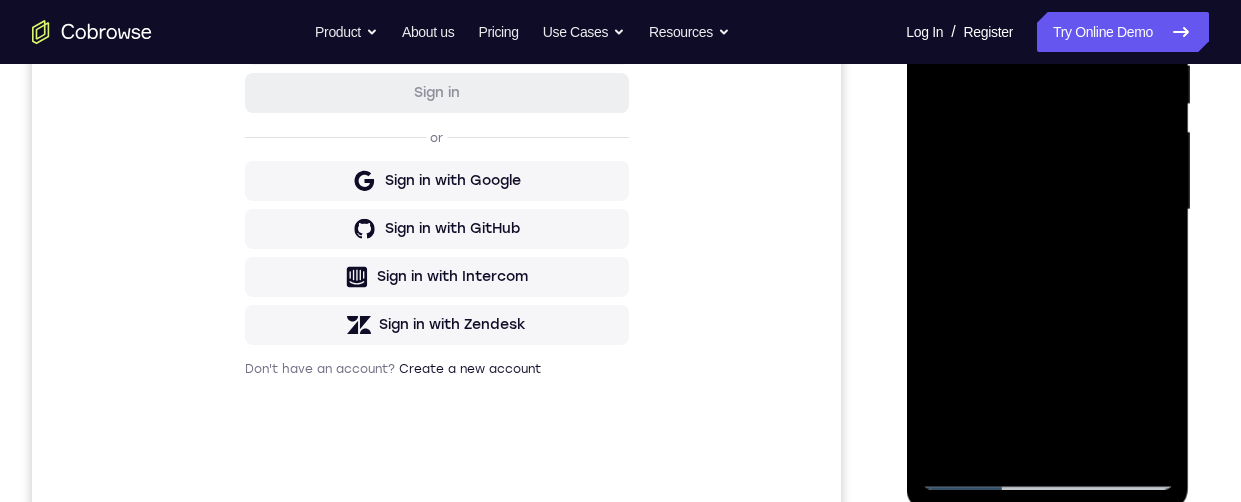 click at bounding box center [1047, 210] 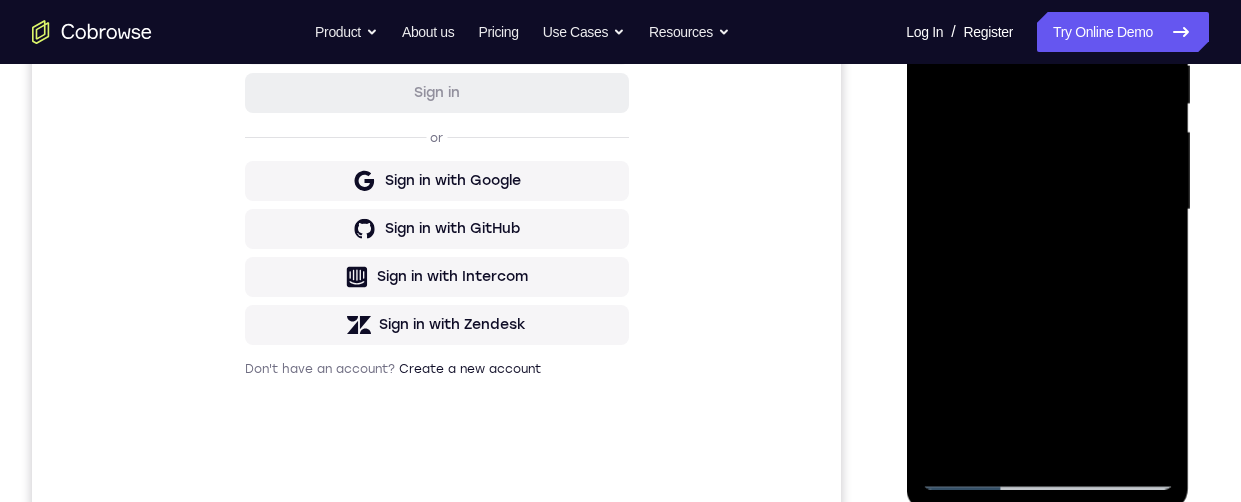 click at bounding box center (1047, 210) 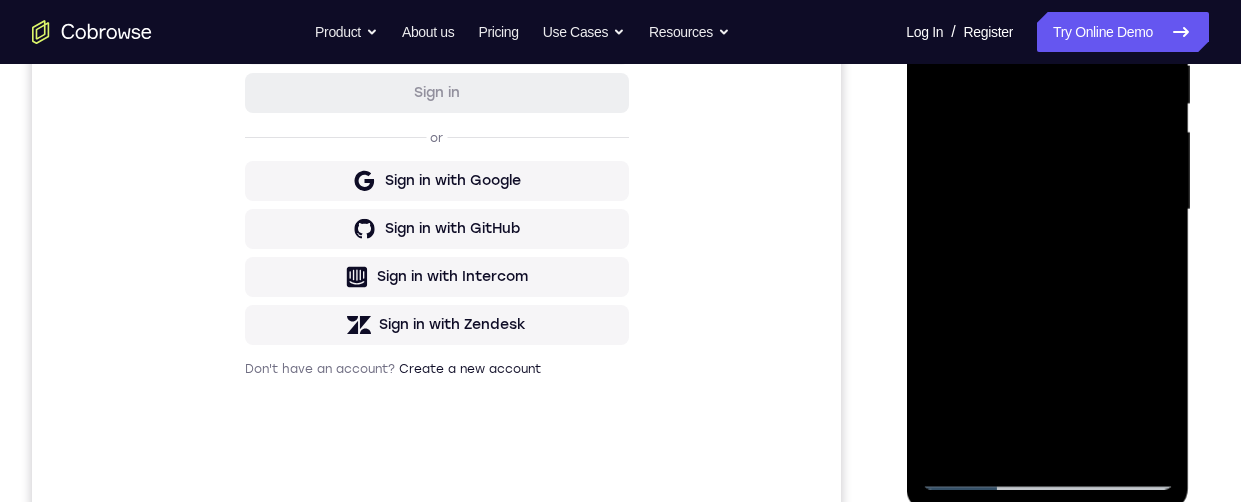 click at bounding box center (1047, 210) 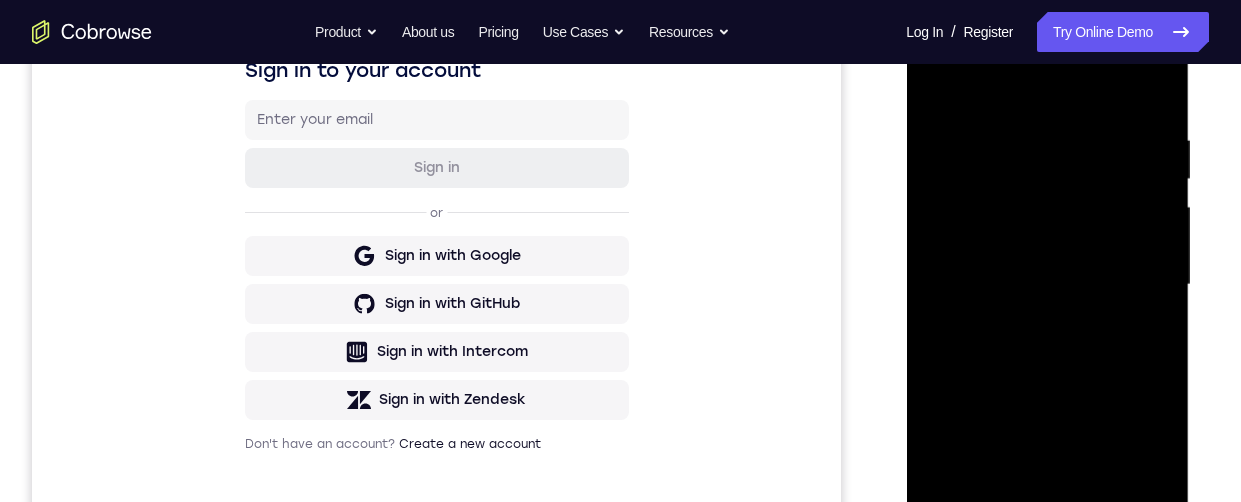 scroll, scrollTop: 298, scrollLeft: 0, axis: vertical 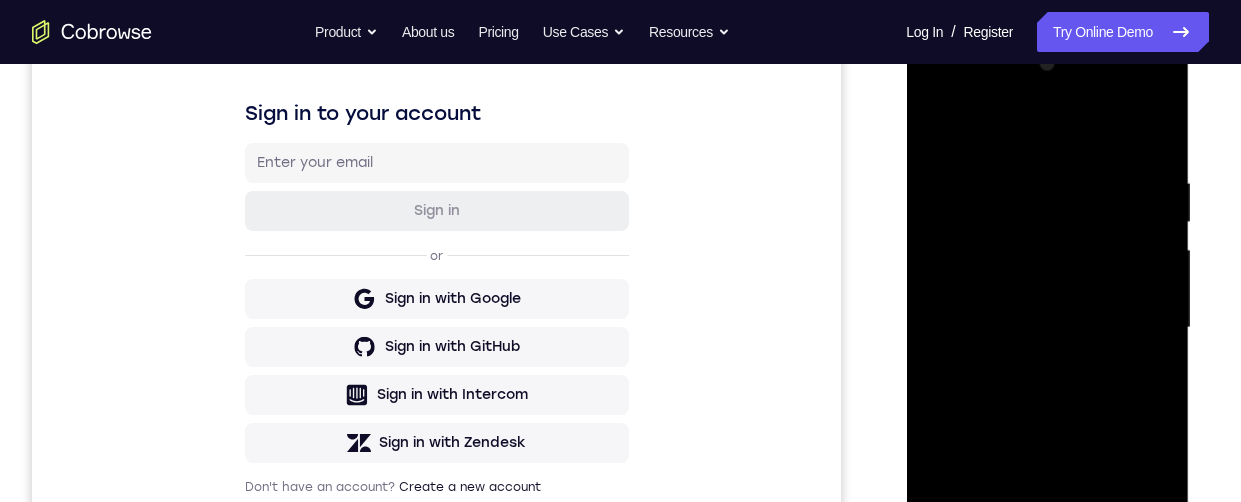 click at bounding box center (1047, 328) 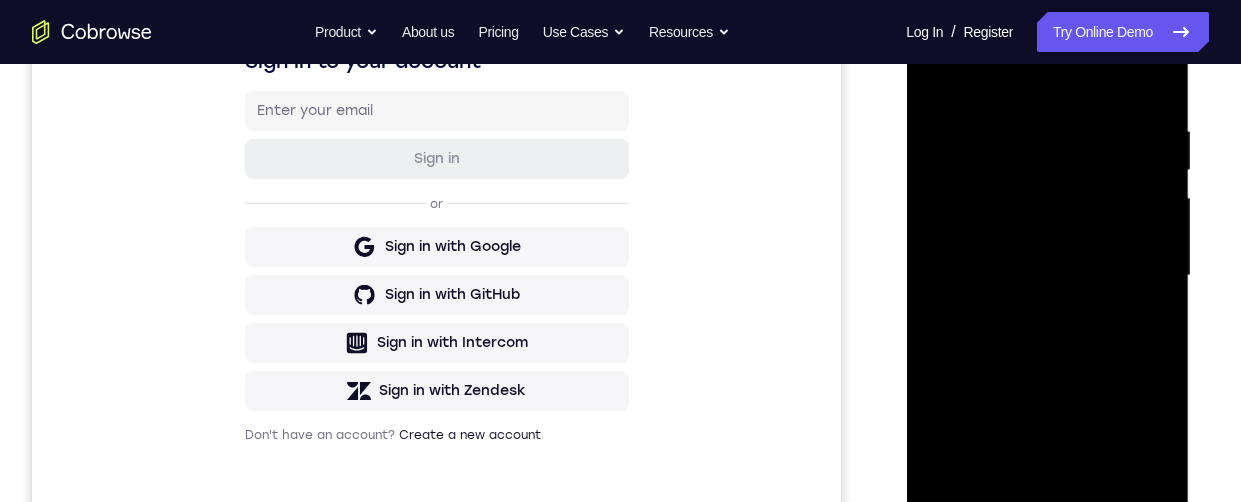 scroll, scrollTop: 372, scrollLeft: 0, axis: vertical 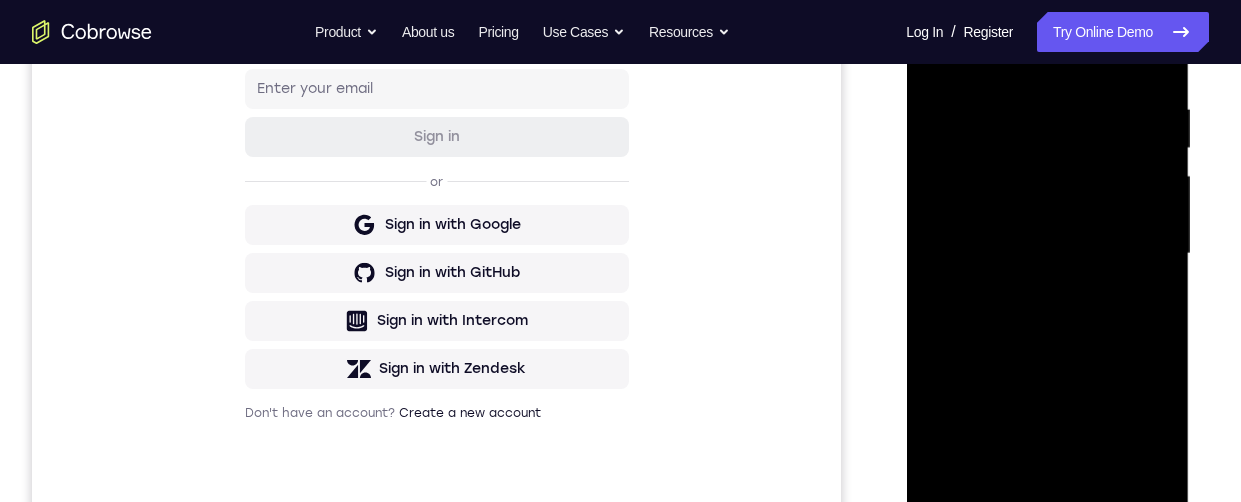 click at bounding box center [1047, 254] 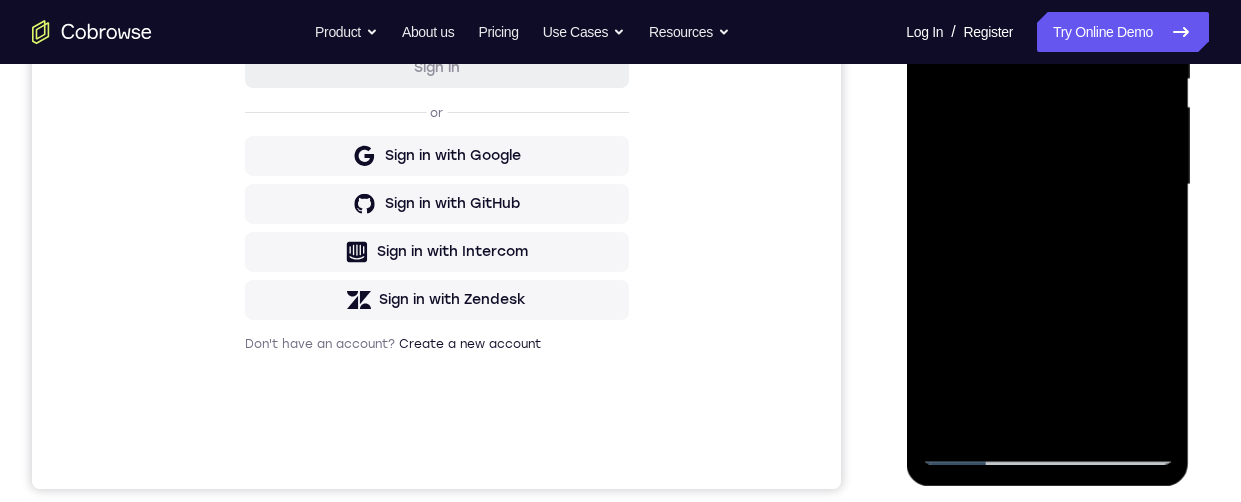 click at bounding box center (1047, 185) 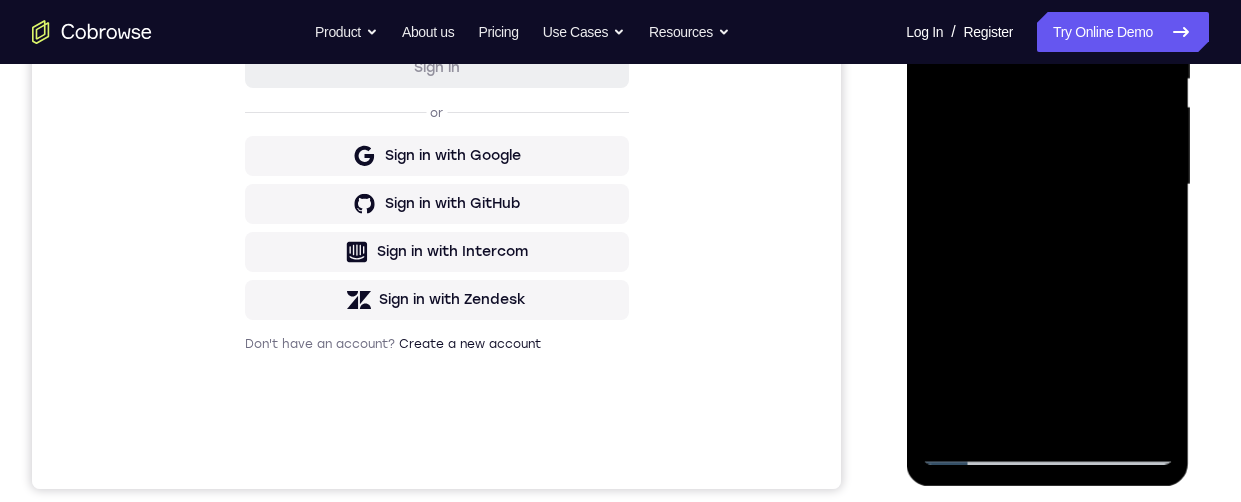click at bounding box center [1047, 185] 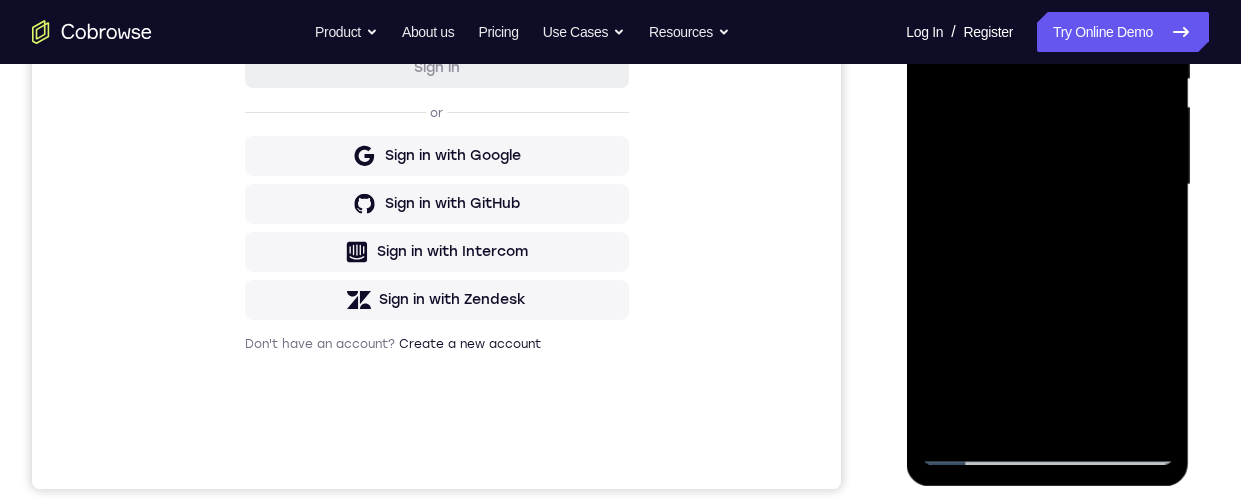 click at bounding box center [1047, 185] 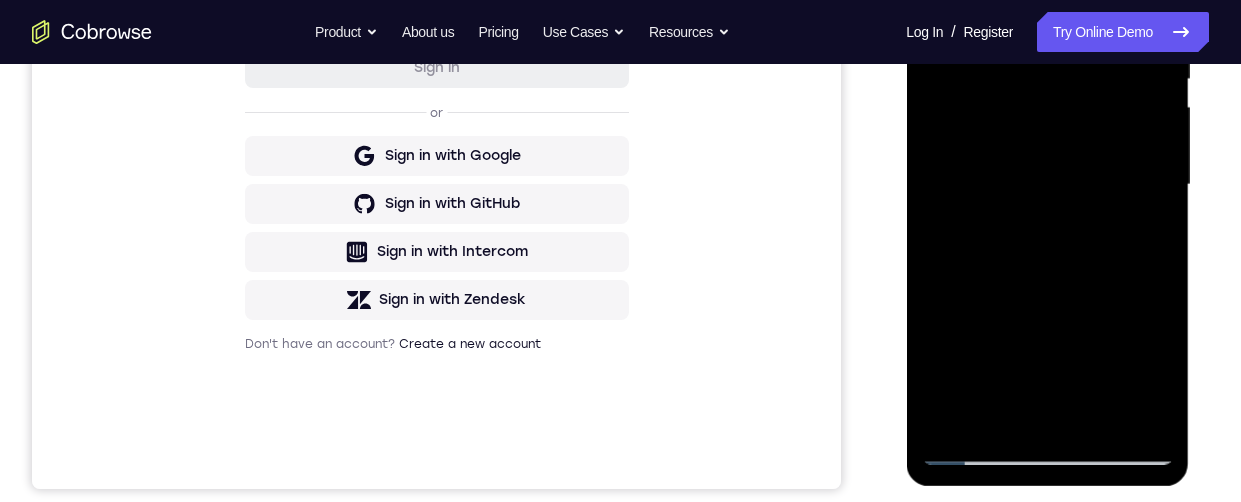 click at bounding box center (1047, 185) 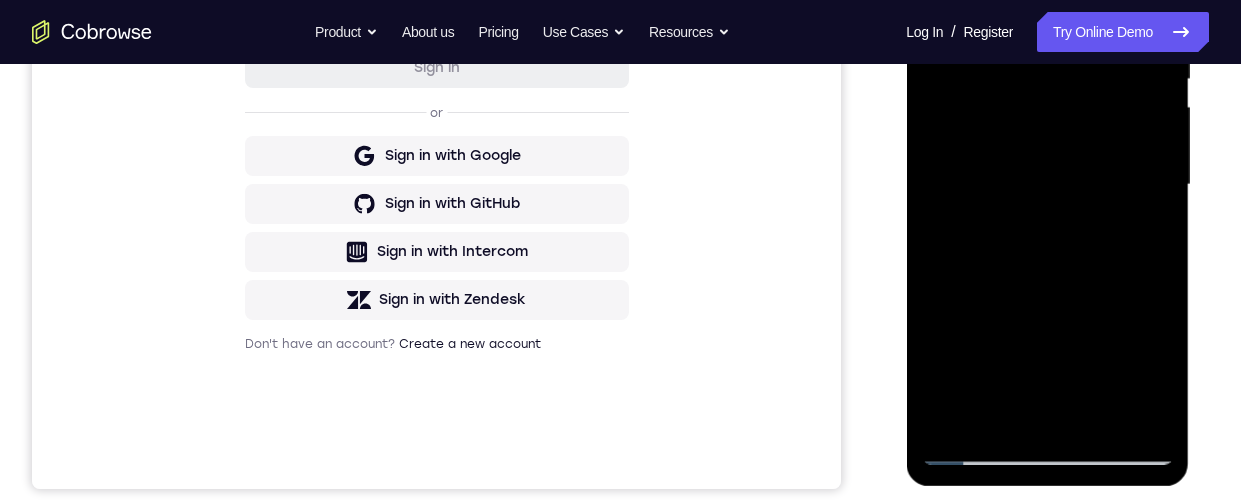 click at bounding box center (1047, 185) 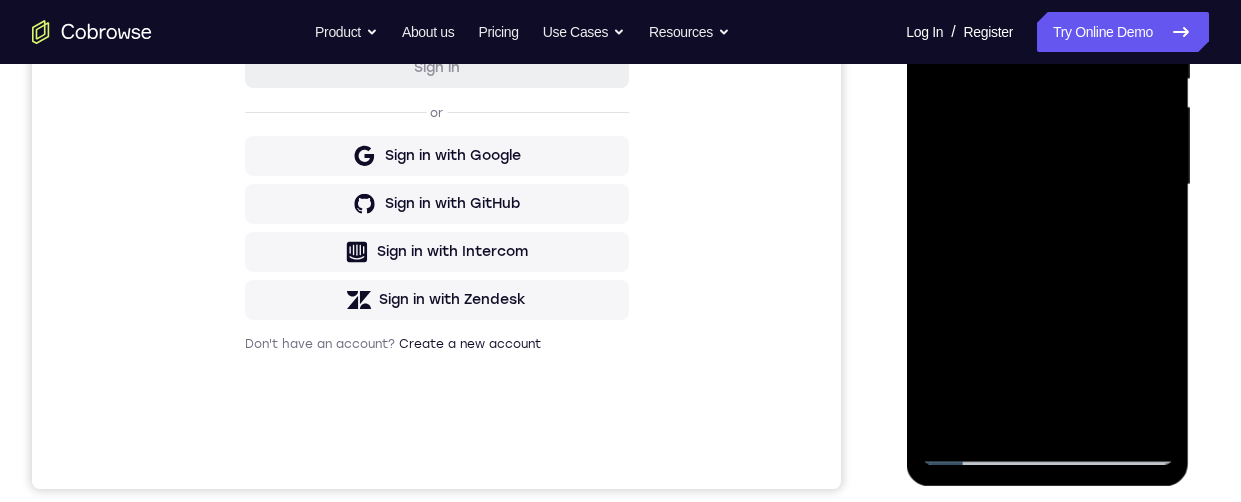 click at bounding box center (1047, 185) 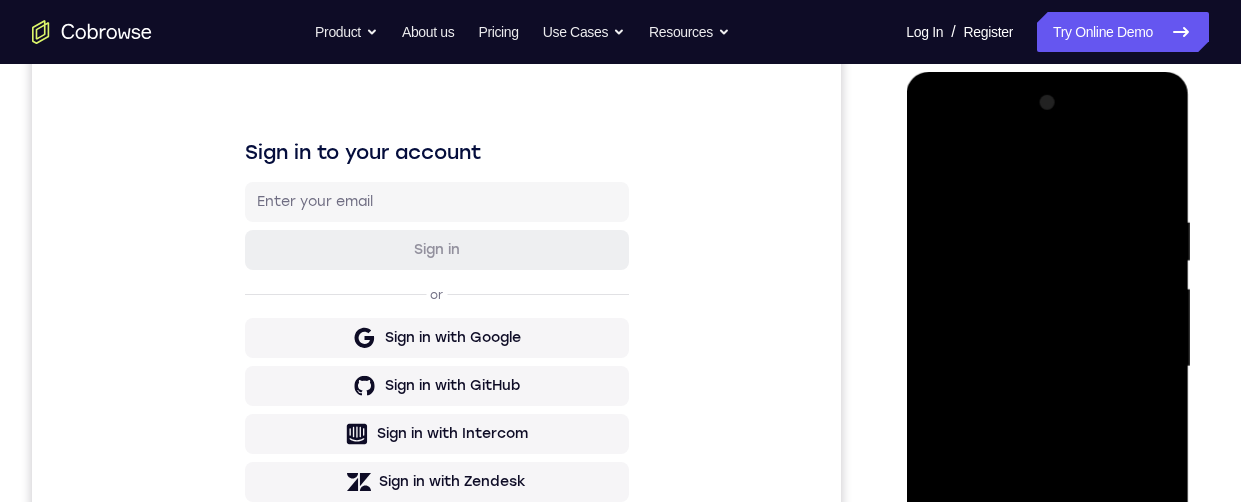 scroll, scrollTop: 243, scrollLeft: 0, axis: vertical 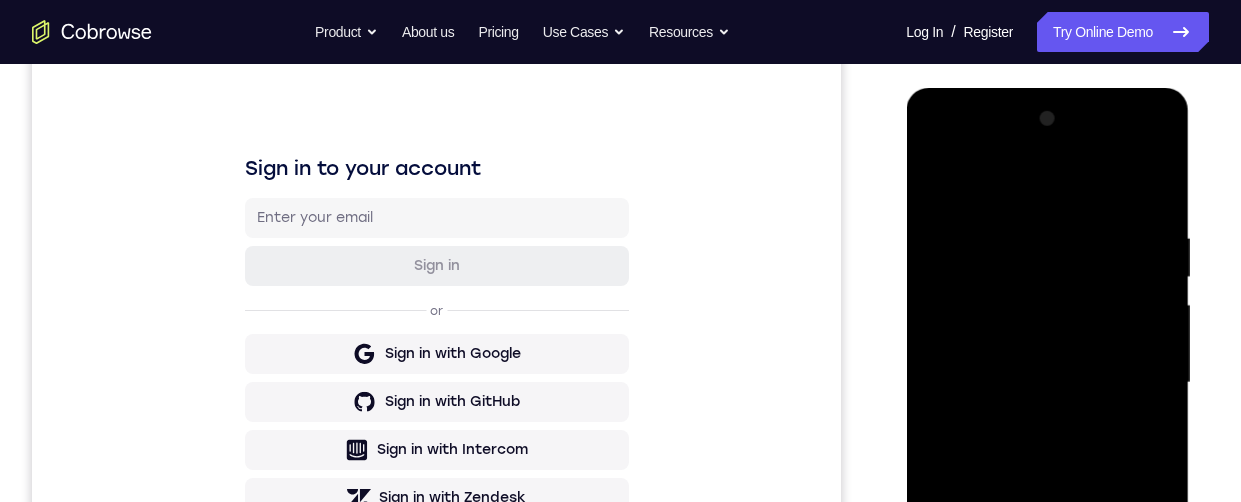 click at bounding box center (1047, 383) 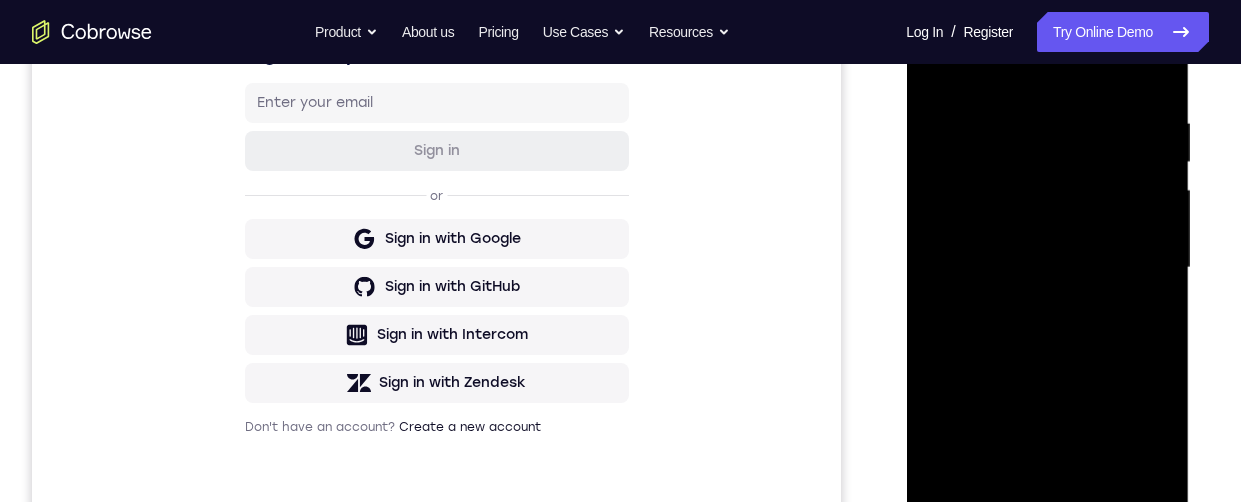 scroll, scrollTop: 425, scrollLeft: 0, axis: vertical 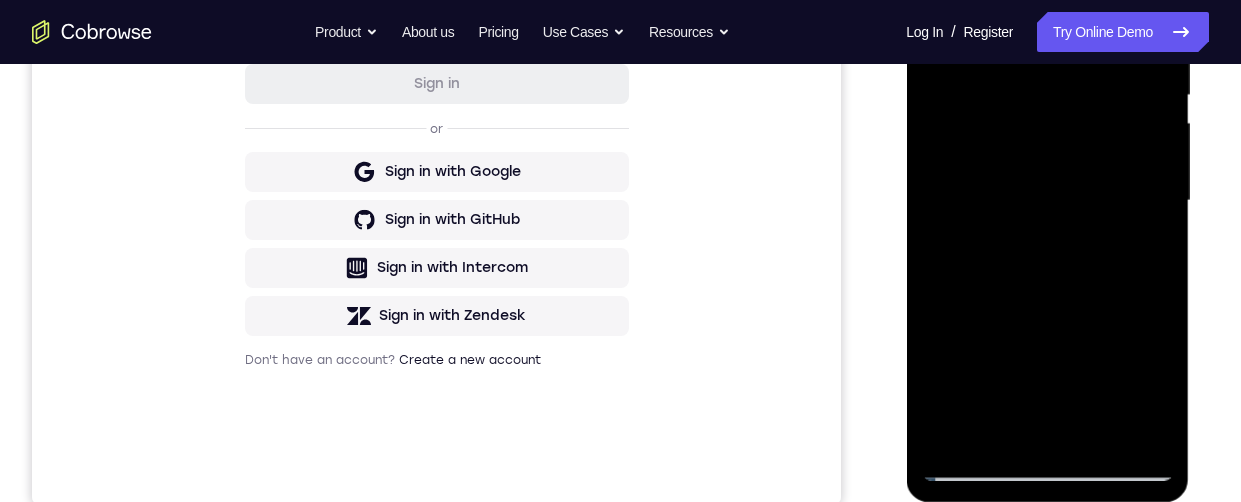 click at bounding box center [1047, 201] 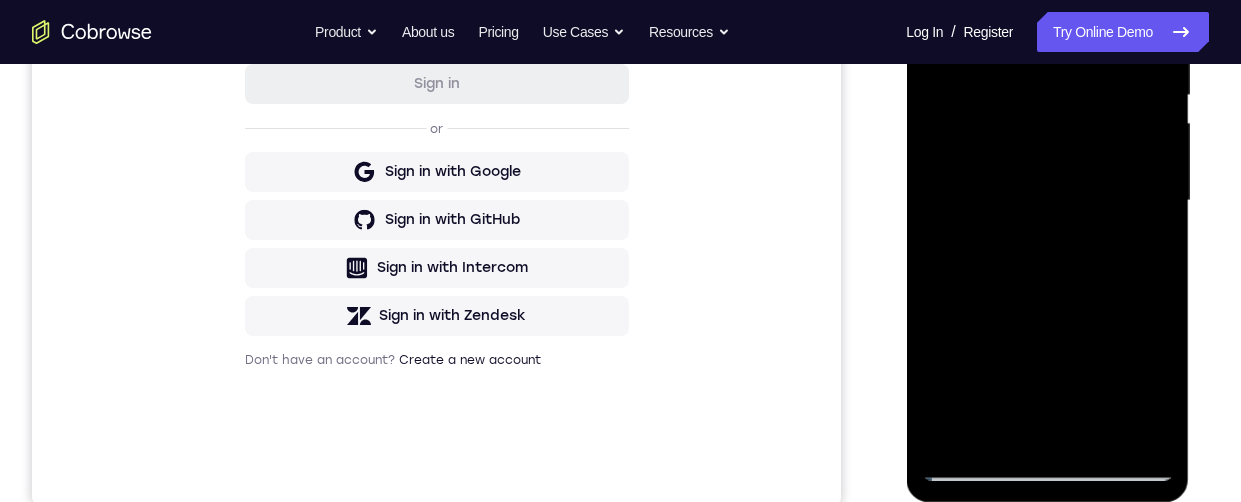 click at bounding box center (1047, 201) 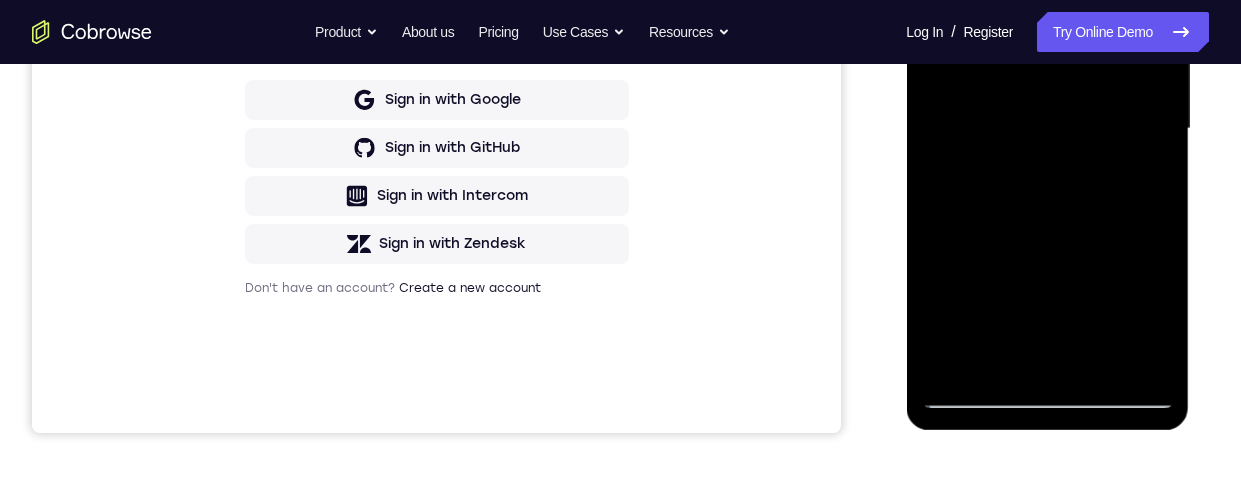 click at bounding box center (1047, 129) 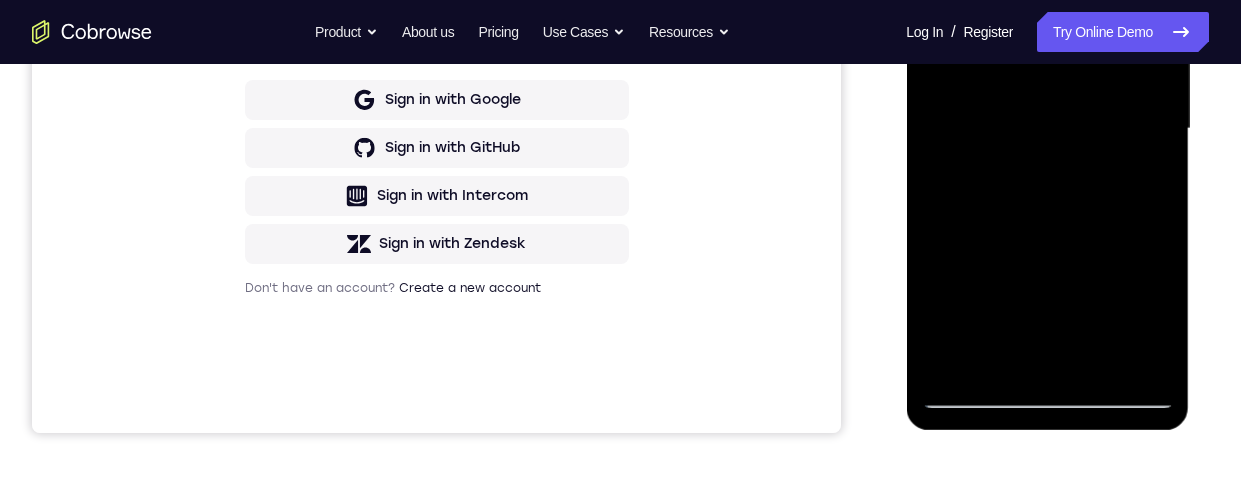 click at bounding box center [1047, 129] 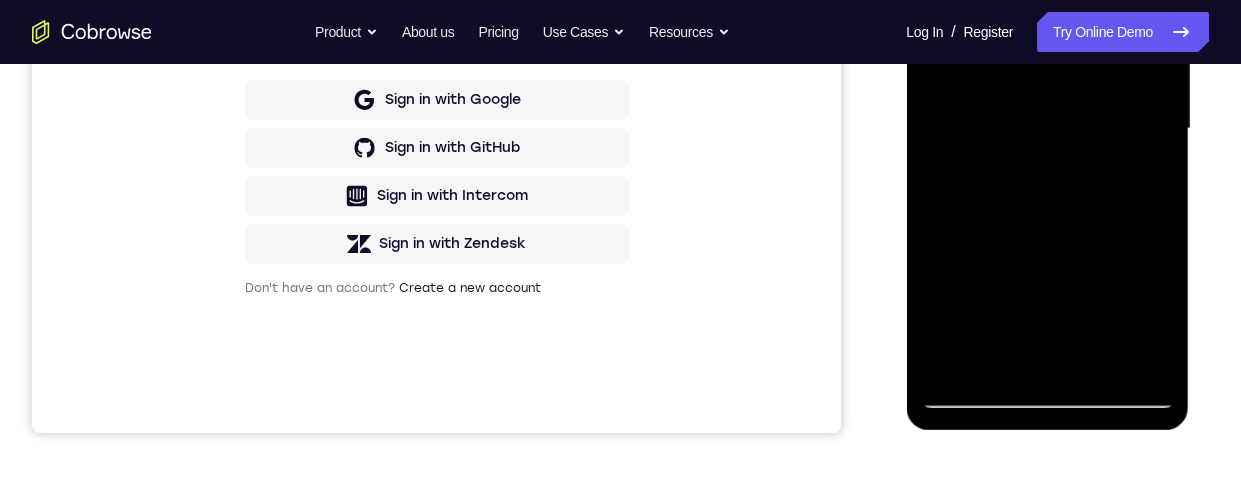 click at bounding box center [1047, 129] 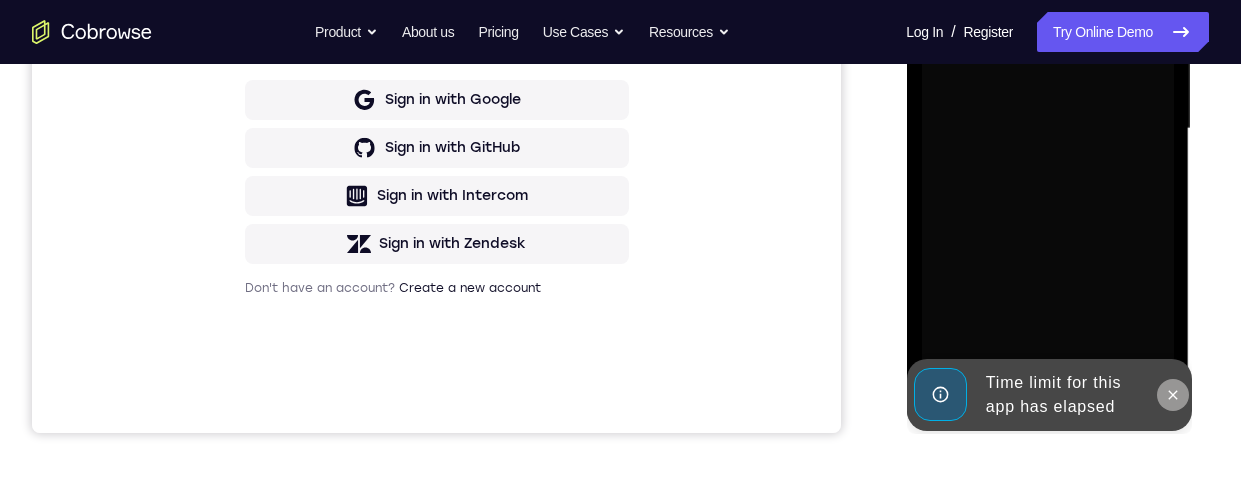 click 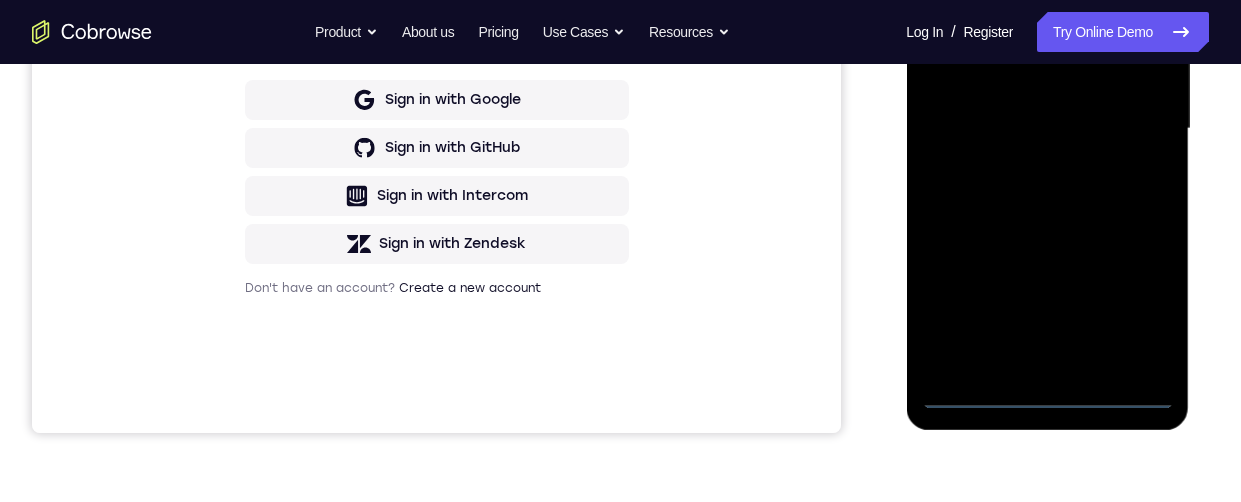 click at bounding box center [1047, 129] 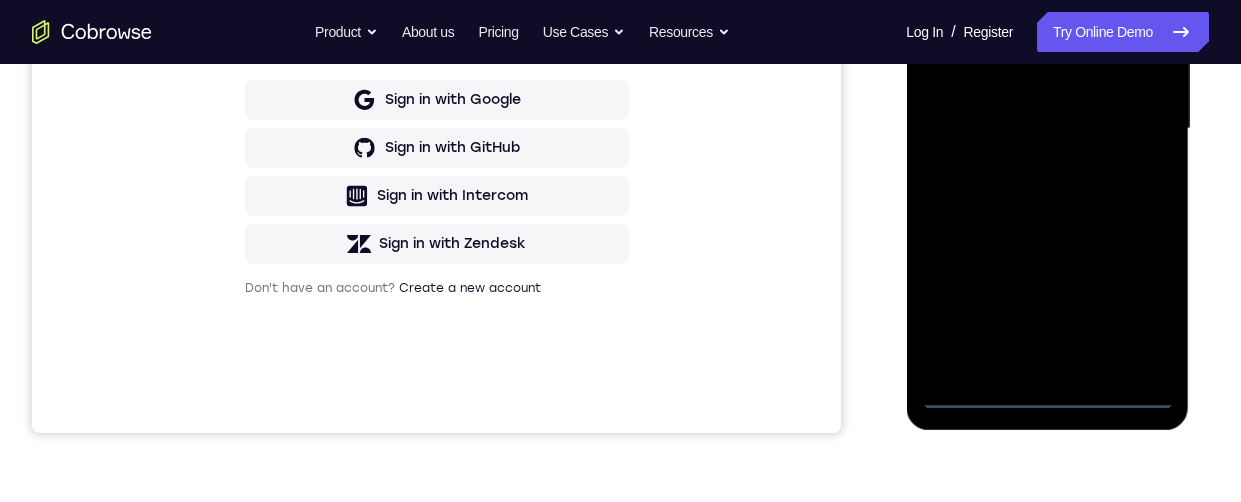 click at bounding box center [1047, 129] 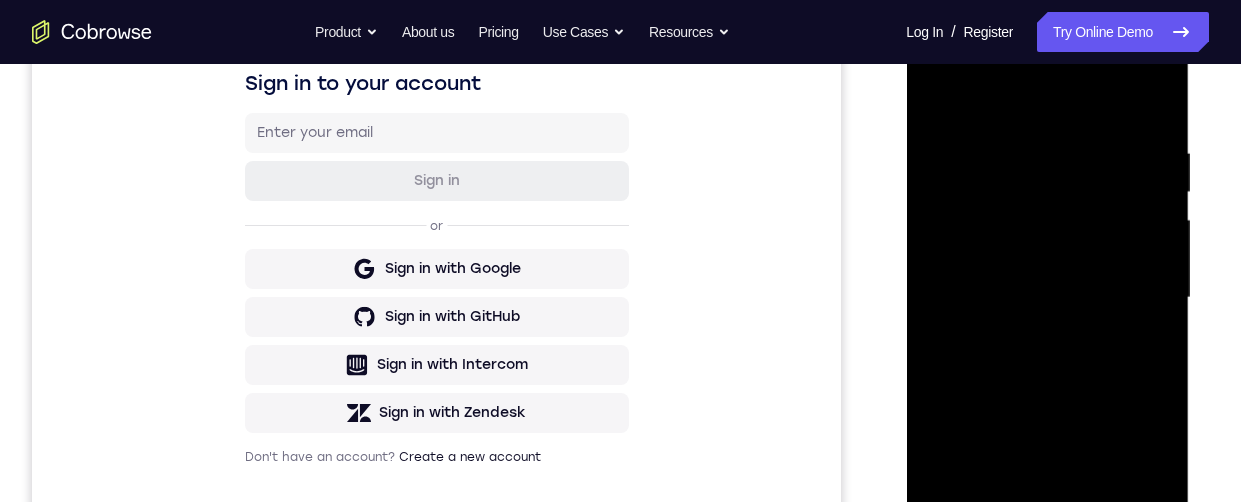 scroll, scrollTop: 287, scrollLeft: 0, axis: vertical 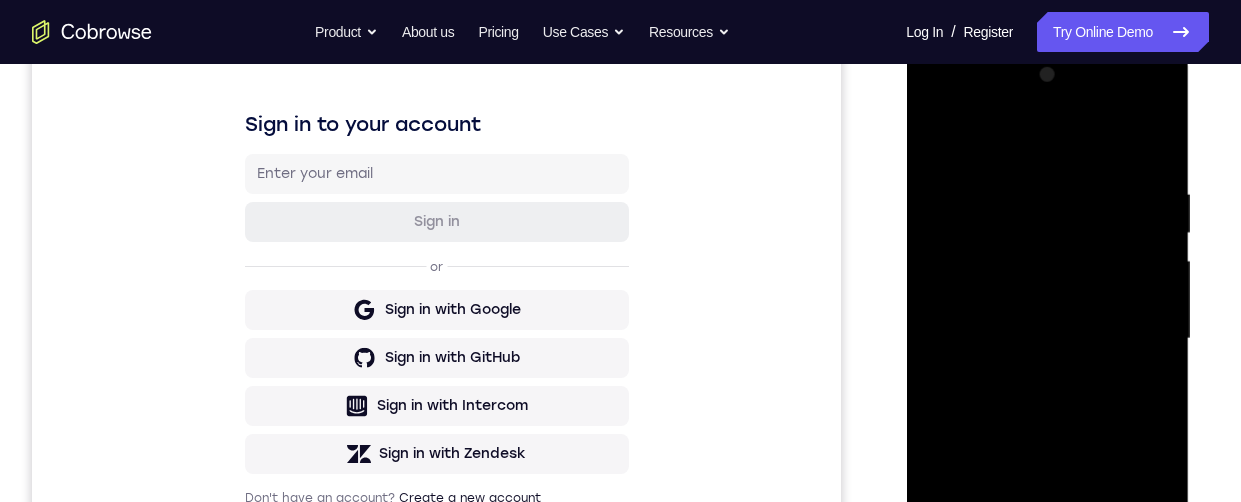 click at bounding box center (1047, 339) 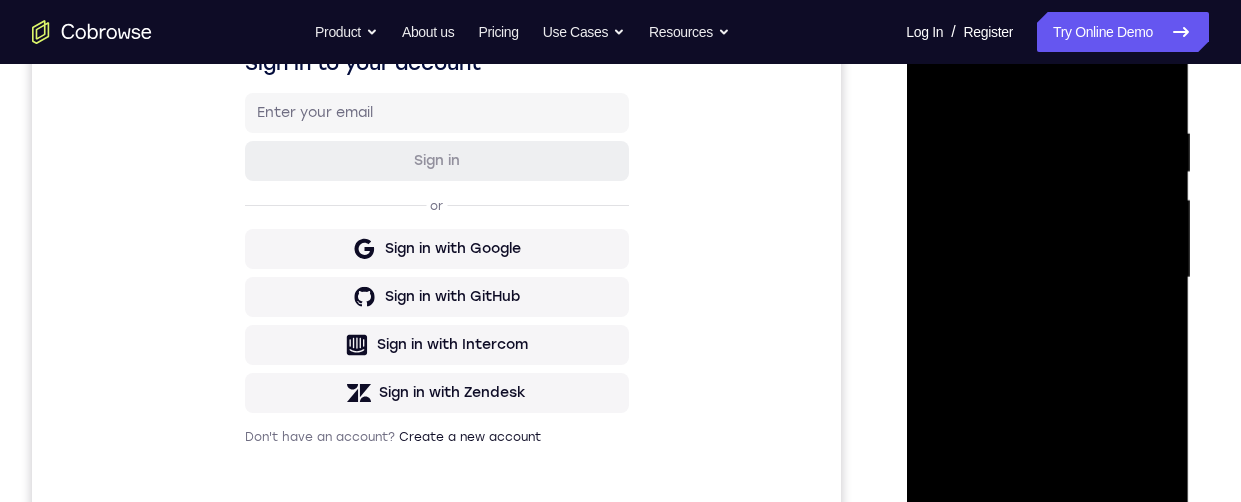 scroll, scrollTop: 349, scrollLeft: 0, axis: vertical 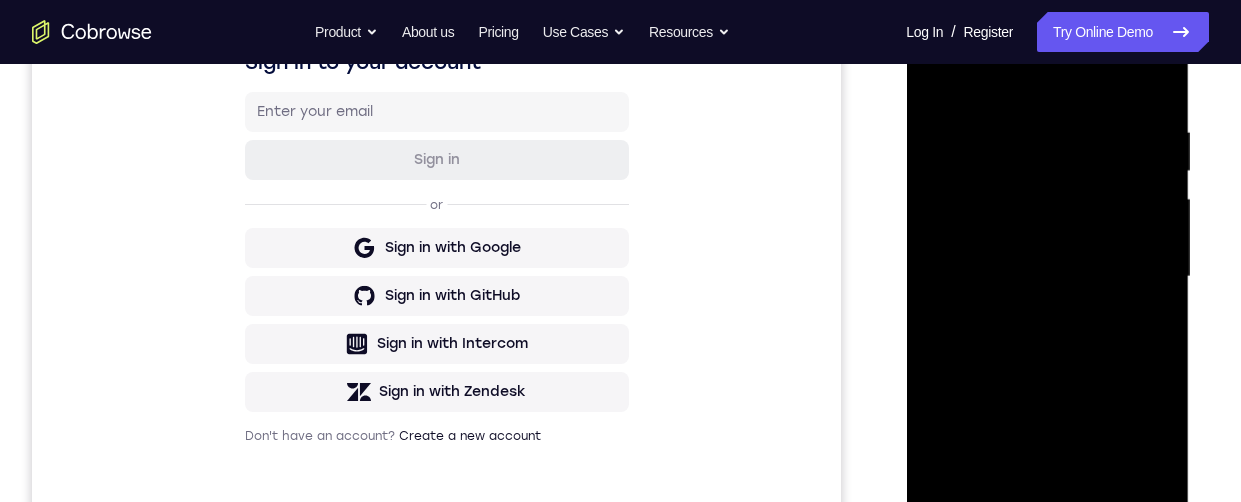 click at bounding box center [1047, 277] 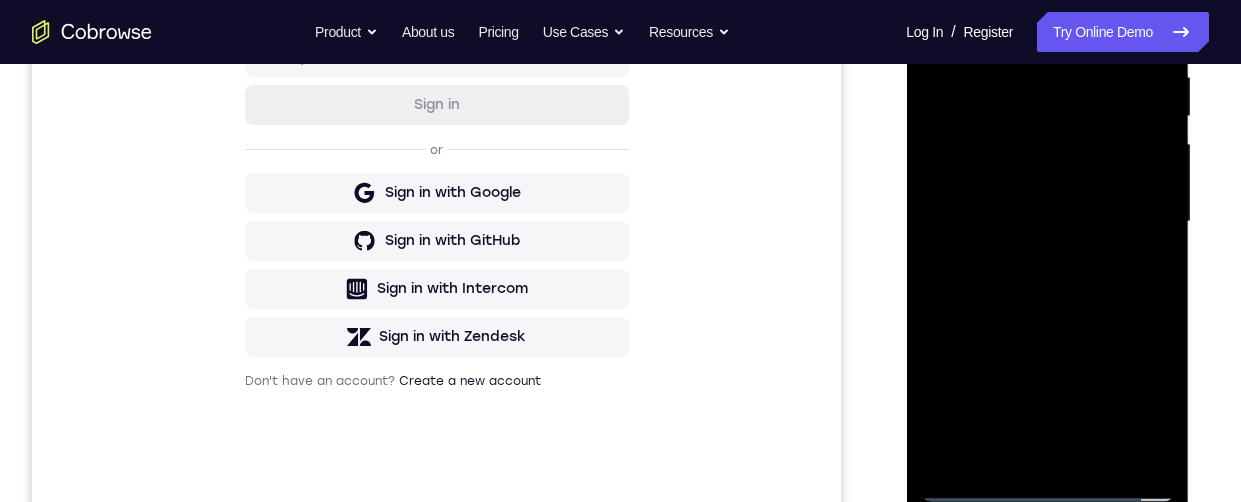click at bounding box center (1047, 222) 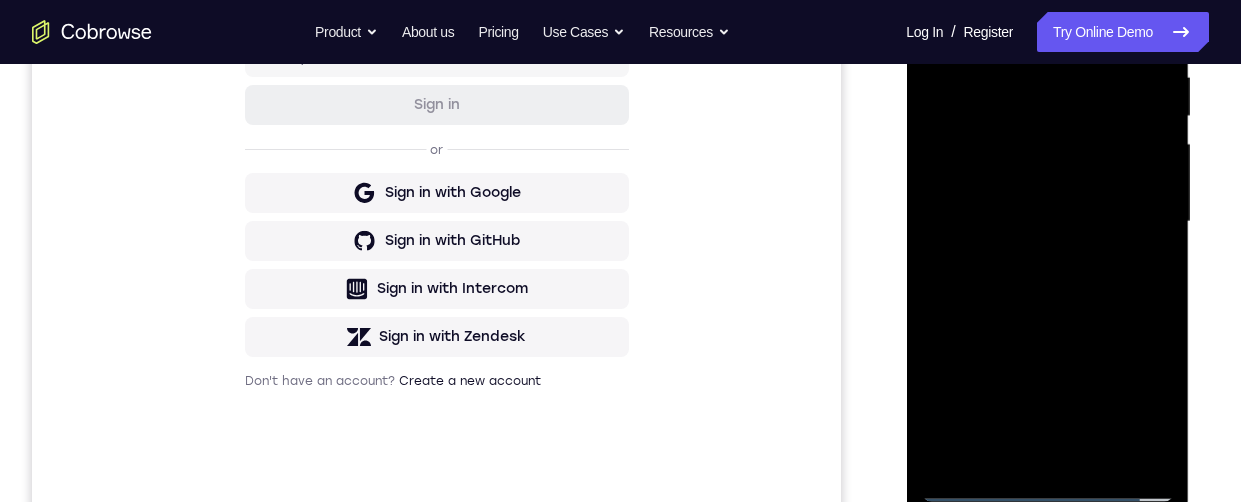 click at bounding box center [1047, 222] 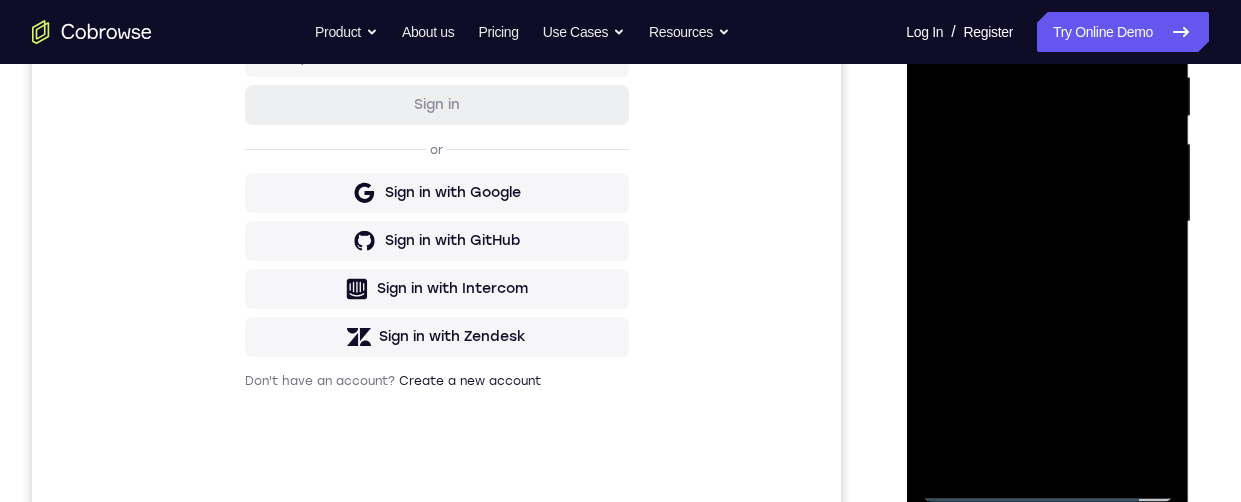 click at bounding box center (1047, 222) 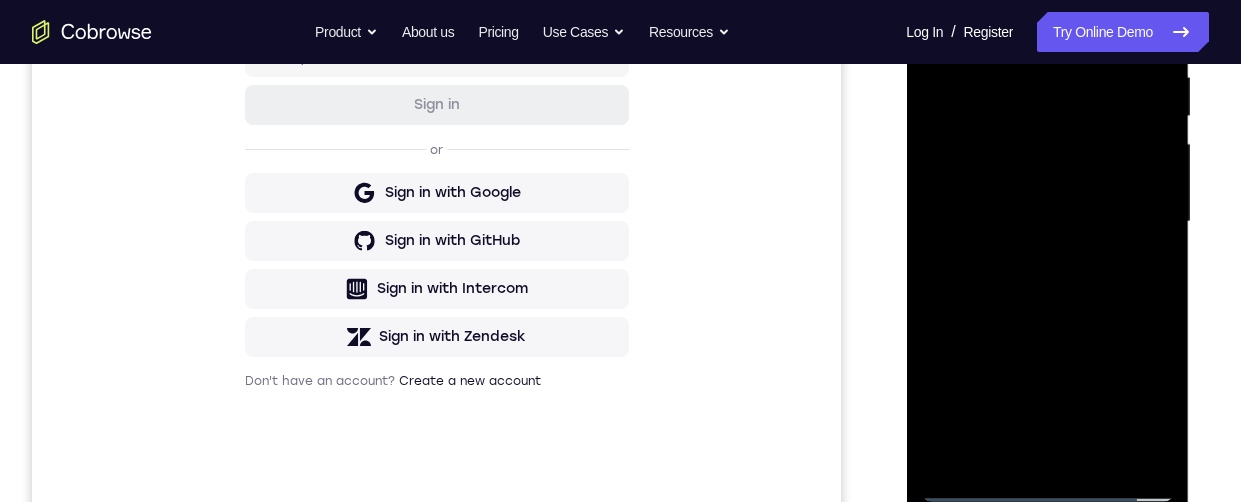 click at bounding box center (1047, 222) 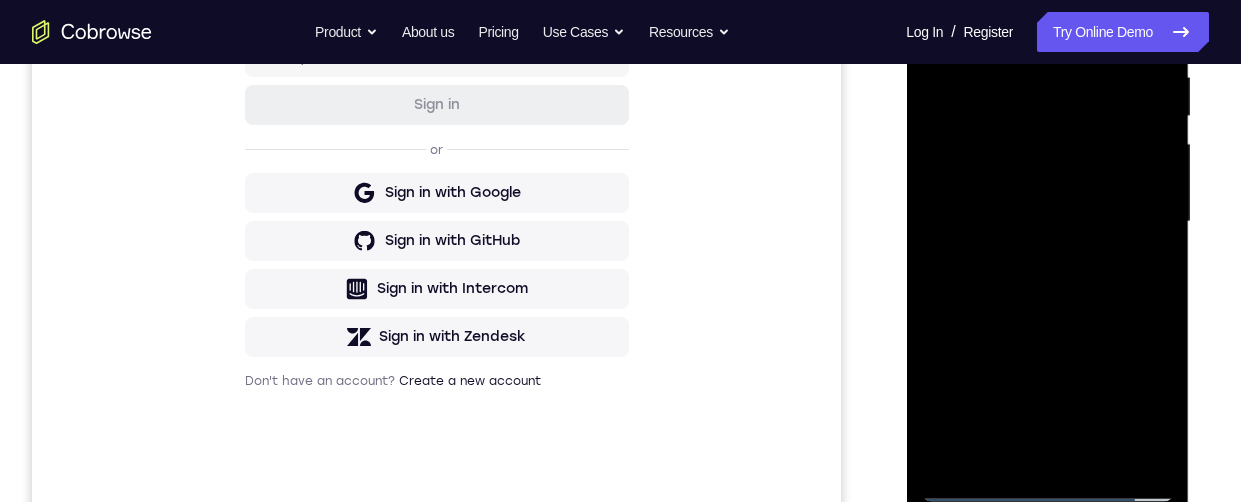 click at bounding box center (1047, 222) 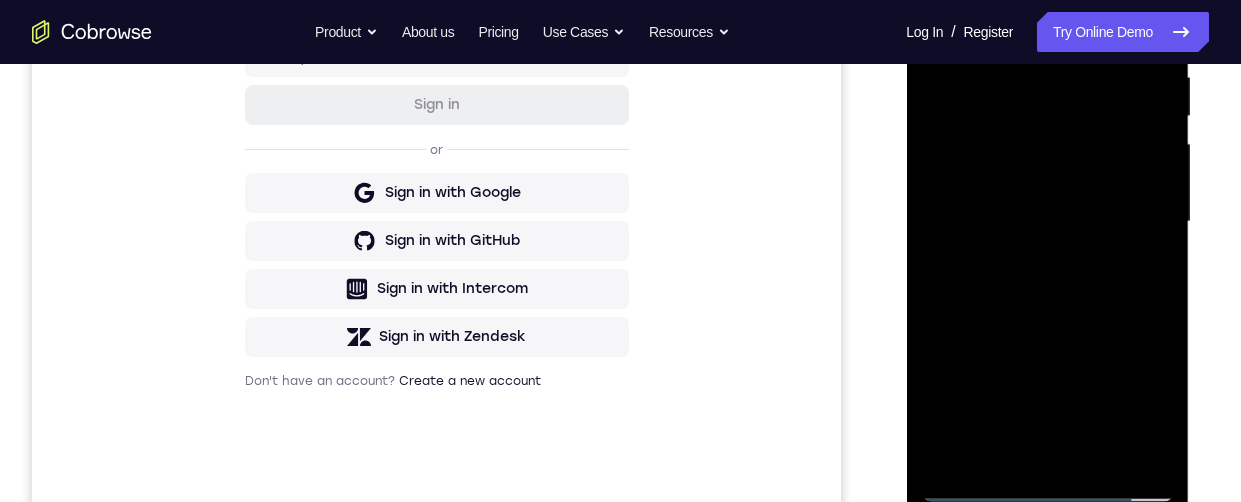 click at bounding box center (1047, 222) 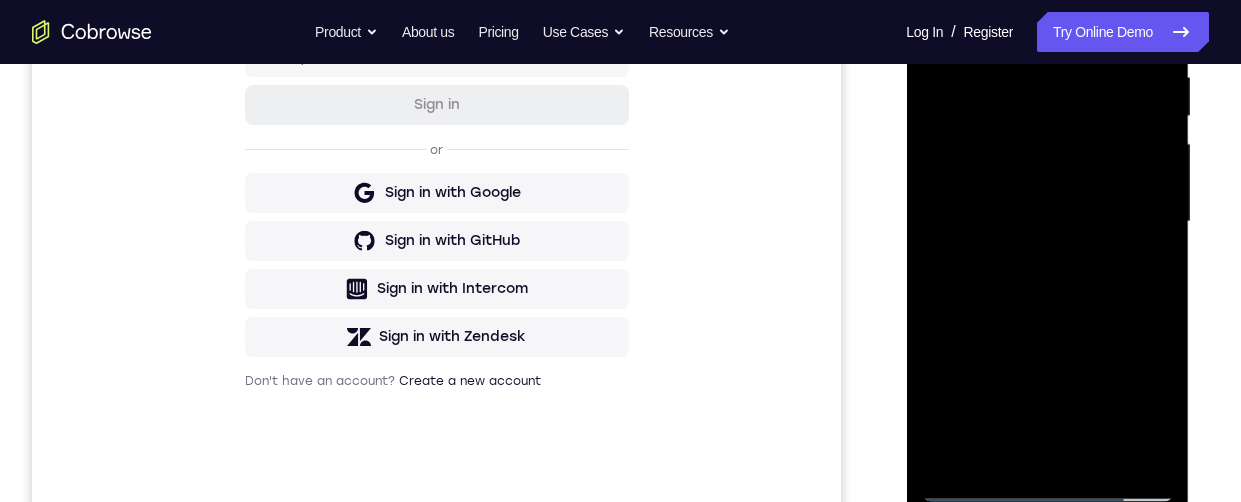 click at bounding box center (1047, 222) 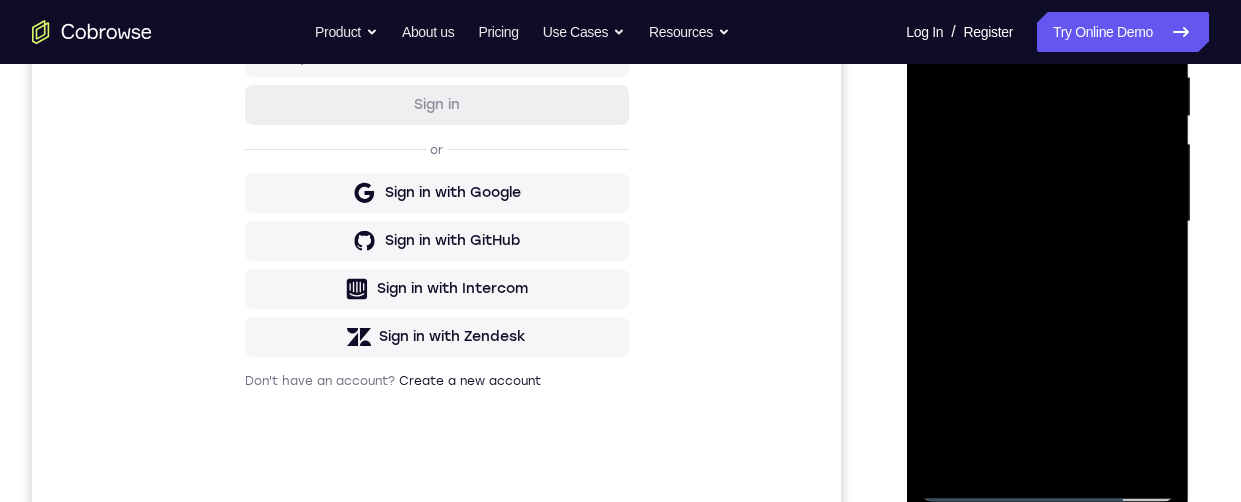 click at bounding box center [1047, 222] 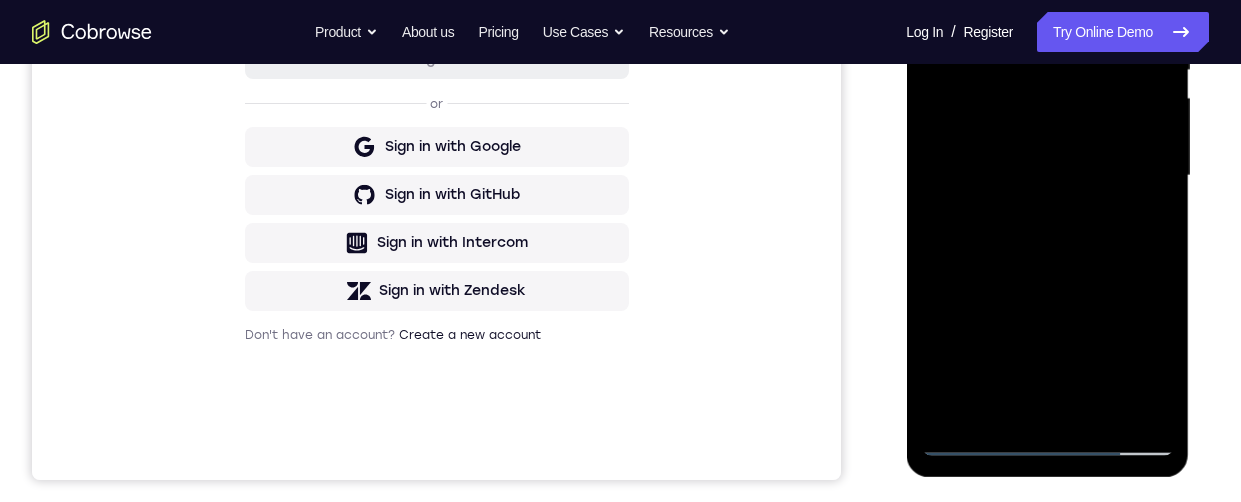 click at bounding box center [1047, 176] 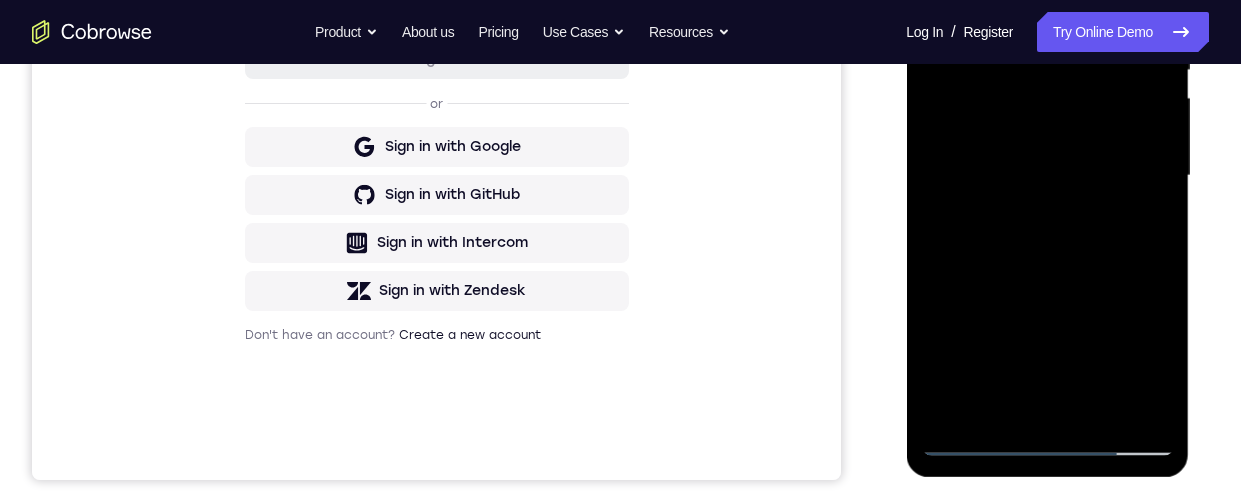 click at bounding box center (1047, 176) 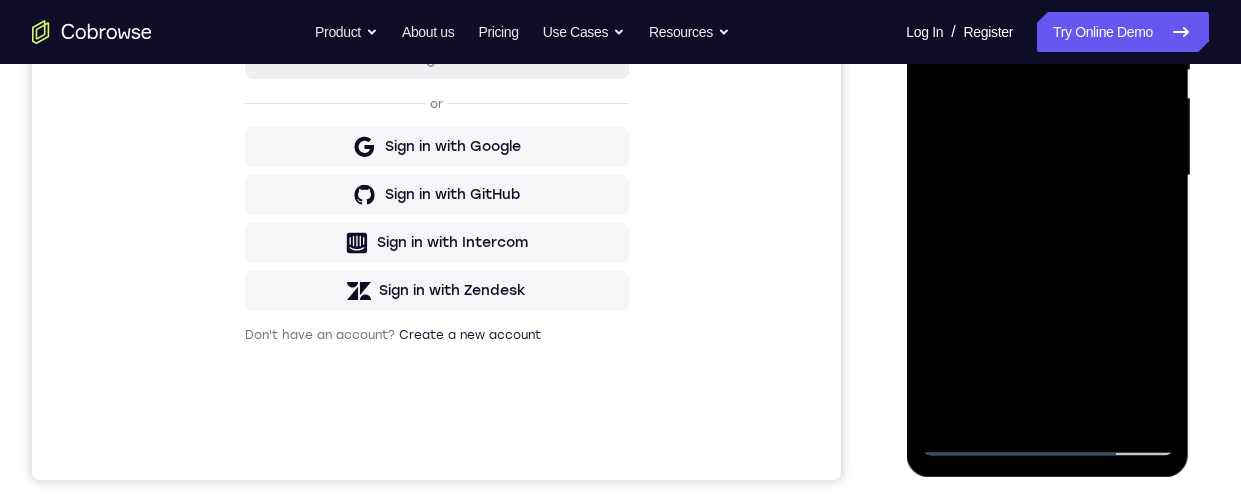 click at bounding box center (1047, 176) 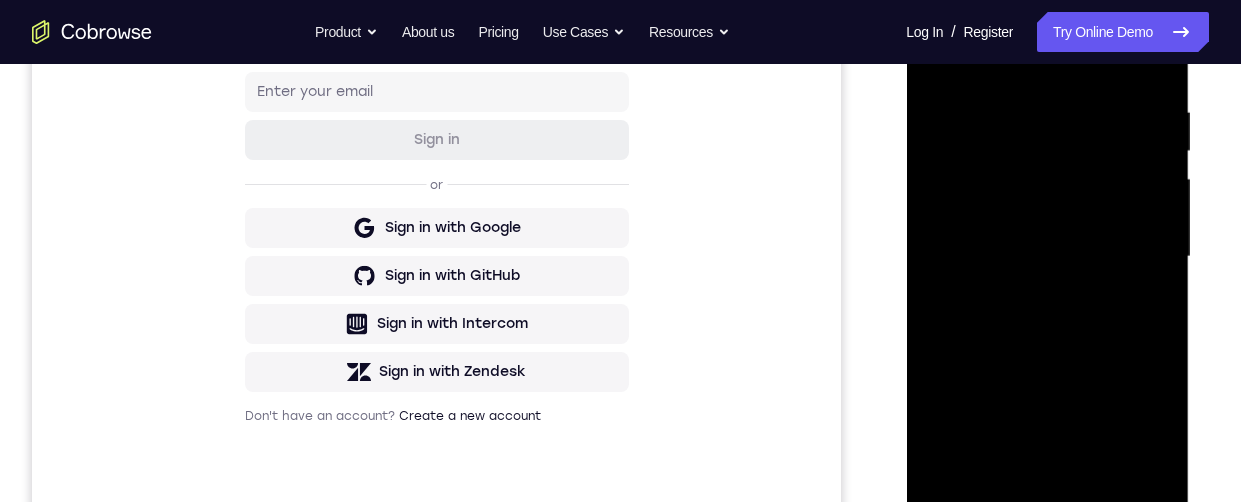 scroll, scrollTop: 330, scrollLeft: 0, axis: vertical 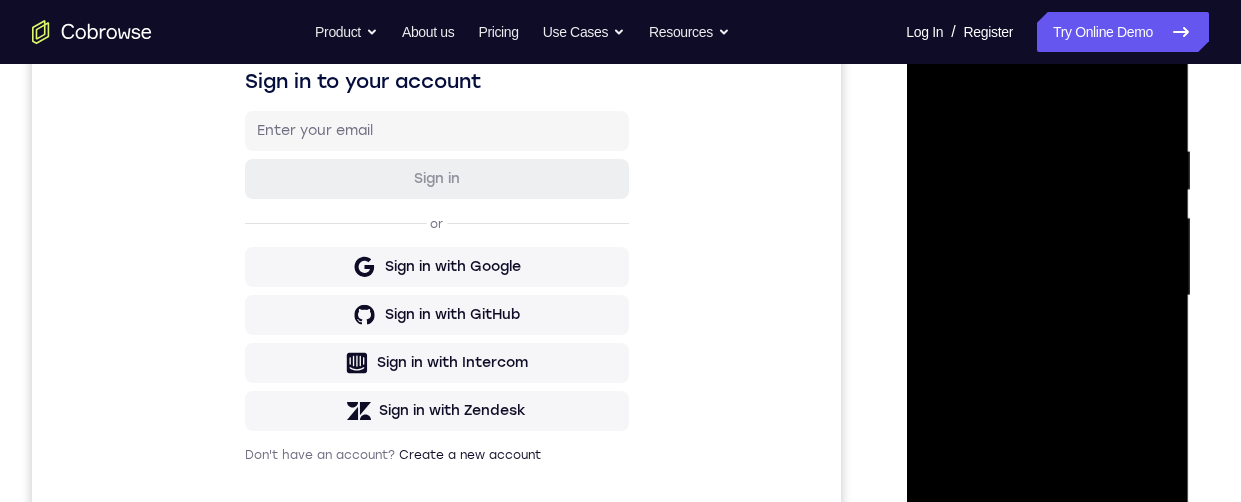 click at bounding box center [1047, 296] 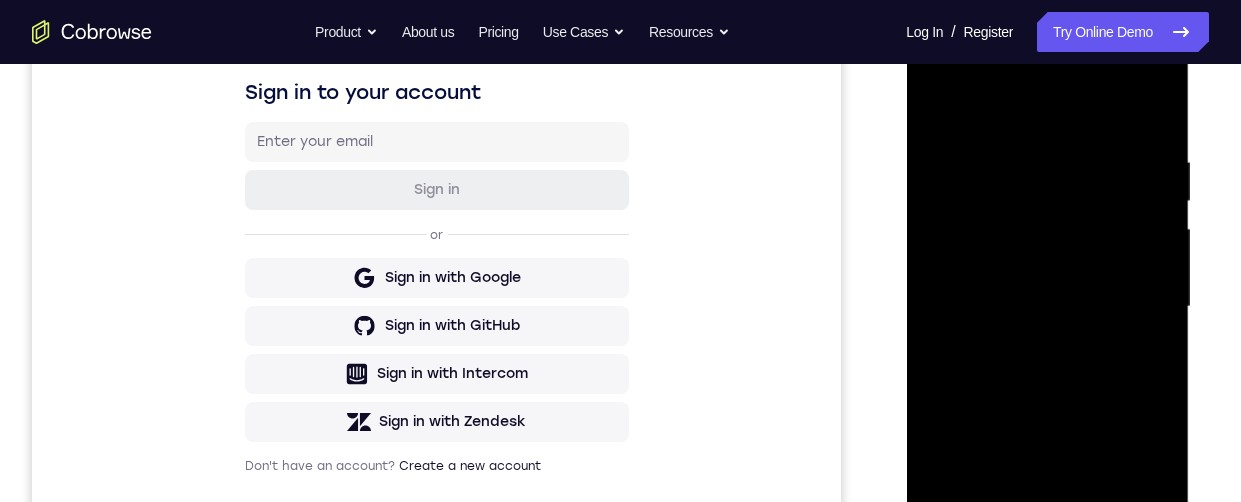 click at bounding box center [1047, 307] 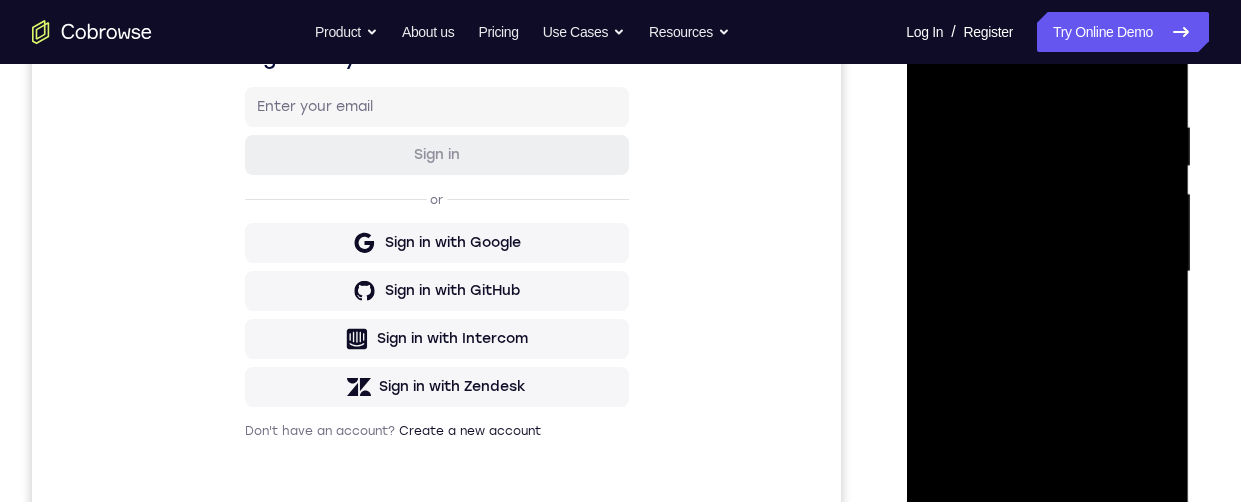 scroll, scrollTop: 410, scrollLeft: 0, axis: vertical 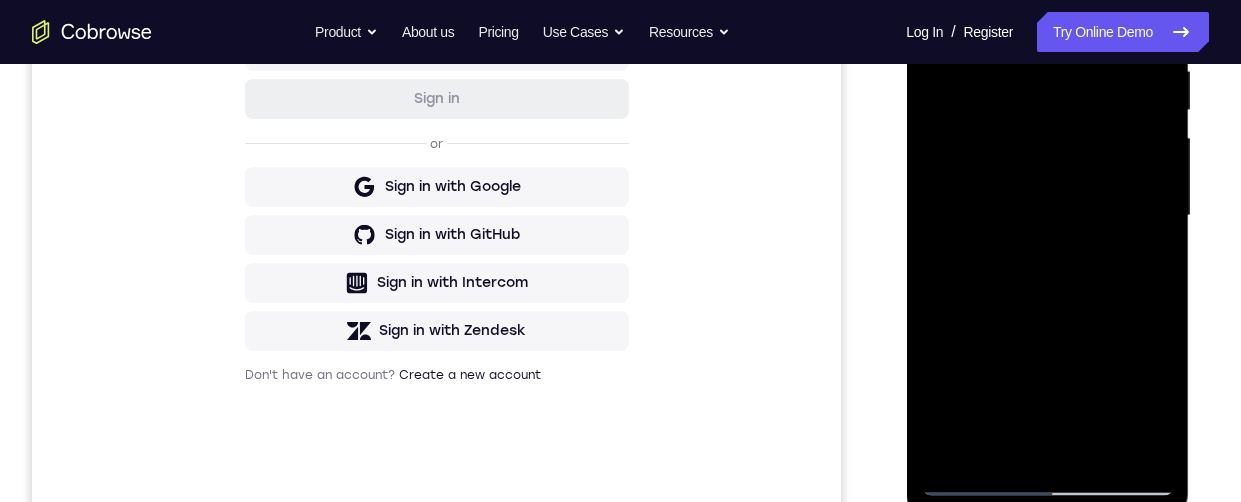 click at bounding box center (1047, 216) 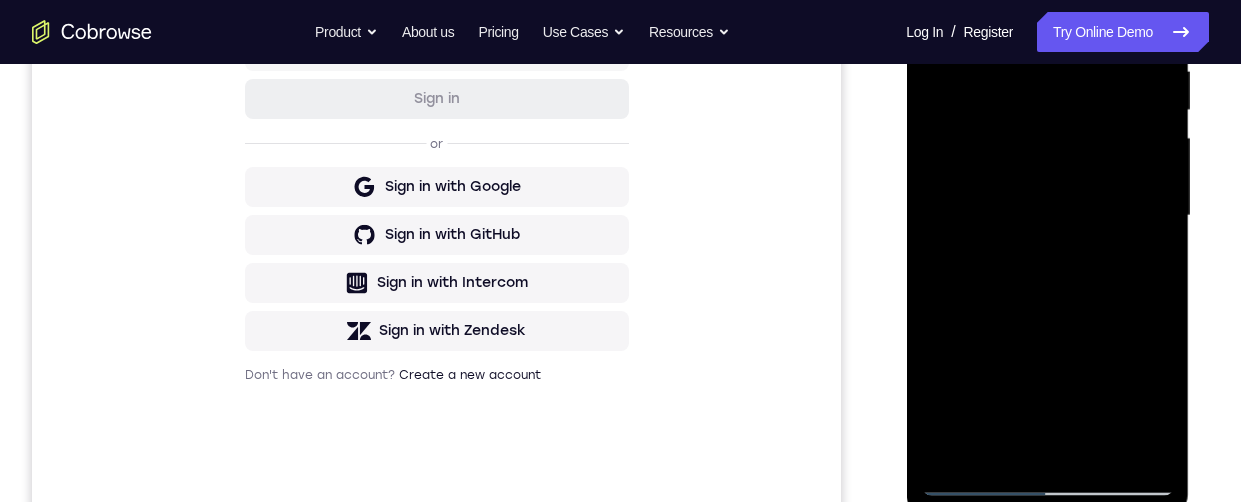 click at bounding box center (1047, 216) 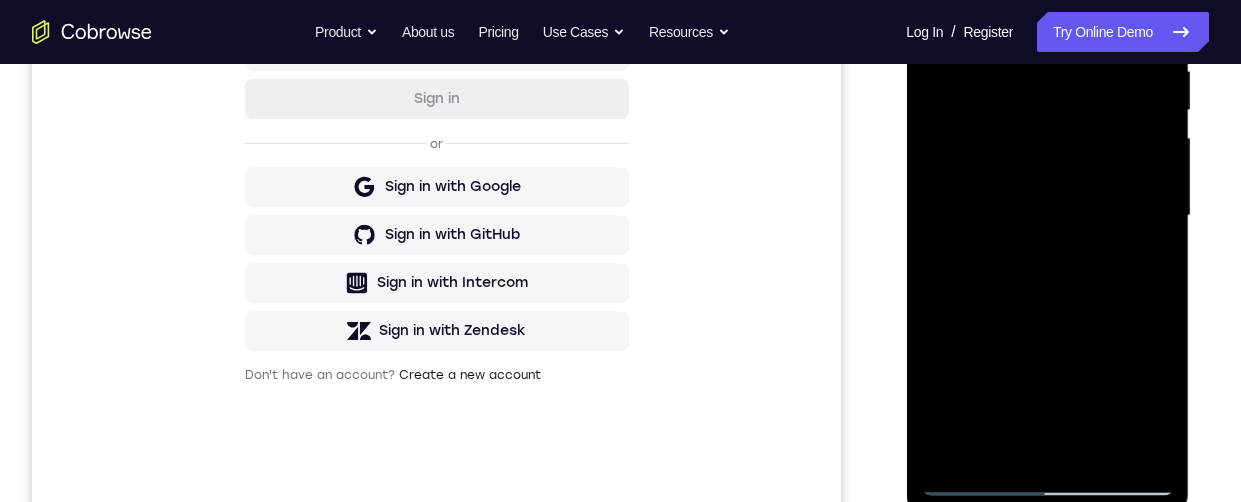 click at bounding box center [1047, 216] 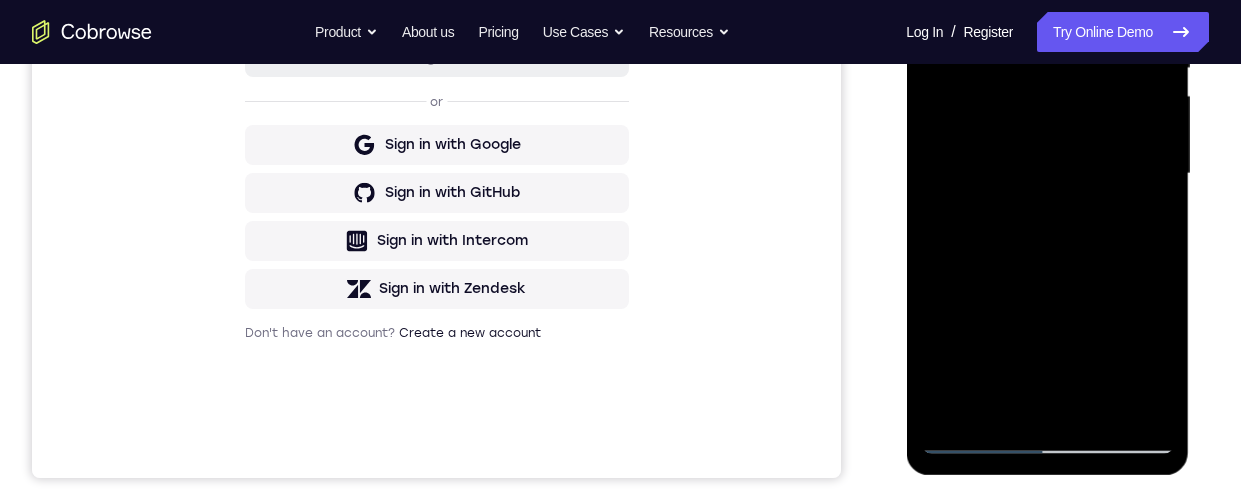 click at bounding box center [1047, 174] 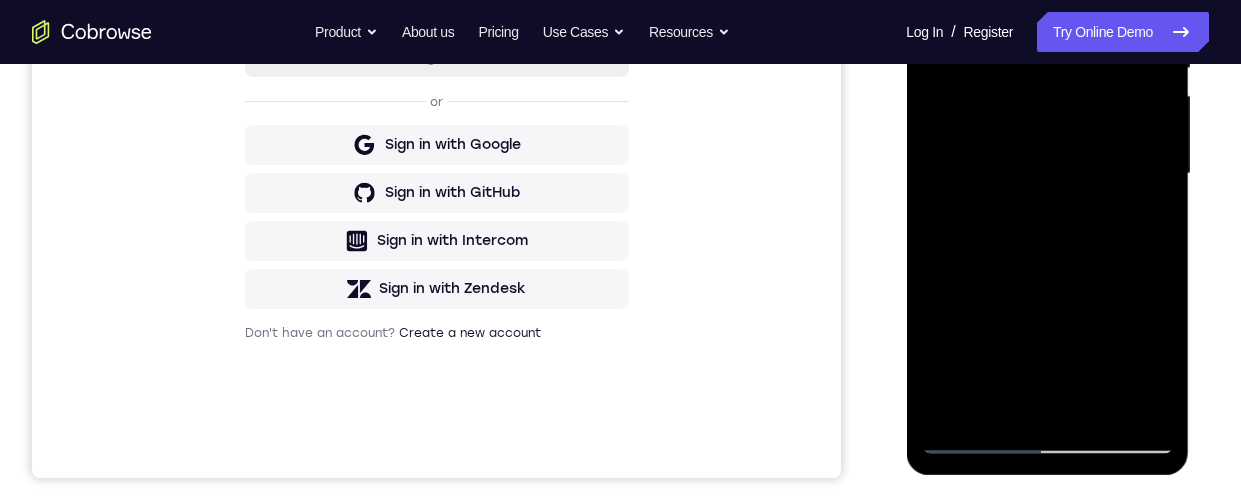 click at bounding box center [1047, 174] 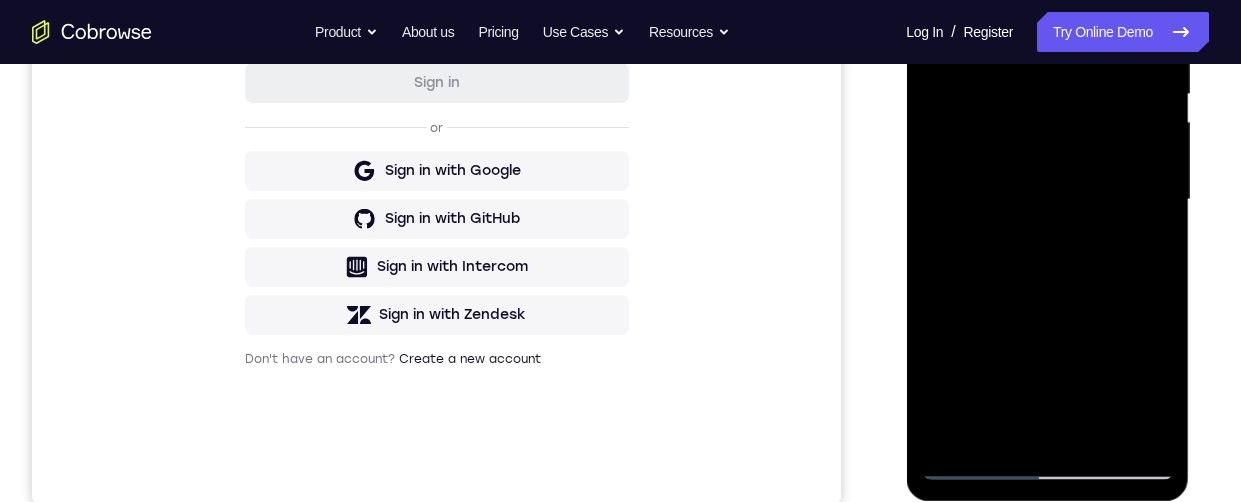click at bounding box center [1047, 200] 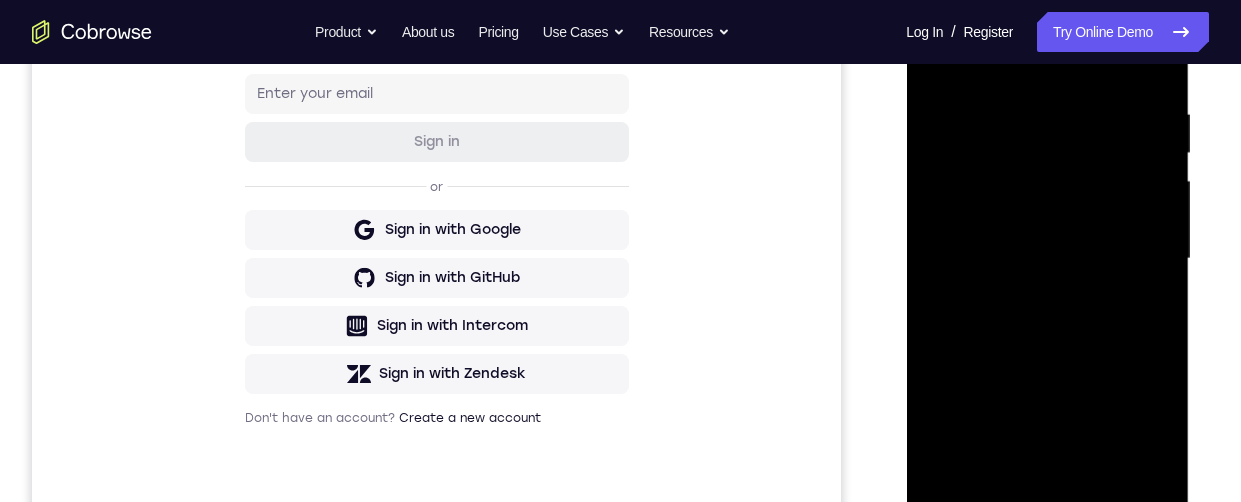 scroll, scrollTop: 367, scrollLeft: 0, axis: vertical 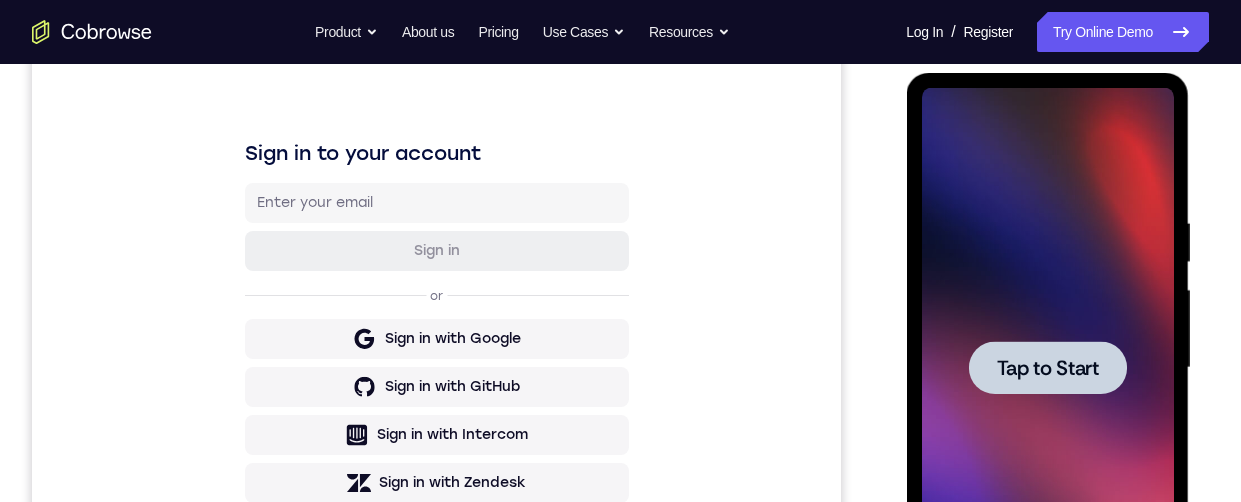click on "Tap to Start" at bounding box center [1047, 368] 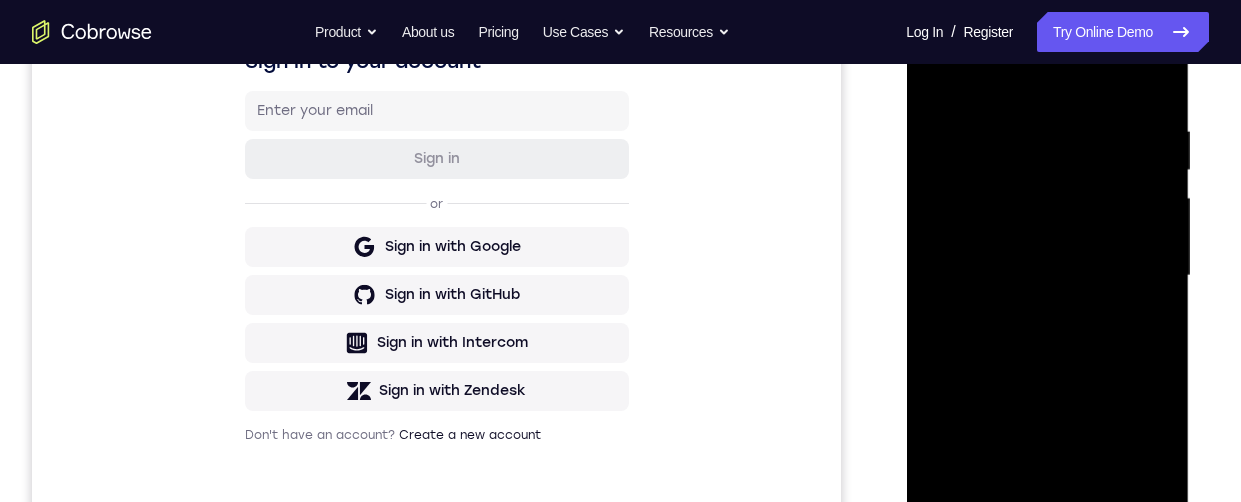 scroll, scrollTop: 505, scrollLeft: 0, axis: vertical 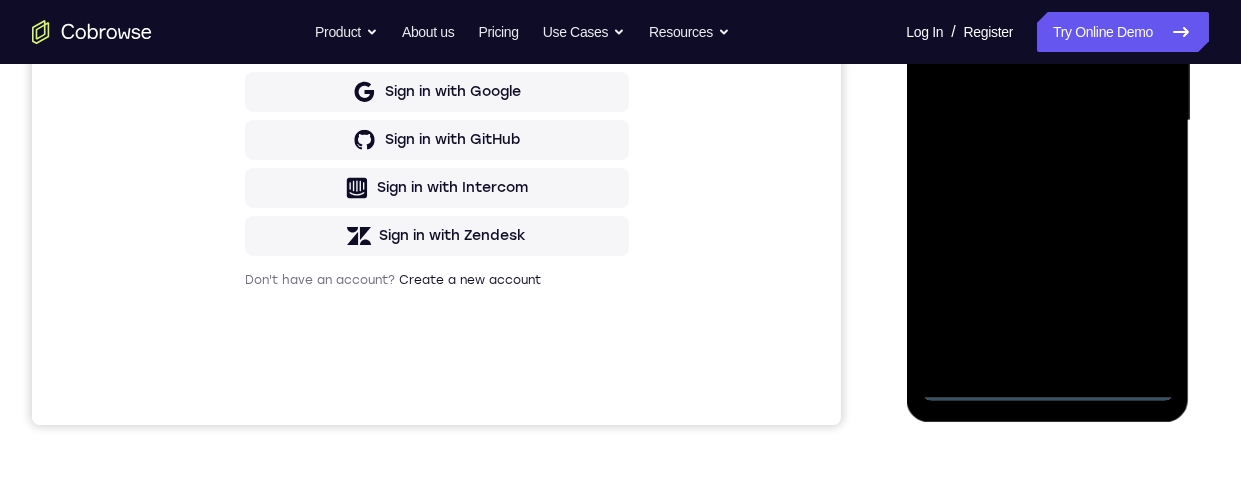 click at bounding box center (1047, 121) 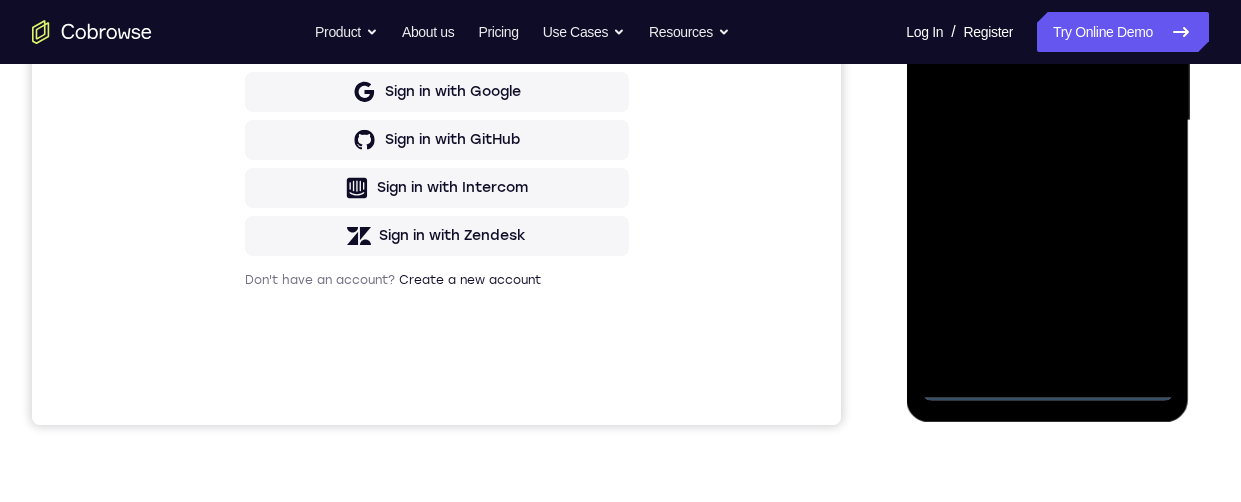 scroll, scrollTop: 585, scrollLeft: 0, axis: vertical 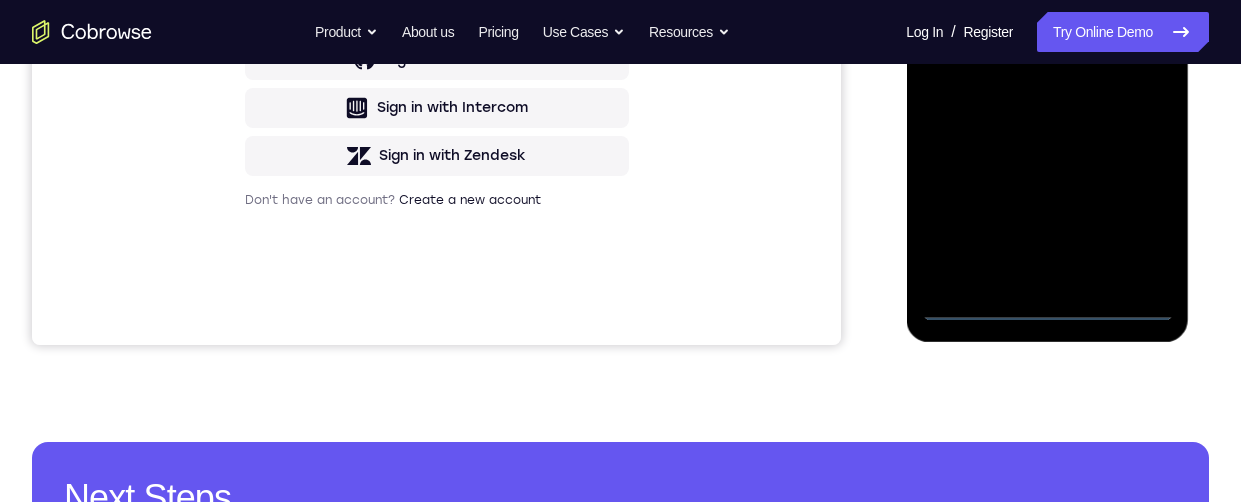 click at bounding box center (1047, 41) 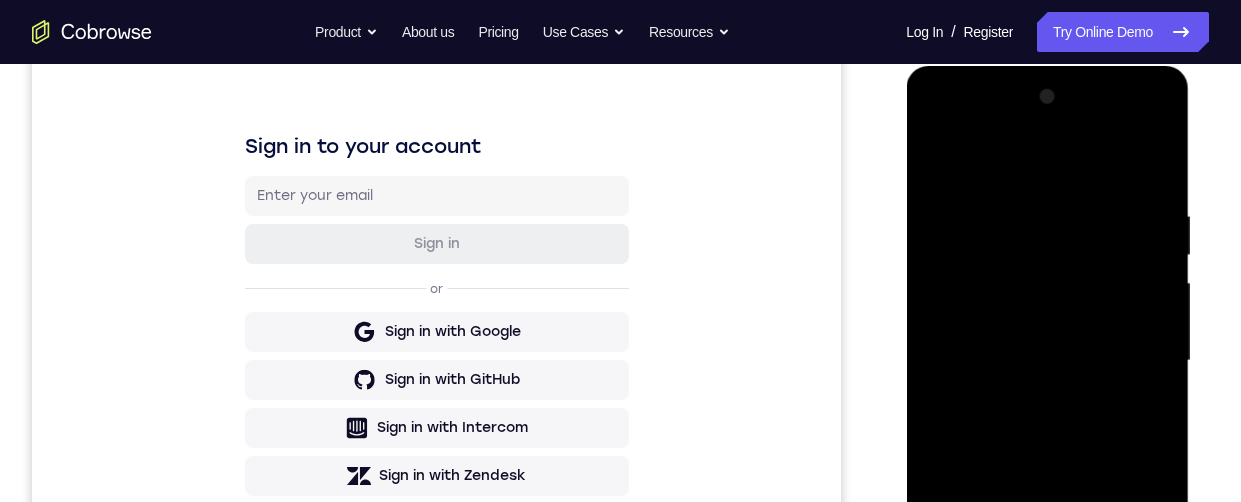 scroll, scrollTop: 238, scrollLeft: 0, axis: vertical 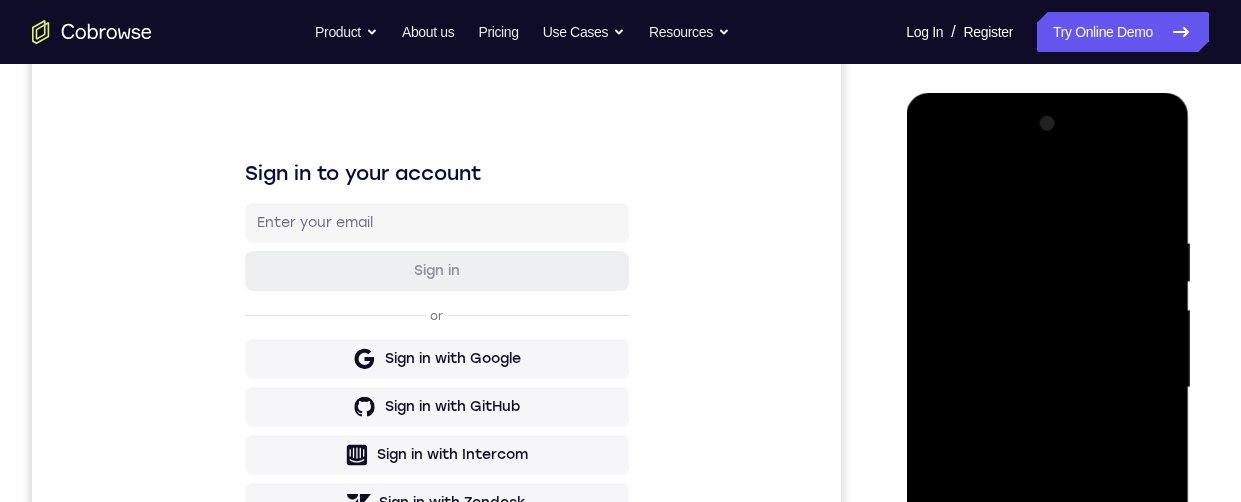 click at bounding box center (1047, 388) 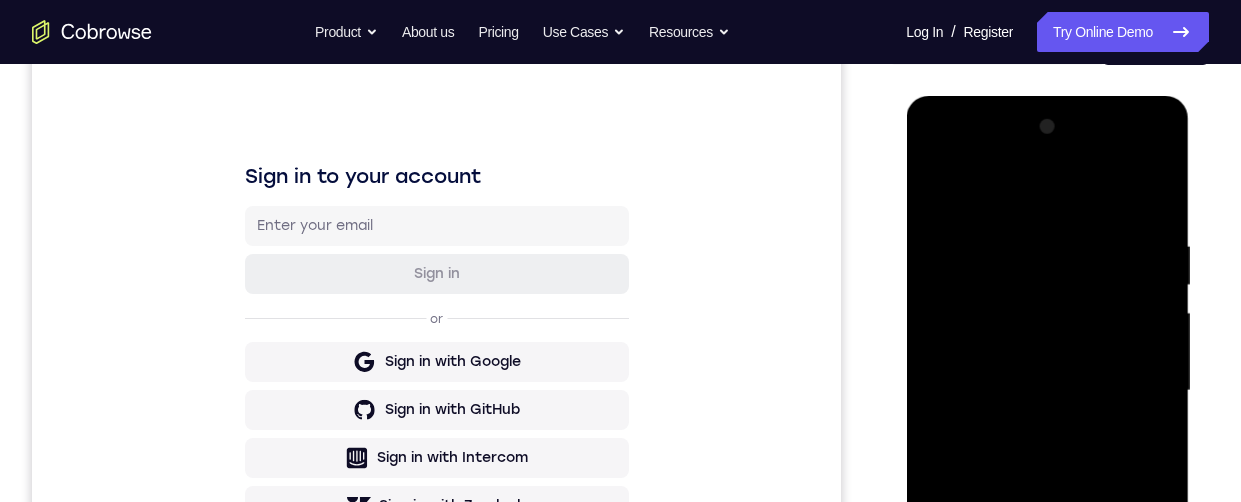 click at bounding box center [1047, 391] 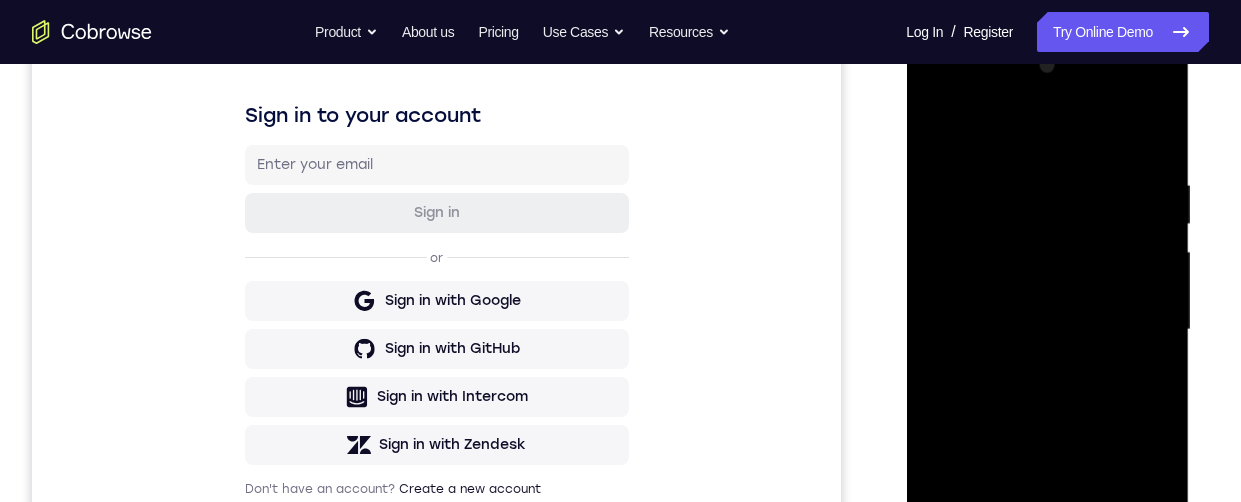 click at bounding box center (1047, 330) 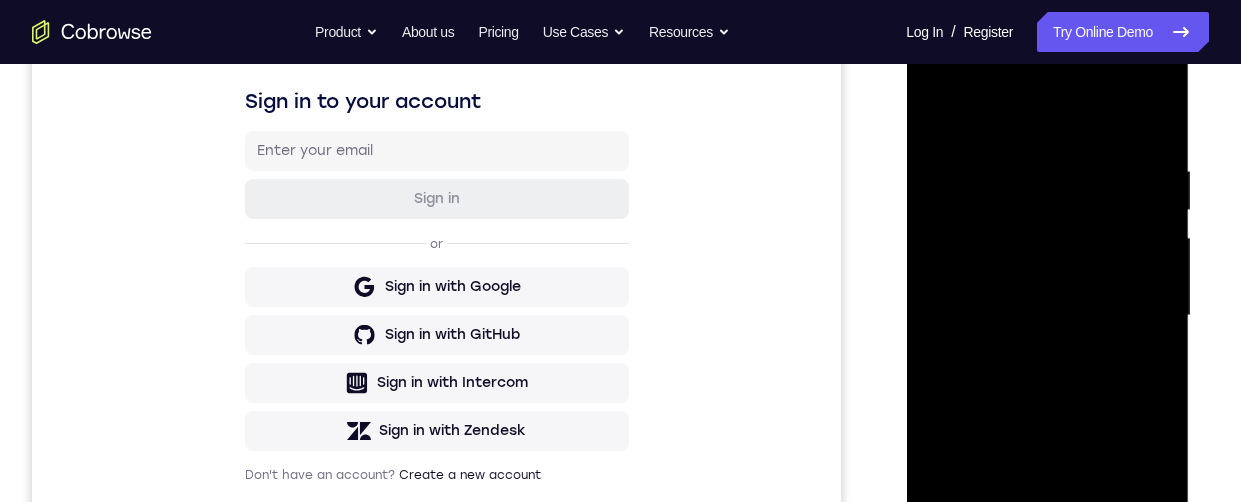 scroll, scrollTop: 322, scrollLeft: 0, axis: vertical 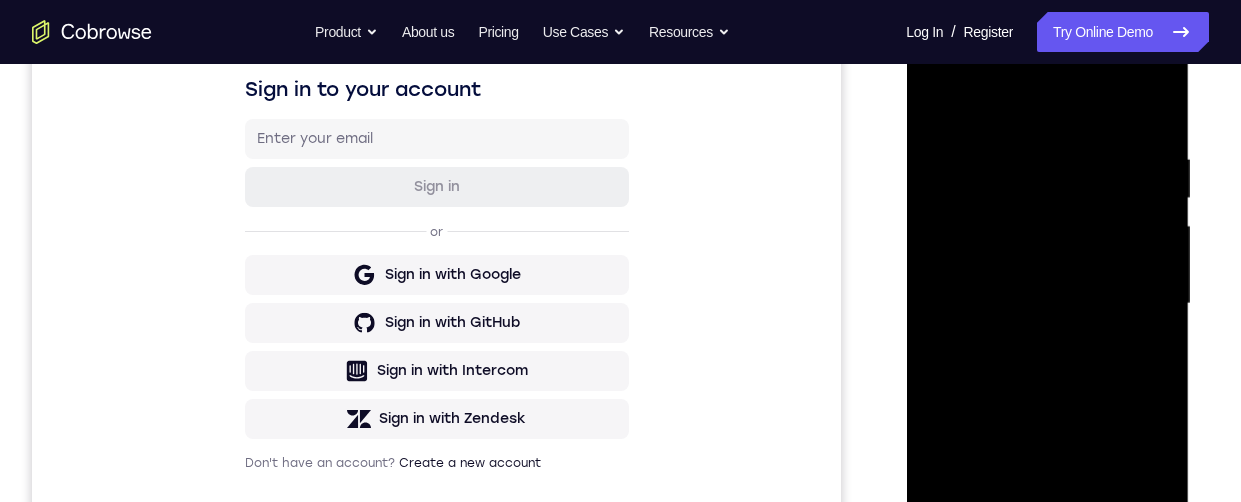 click at bounding box center [1047, 304] 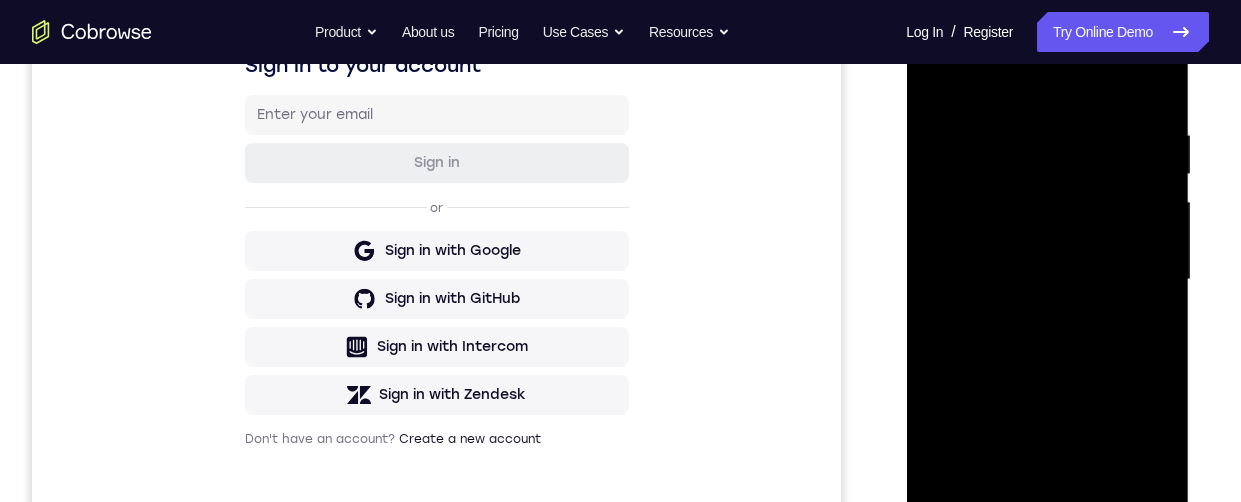 scroll, scrollTop: 357, scrollLeft: 0, axis: vertical 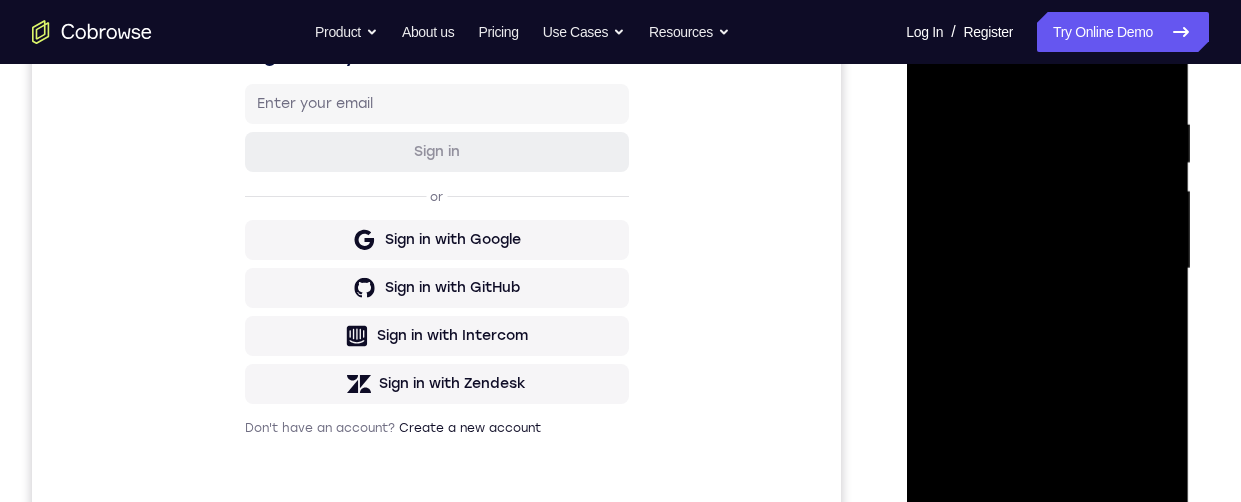 click at bounding box center (1047, 269) 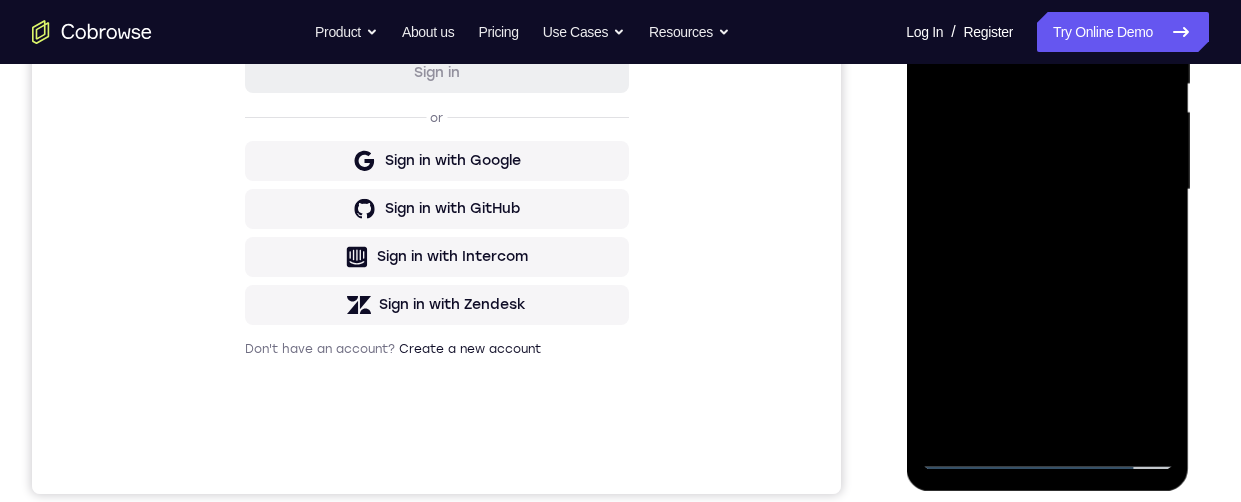 click at bounding box center (1047, 190) 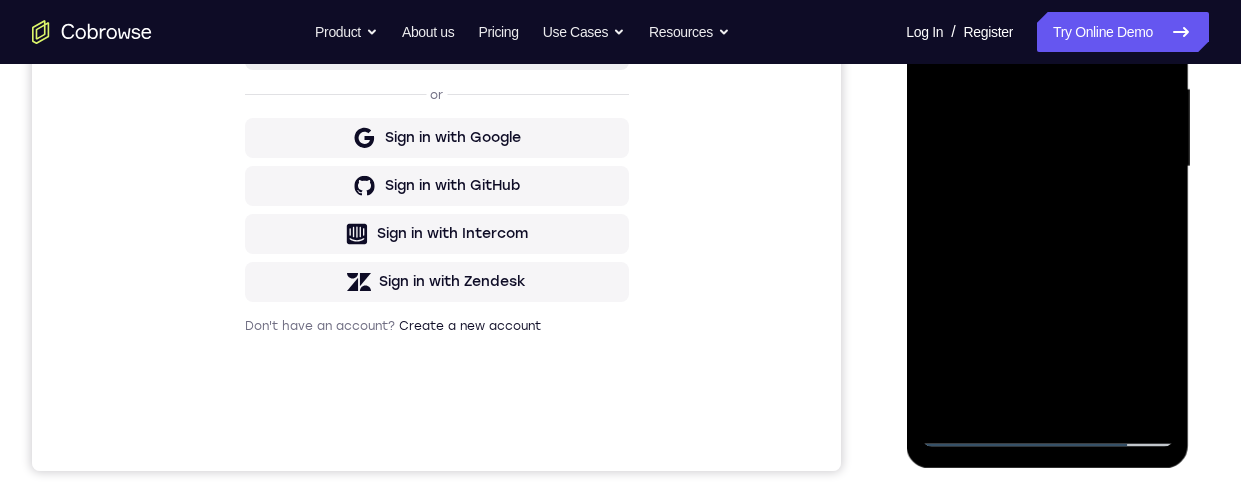 scroll, scrollTop: 463, scrollLeft: 0, axis: vertical 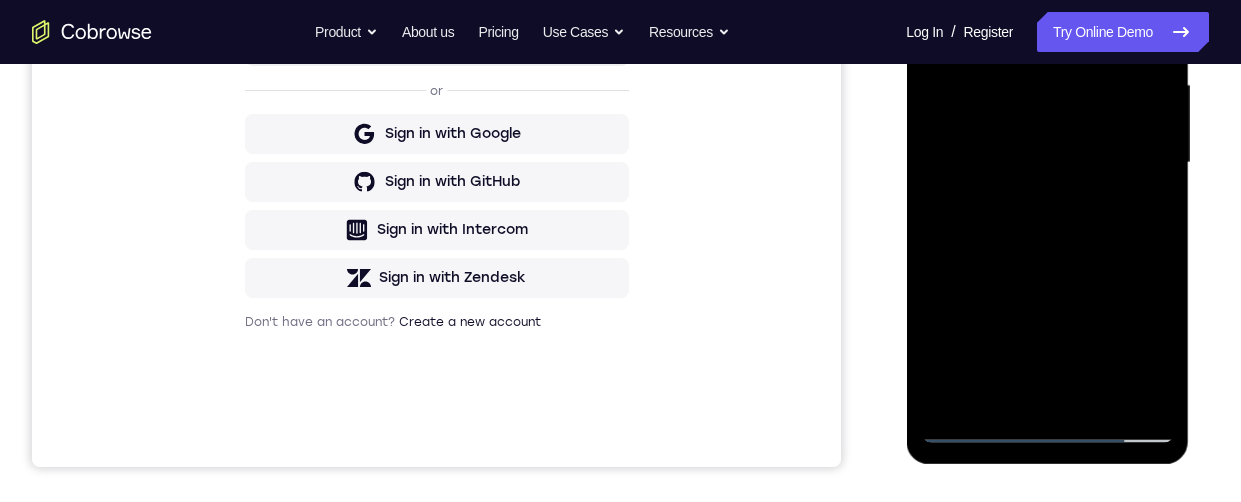 click at bounding box center [1047, 163] 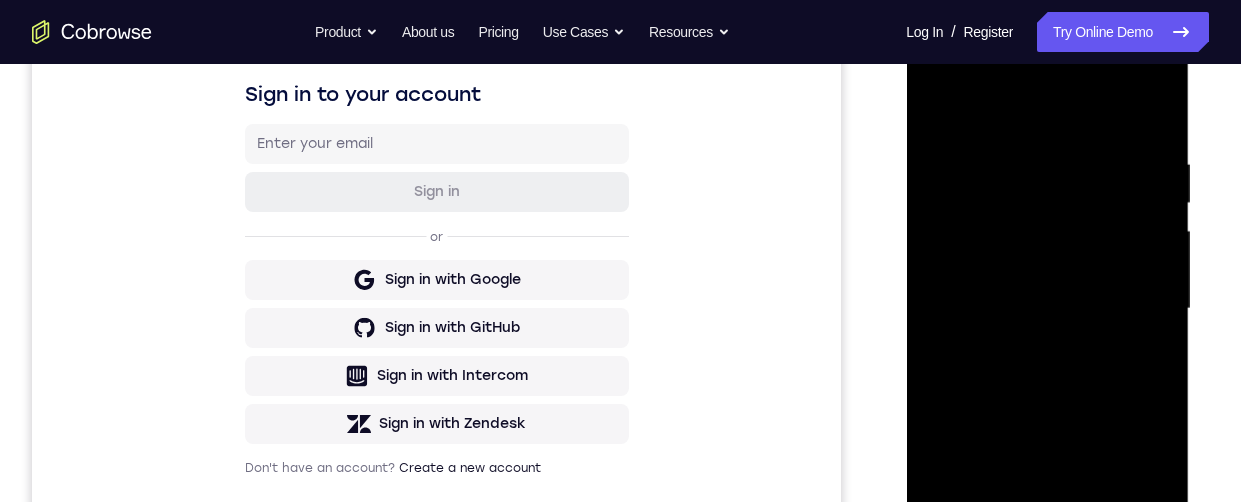 scroll, scrollTop: 317, scrollLeft: 0, axis: vertical 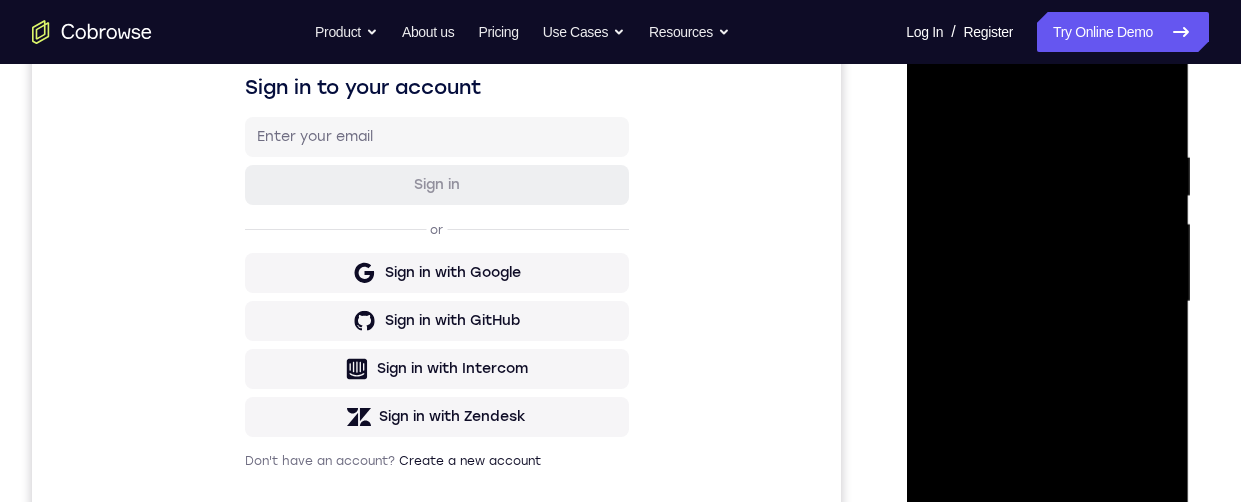 click at bounding box center (1047, 302) 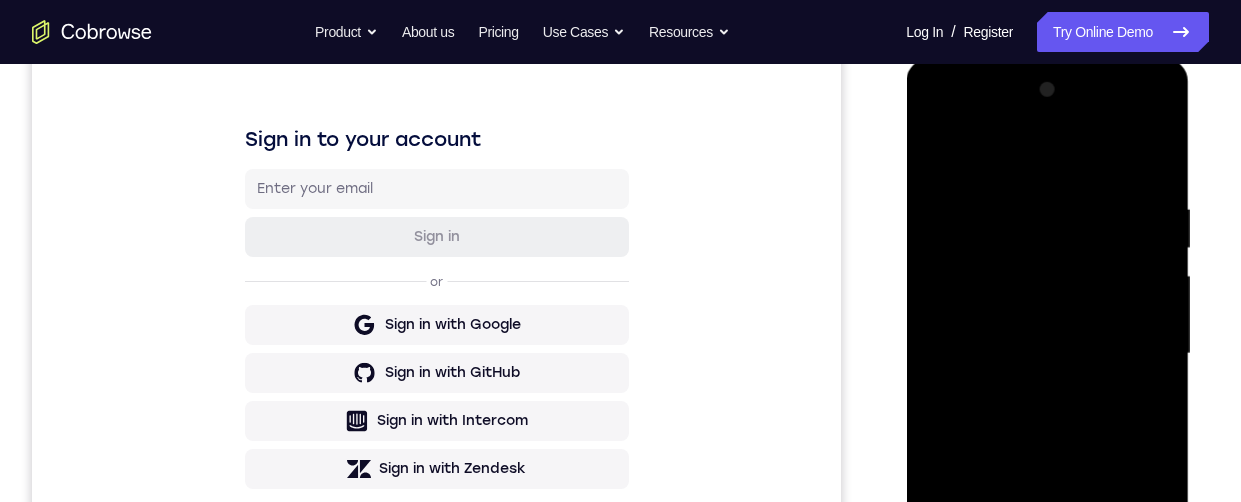 scroll, scrollTop: 381, scrollLeft: 0, axis: vertical 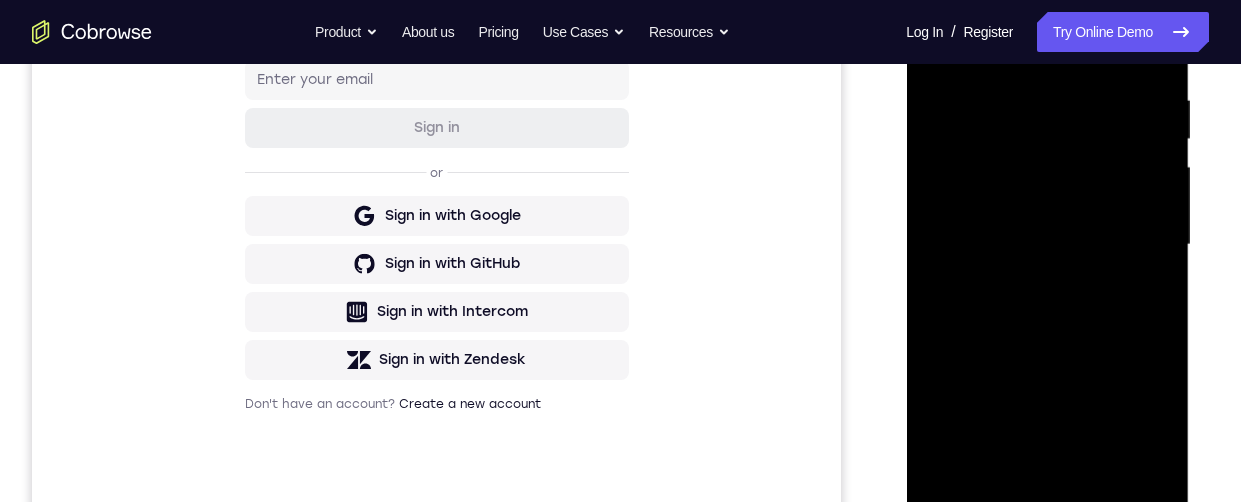 click at bounding box center [1047, 245] 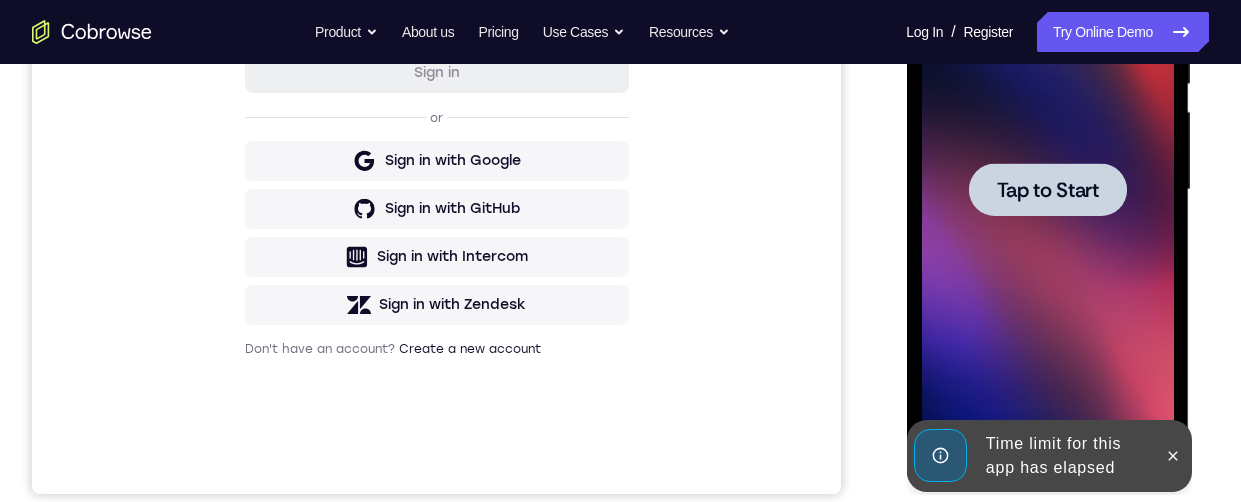 click on "Time limit for this app has elapsed" at bounding box center [1032, 456] 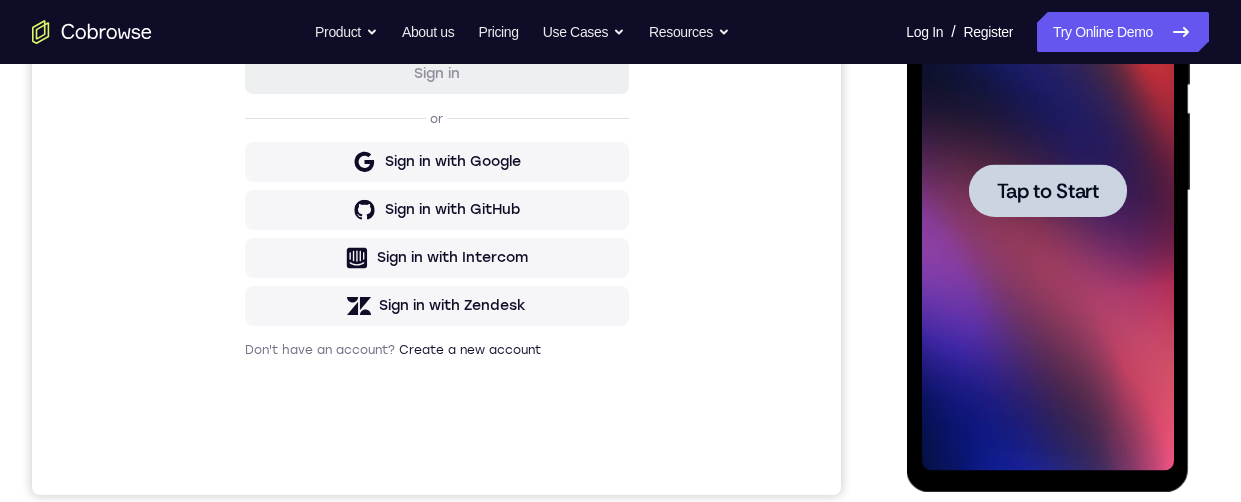 click at bounding box center (1047, 190) 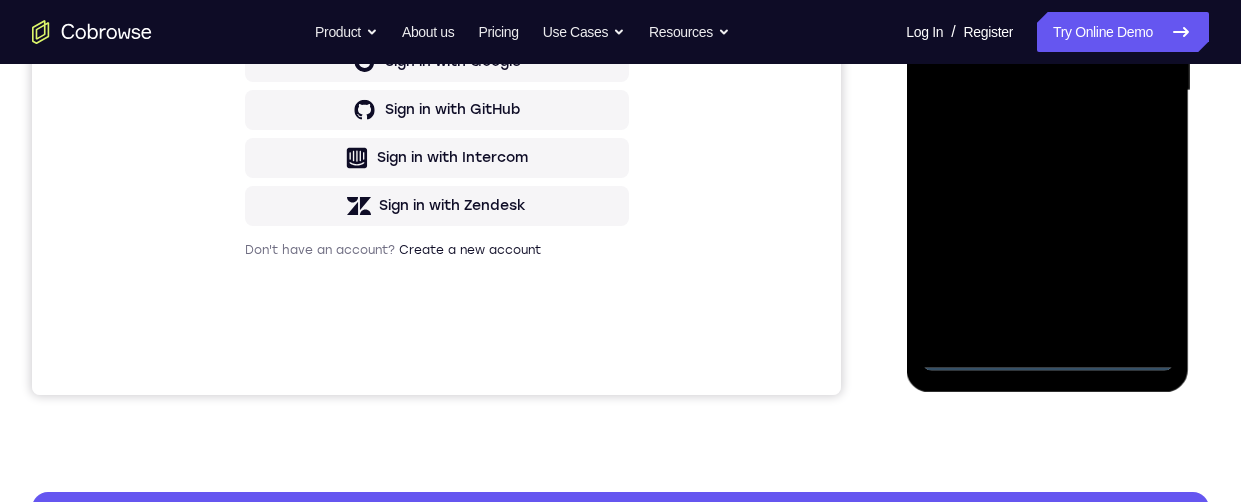 click at bounding box center [1047, 91] 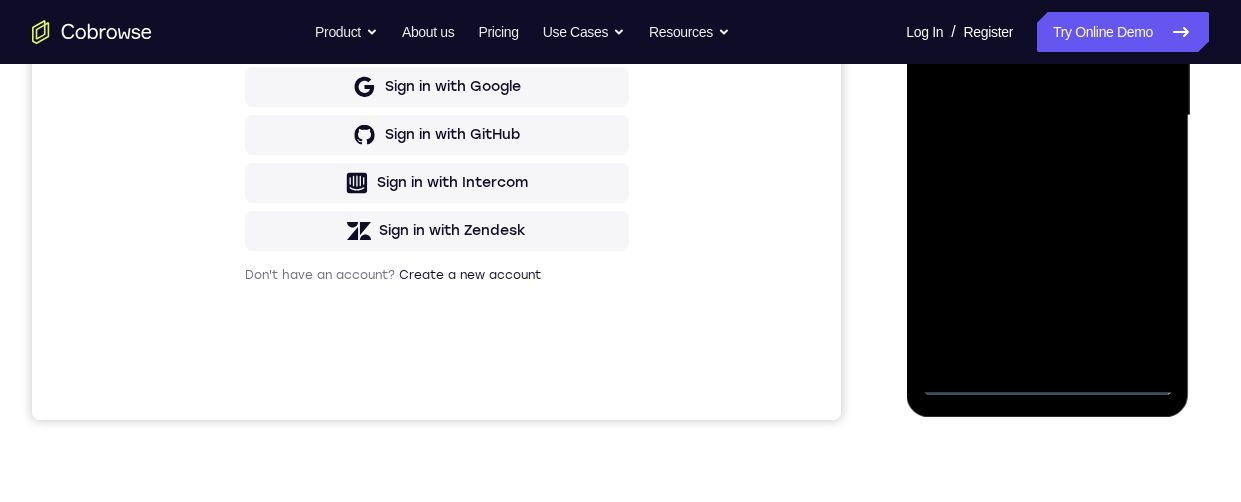 click at bounding box center (1047, 116) 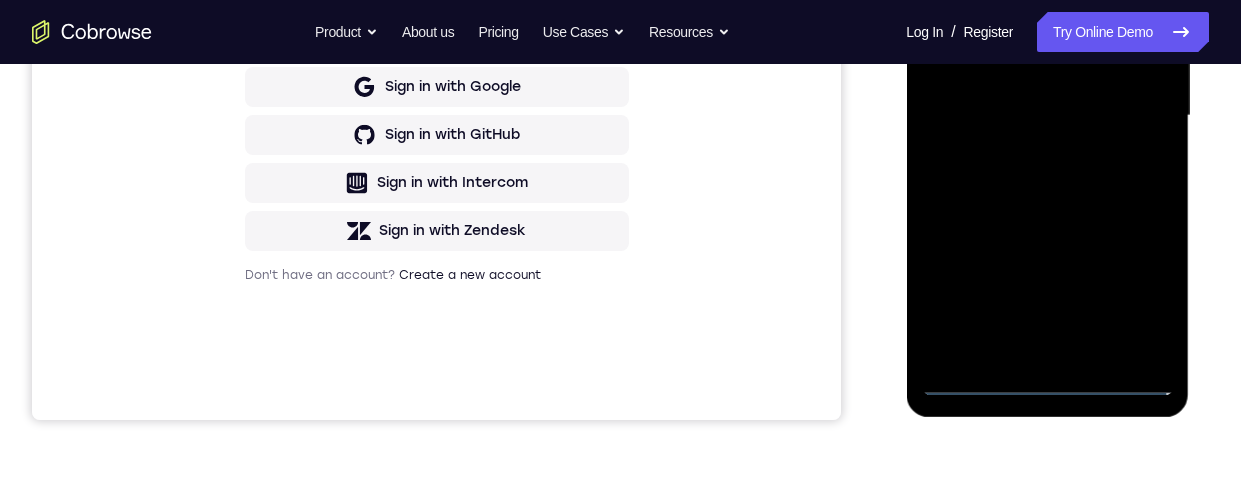 click at bounding box center [1047, 116] 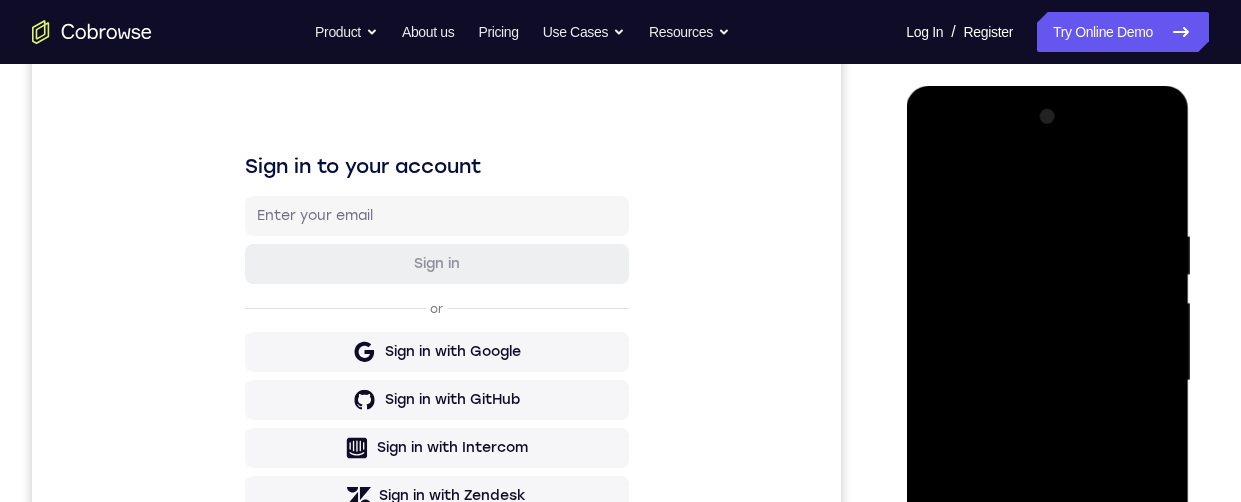 scroll, scrollTop: 221, scrollLeft: 0, axis: vertical 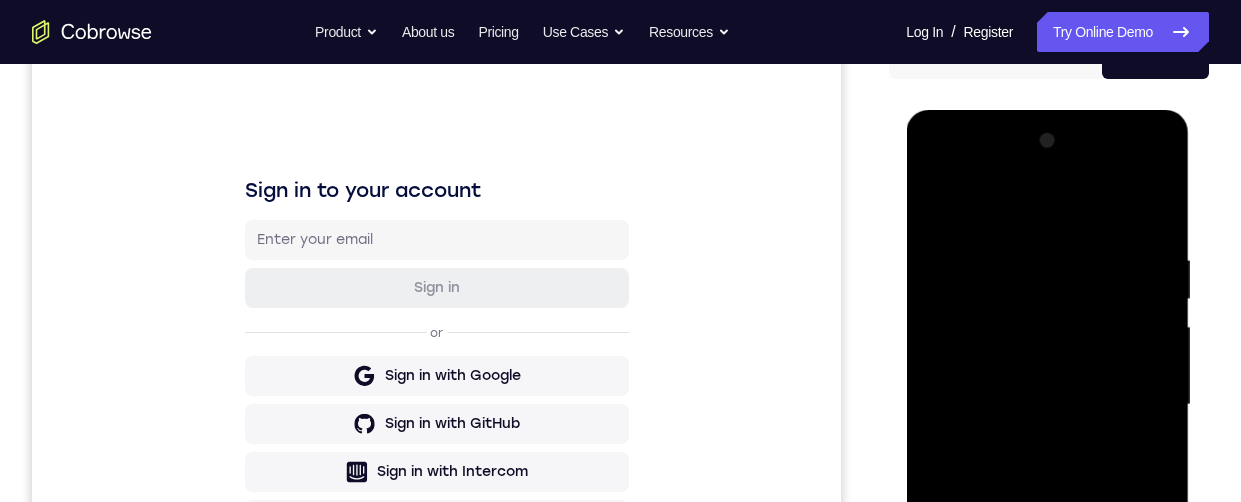 click at bounding box center (1047, 405) 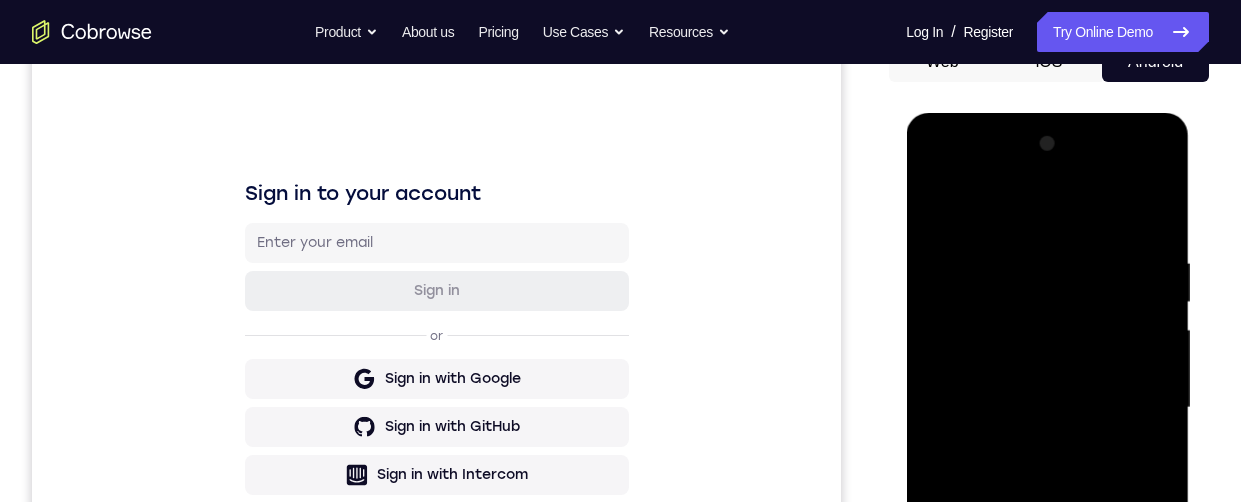 click at bounding box center (1047, 408) 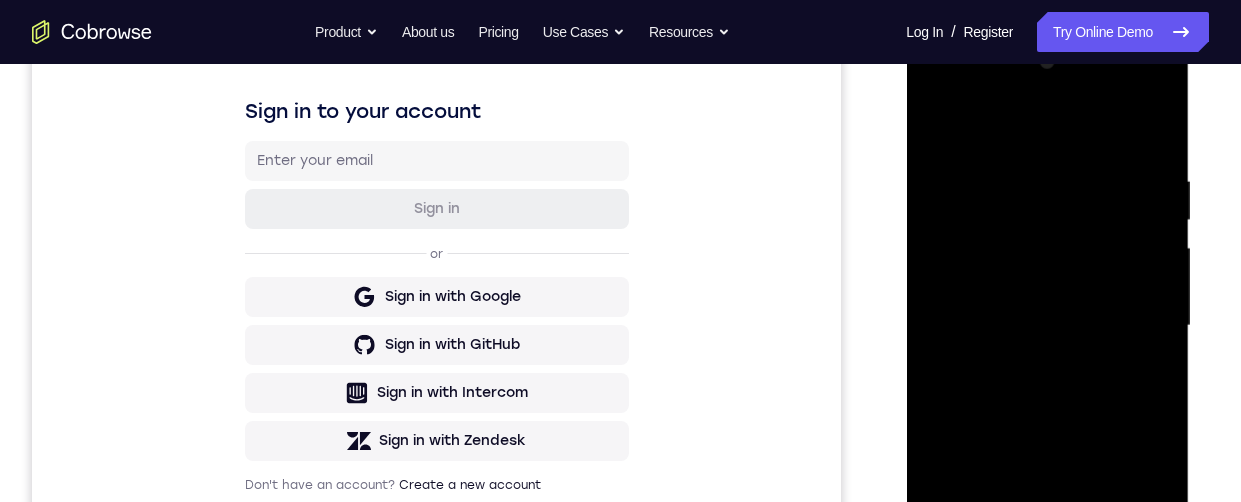 scroll, scrollTop: 274, scrollLeft: 0, axis: vertical 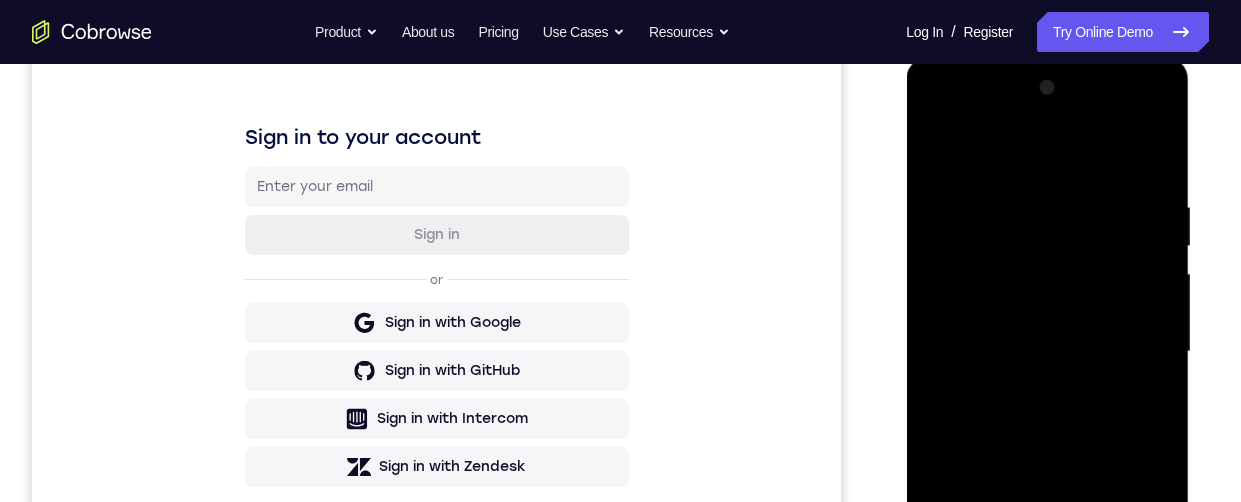 click at bounding box center (1047, 352) 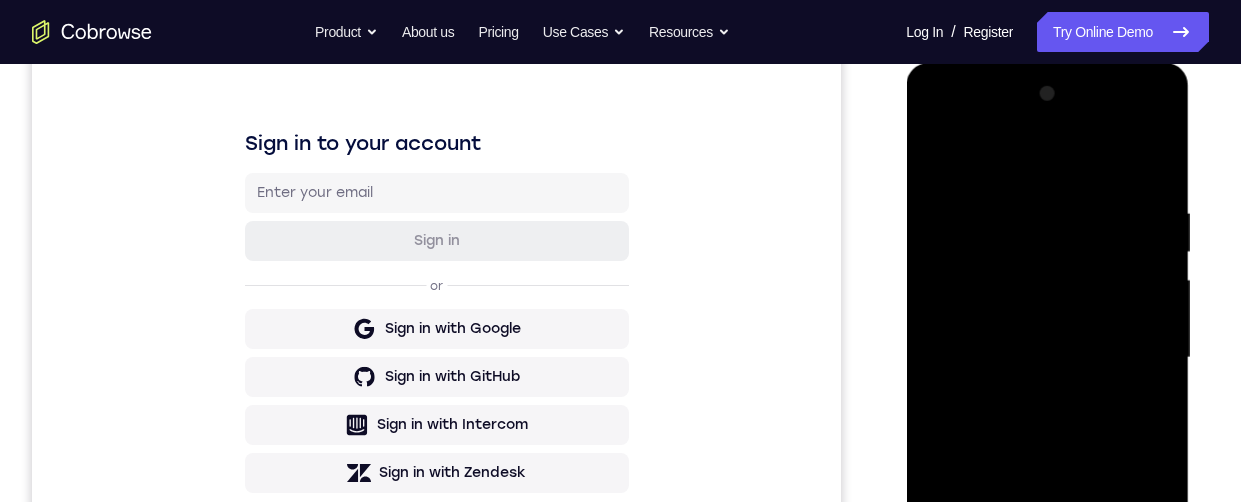 click at bounding box center [1047, 358] 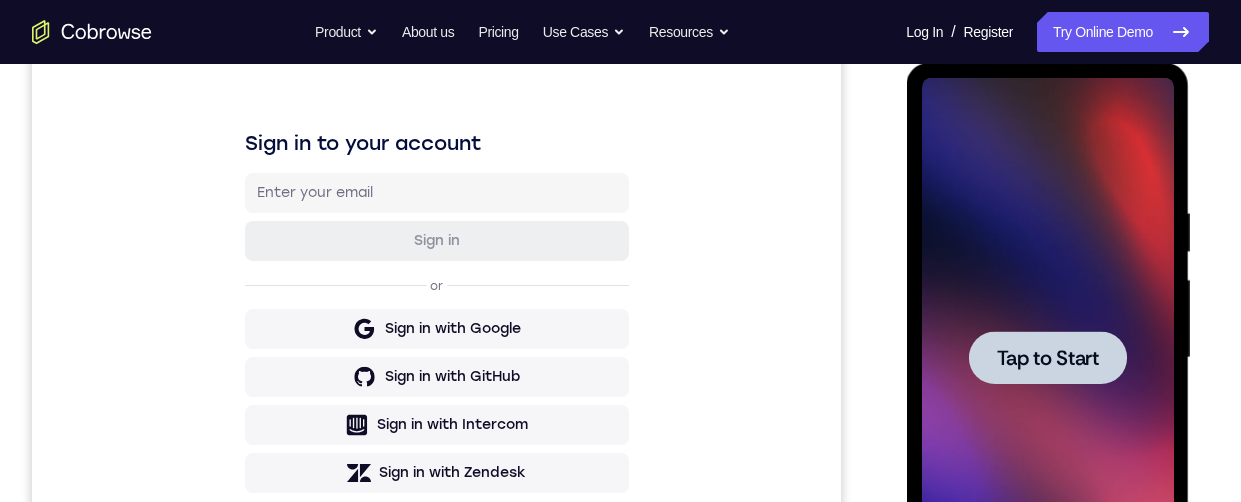 click at bounding box center [1047, 357] 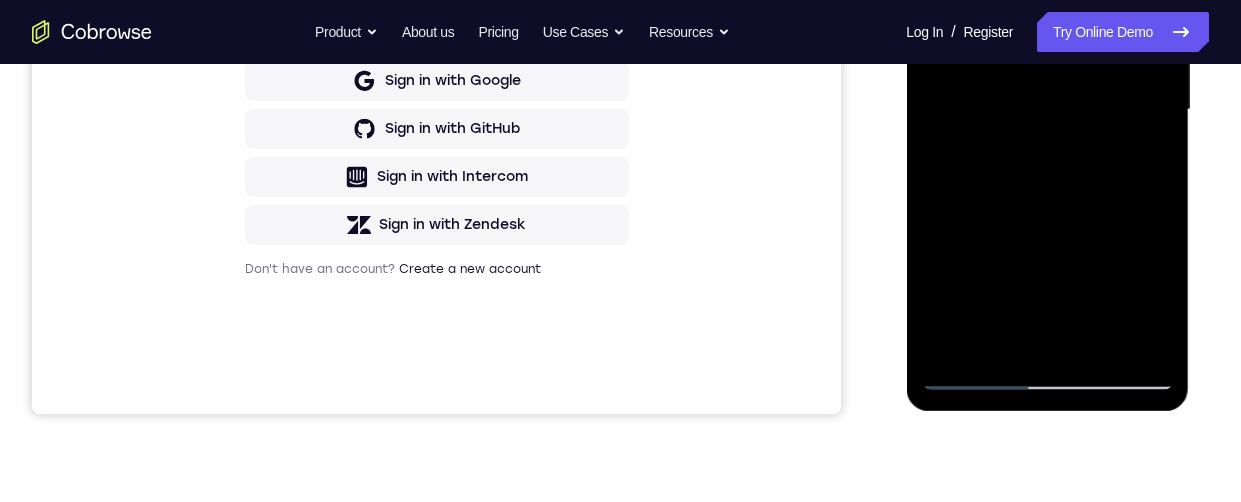 scroll, scrollTop: 529, scrollLeft: 0, axis: vertical 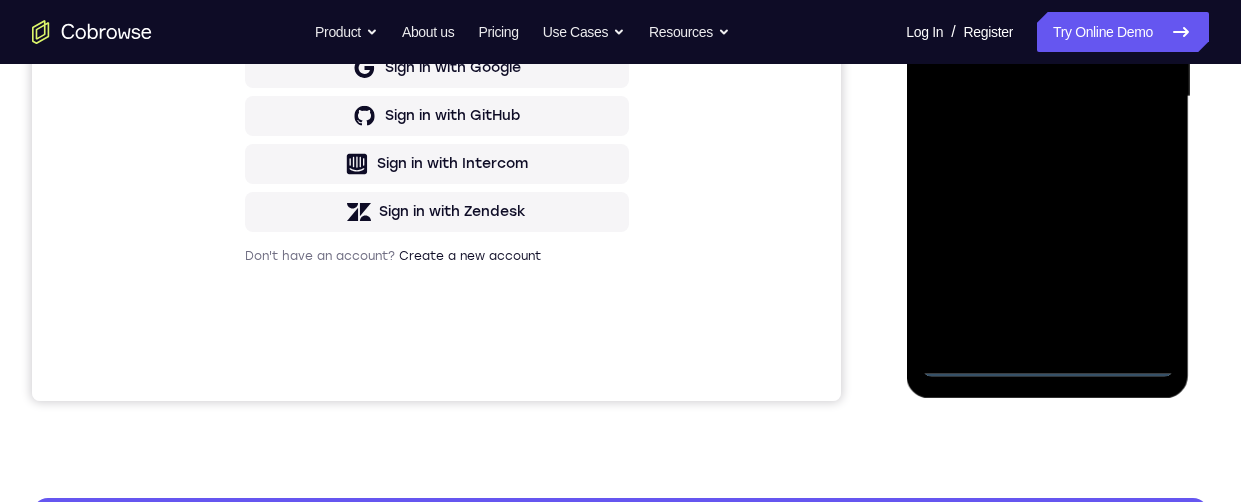 click at bounding box center (1047, 97) 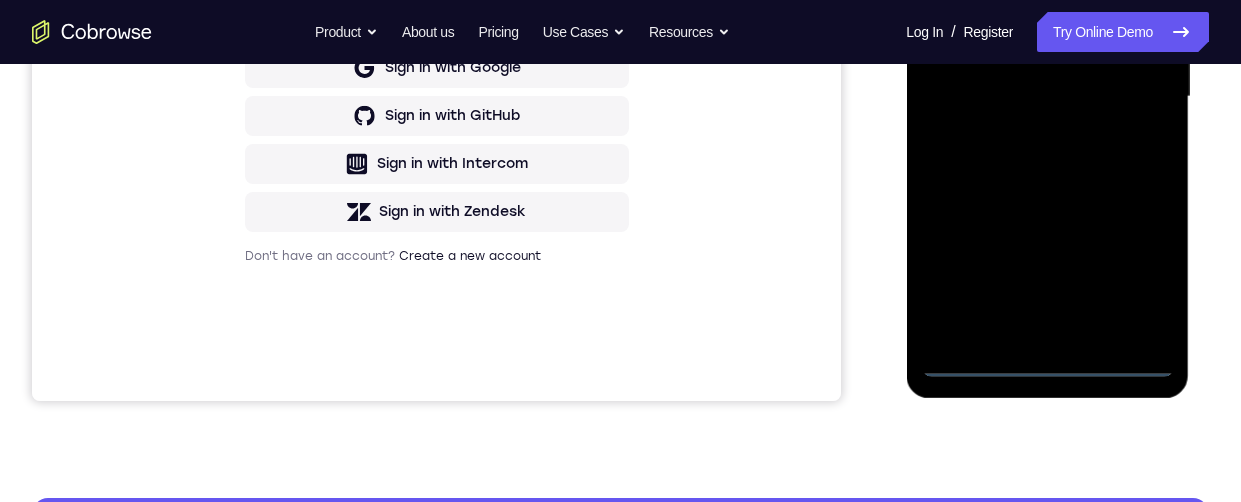 click at bounding box center (1047, 97) 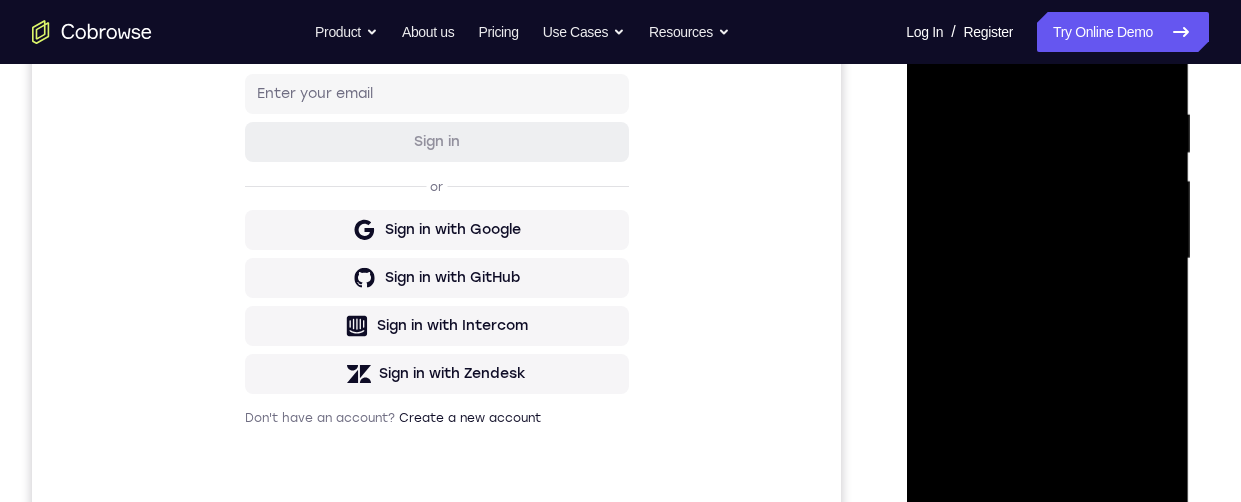 scroll, scrollTop: 358, scrollLeft: 0, axis: vertical 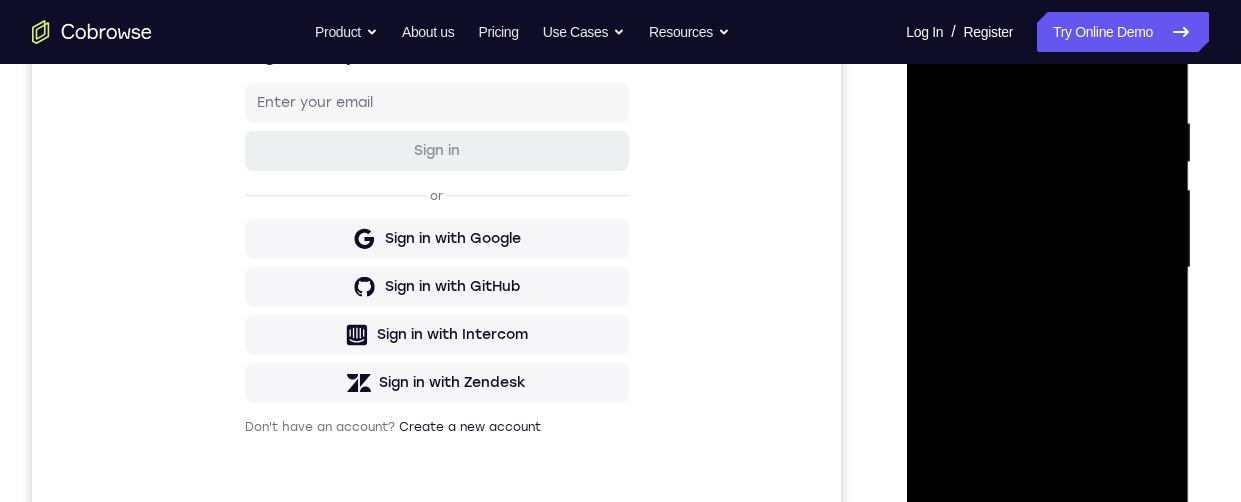 click at bounding box center [1047, 268] 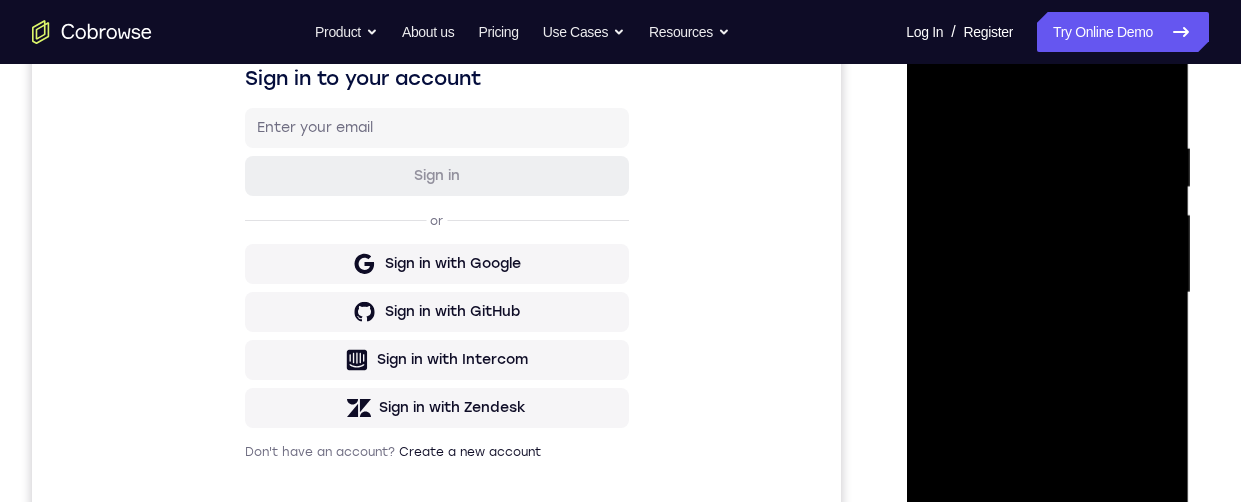 click at bounding box center [1047, 293] 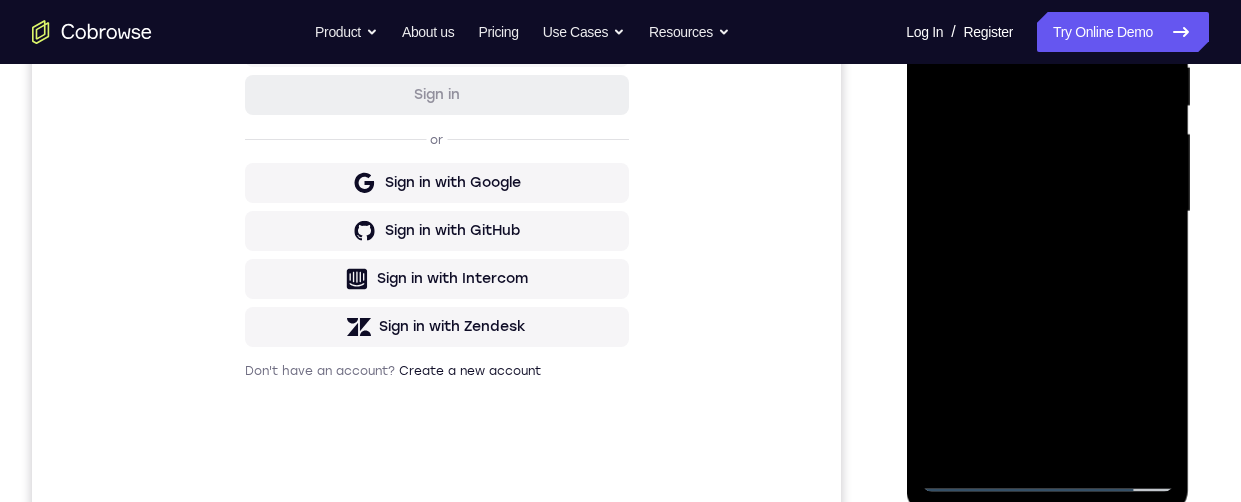 scroll, scrollTop: 317, scrollLeft: 0, axis: vertical 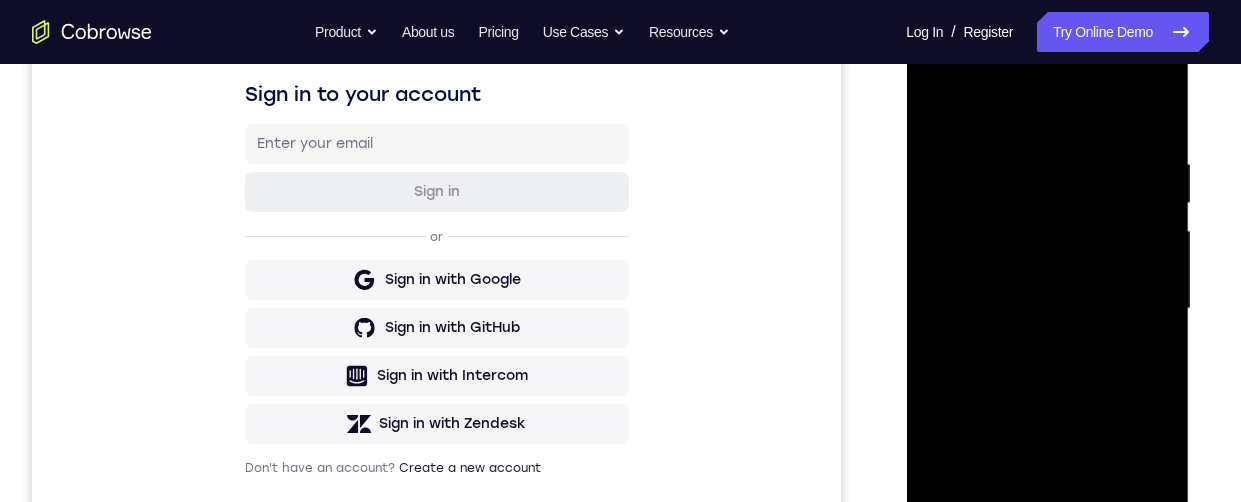 click at bounding box center (1047, 309) 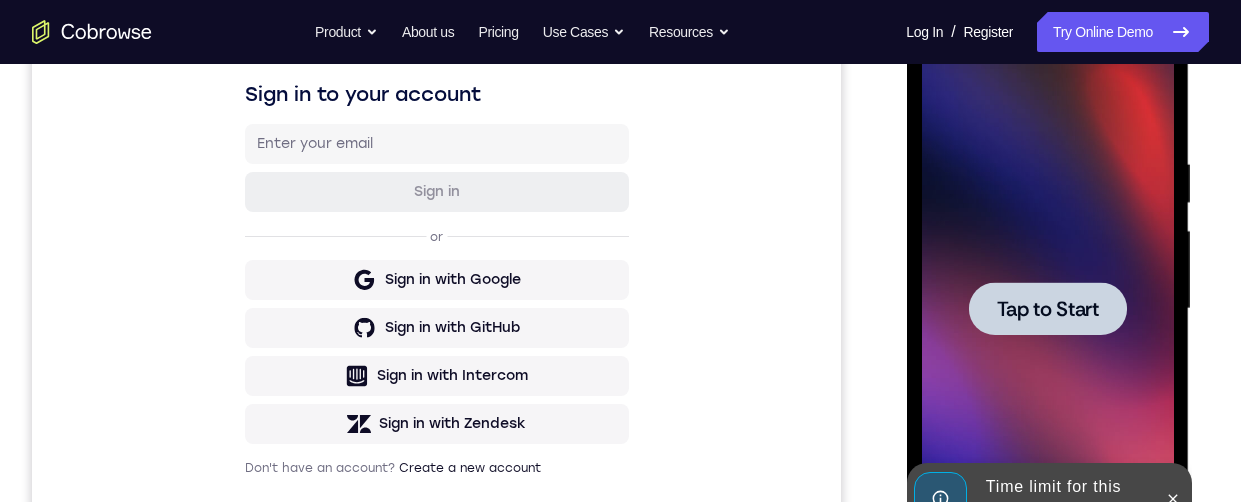 click at bounding box center [1047, 308] 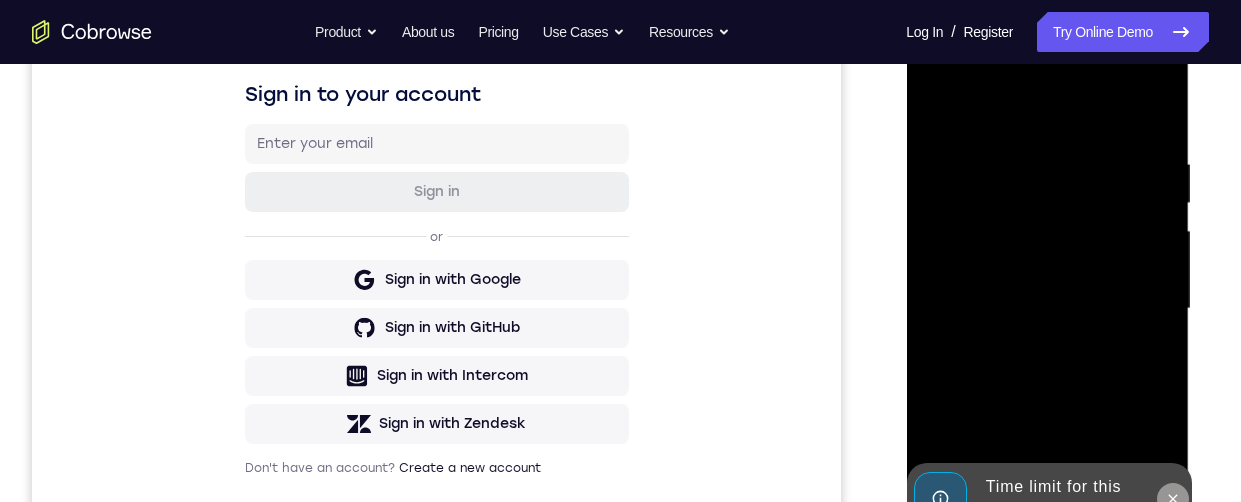 click 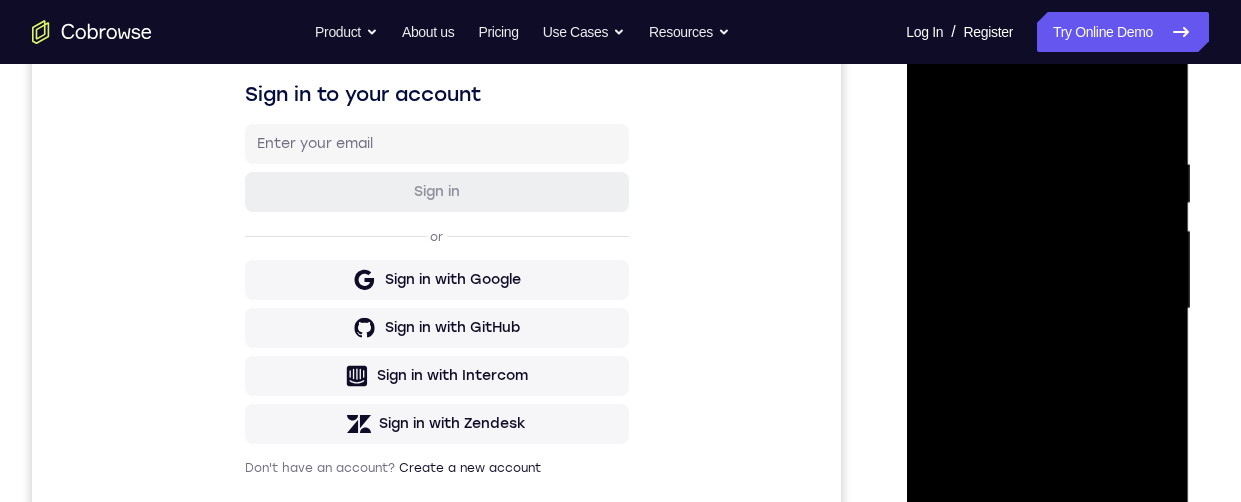 click 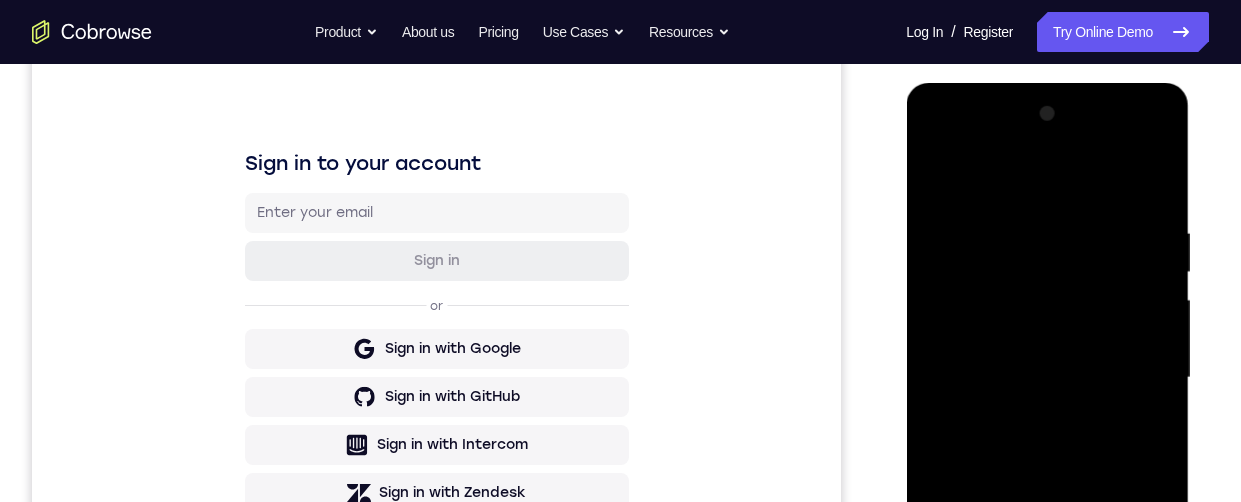 scroll, scrollTop: 425, scrollLeft: 0, axis: vertical 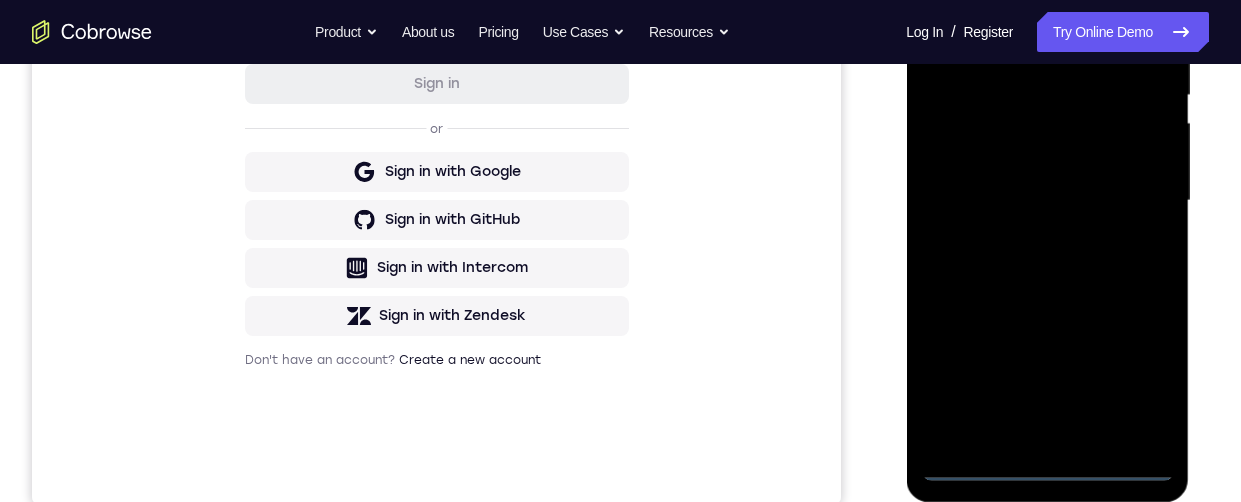 click at bounding box center [1047, 201] 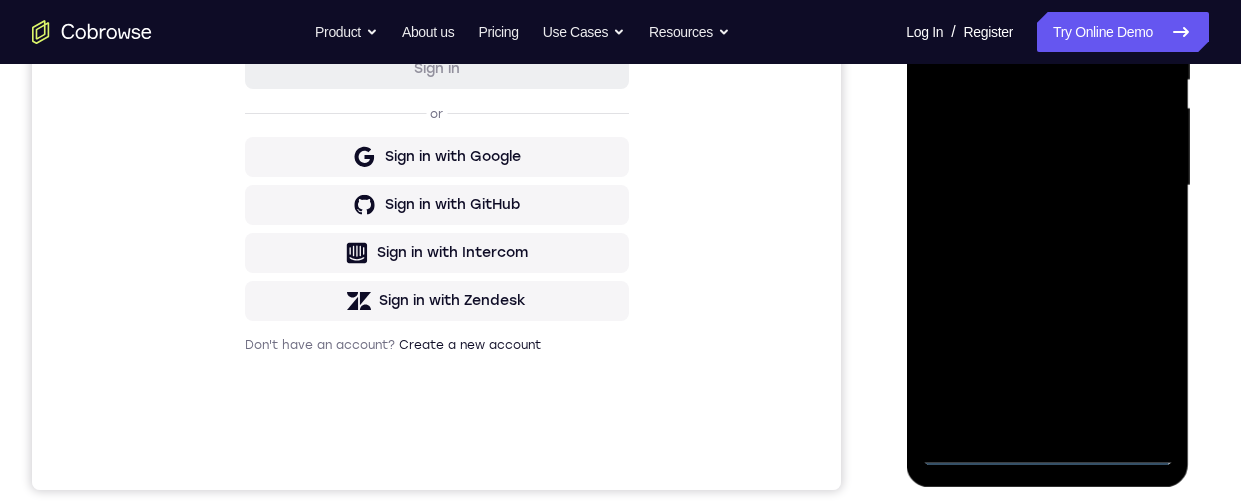 click at bounding box center (1047, 186) 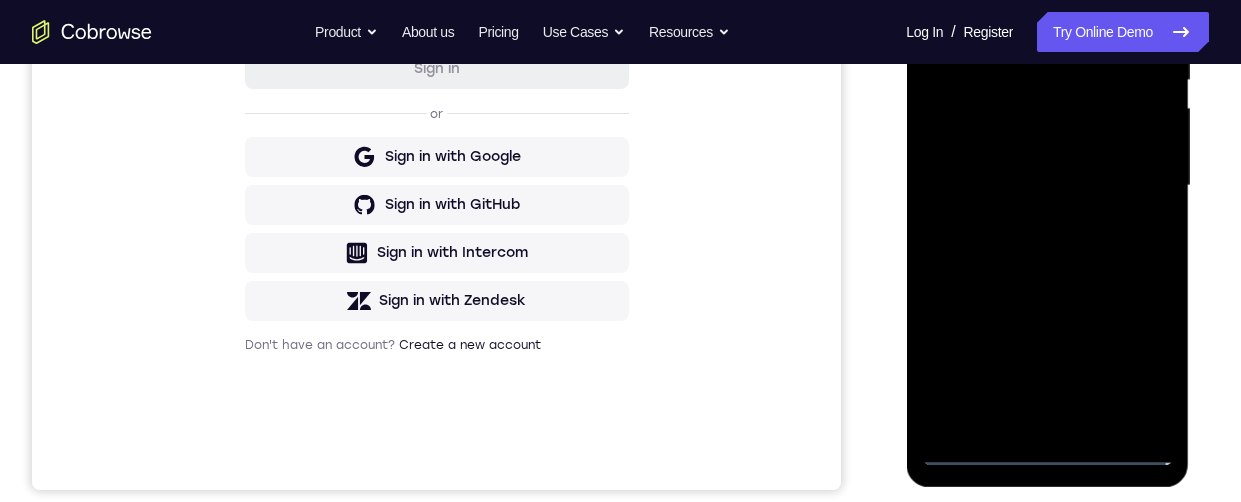 click at bounding box center [1047, 186] 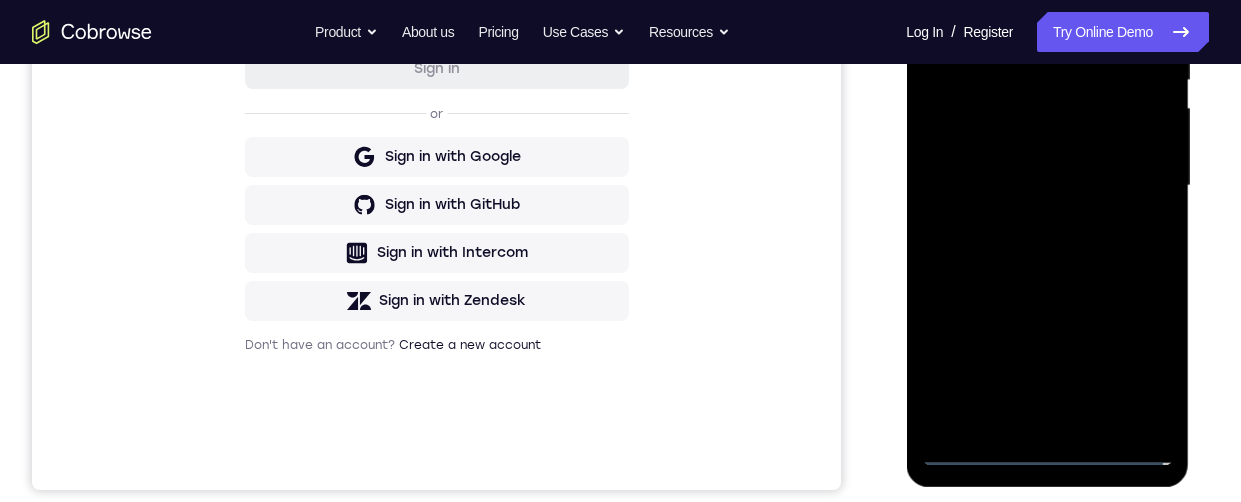 click at bounding box center [1047, 186] 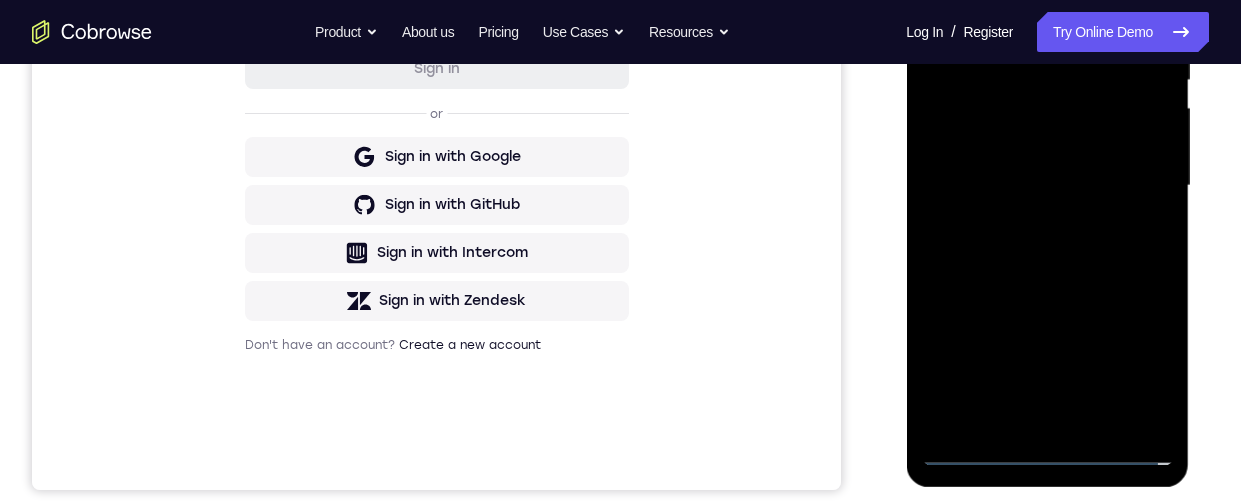 click at bounding box center [1047, 186] 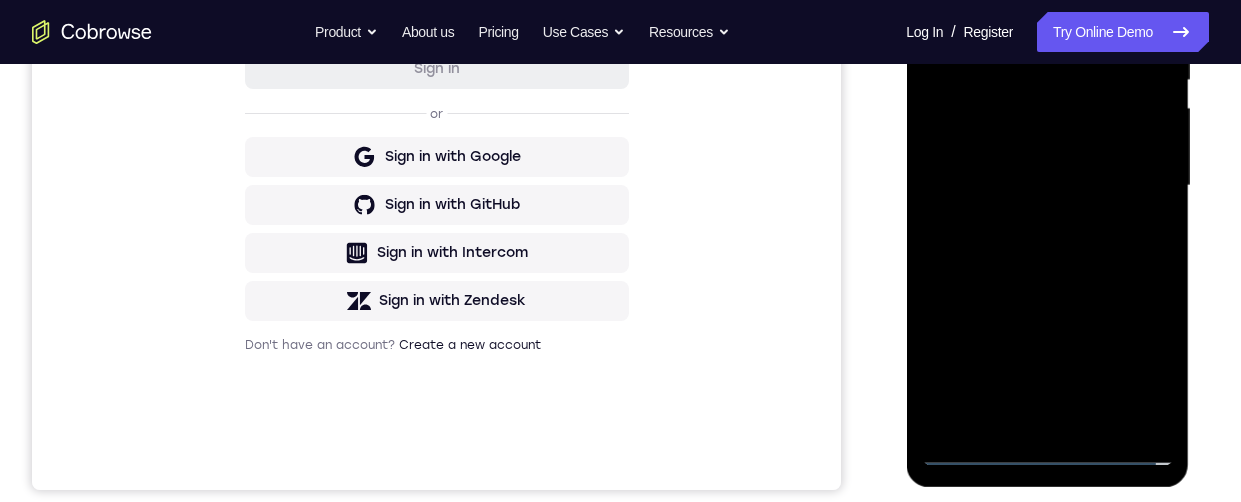 click at bounding box center (1047, 186) 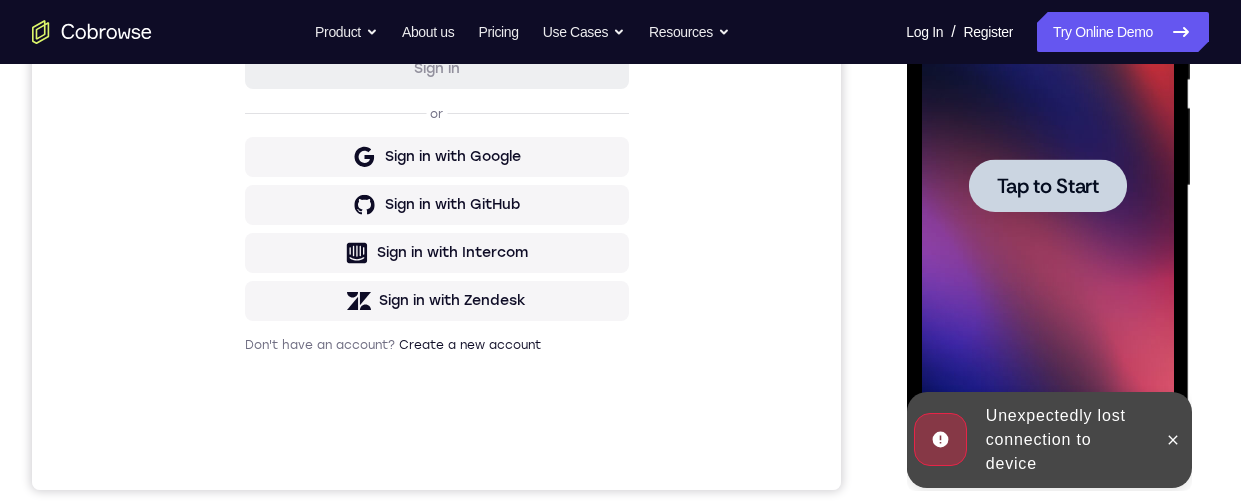 click on "Tap to Start" at bounding box center (1047, 186) 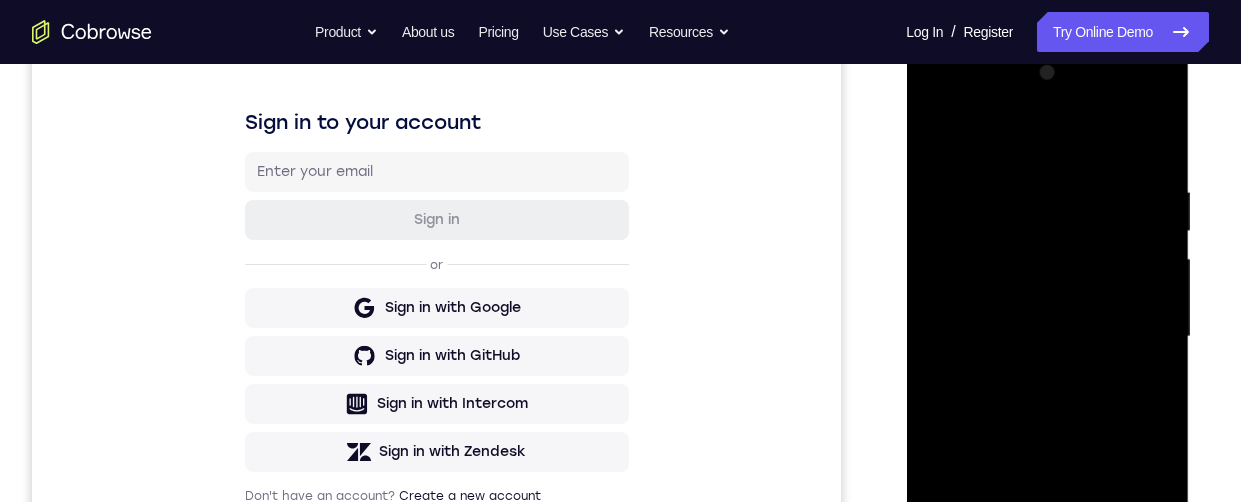 scroll, scrollTop: 331, scrollLeft: 0, axis: vertical 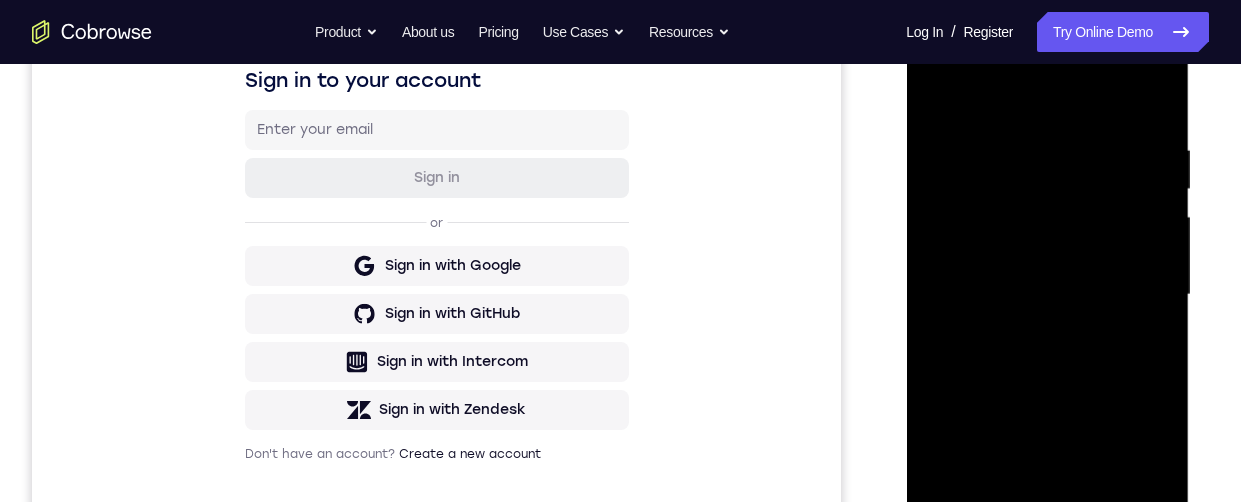 click at bounding box center (1047, 295) 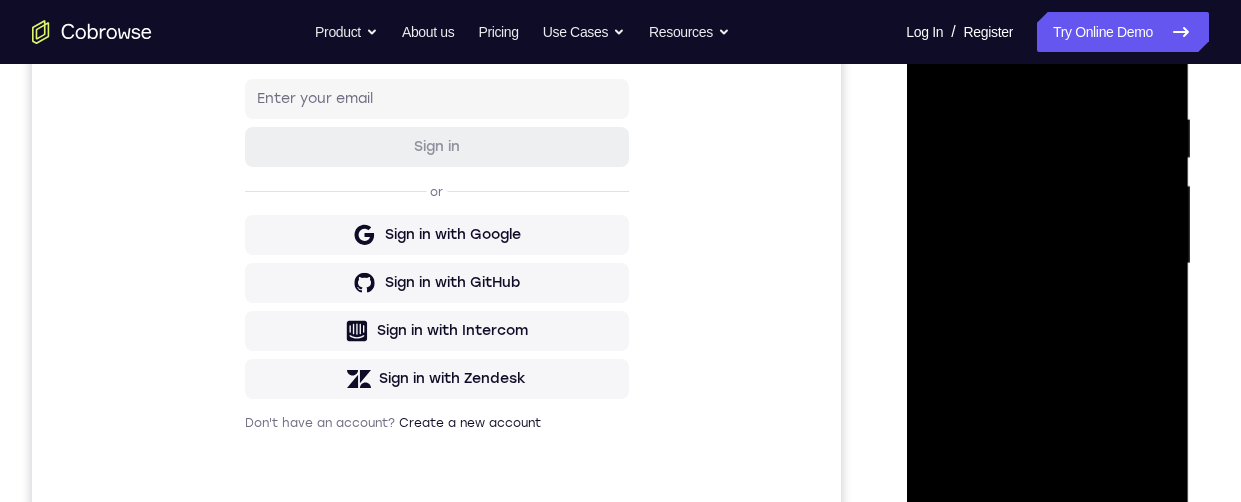 scroll, scrollTop: 394, scrollLeft: 0, axis: vertical 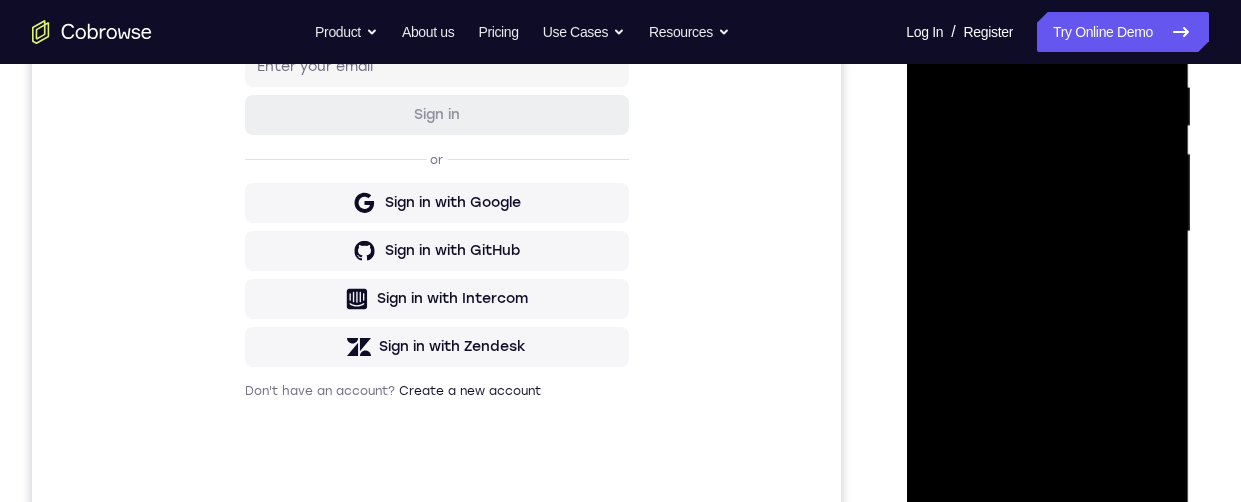 click at bounding box center [1047, 232] 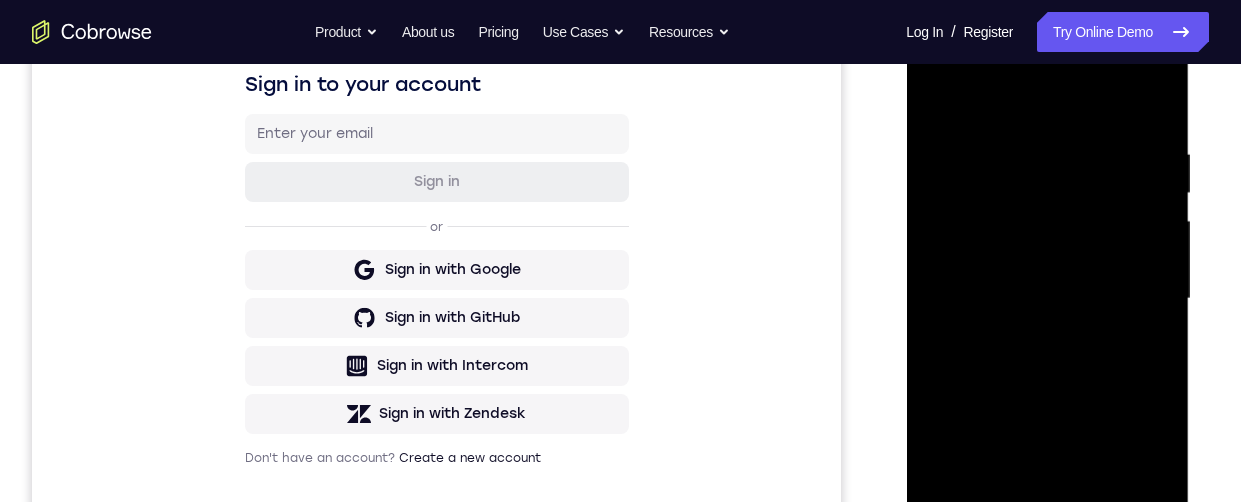 scroll, scrollTop: 293, scrollLeft: 0, axis: vertical 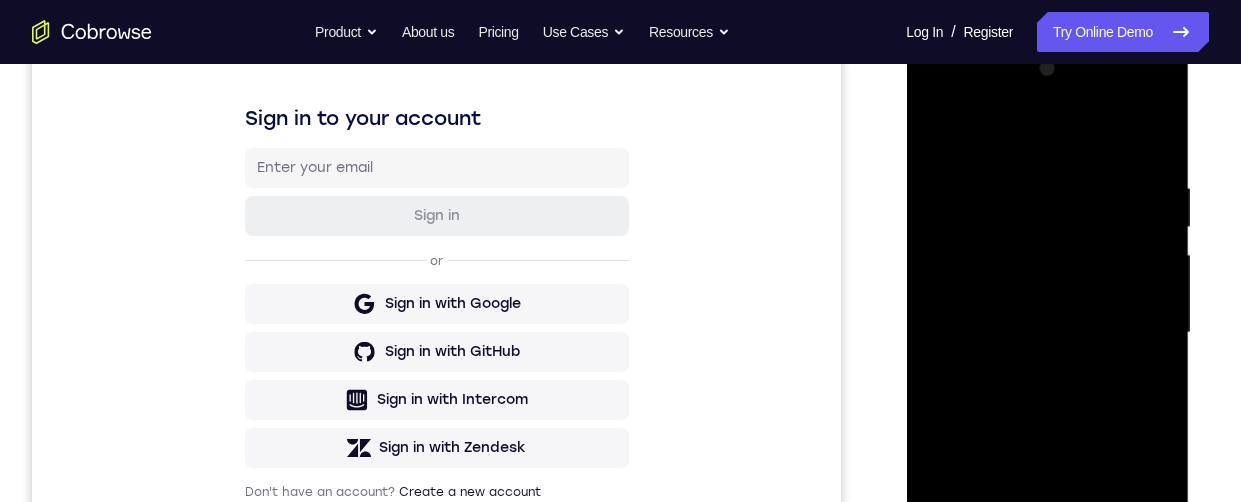 click at bounding box center [1047, 333] 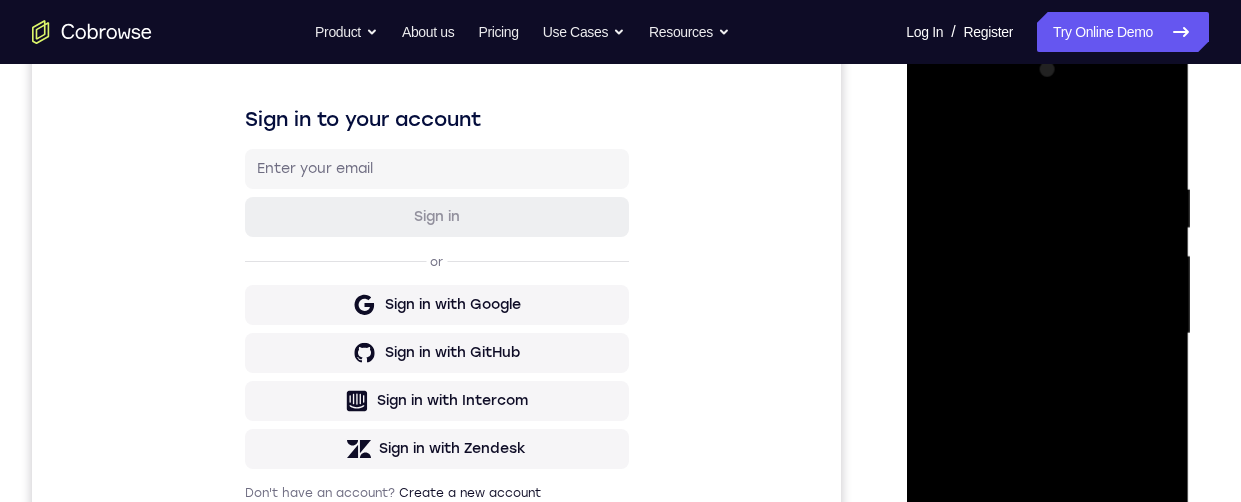 click at bounding box center [1047, 334] 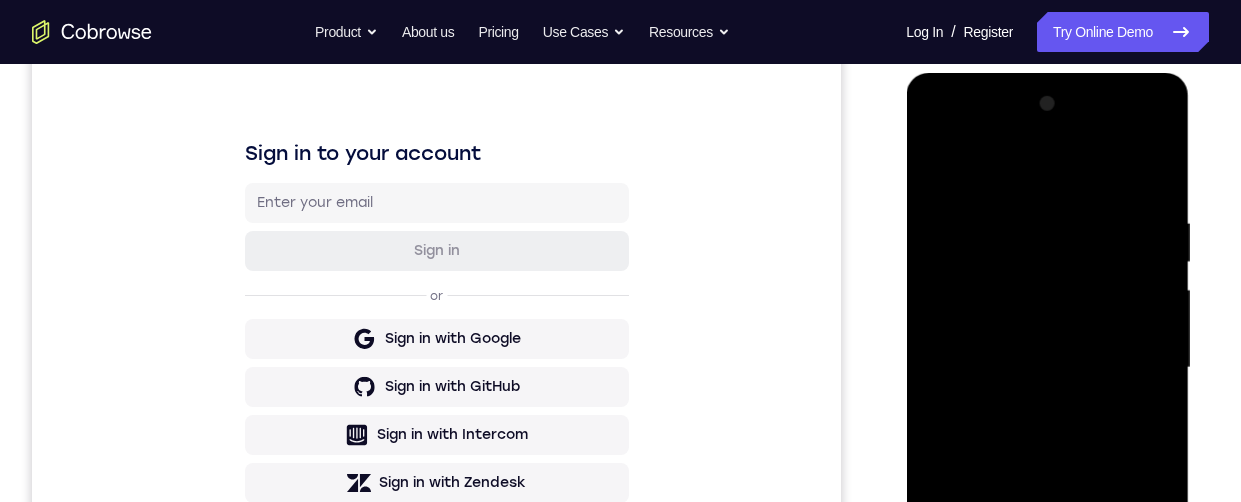 click at bounding box center (1047, 368) 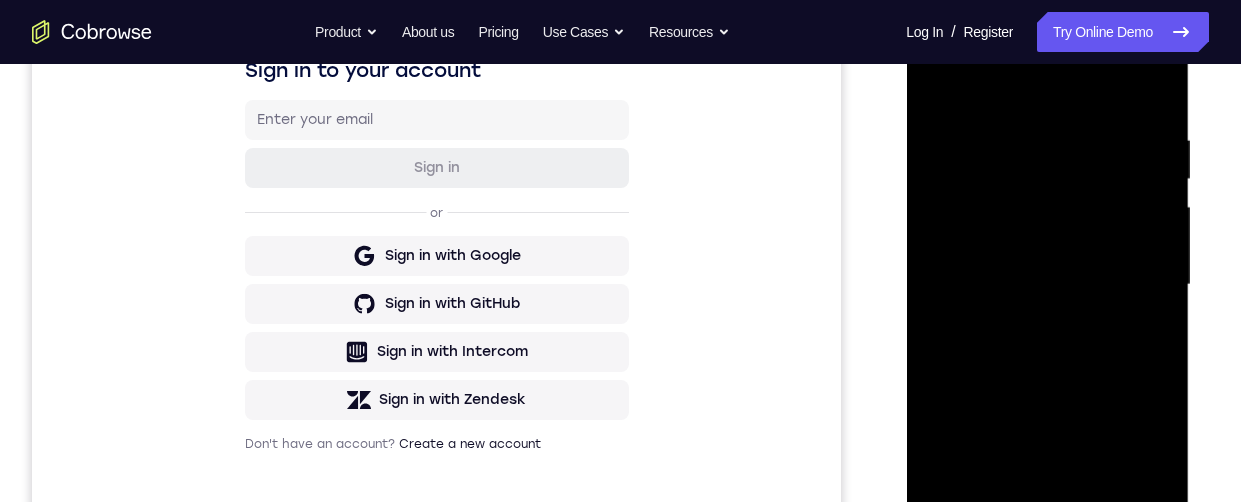 scroll, scrollTop: 377, scrollLeft: 0, axis: vertical 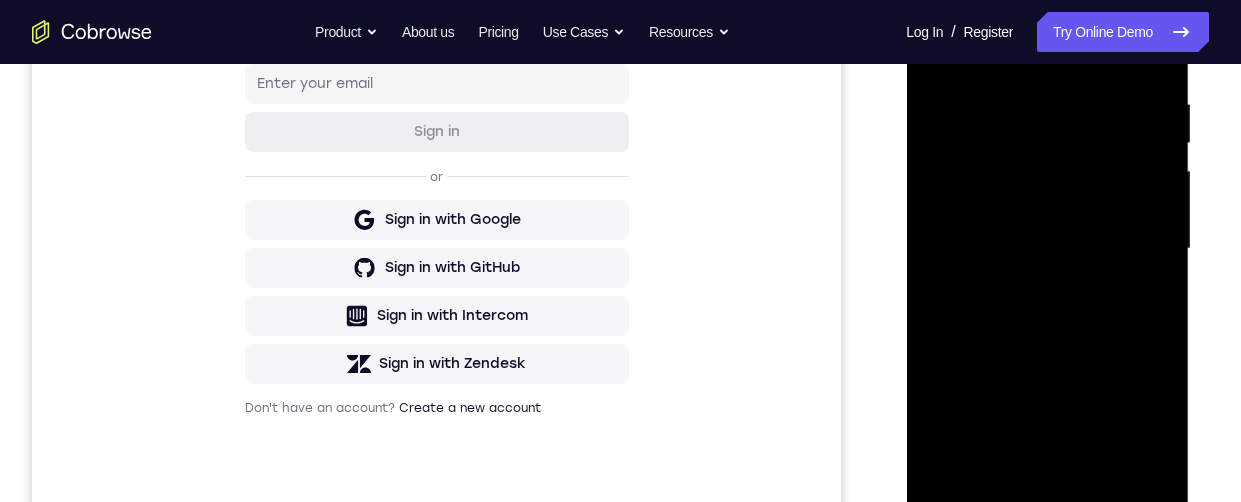 click at bounding box center (1047, 249) 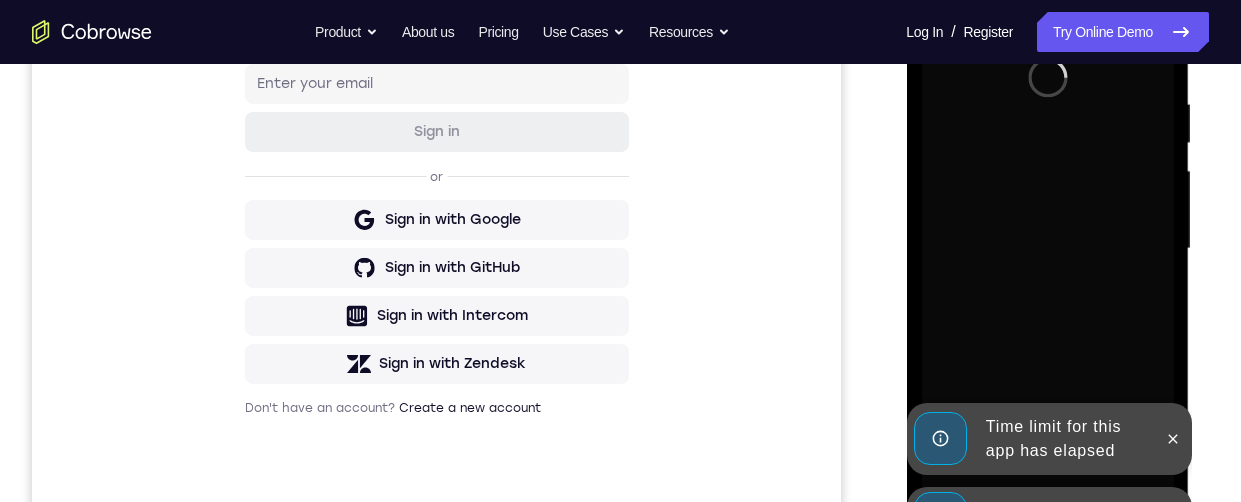 scroll, scrollTop: 350, scrollLeft: 0, axis: vertical 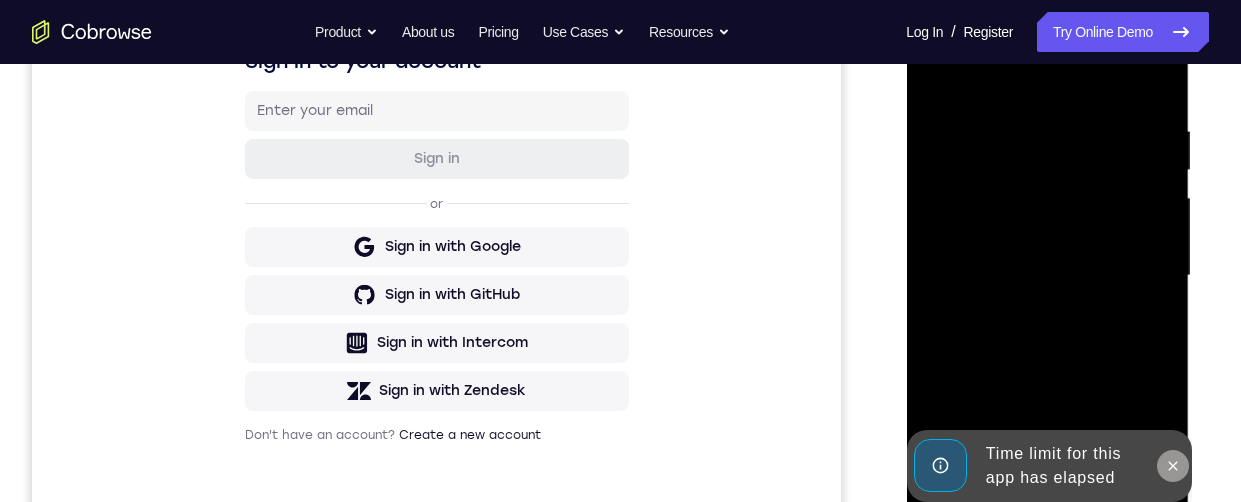click 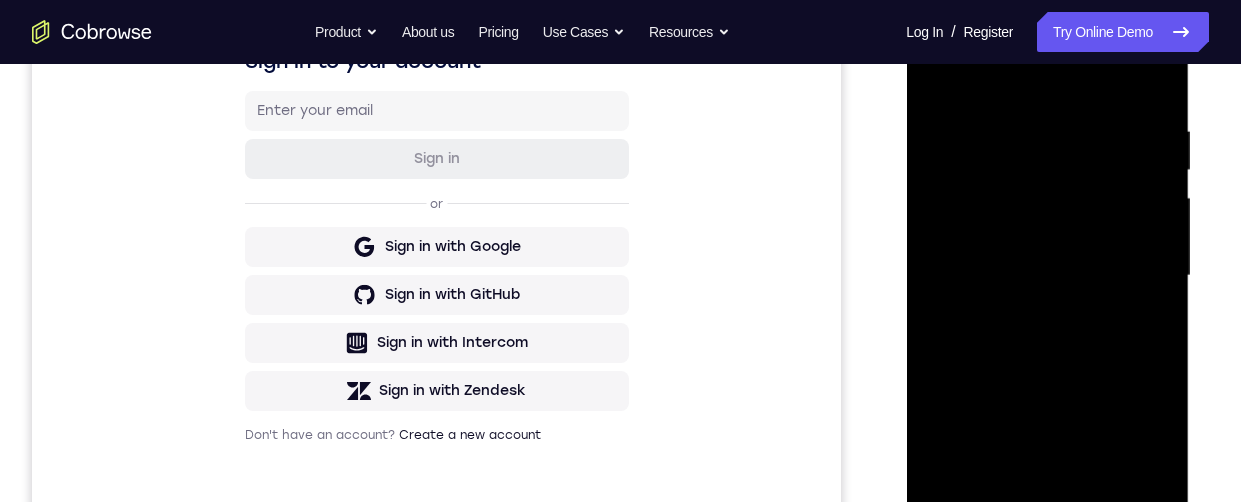 scroll, scrollTop: 442, scrollLeft: 0, axis: vertical 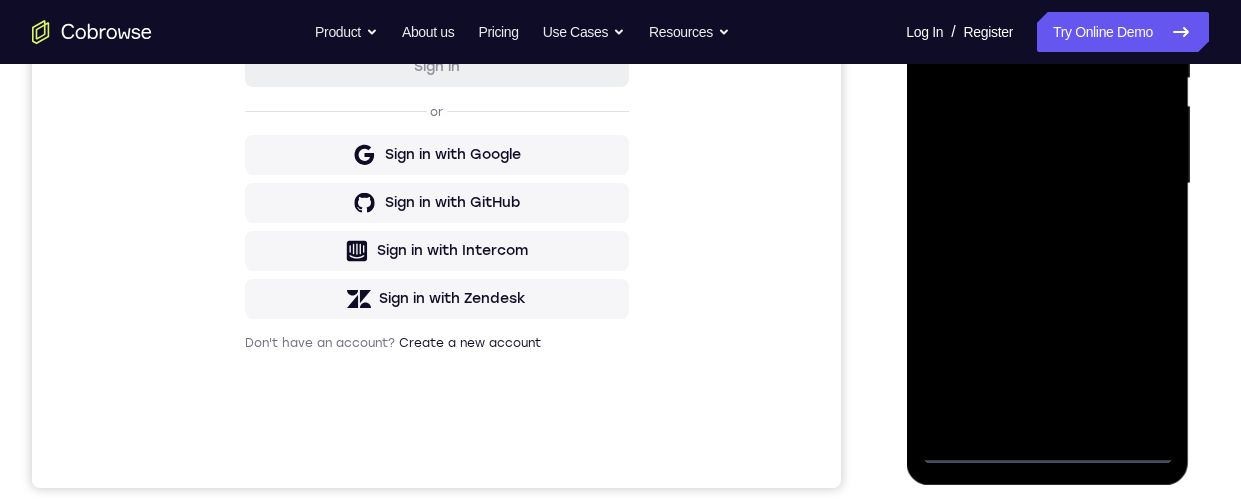 click at bounding box center [1047, 184] 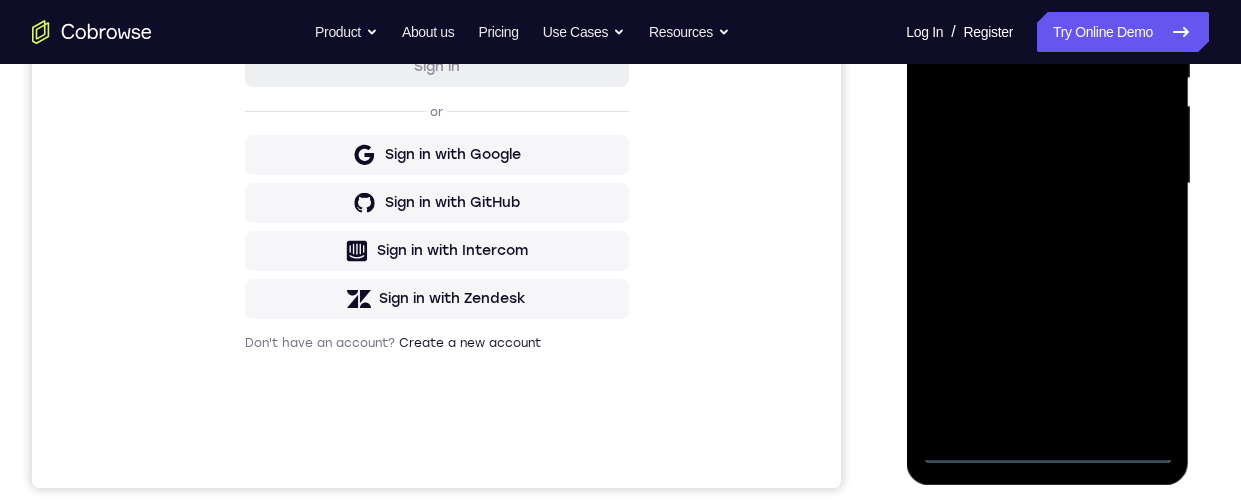 click at bounding box center [1047, 184] 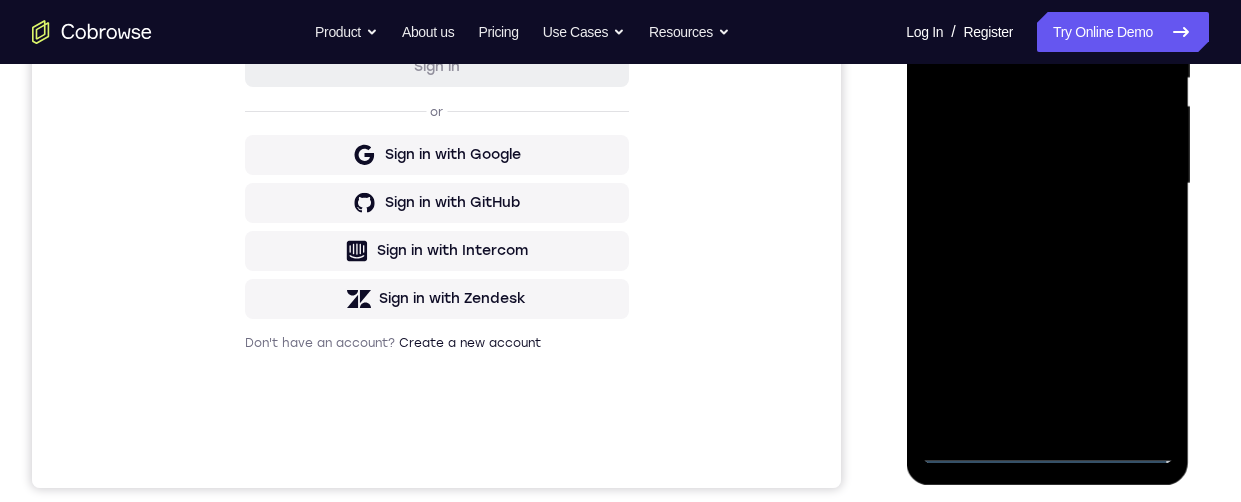 click at bounding box center [1047, 184] 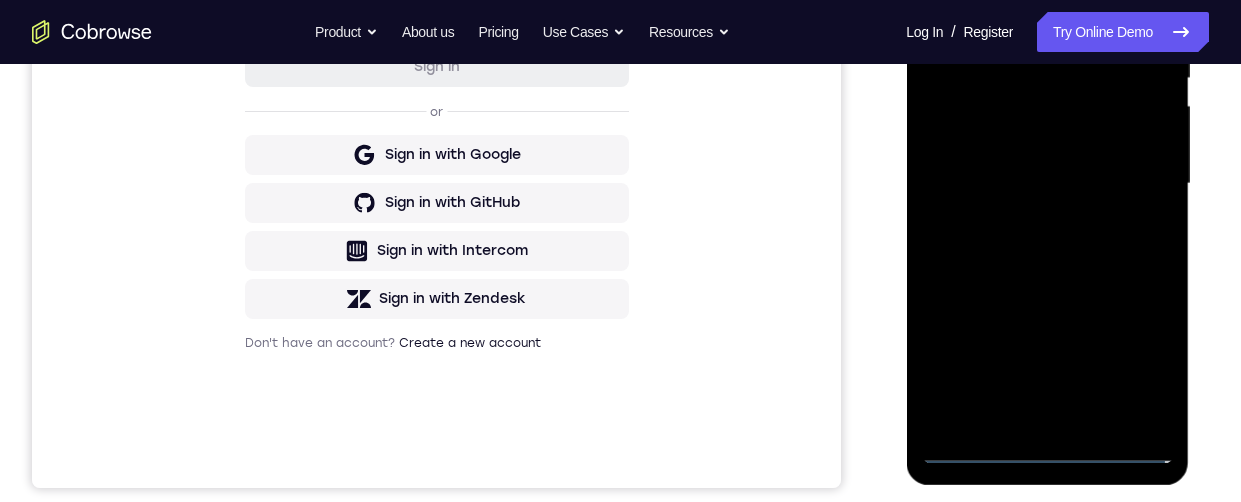 click at bounding box center (1047, 184) 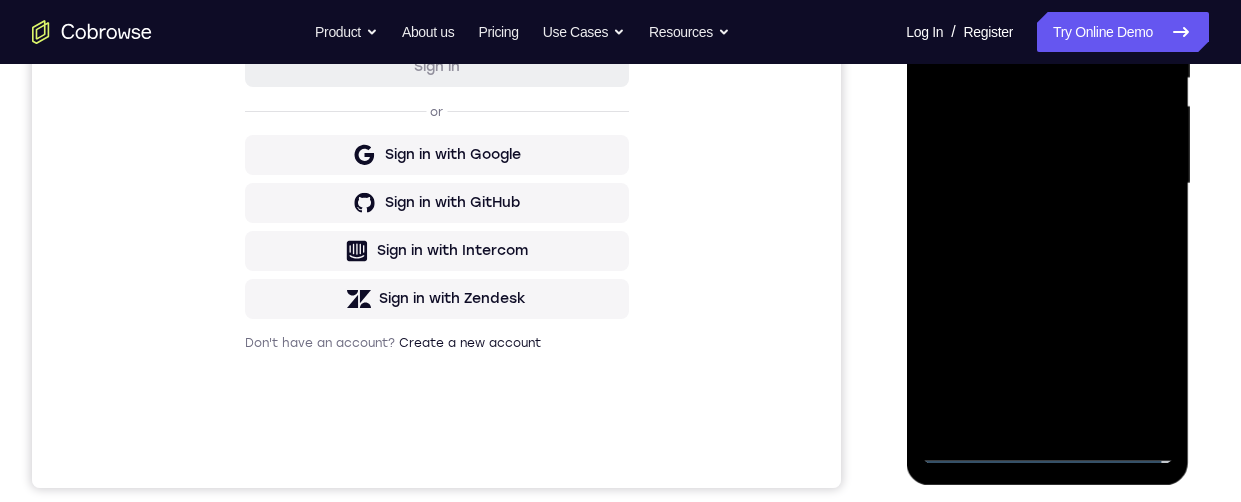 click at bounding box center (1047, 184) 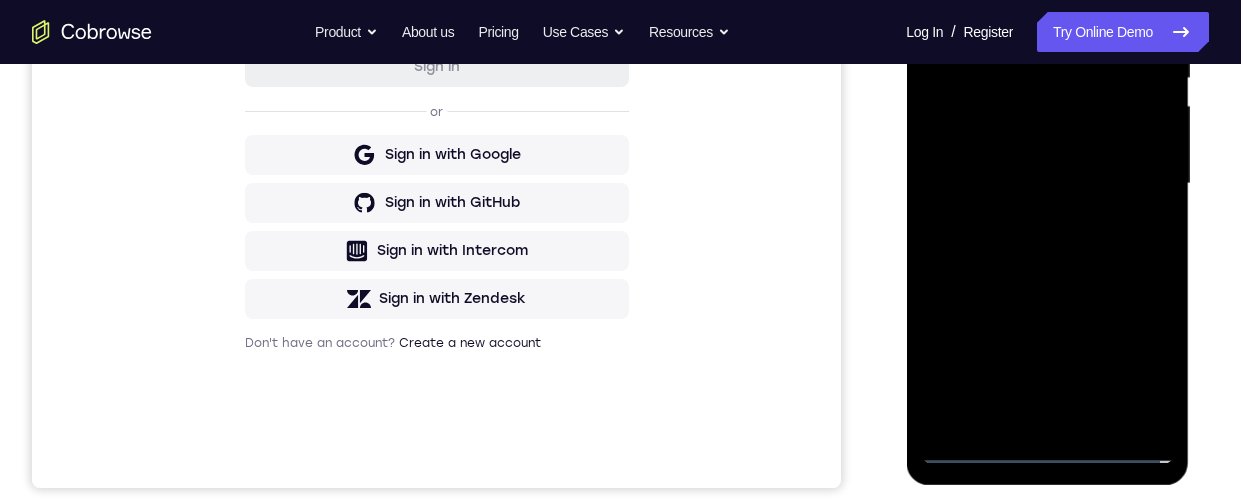 click at bounding box center (1047, 184) 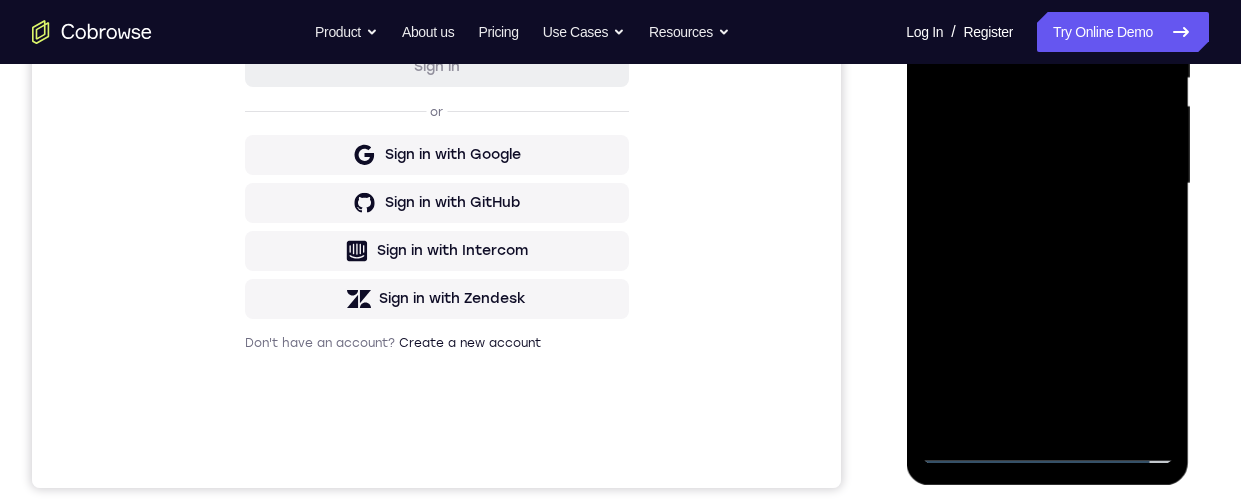 click at bounding box center (1047, 184) 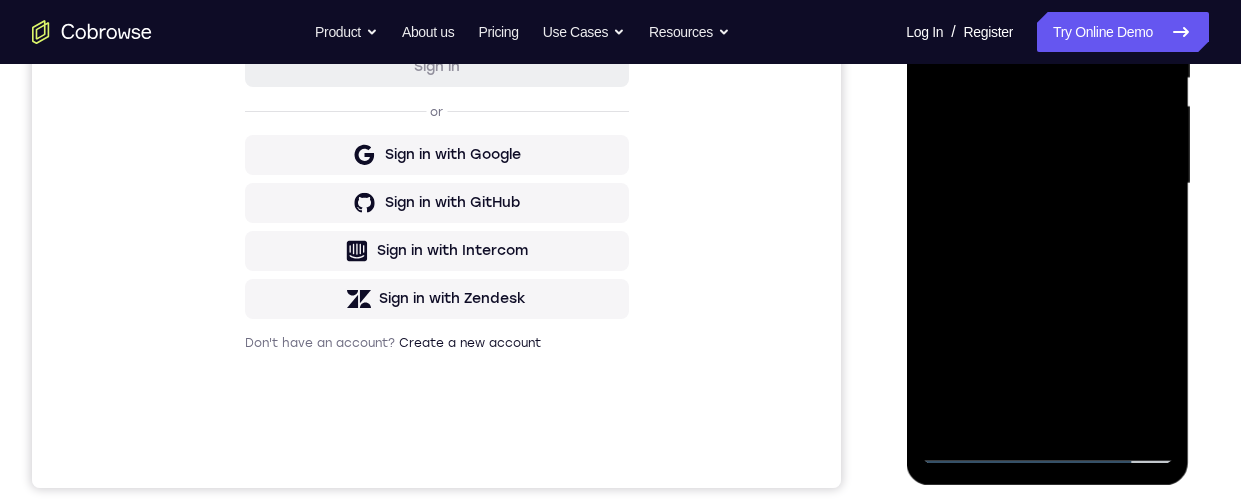 click at bounding box center (1047, 184) 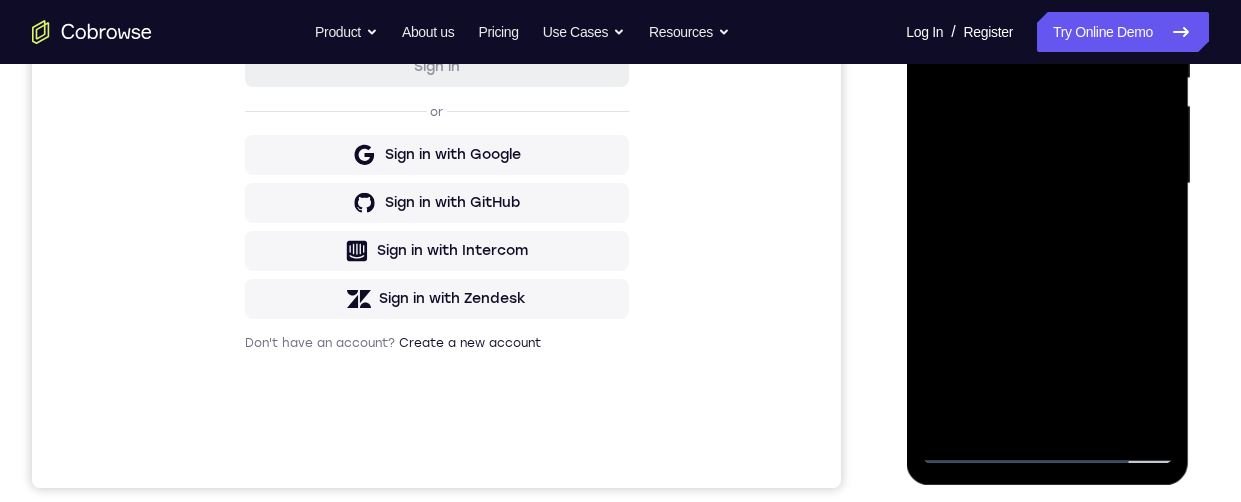 click at bounding box center (1047, 184) 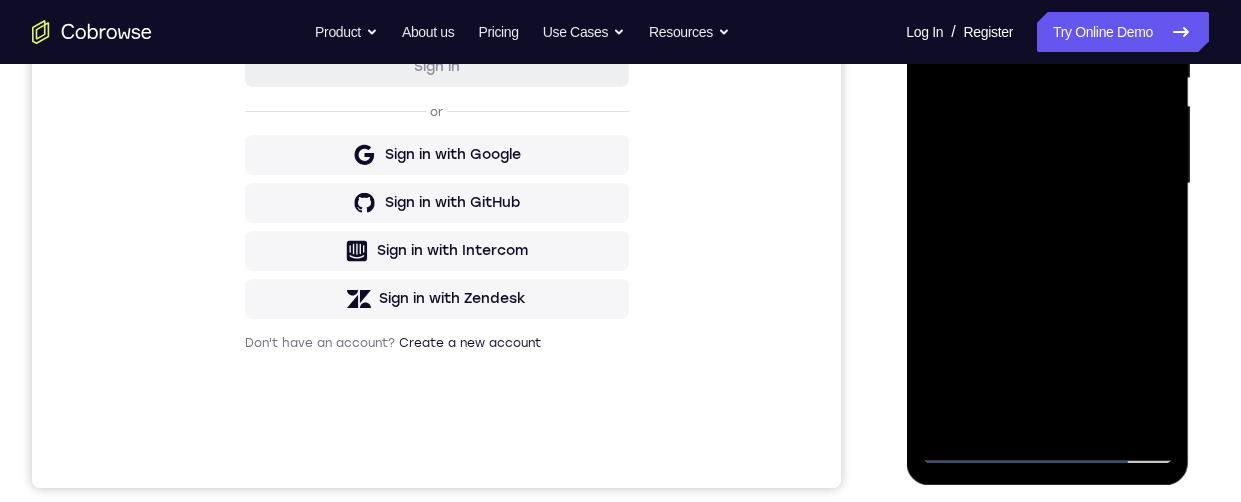 click at bounding box center [1047, 184] 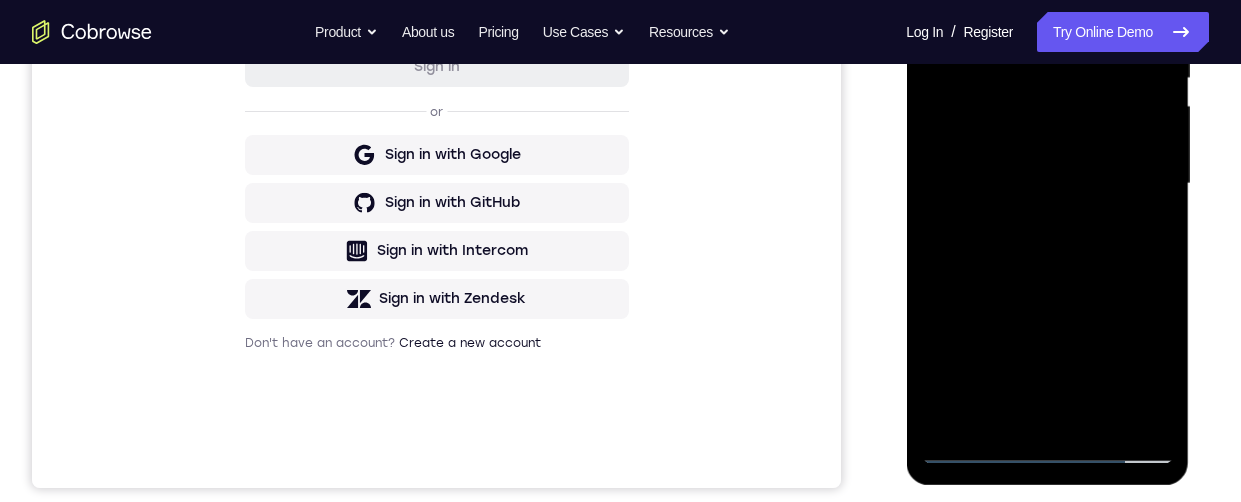 click at bounding box center (1047, 184) 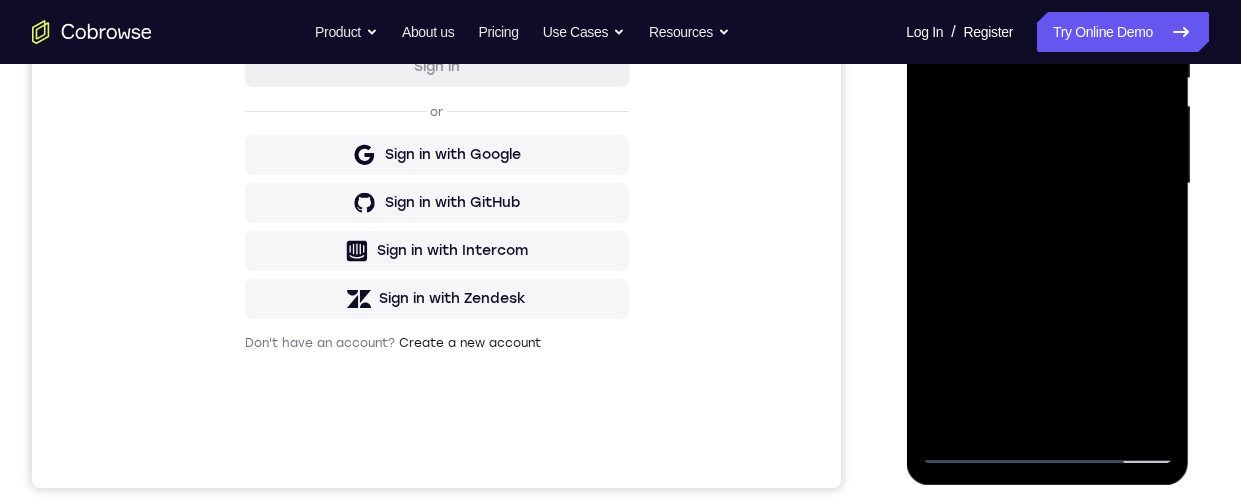 click at bounding box center (1047, 184) 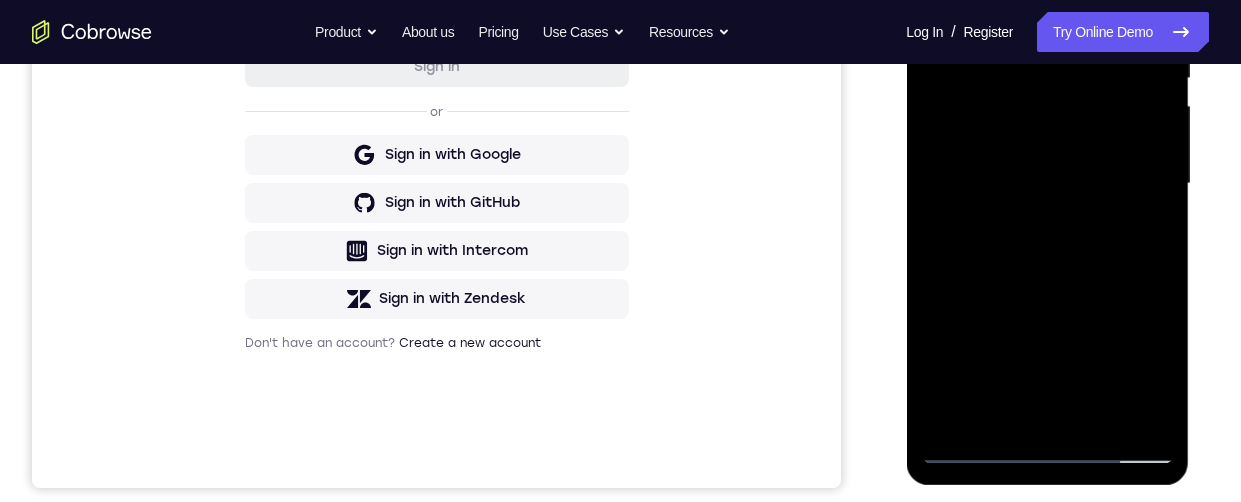 click at bounding box center (1047, 184) 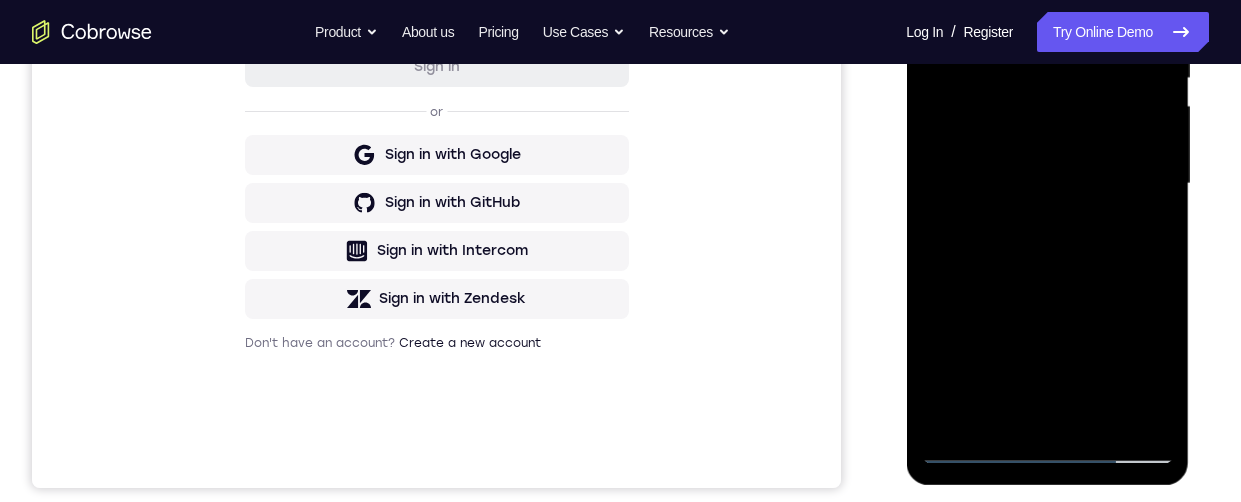 click at bounding box center [1047, 184] 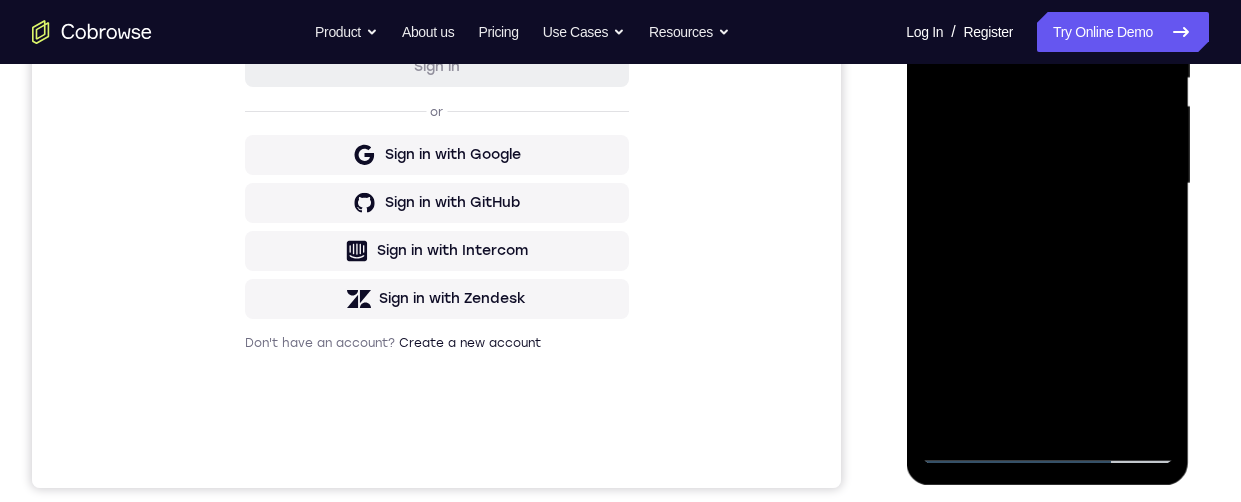 click at bounding box center (1047, 184) 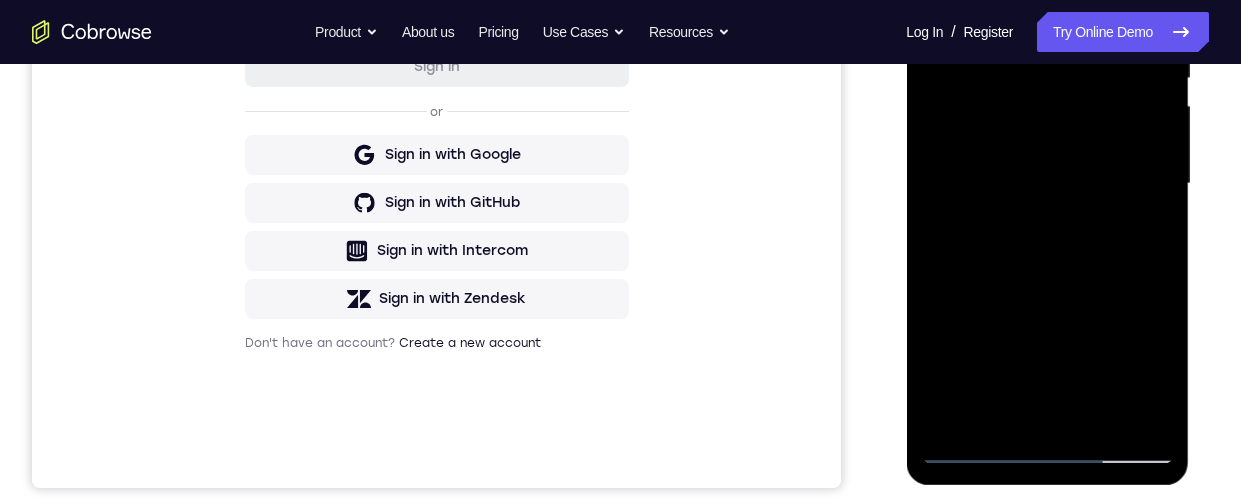 click at bounding box center (1047, 184) 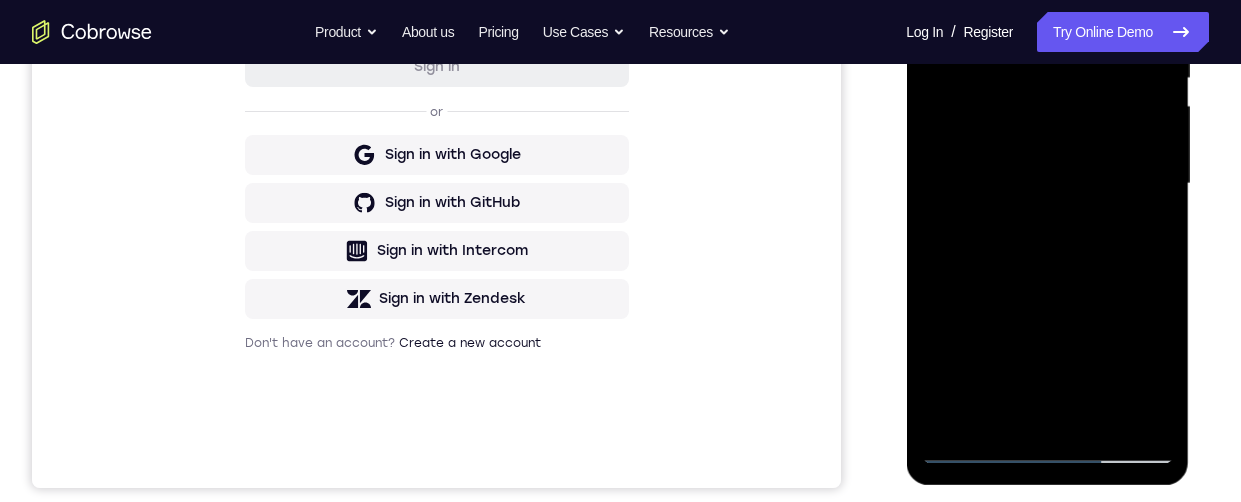 scroll, scrollTop: 394, scrollLeft: 0, axis: vertical 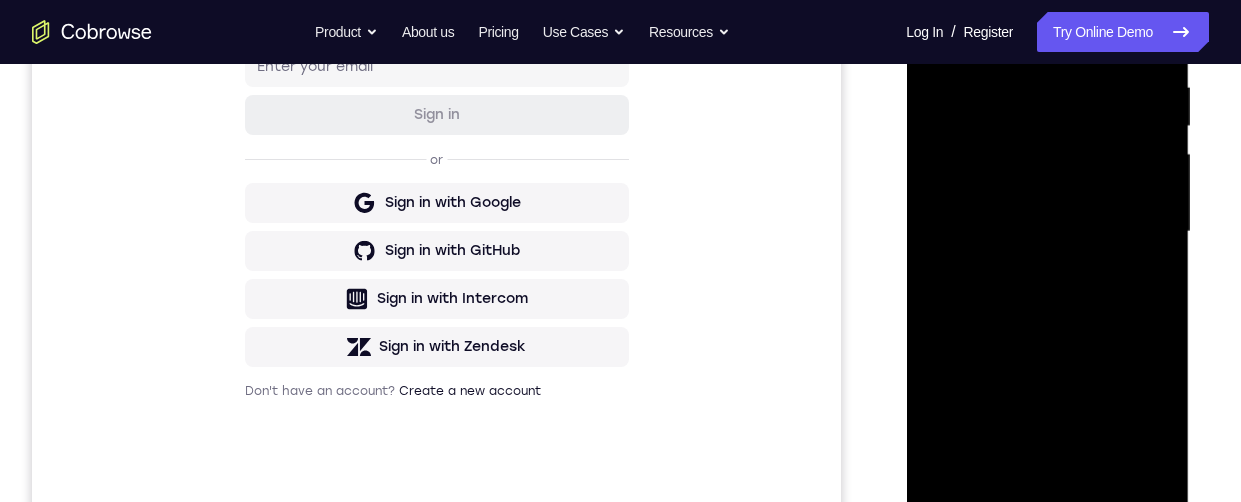 click at bounding box center (1047, 232) 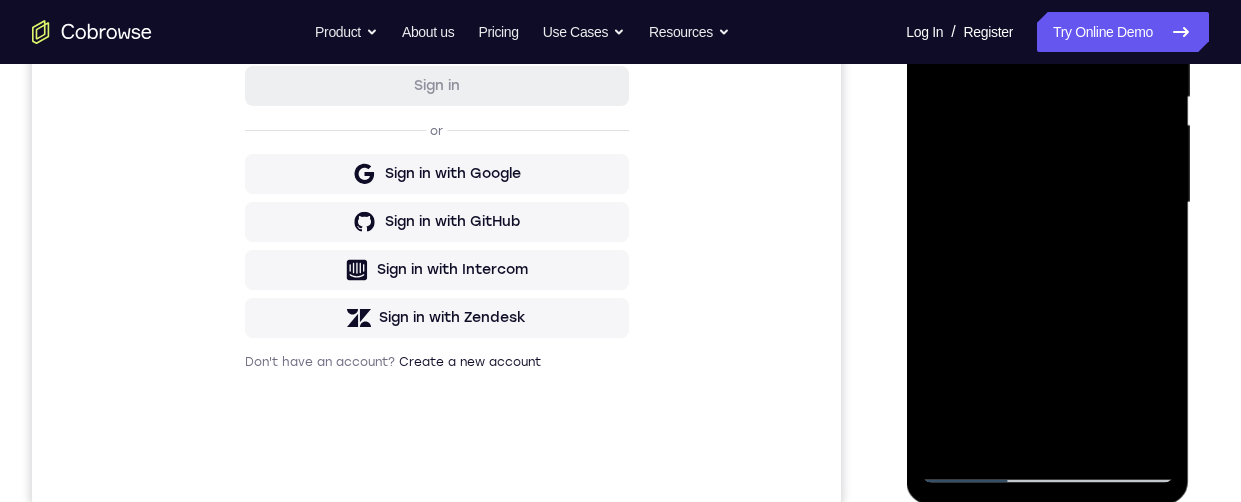 scroll, scrollTop: 421, scrollLeft: 0, axis: vertical 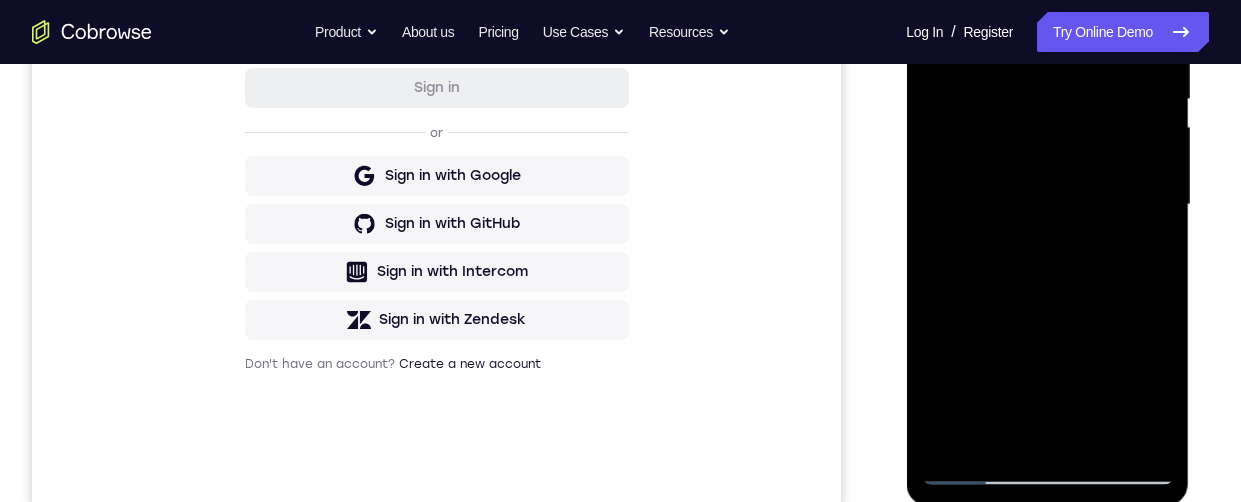 click at bounding box center [1047, 205] 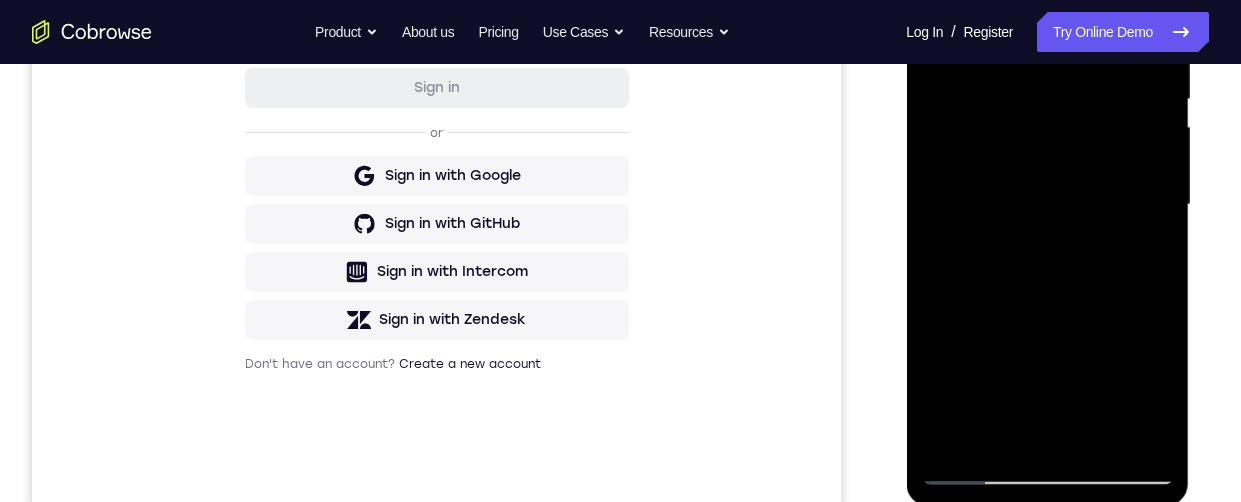 click at bounding box center (1047, 205) 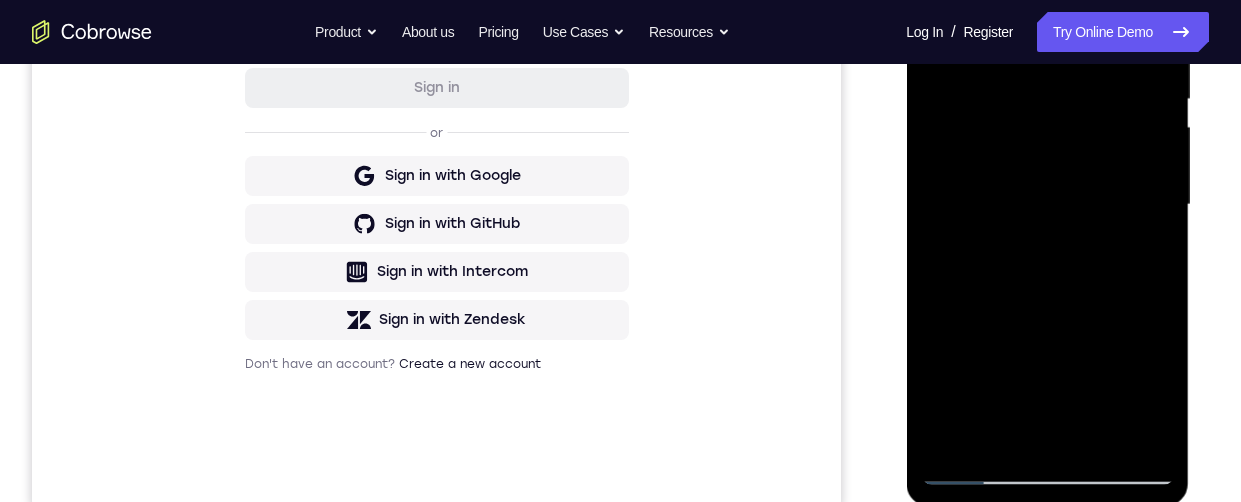 click at bounding box center [1047, 205] 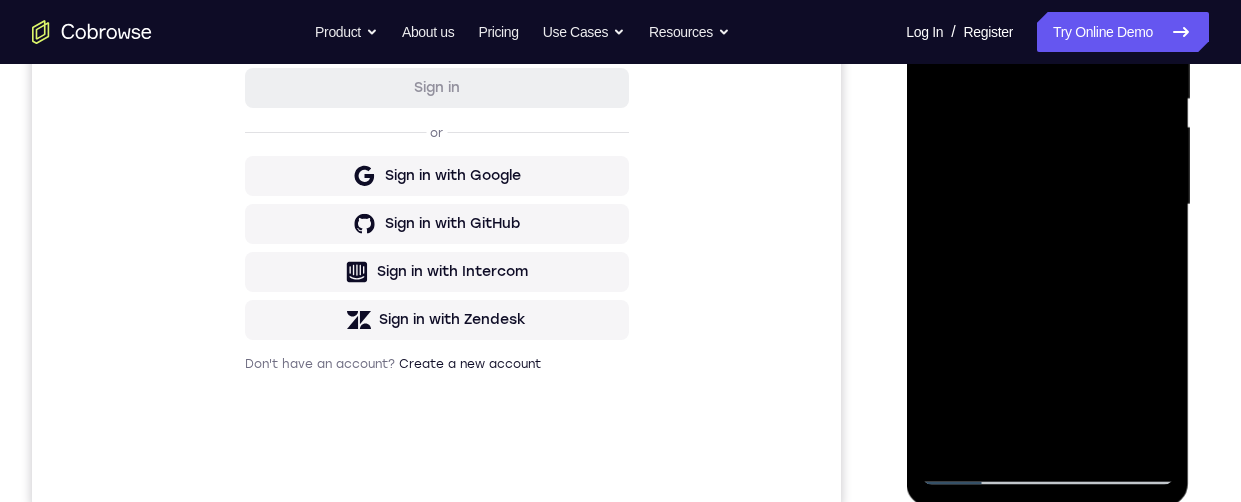 click at bounding box center [1047, 205] 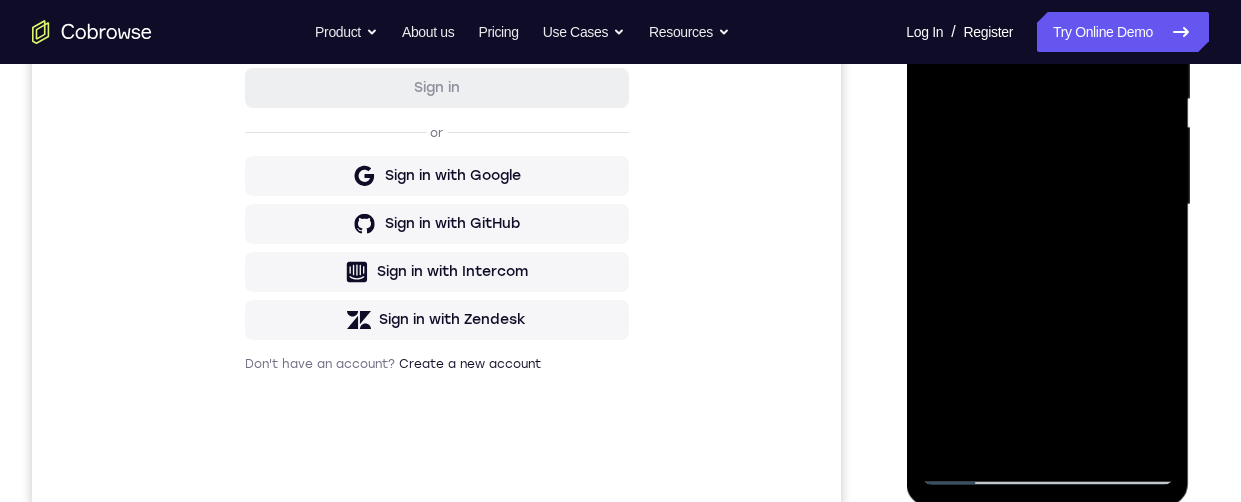 click at bounding box center [1047, 205] 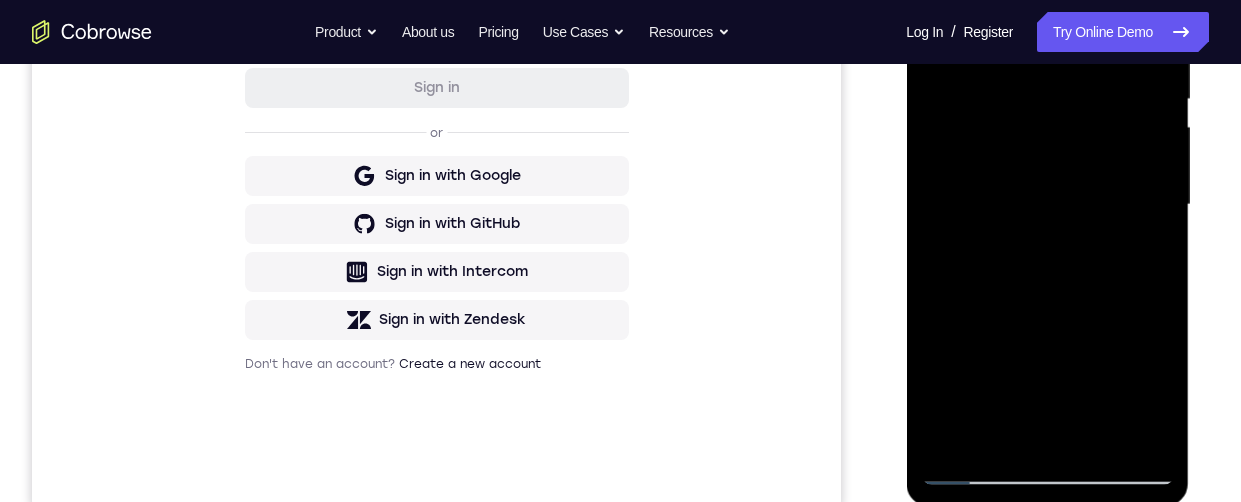 click at bounding box center [1047, 205] 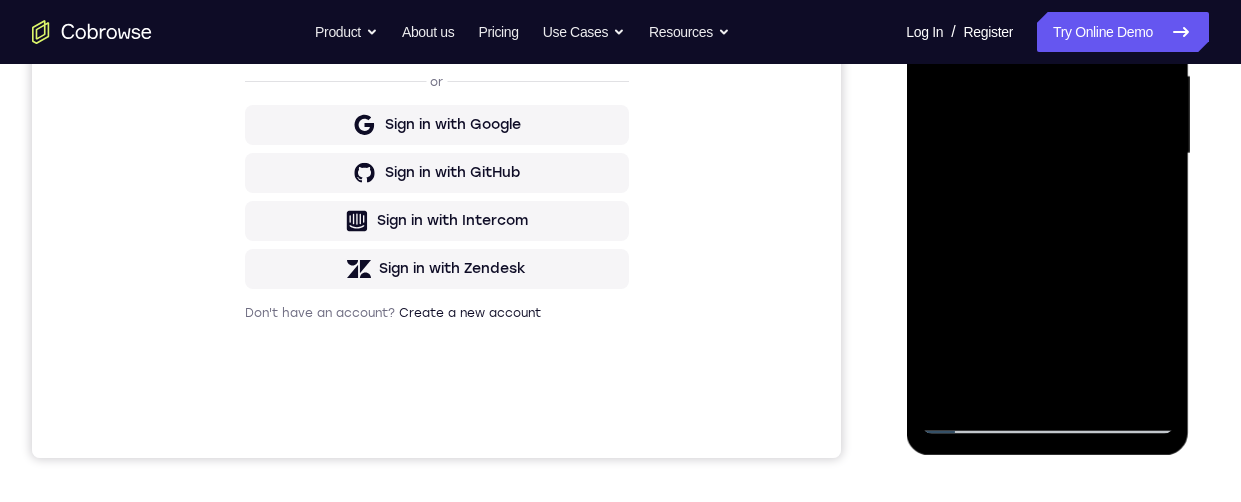 scroll, scrollTop: 467, scrollLeft: 0, axis: vertical 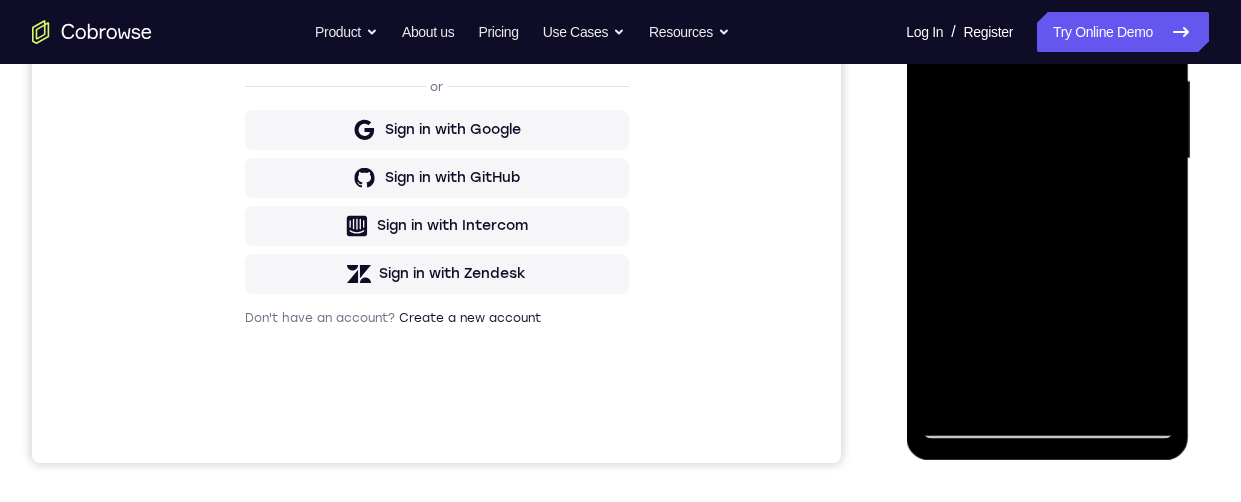 click at bounding box center (1047, 159) 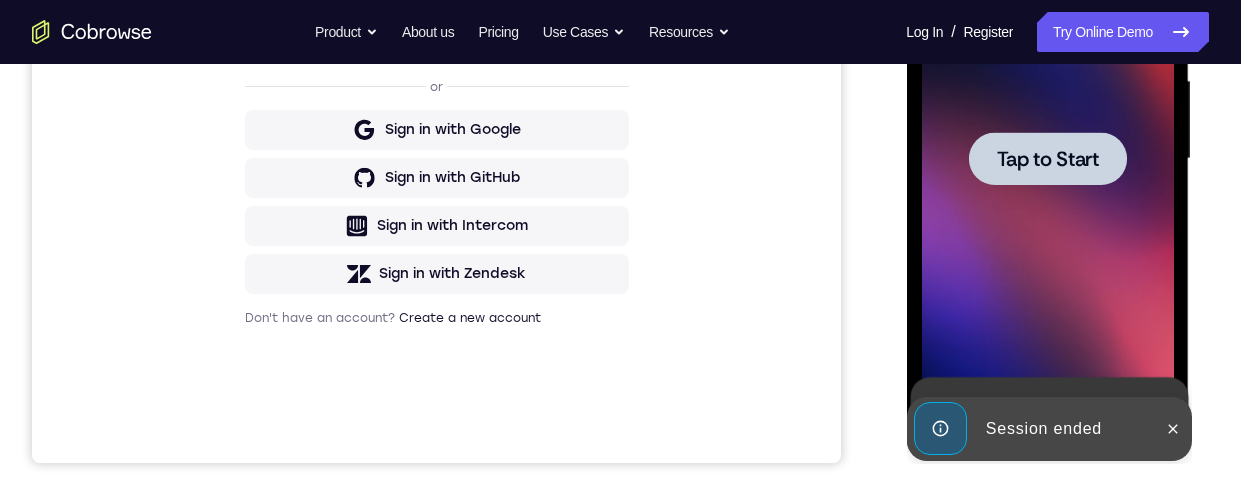 click at bounding box center [1047, 158] 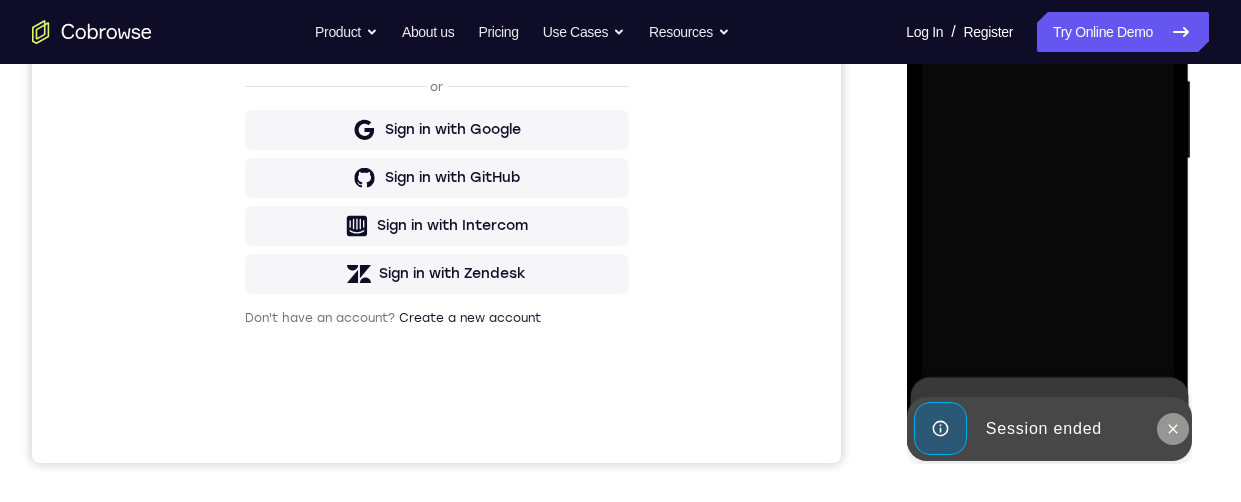 click at bounding box center [1172, 429] 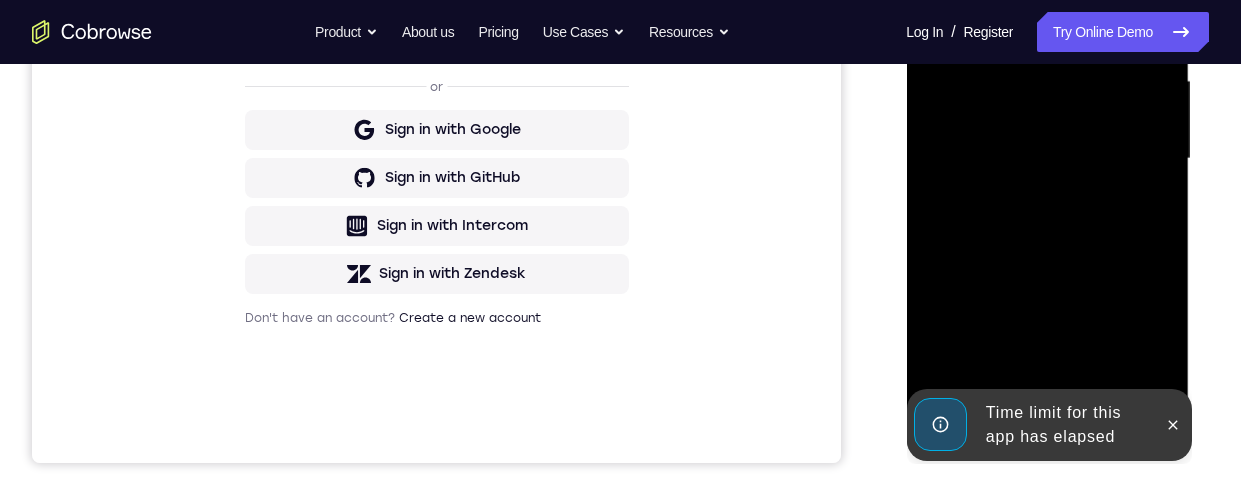 click at bounding box center [1047, 162] 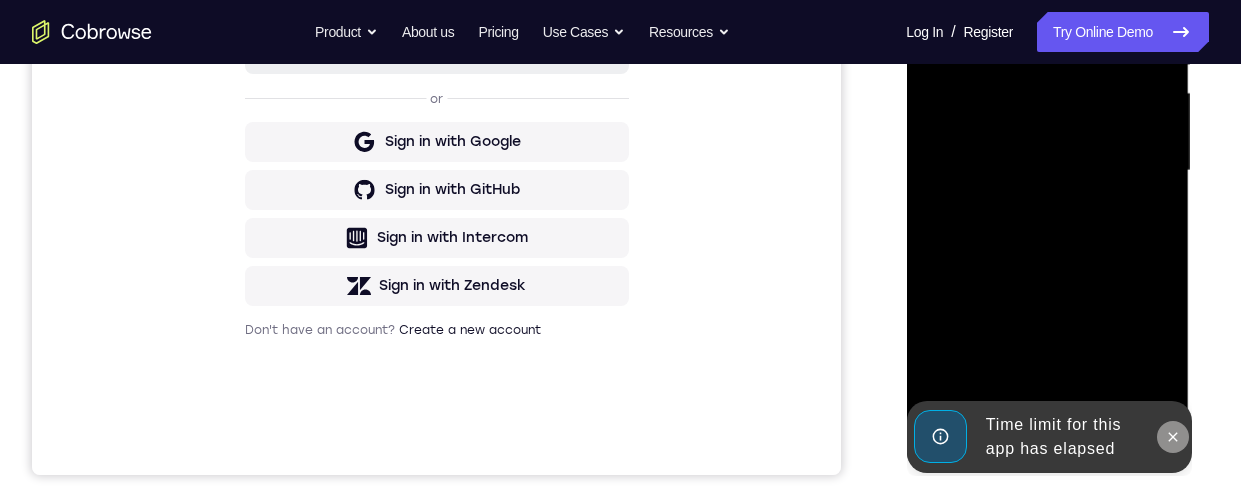 click 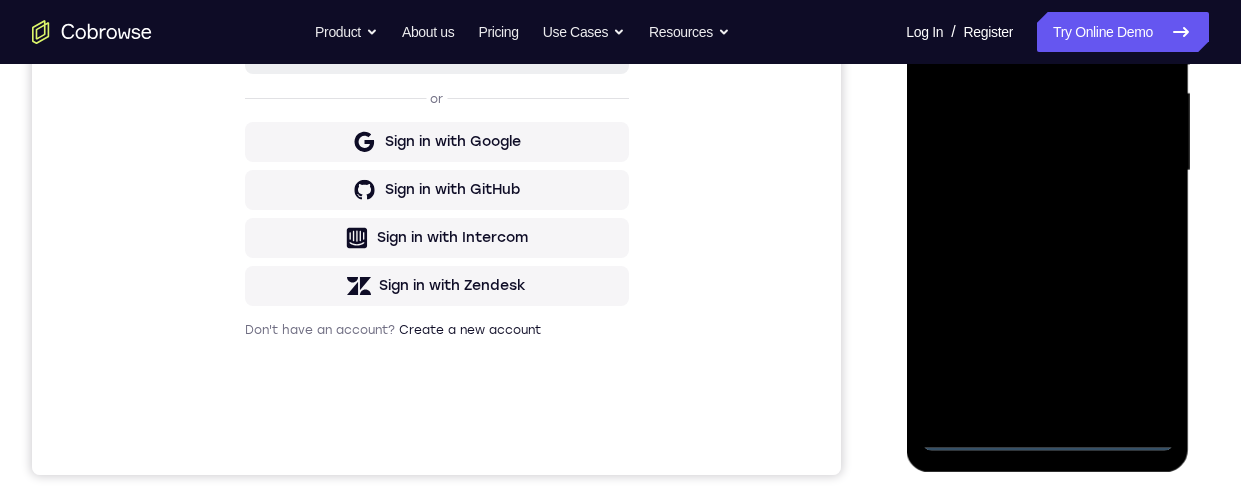 click at bounding box center (1047, 171) 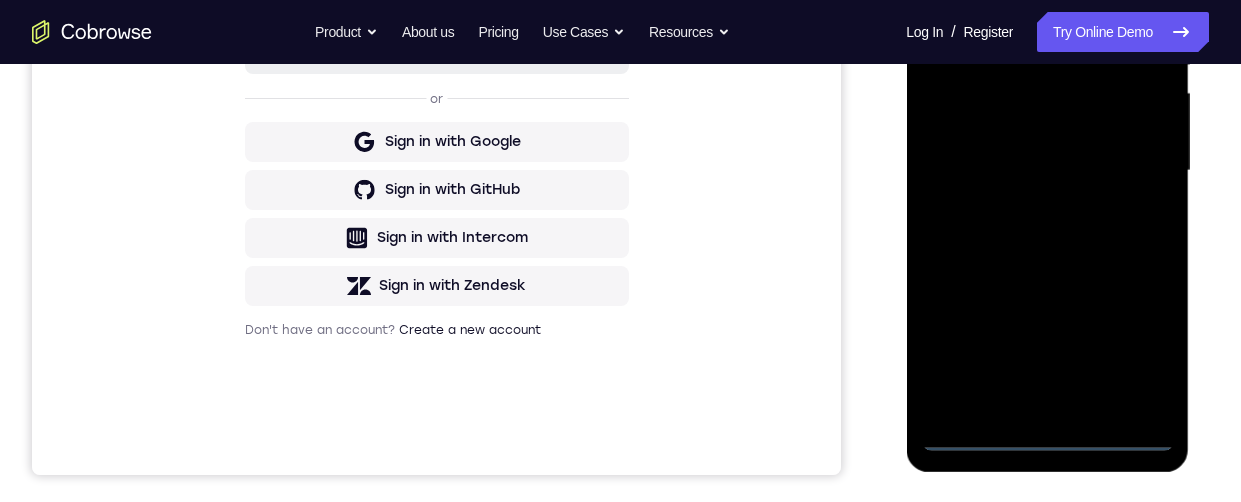 click at bounding box center (1047, 171) 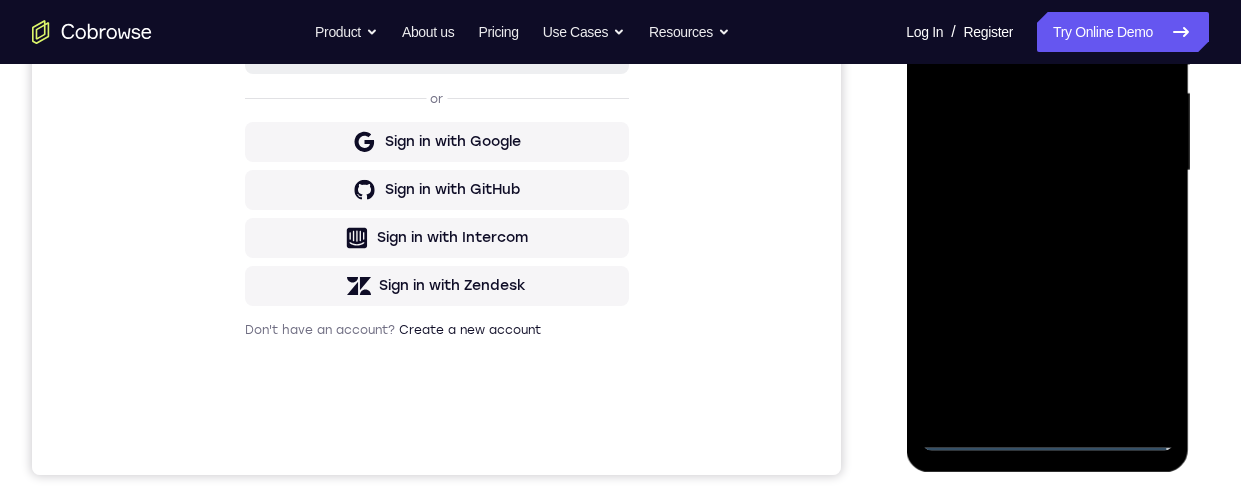 click at bounding box center [1047, 171] 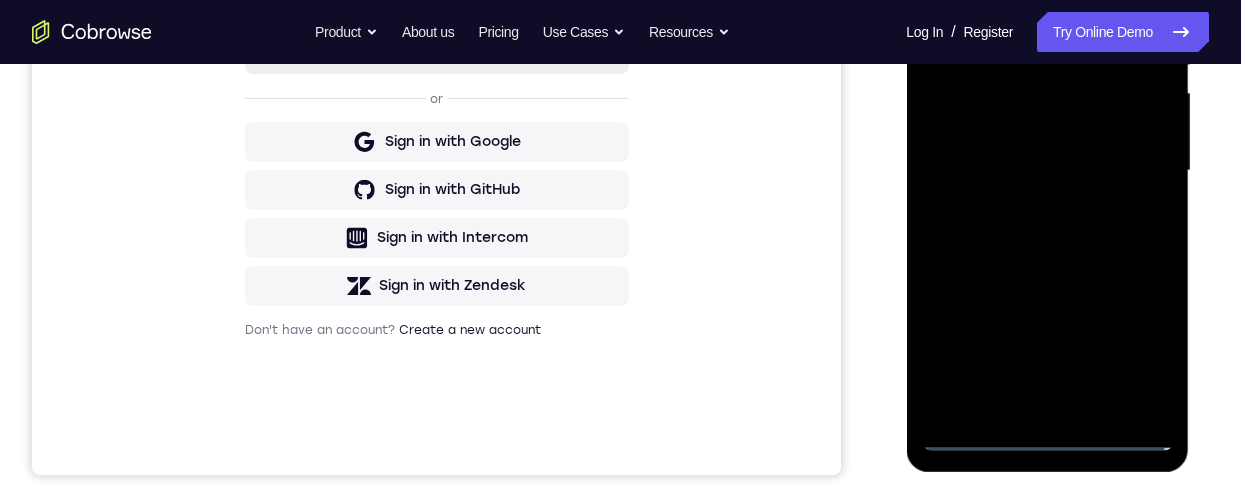 click at bounding box center [1047, 171] 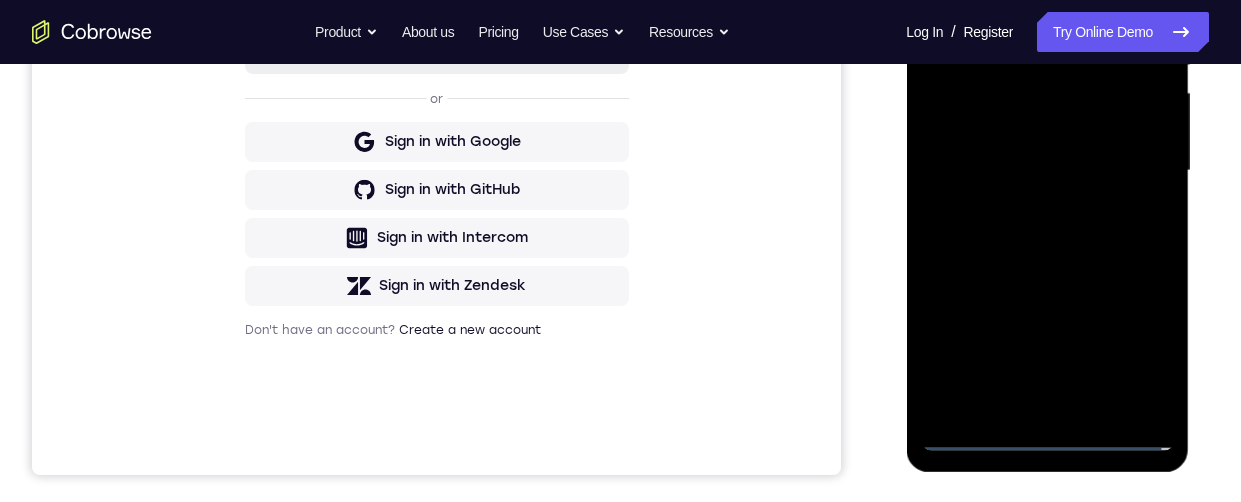 click at bounding box center (1047, 171) 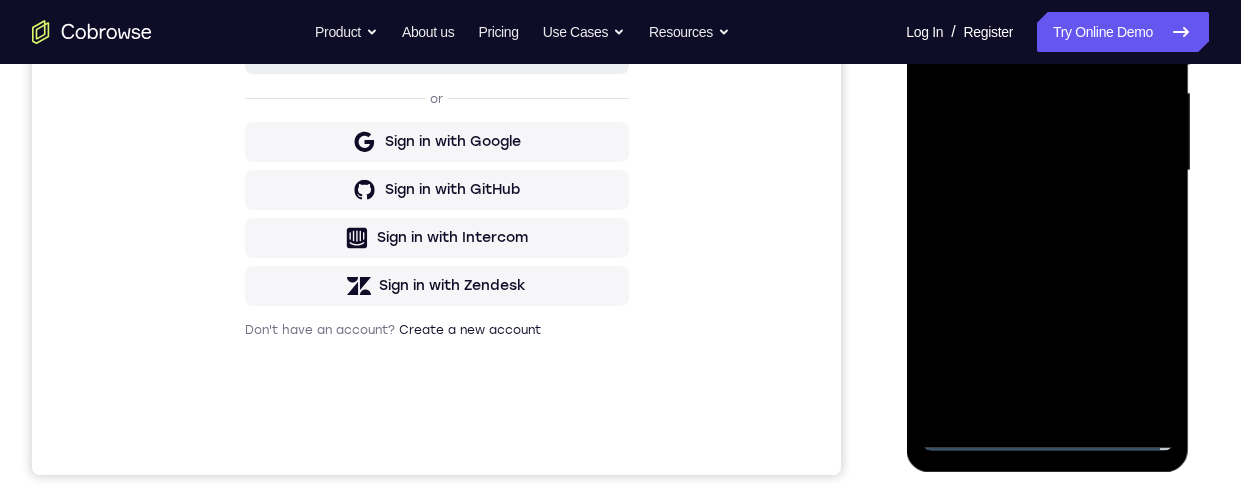 click at bounding box center (1047, 171) 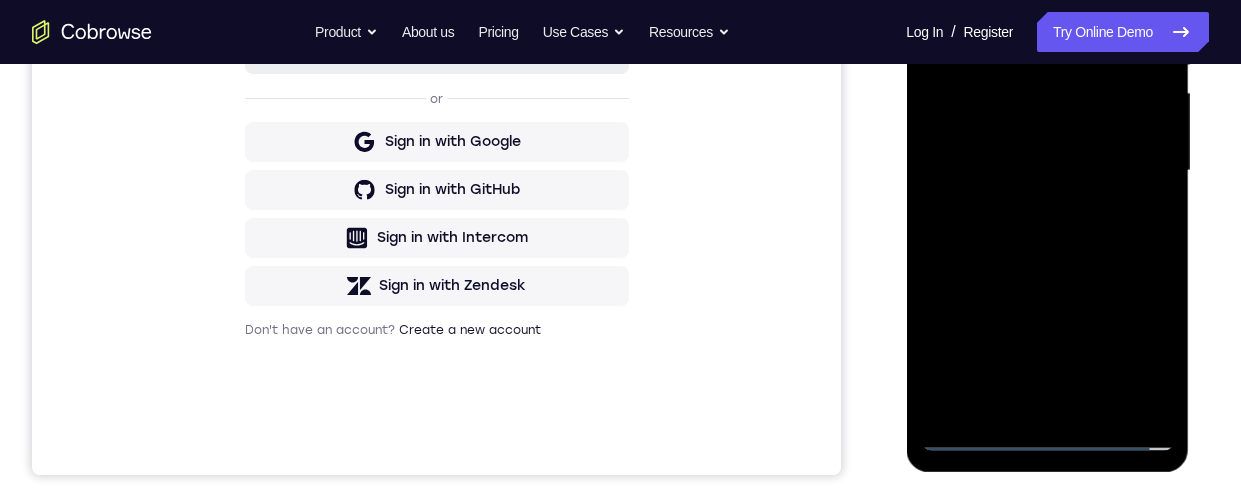 click at bounding box center [1047, 171] 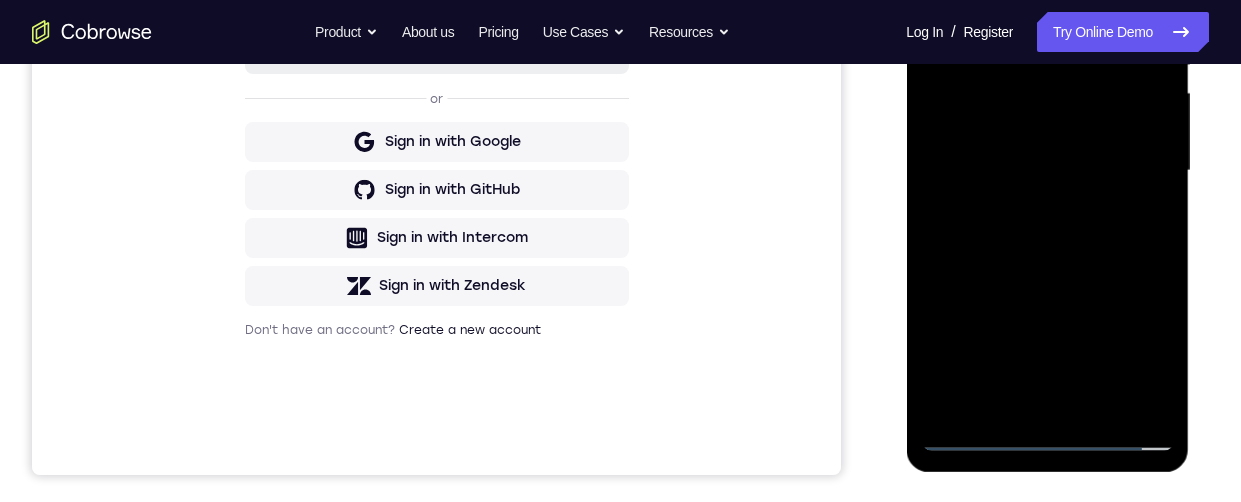 click at bounding box center (1047, 171) 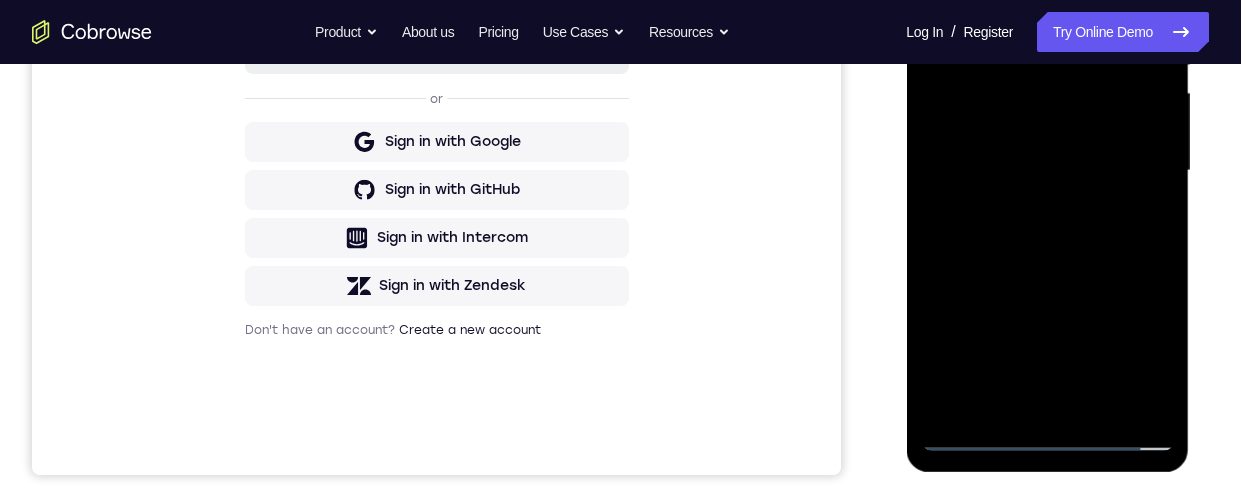 click at bounding box center [1047, 171] 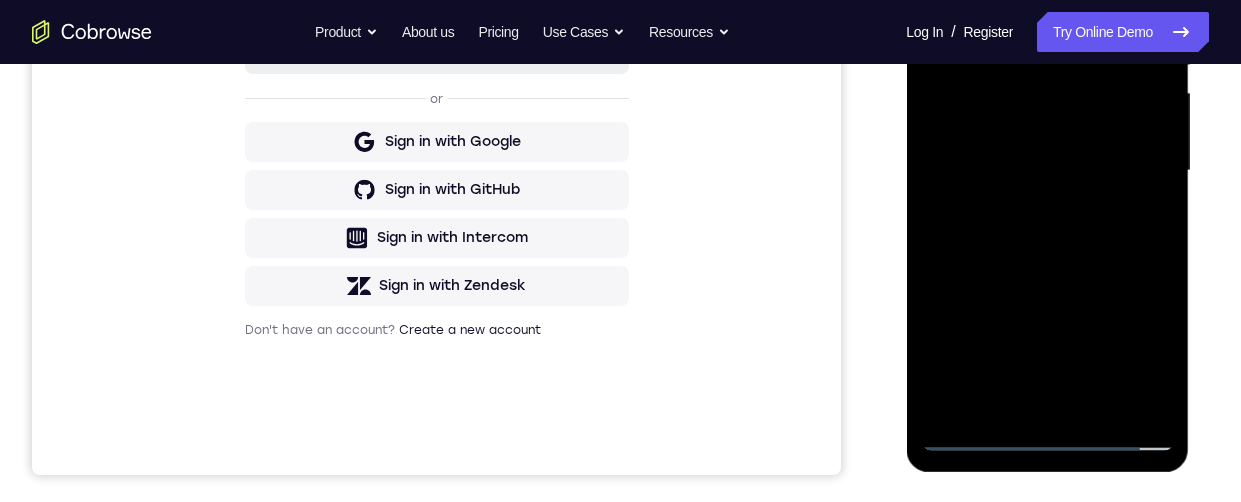 click at bounding box center [1047, 171] 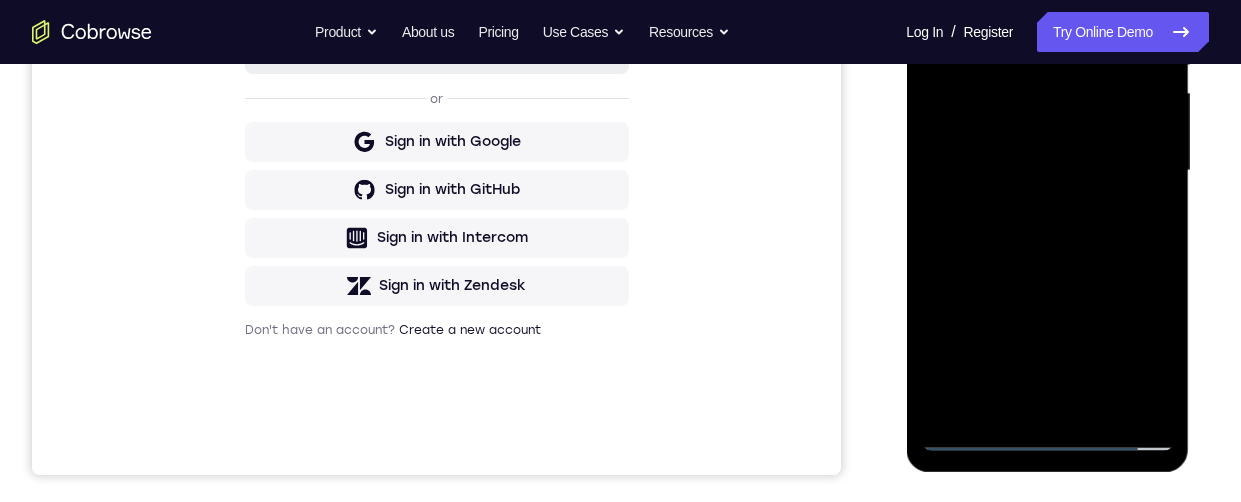 click at bounding box center (1047, 171) 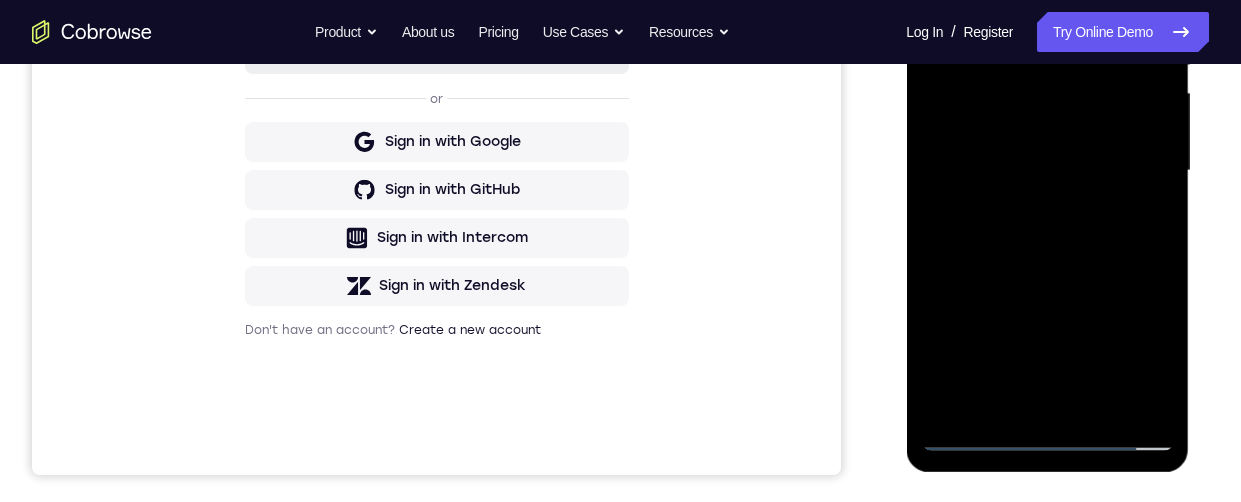 click at bounding box center [1047, 171] 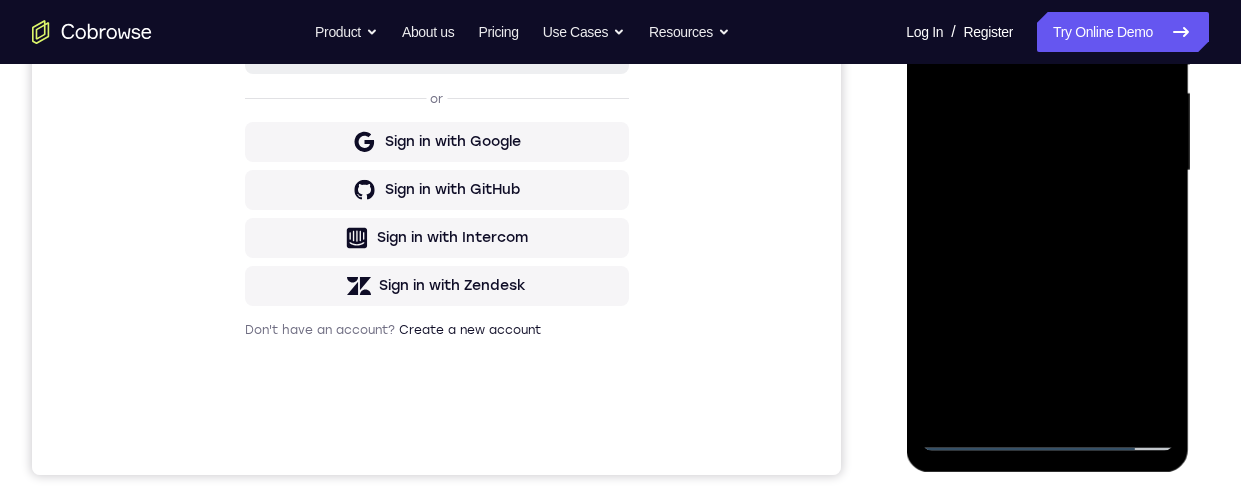 click at bounding box center (1047, 171) 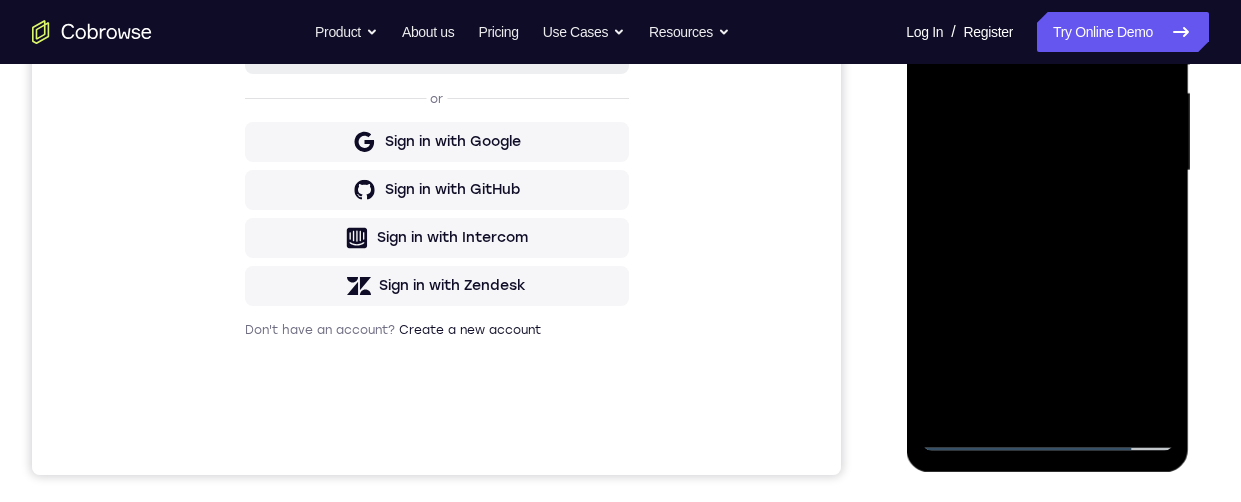 click at bounding box center (1047, 171) 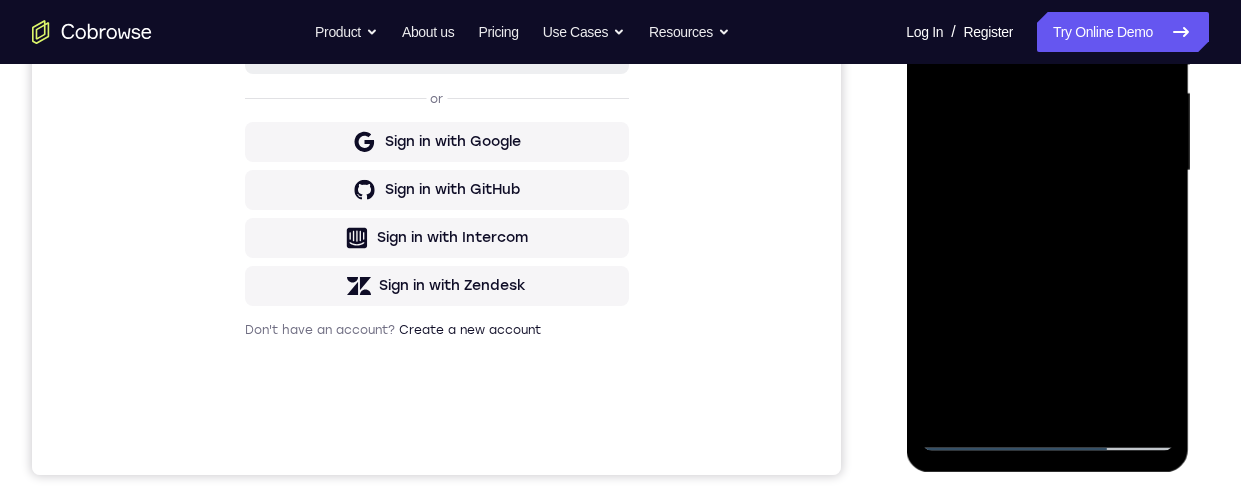 click at bounding box center [1047, 171] 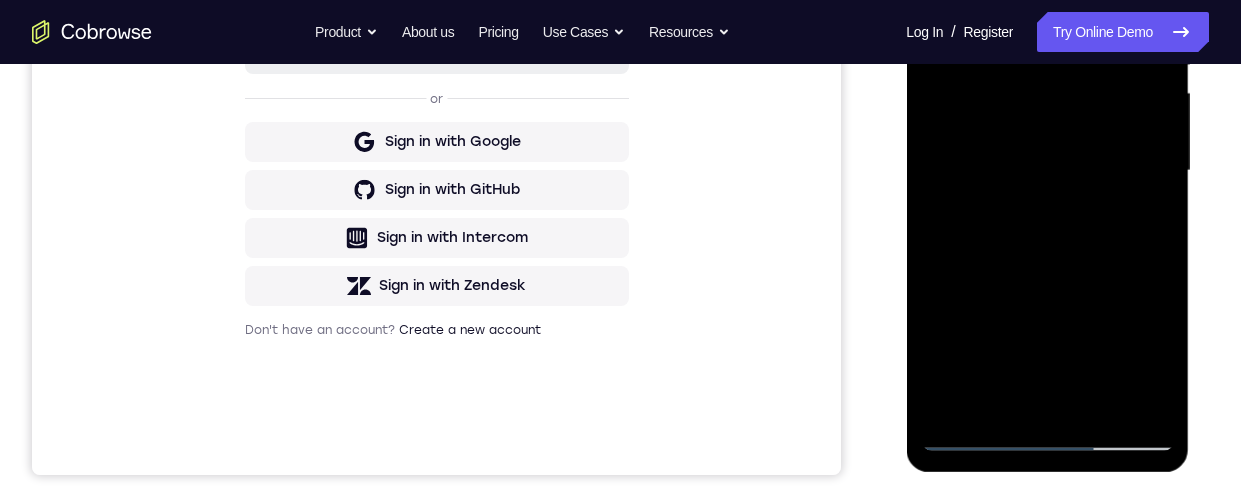 click at bounding box center [1047, 171] 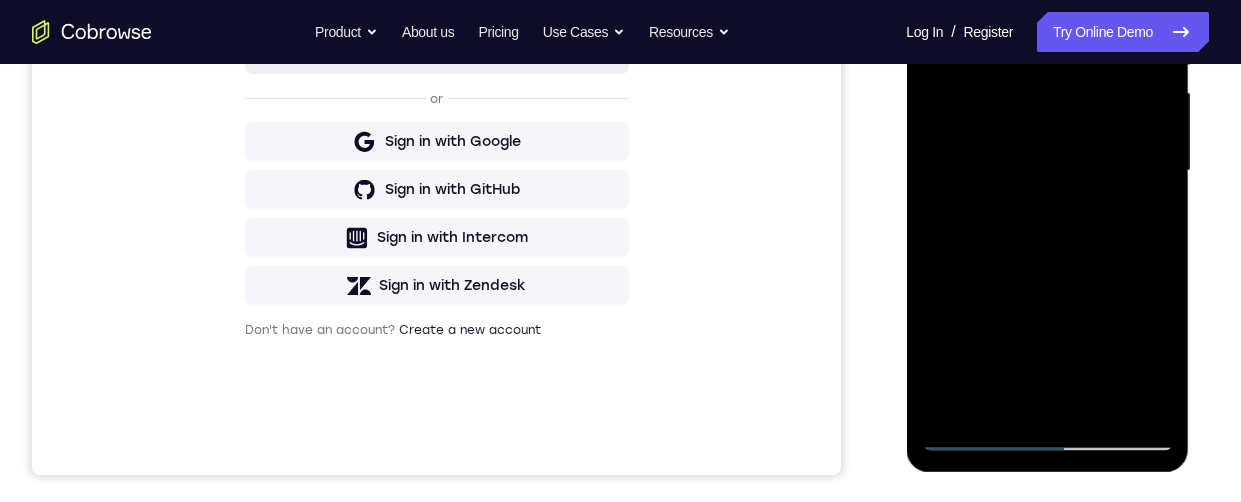 click at bounding box center [1047, 171] 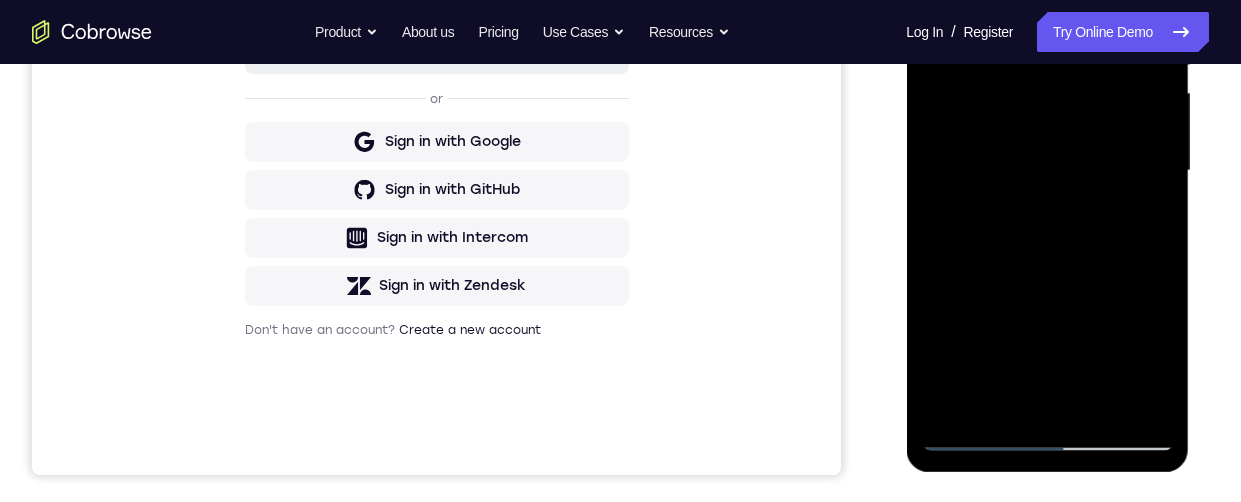 click at bounding box center [1047, 171] 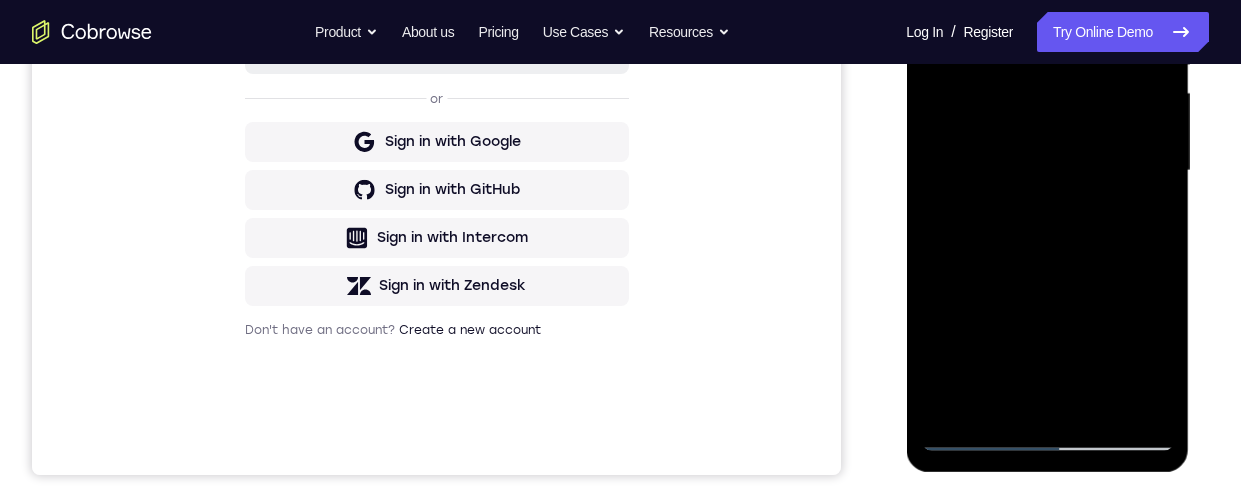 click at bounding box center (1047, 171) 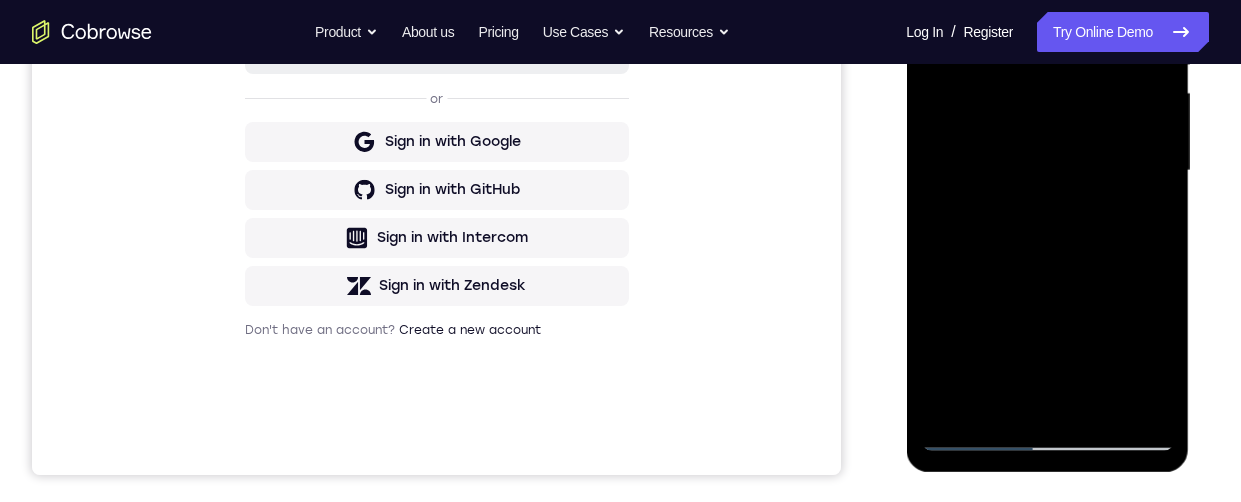 click at bounding box center [1047, 171] 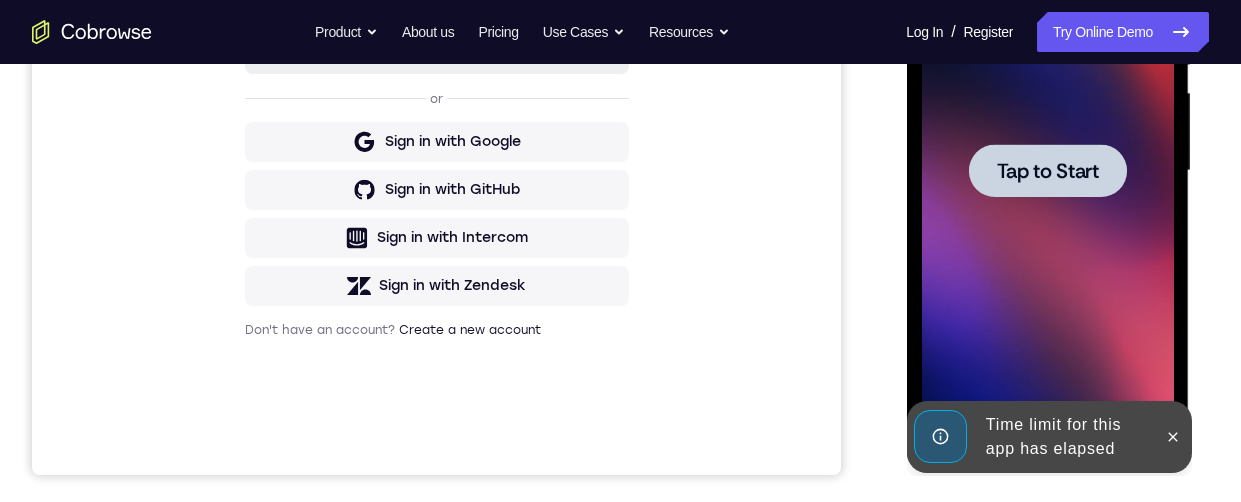 click at bounding box center [1047, 170] 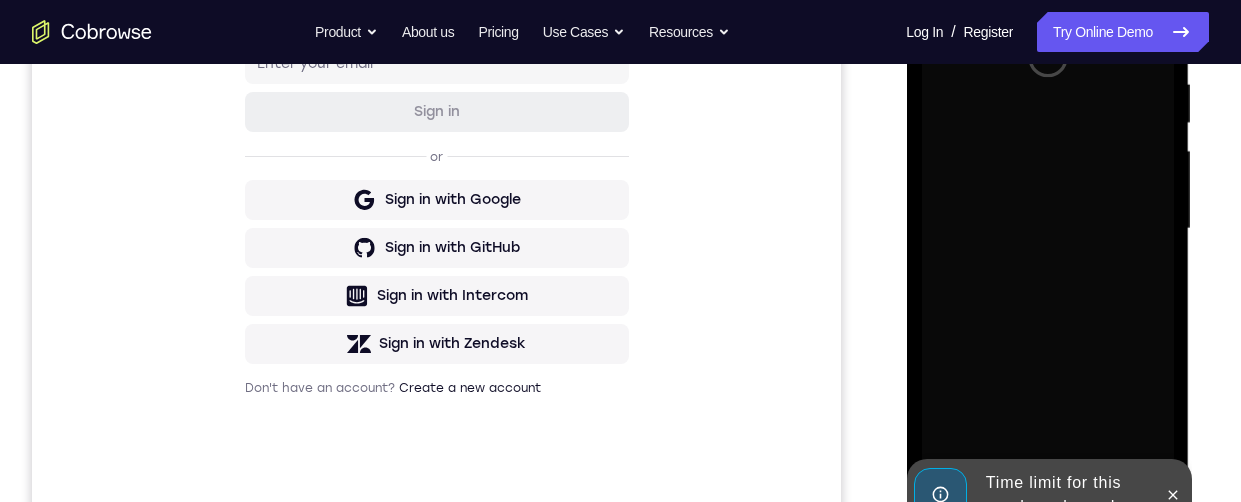 scroll, scrollTop: 442, scrollLeft: 0, axis: vertical 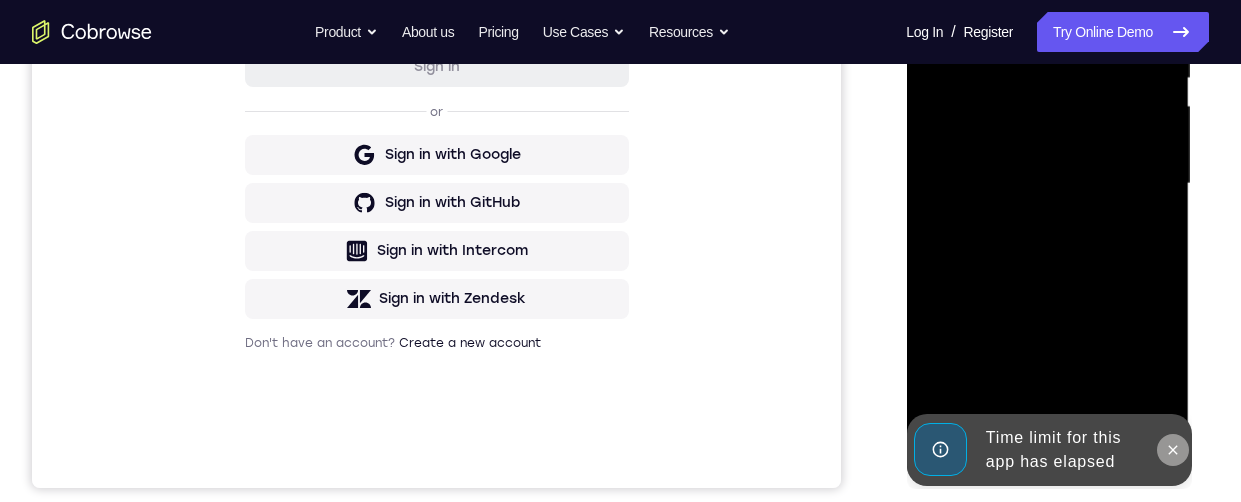 click at bounding box center (1172, 450) 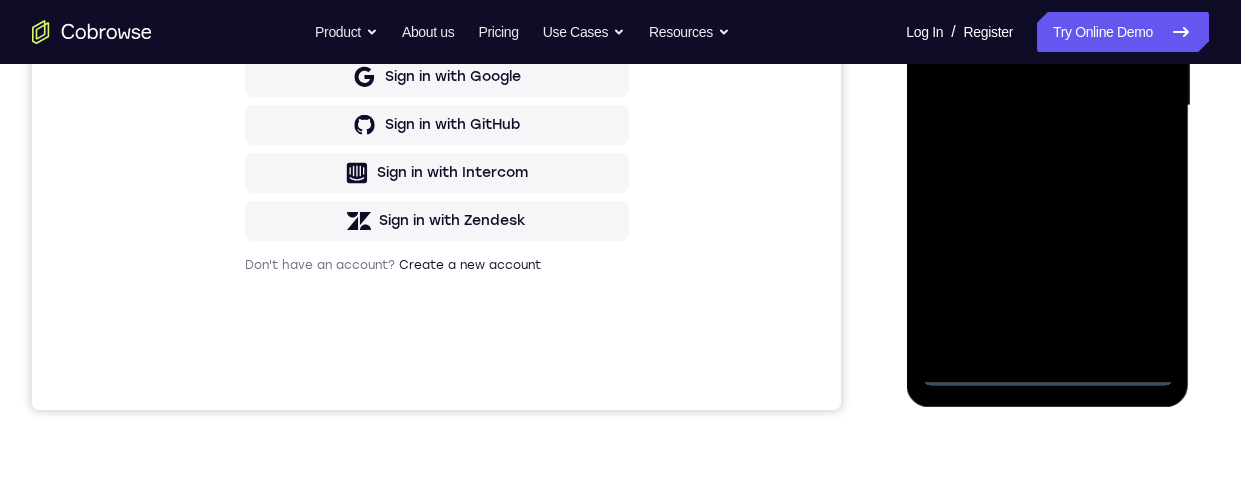 scroll, scrollTop: 492, scrollLeft: 0, axis: vertical 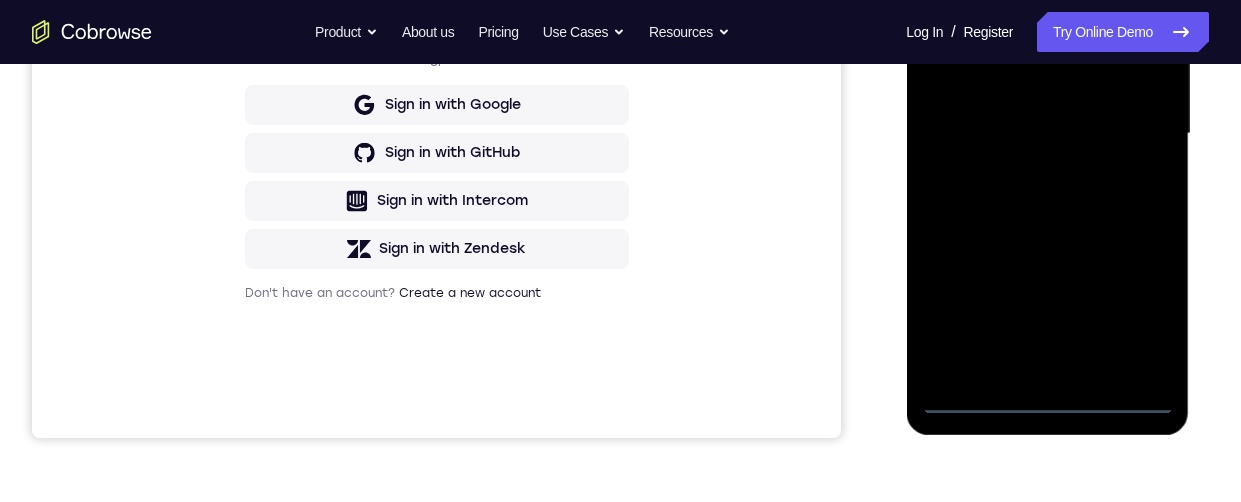 click at bounding box center [1047, 134] 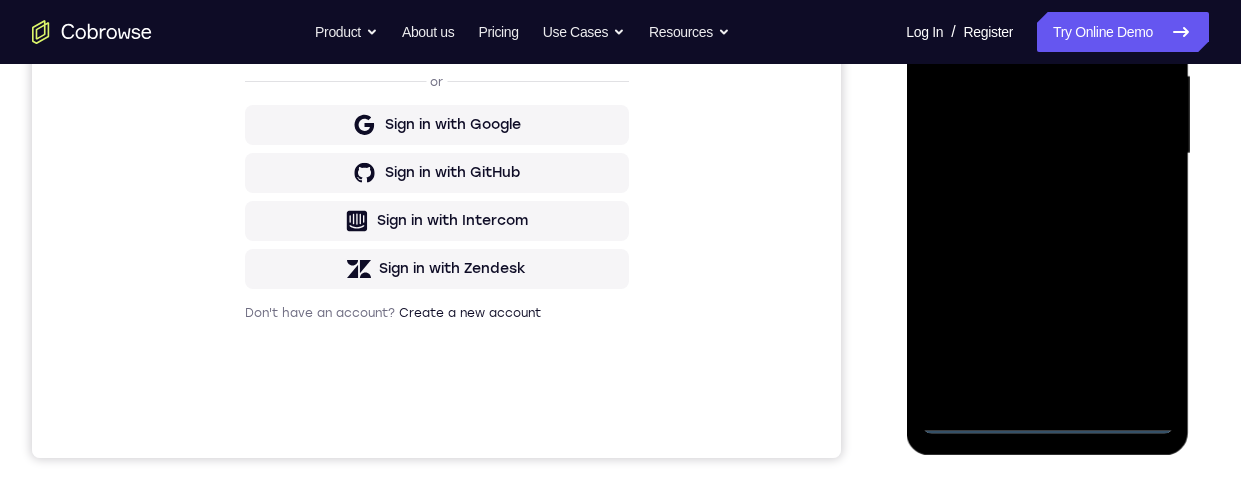 click at bounding box center [1047, 154] 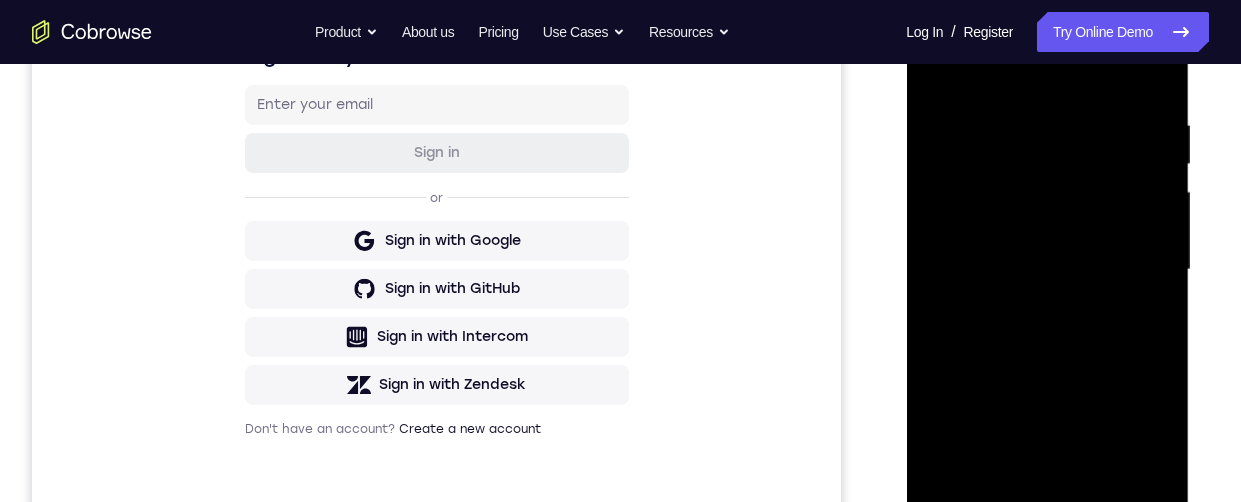 scroll, scrollTop: 297, scrollLeft: 0, axis: vertical 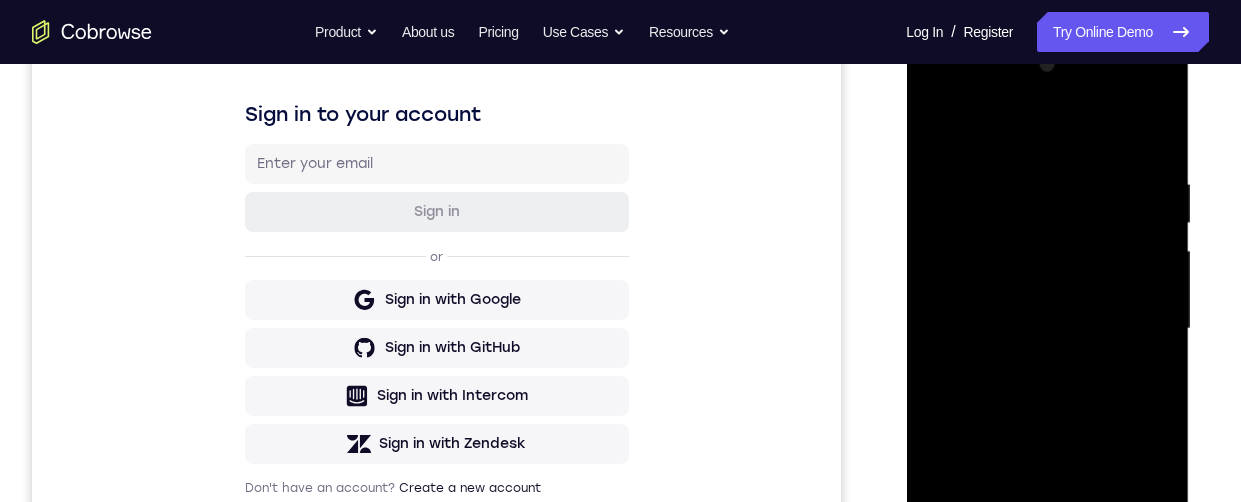 click at bounding box center (1047, 329) 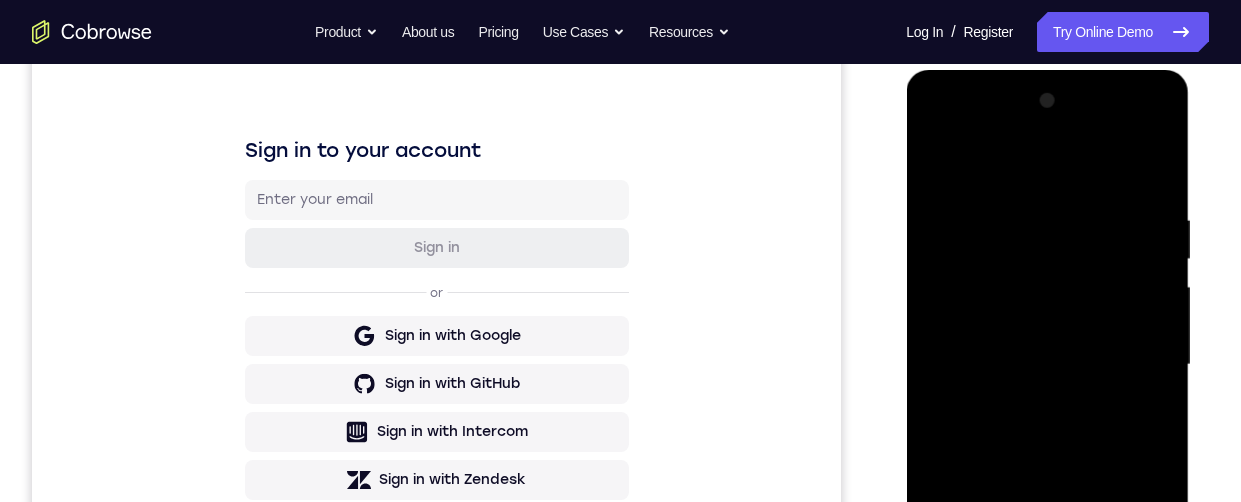 click at bounding box center (1047, 365) 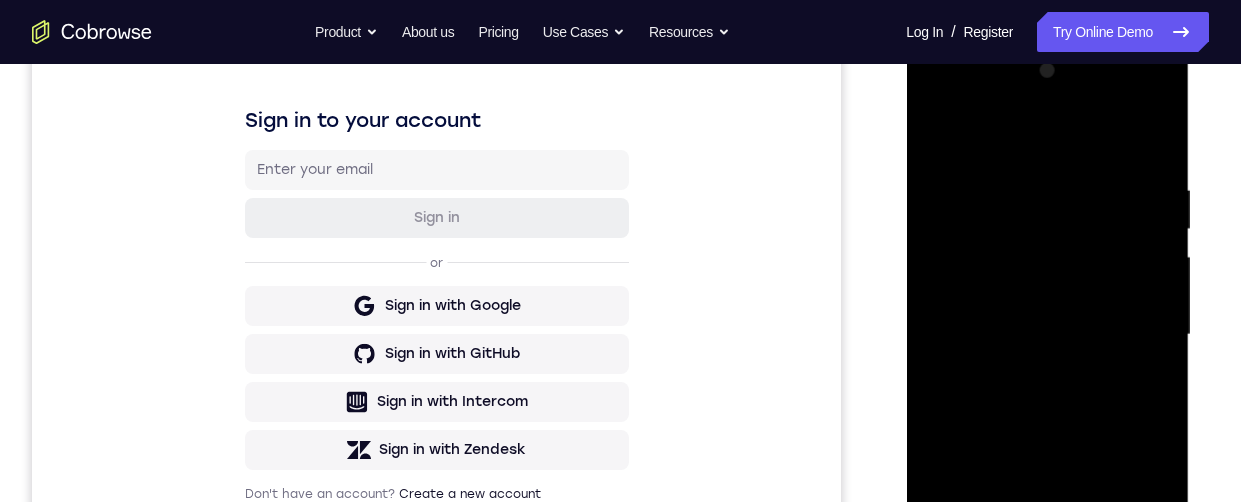 click at bounding box center (1047, 335) 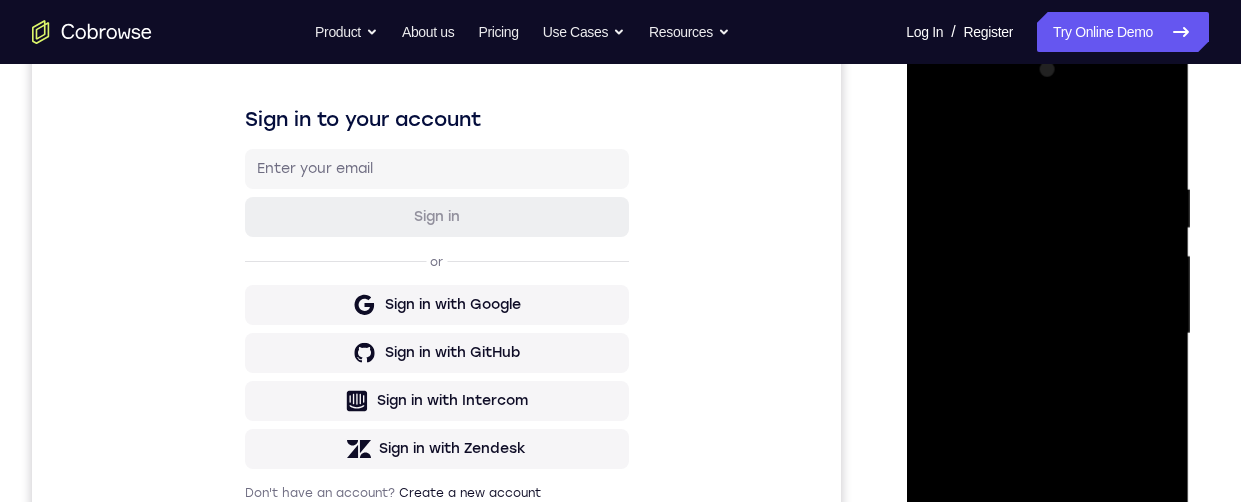 click at bounding box center [1047, 334] 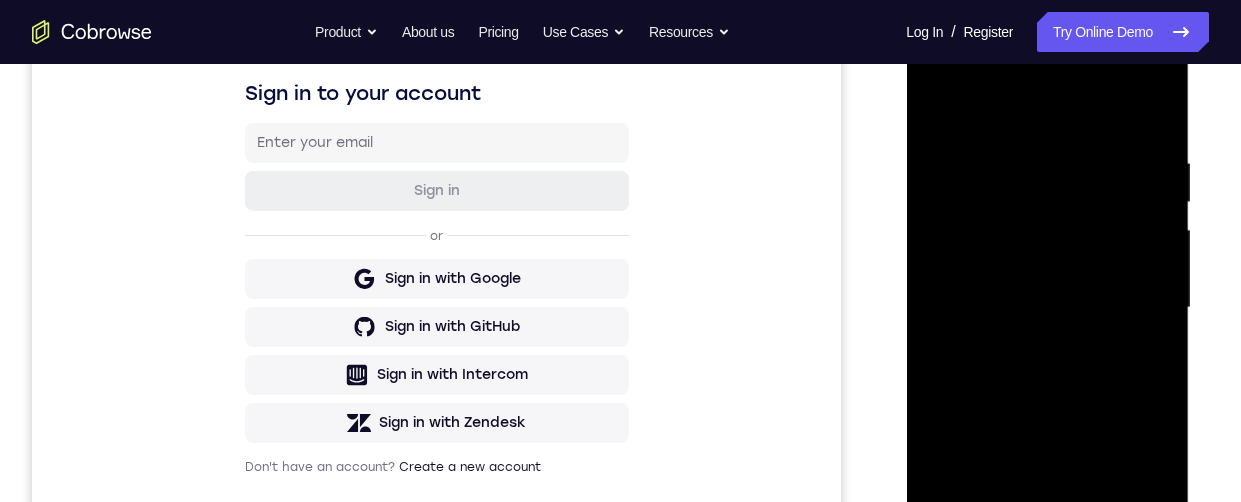 scroll, scrollTop: 337, scrollLeft: 0, axis: vertical 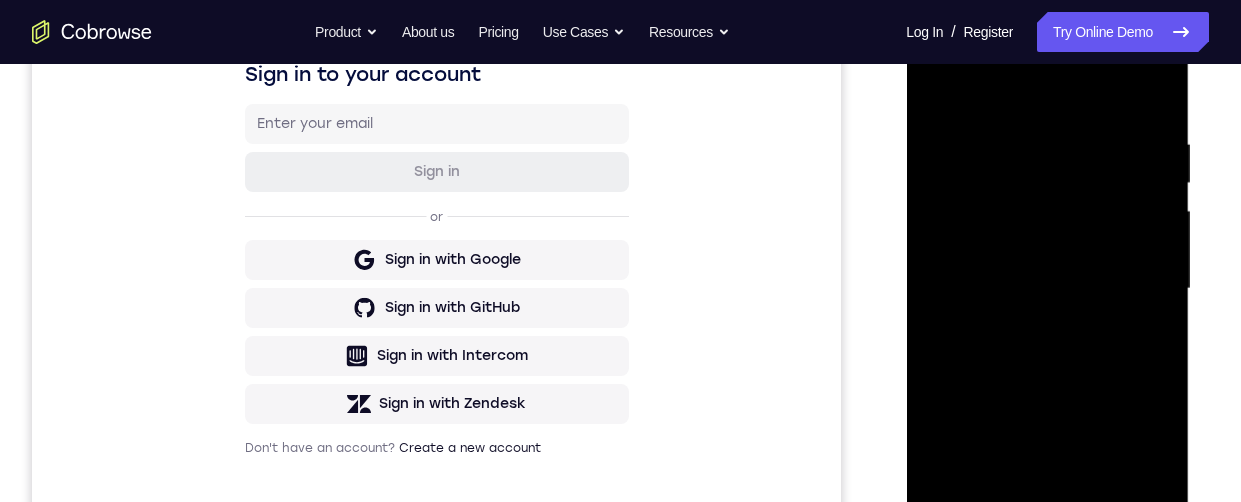 click at bounding box center (1047, 289) 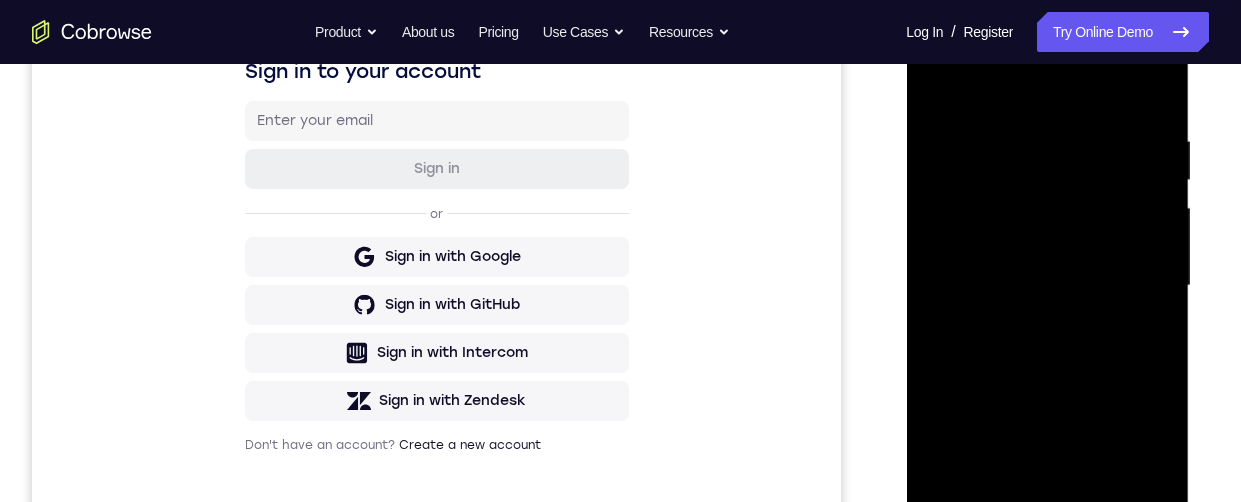 click at bounding box center (1047, 286) 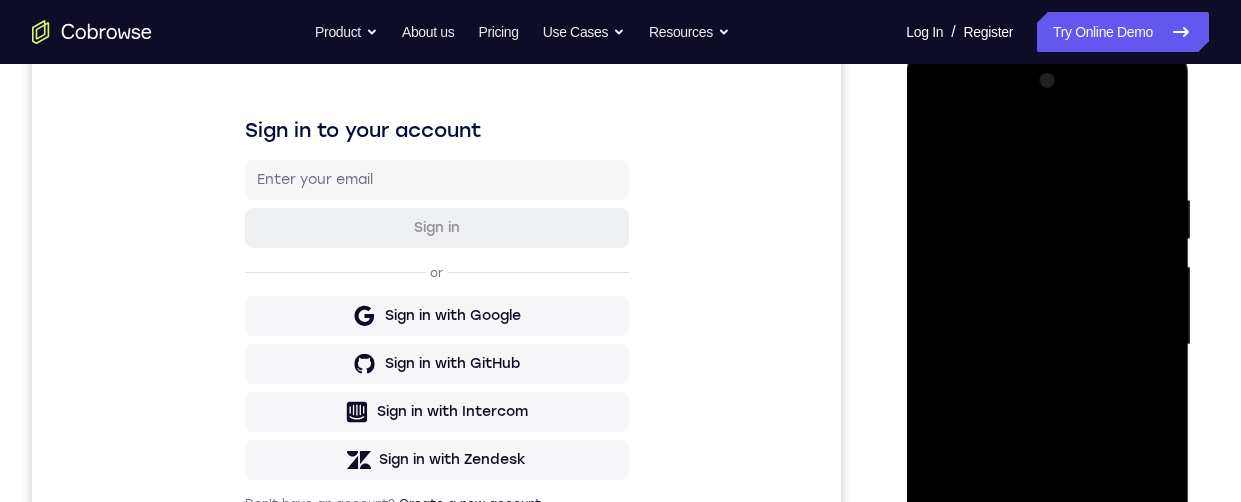 click at bounding box center (1047, 345) 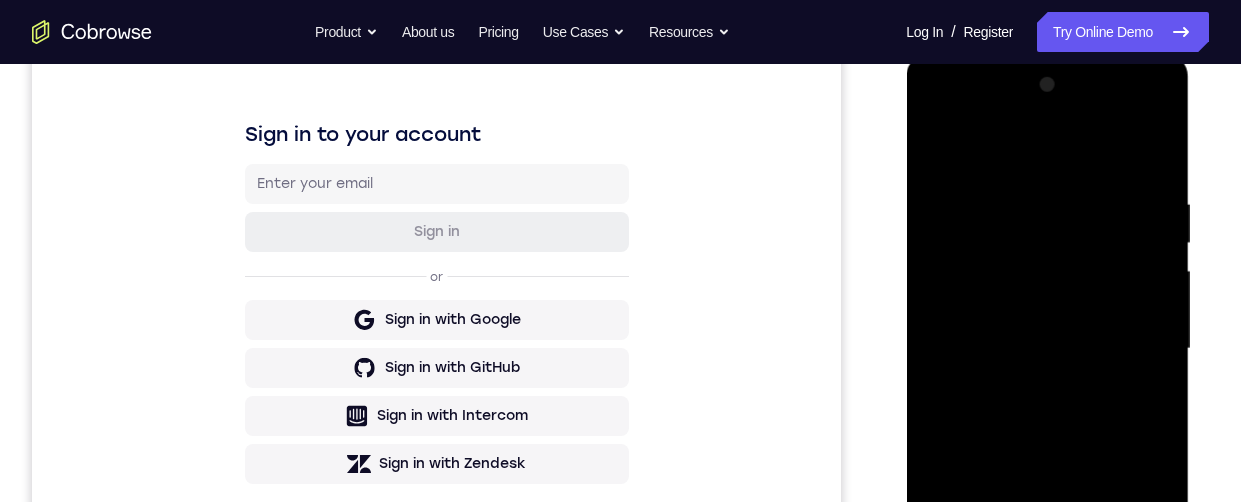click at bounding box center (1047, 349) 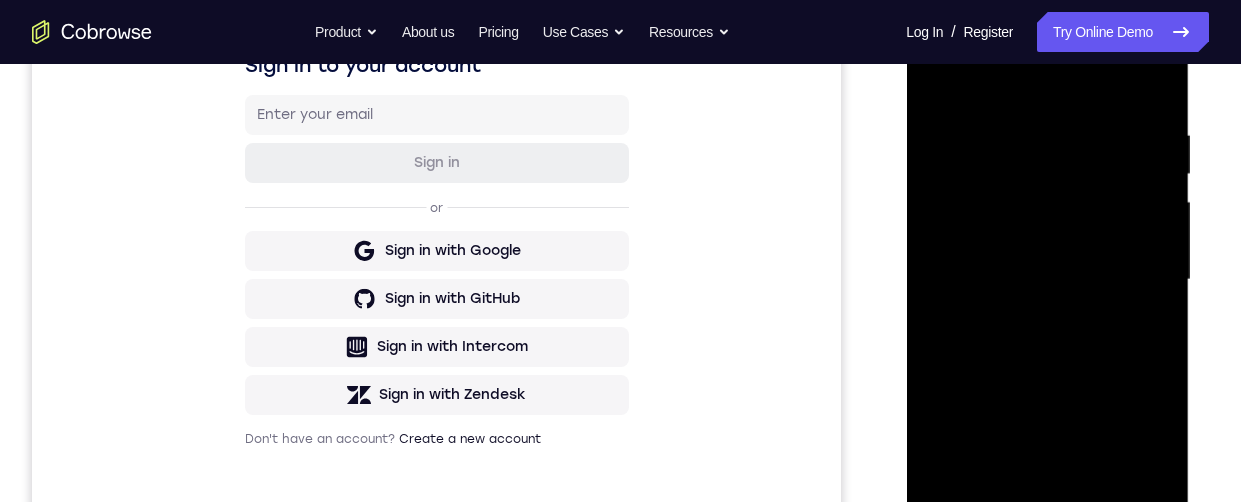 scroll, scrollTop: 429, scrollLeft: 0, axis: vertical 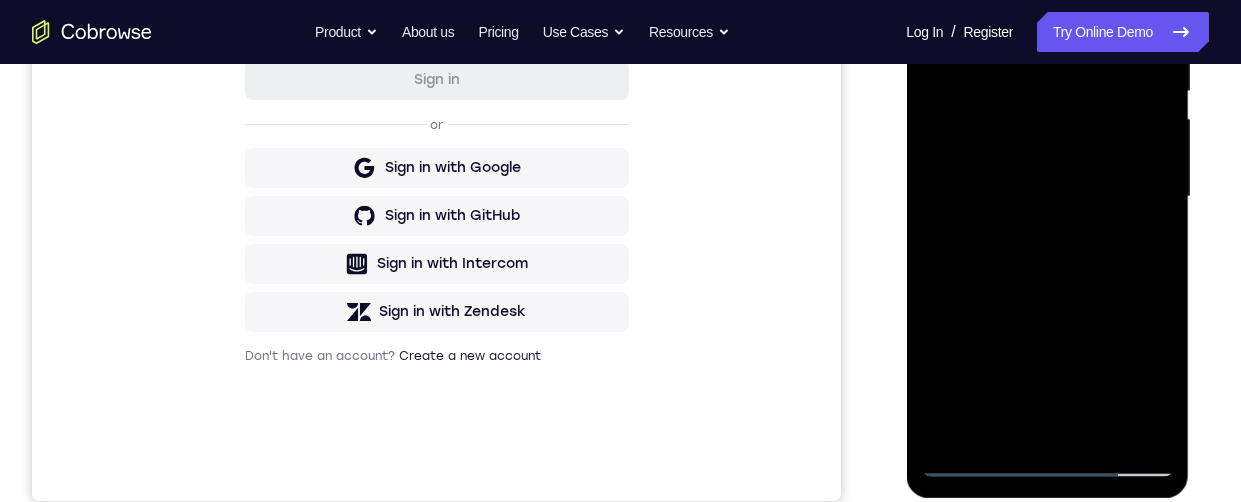 click at bounding box center (1047, 197) 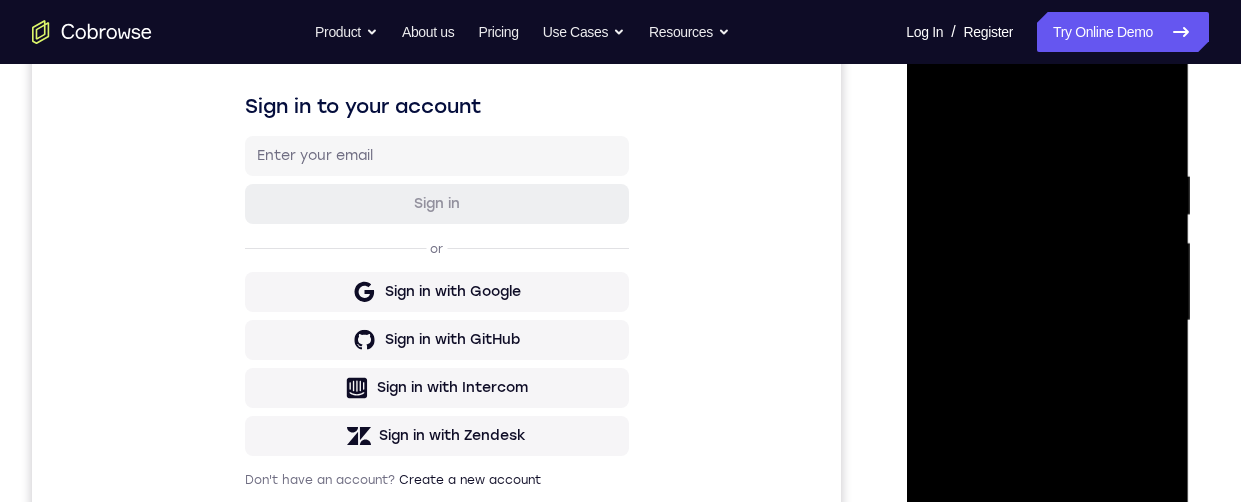 scroll, scrollTop: 277, scrollLeft: 0, axis: vertical 